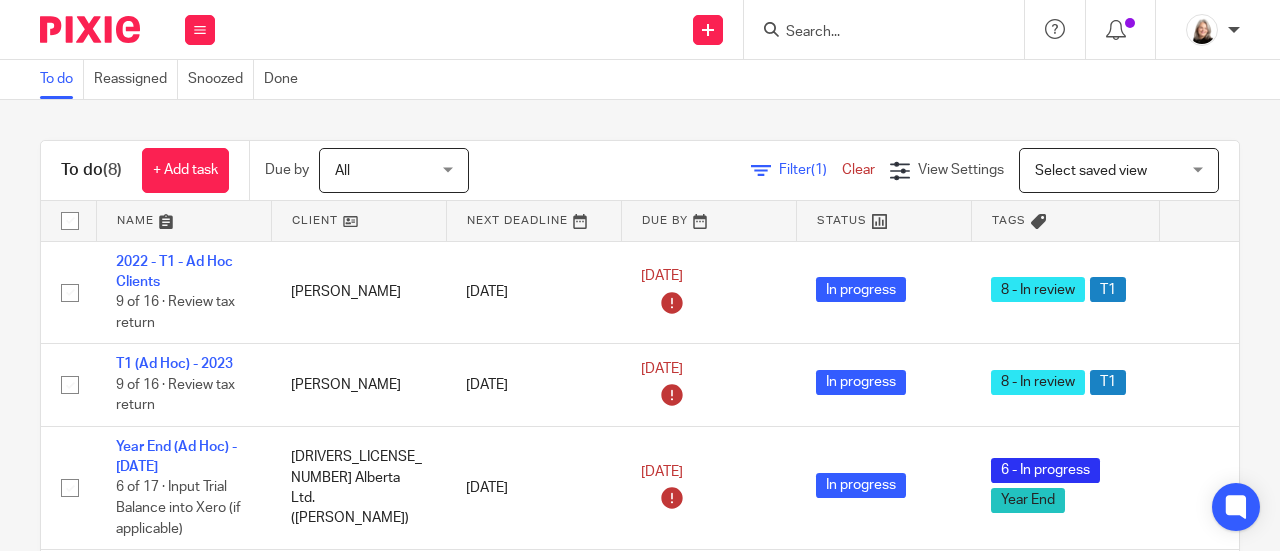 scroll, scrollTop: 0, scrollLeft: 0, axis: both 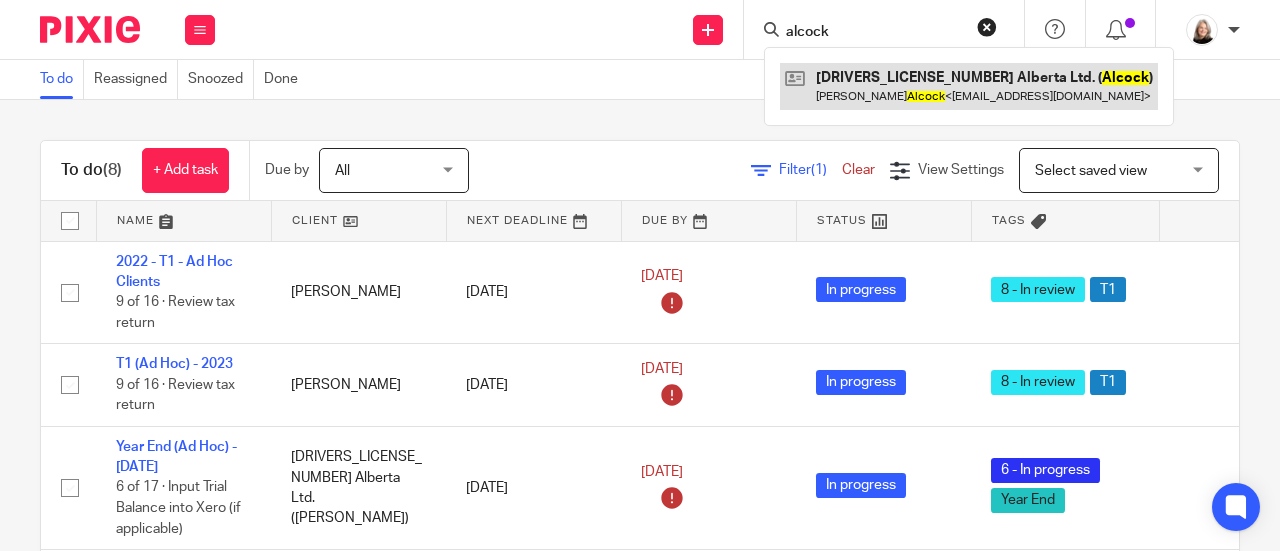 type on "alcock" 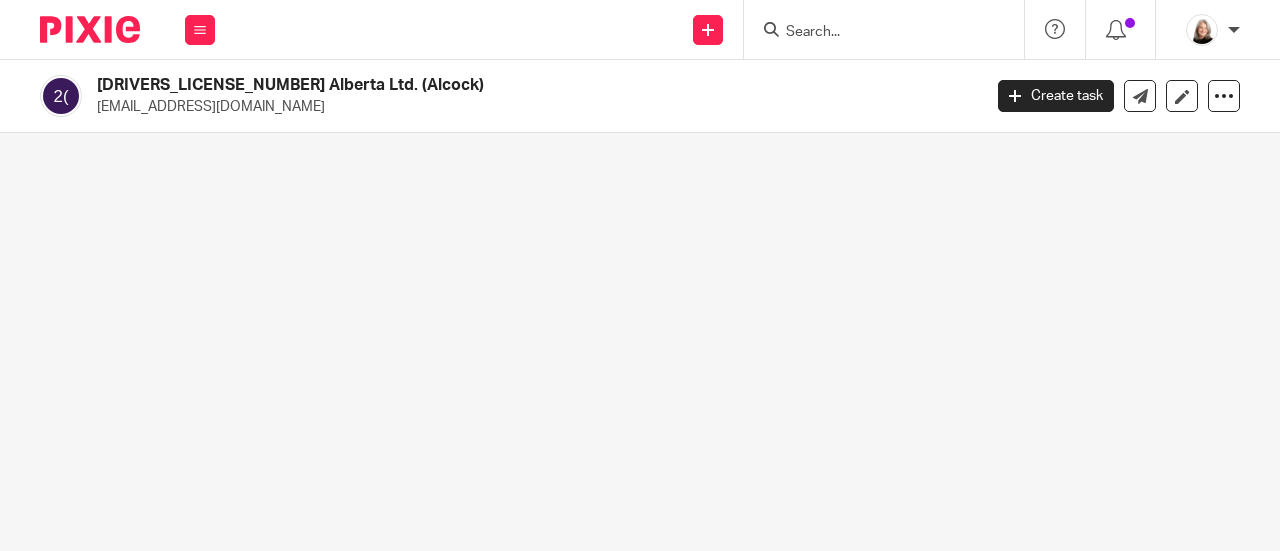 scroll, scrollTop: 0, scrollLeft: 0, axis: both 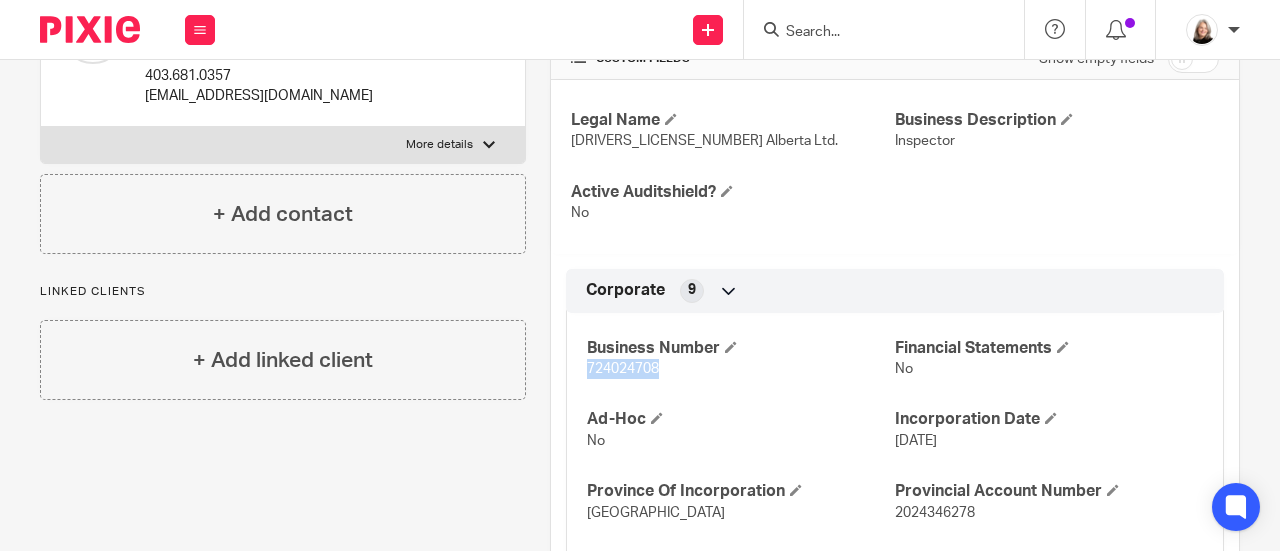 drag, startPoint x: 577, startPoint y: 349, endPoint x: 656, endPoint y: 349, distance: 79 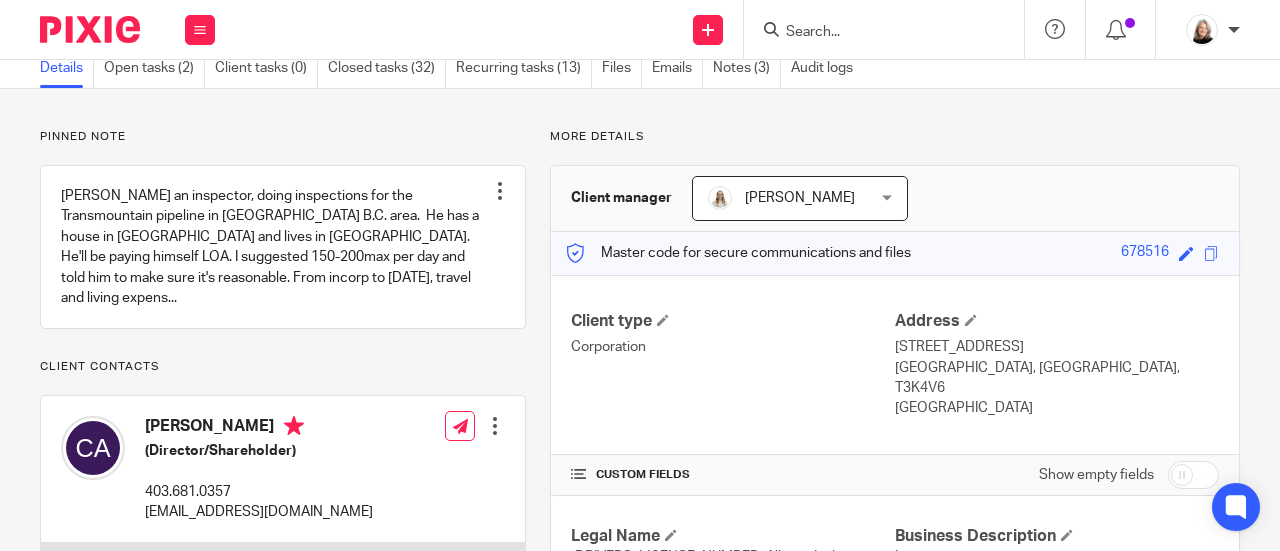 scroll, scrollTop: 0, scrollLeft: 0, axis: both 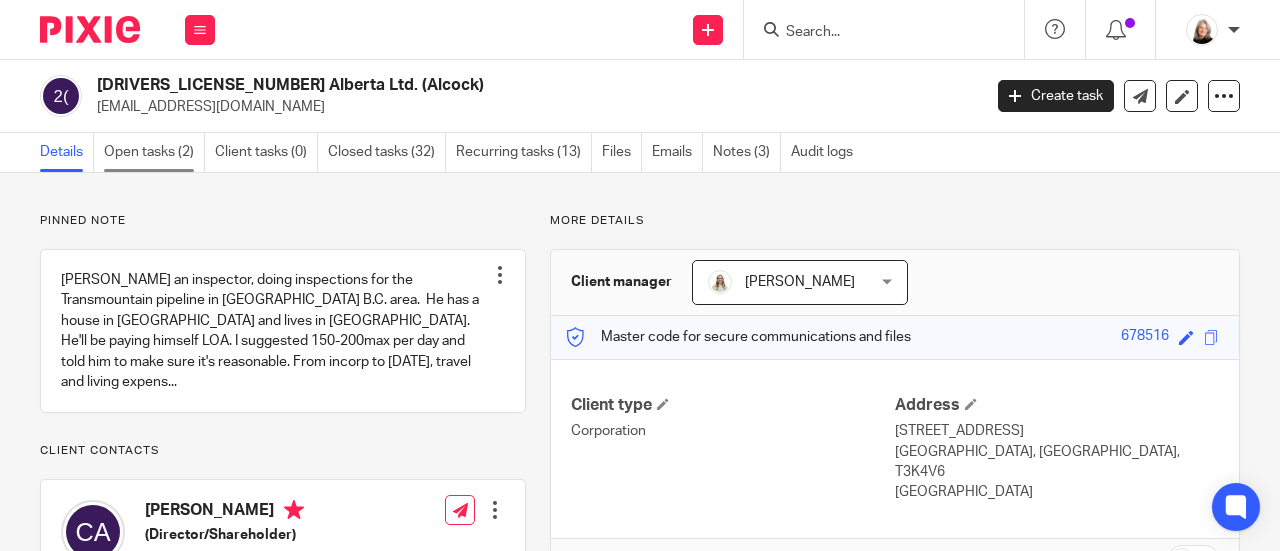 click on "Open tasks (2)" at bounding box center (154, 152) 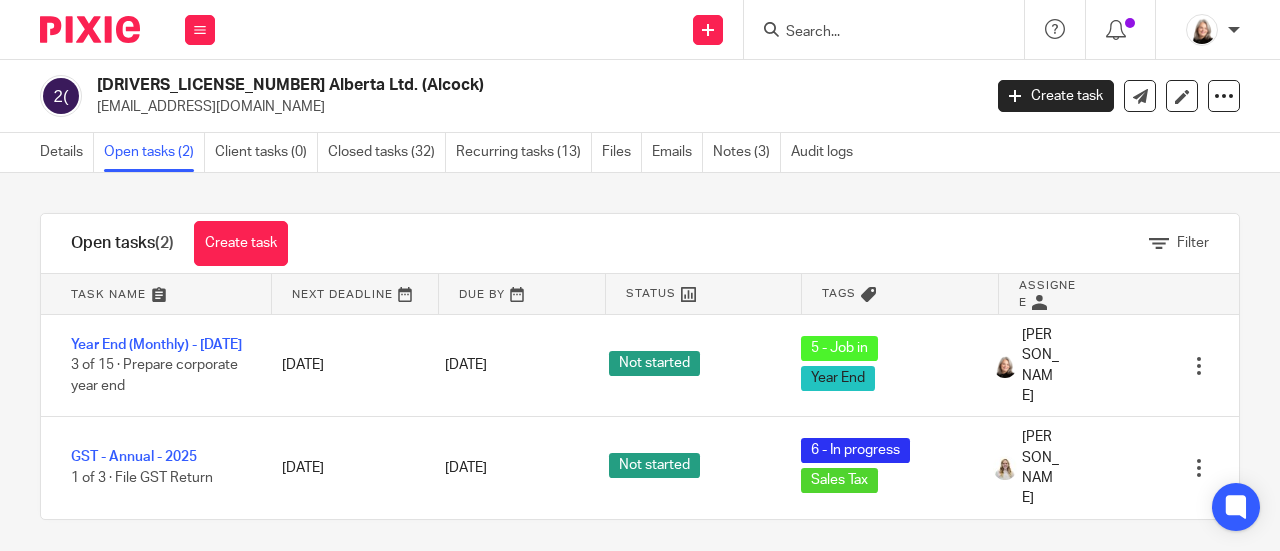 scroll, scrollTop: 0, scrollLeft: 0, axis: both 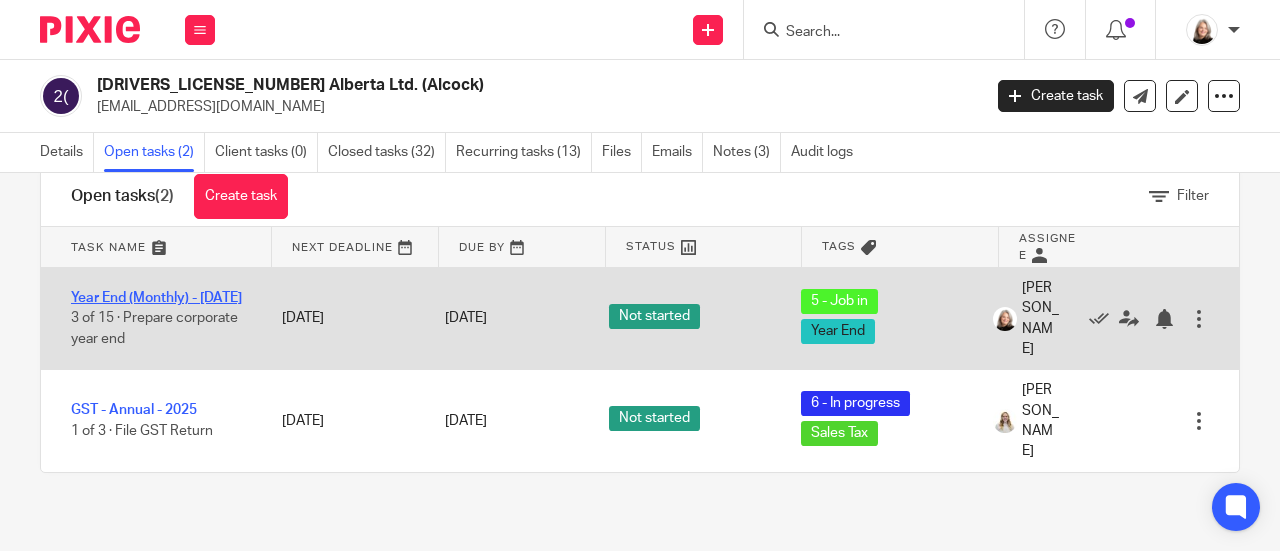 click on "Year End (Monthly) - [DATE]" at bounding box center (156, 298) 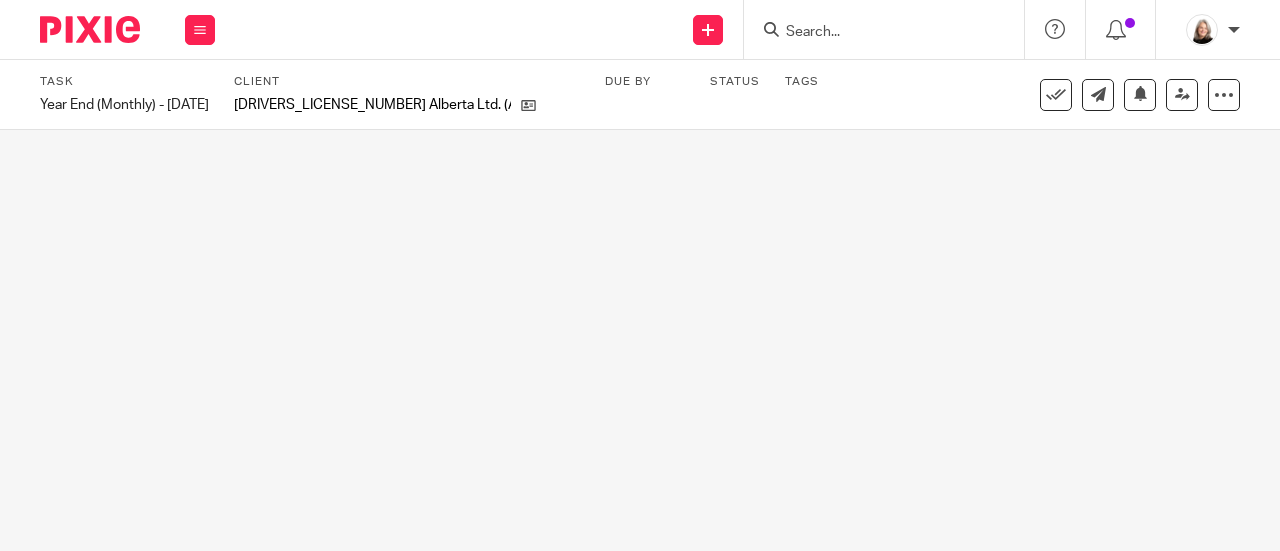 scroll, scrollTop: 0, scrollLeft: 0, axis: both 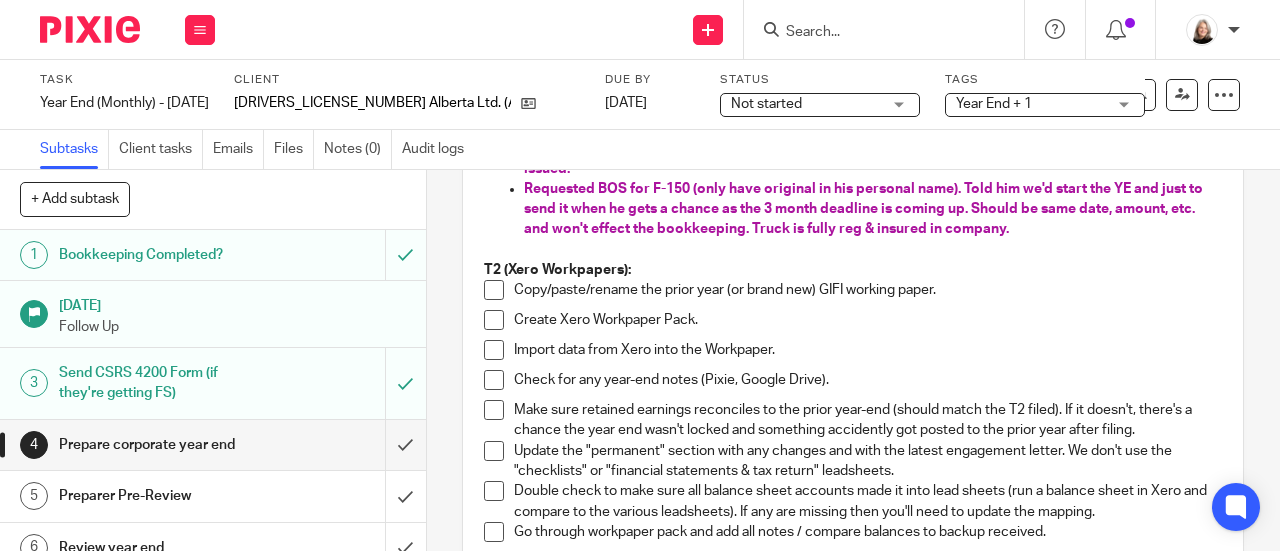 click at bounding box center [494, 290] 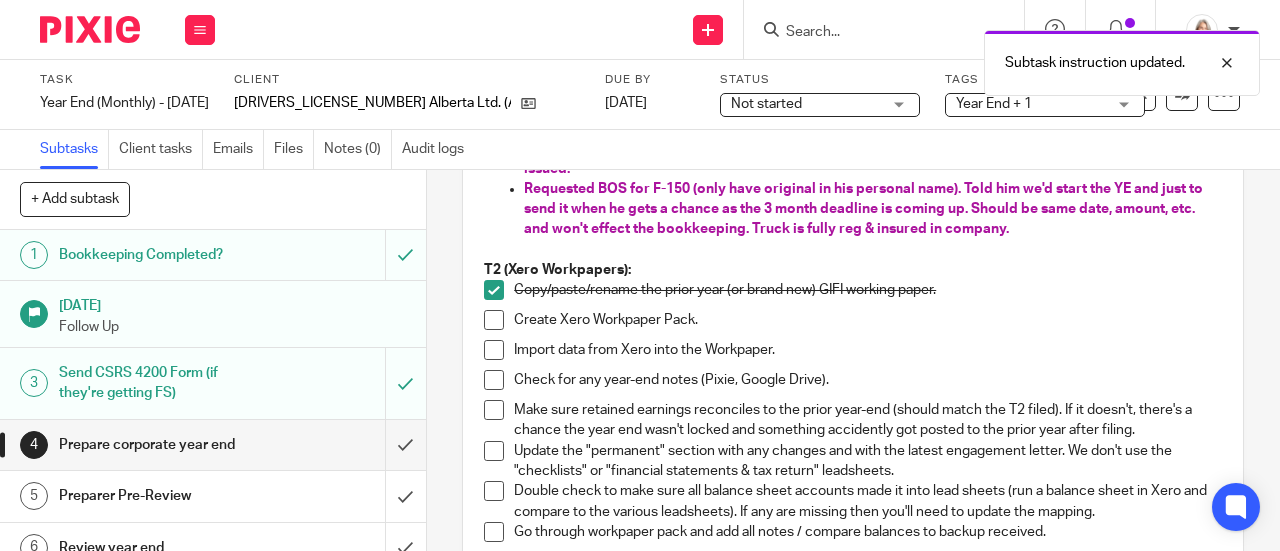 click at bounding box center (494, 320) 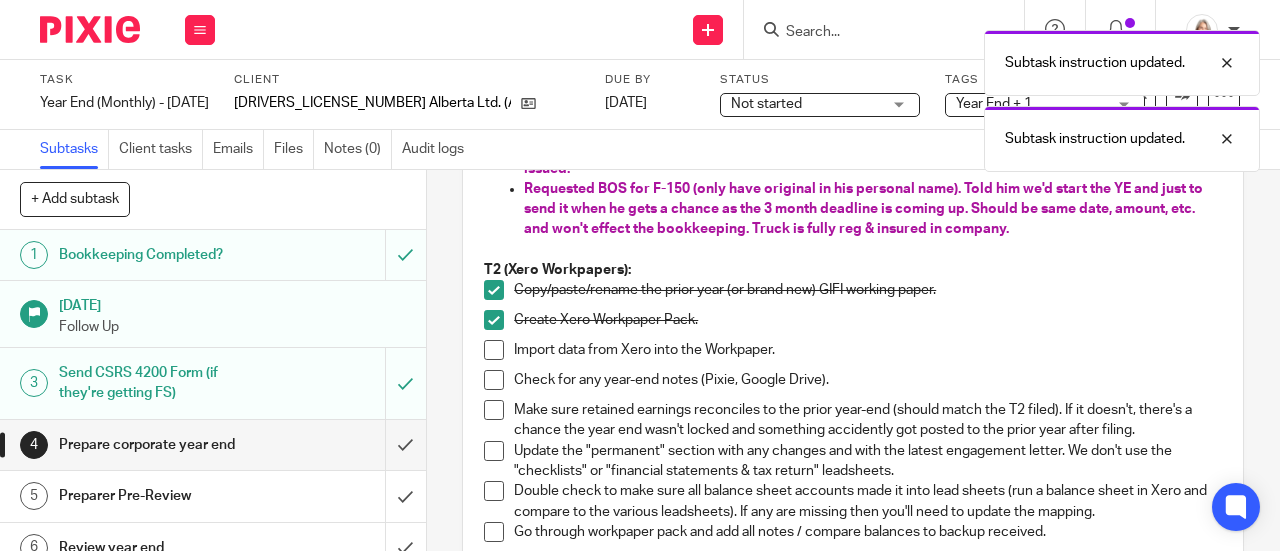 click at bounding box center [494, 350] 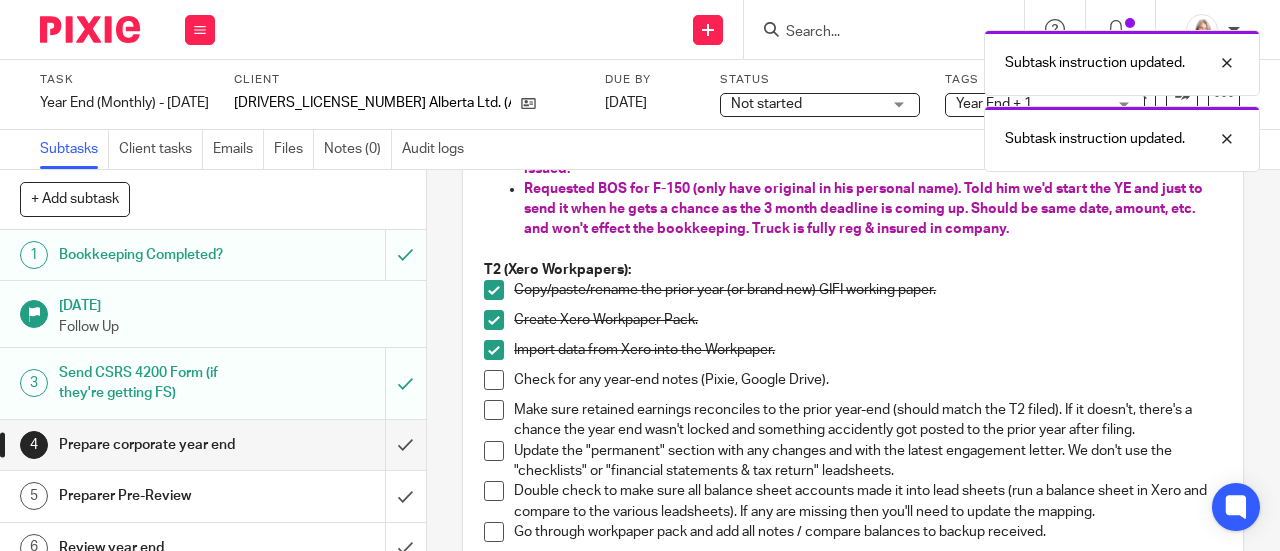 click at bounding box center (494, 380) 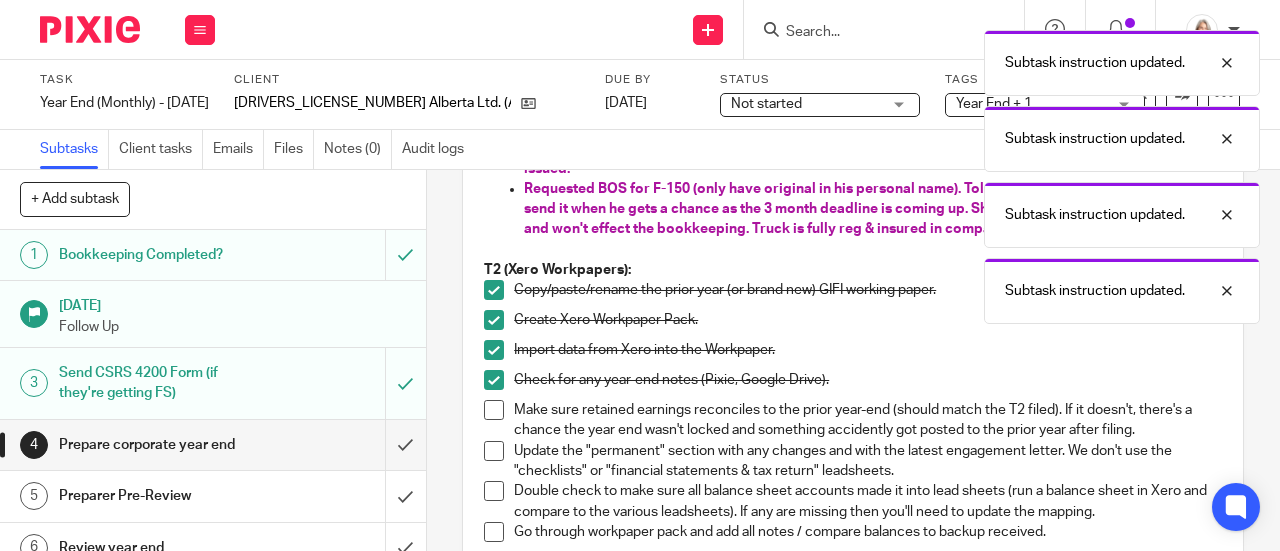 drag, startPoint x: 490, startPoint y: 386, endPoint x: 488, endPoint y: 409, distance: 23.086792 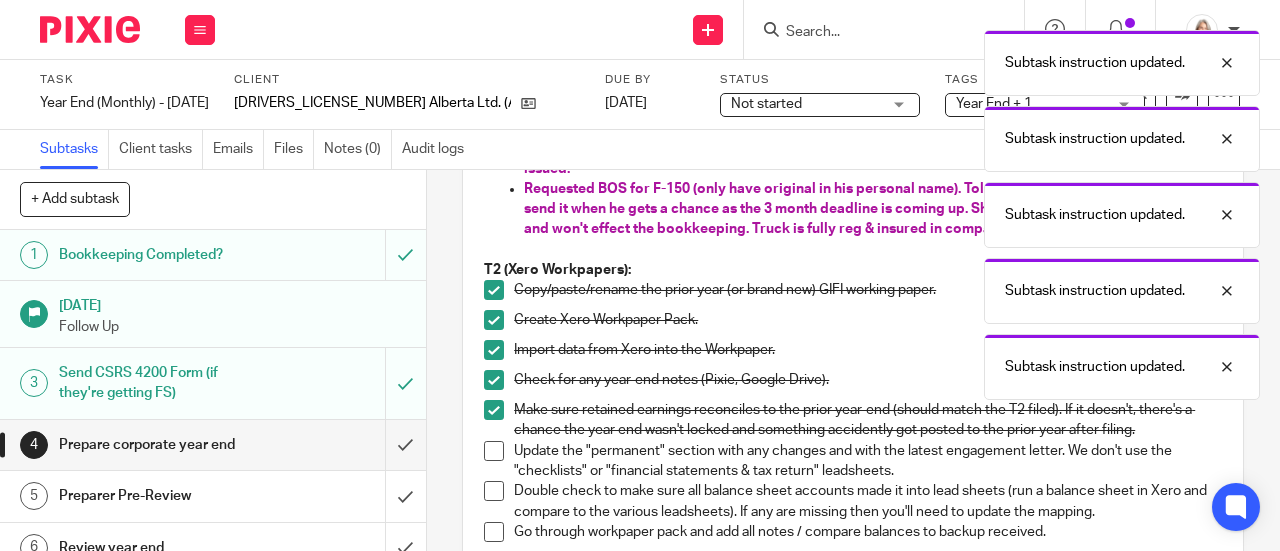 click at bounding box center (494, 451) 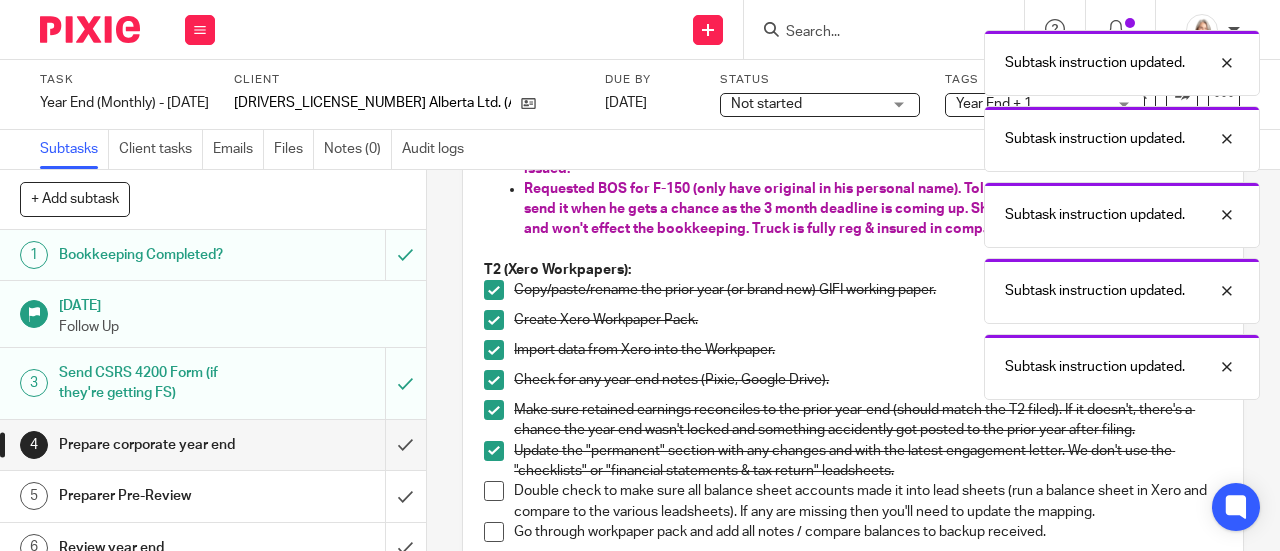 click at bounding box center [494, 491] 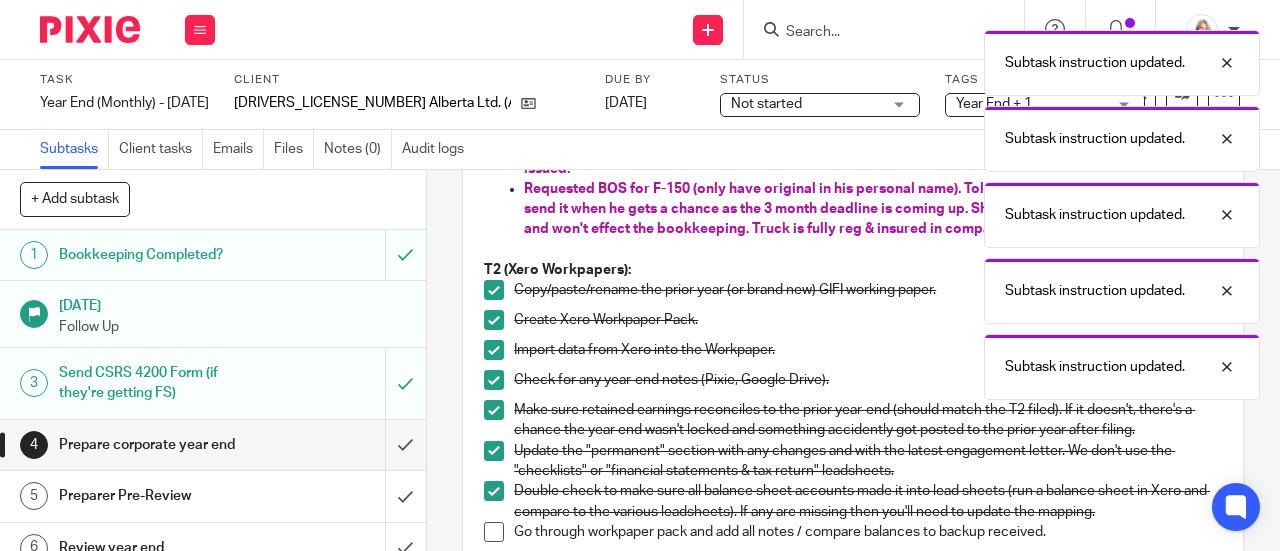 drag, startPoint x: 486, startPoint y: 505, endPoint x: 483, endPoint y: 483, distance: 22.203604 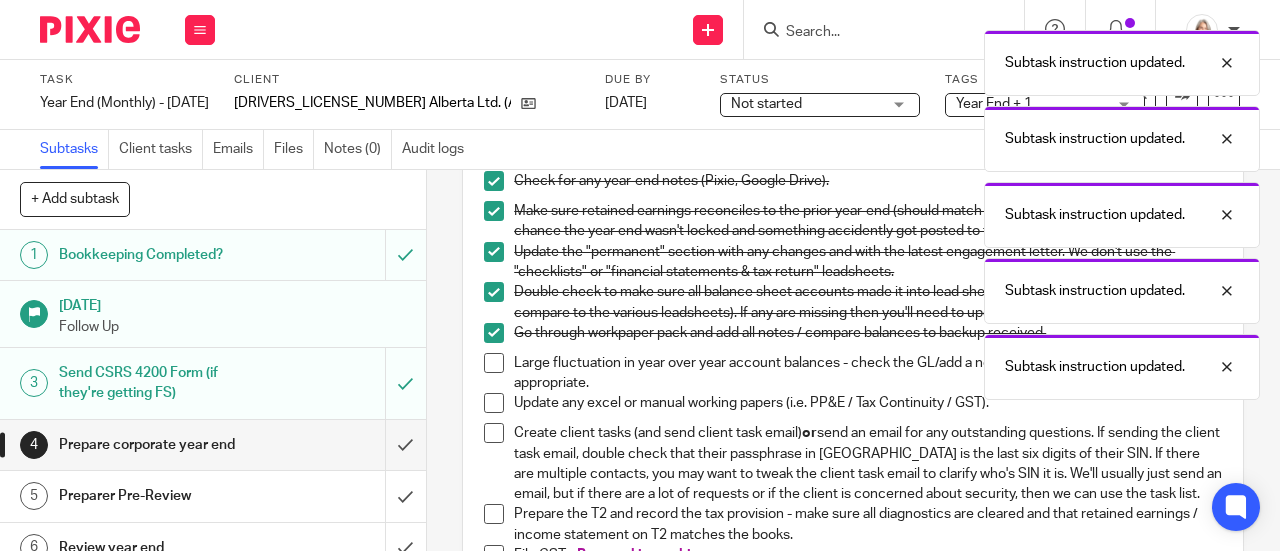 scroll, scrollTop: 500, scrollLeft: 0, axis: vertical 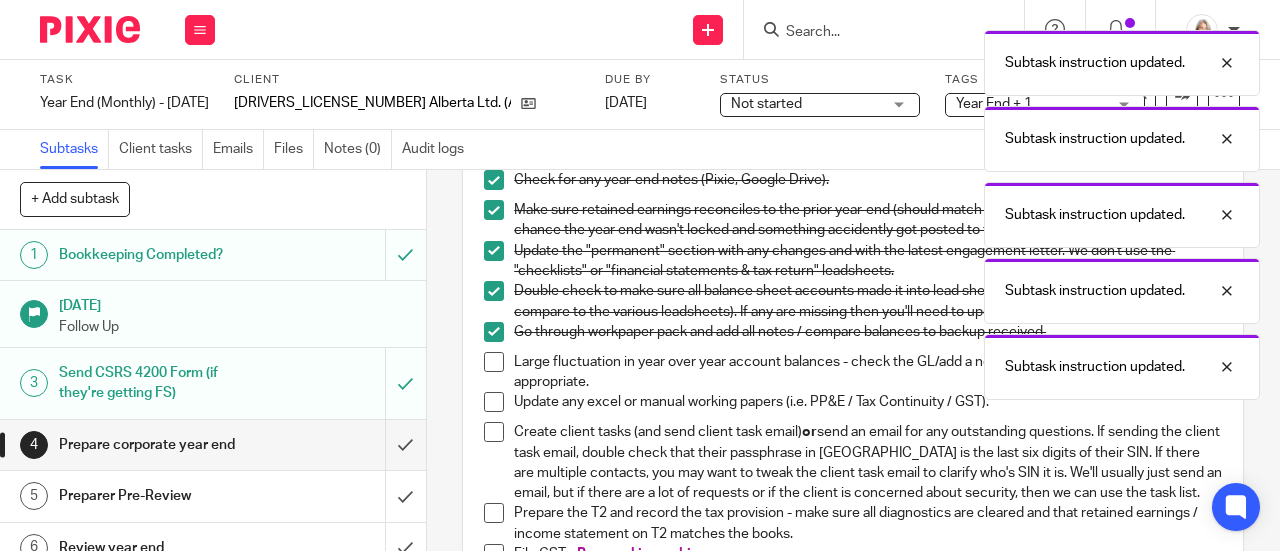 click on "Large fluctuation in year over year account balances - check the GL/add a note or check with client as appropriate." at bounding box center [853, 372] 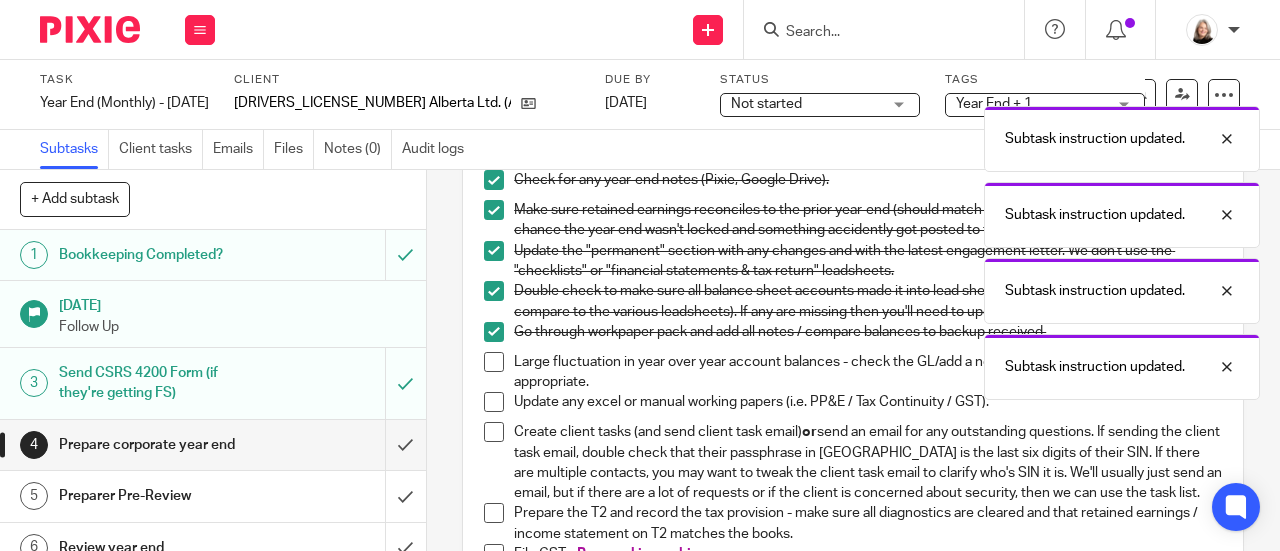 click at bounding box center [494, 362] 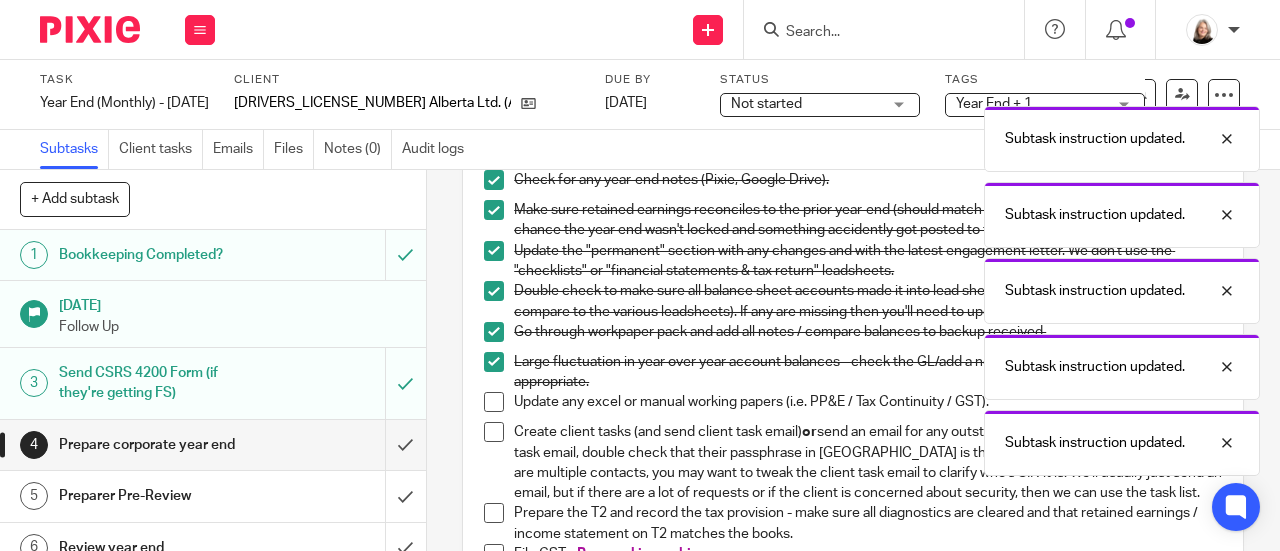 click at bounding box center [494, 402] 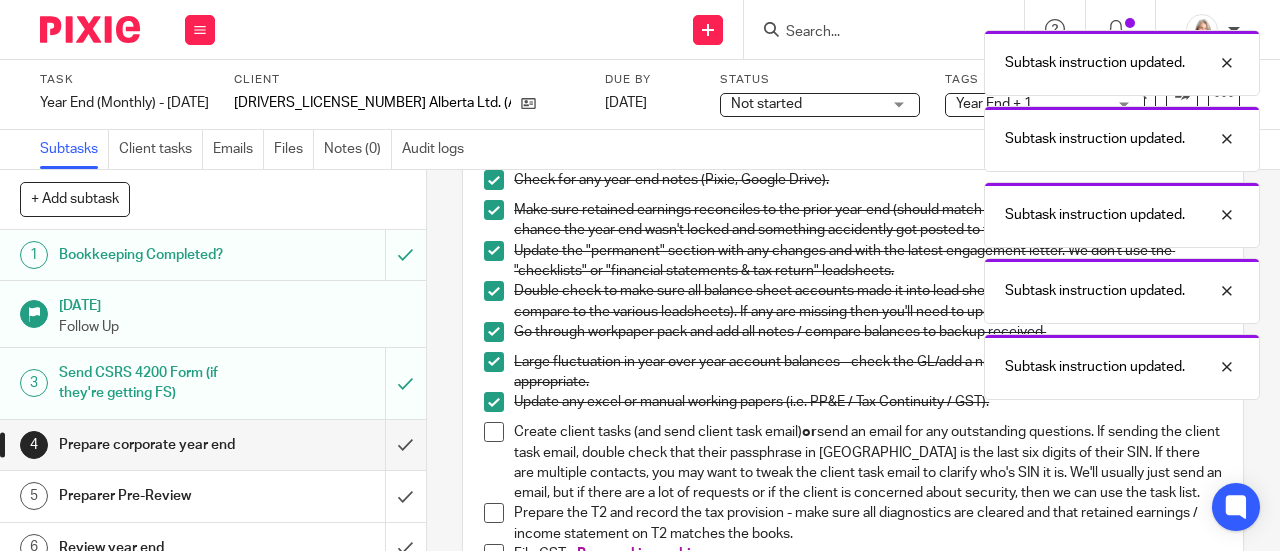click on "Import data from Xero into the Workpaper.   Check for any year-end notes (Pixie, Google Drive).   Make sure retained earnings reconciles to the prior year-end (should match the T2 filed). If it doesn't, there's a chance the year end wasn't locked and something accidently got posted to the prior year after filing.   Update the "permanent" section with any changes and with the latest engagement letter. We don't use the "checklists" or "financial statements & tax return" leadsheets.   Double check to make sure all balance sheet accounts made it into lead sheets (run a balance sheet in Xero and compare to the various leadsheets). If any are missing then you'll need to update the mapping.   Go through workpaper pack and add all notes / compare balances to backup received.   Large fluctuation in year over year account balances - check the GL/add a note or check with client as appropriate.   Update any excel or manual working papers (i.e. PP&E / Tax Continuity / GST).   or     File GST -" at bounding box center [853, 387] 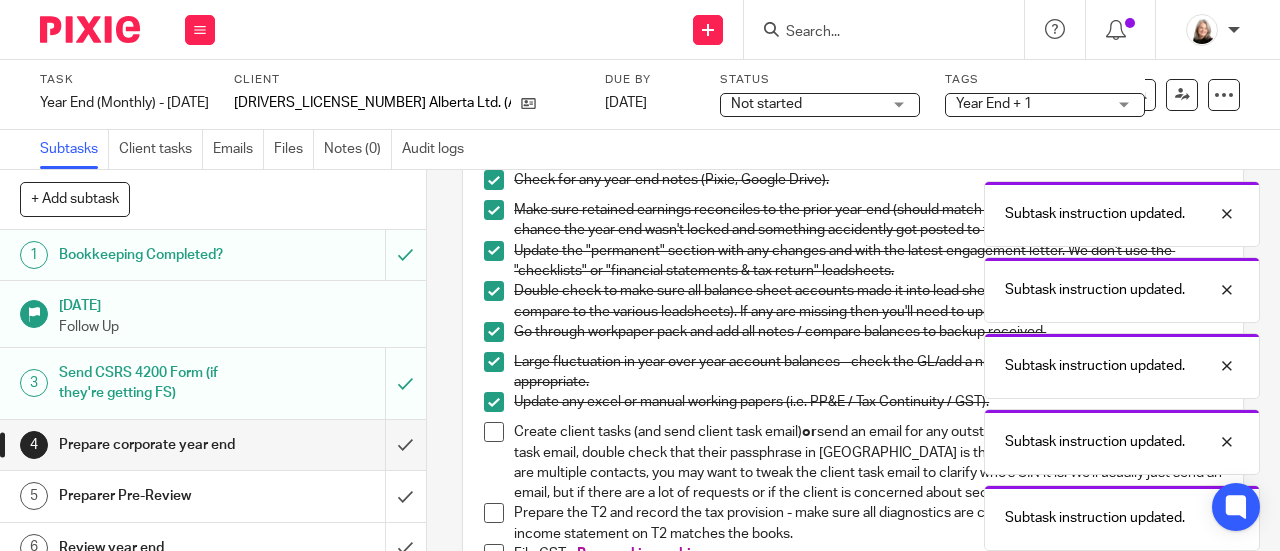 scroll, scrollTop: 700, scrollLeft: 0, axis: vertical 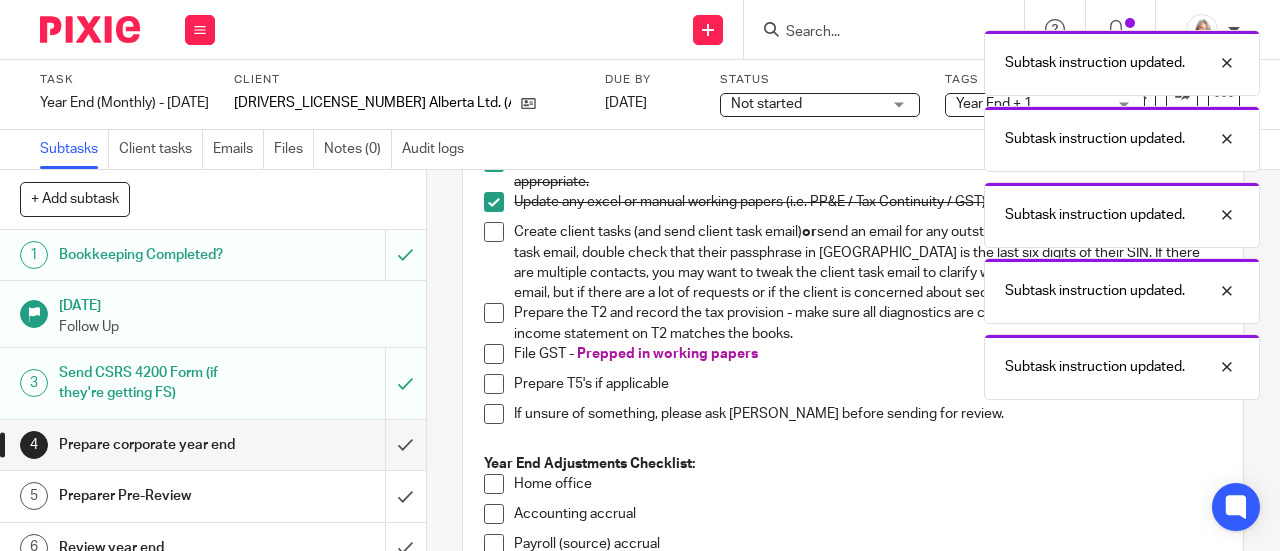 click at bounding box center (494, 232) 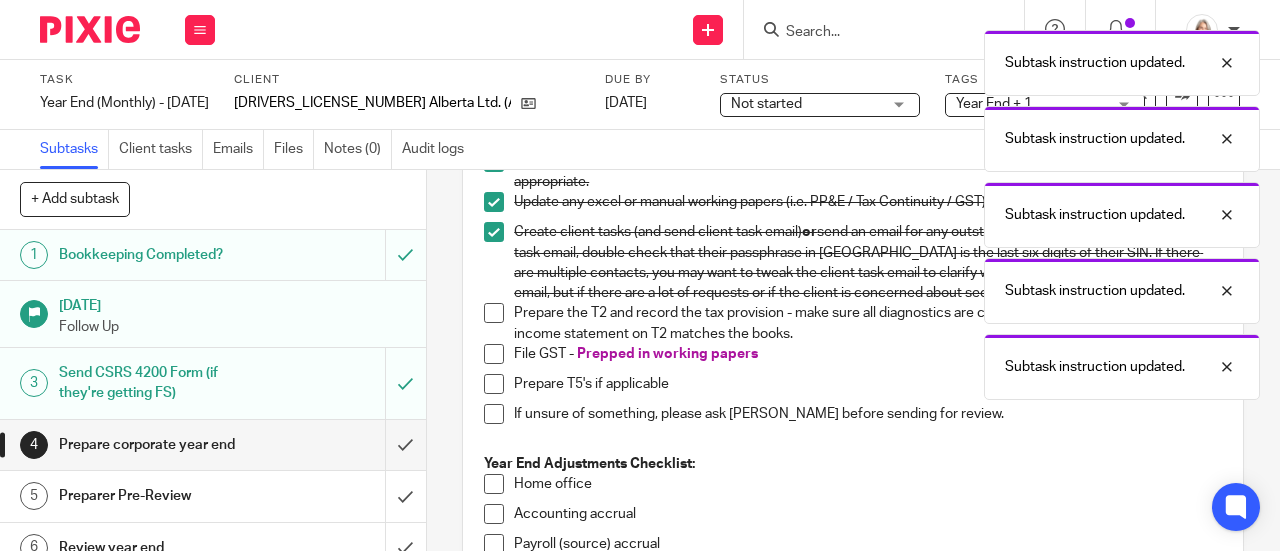 click at bounding box center [494, 313] 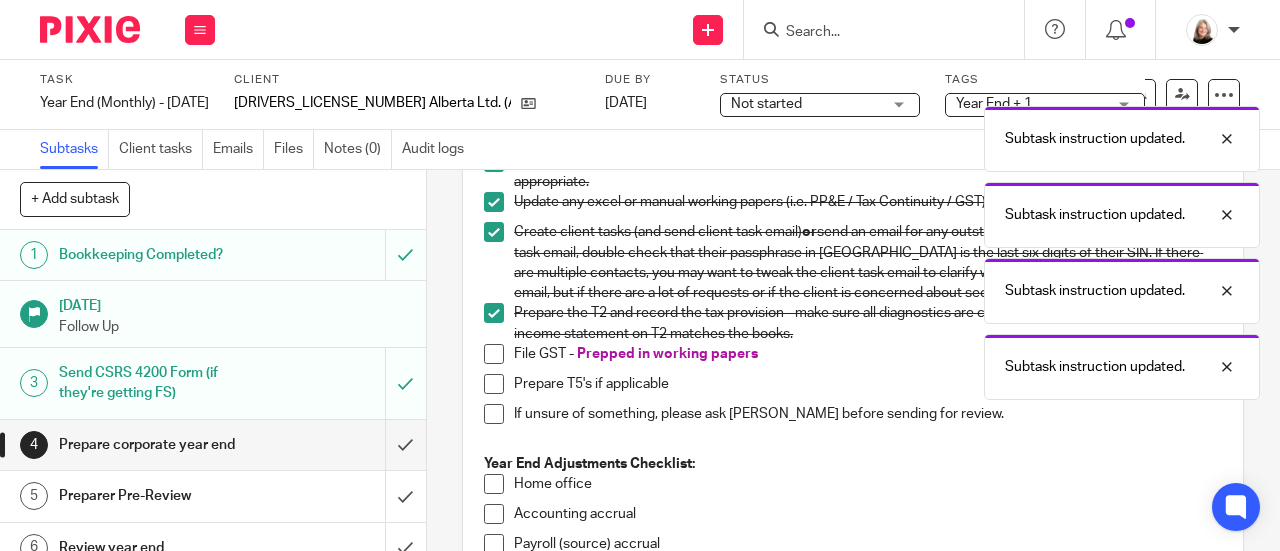 click at bounding box center (494, 354) 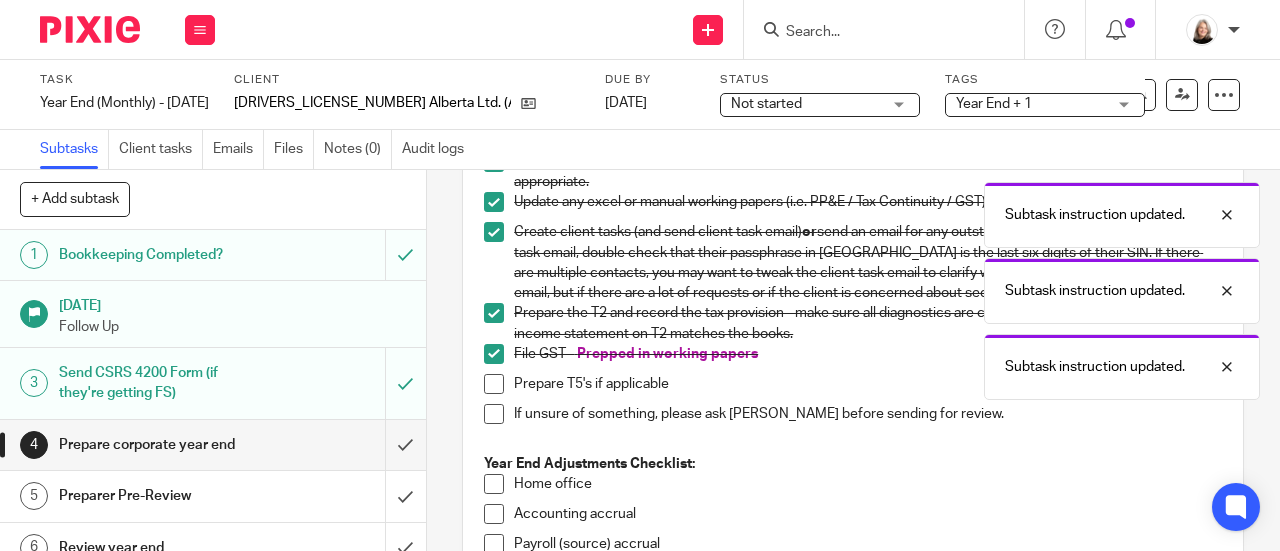 click at bounding box center [494, 384] 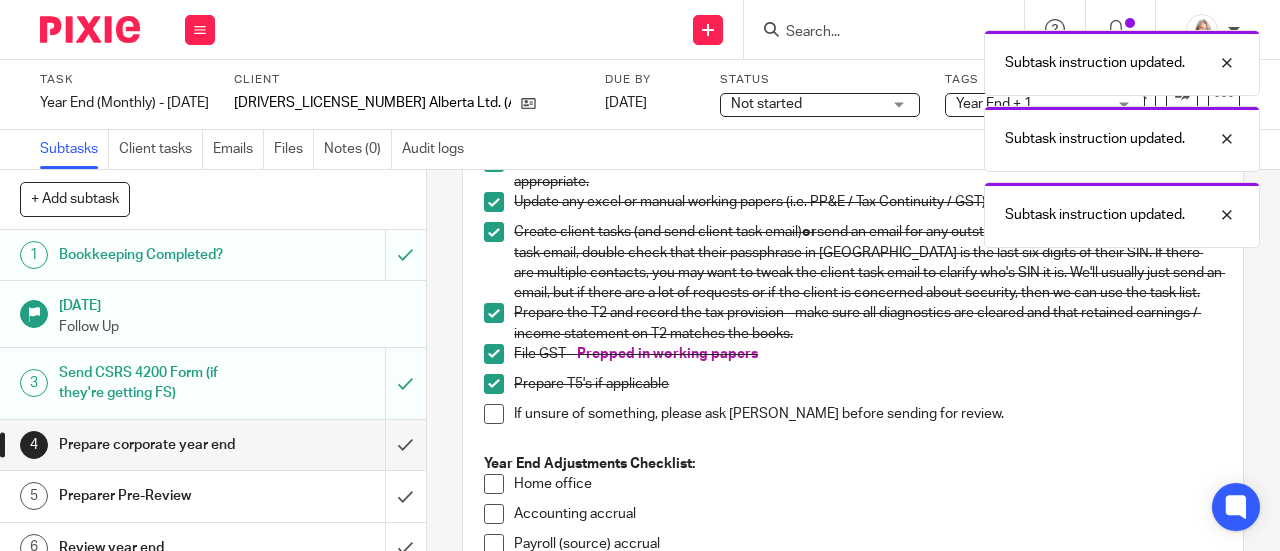 click at bounding box center (494, 414) 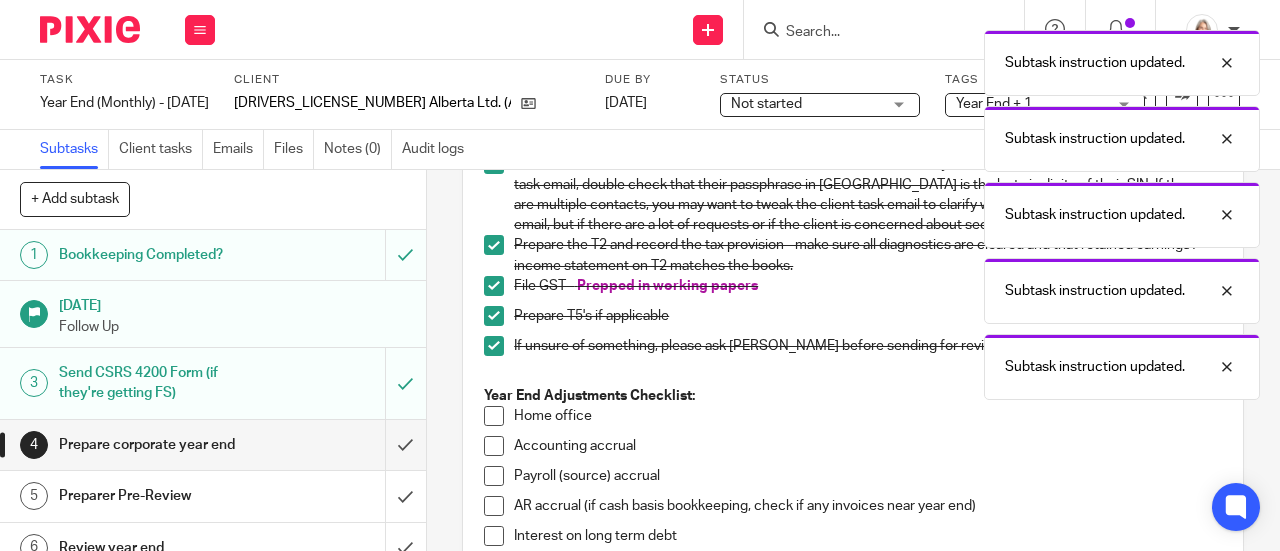 scroll, scrollTop: 800, scrollLeft: 0, axis: vertical 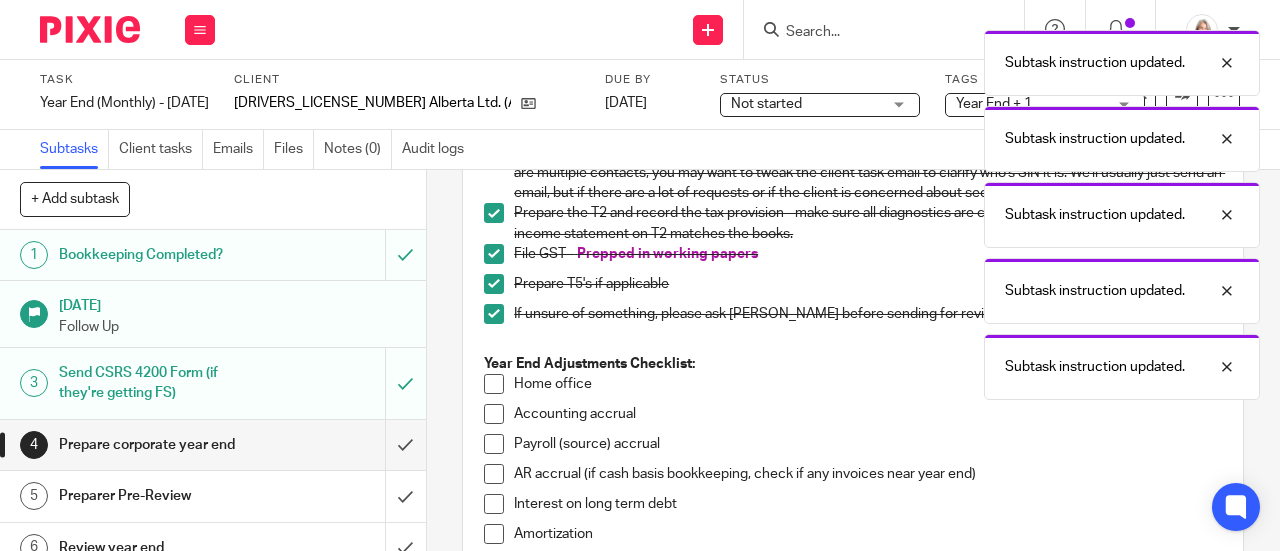 click at bounding box center (494, 384) 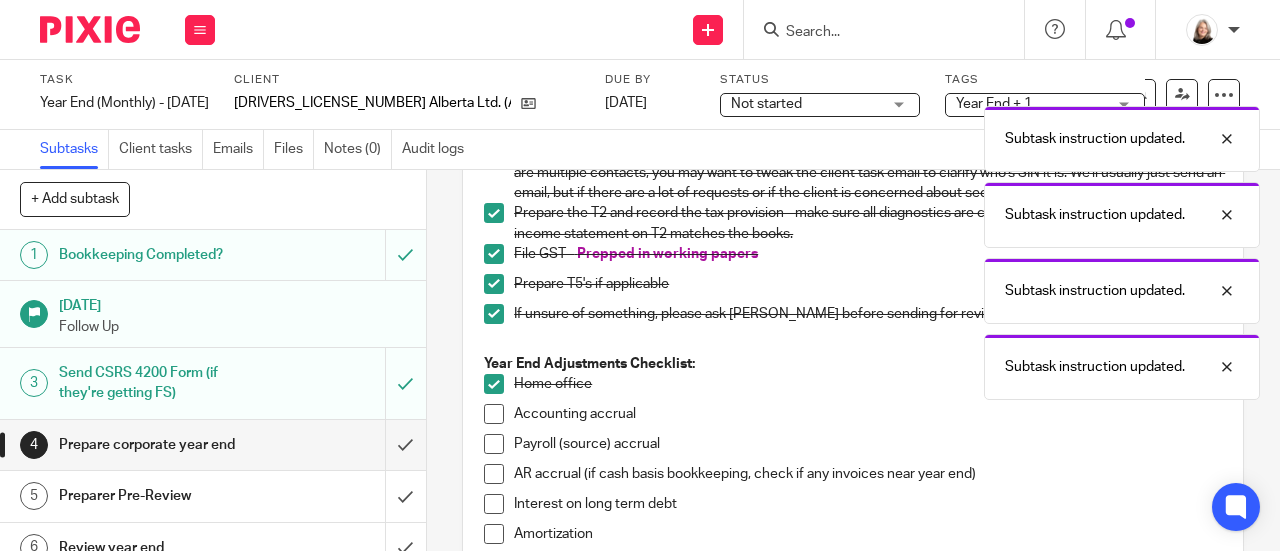 click at bounding box center [494, 444] 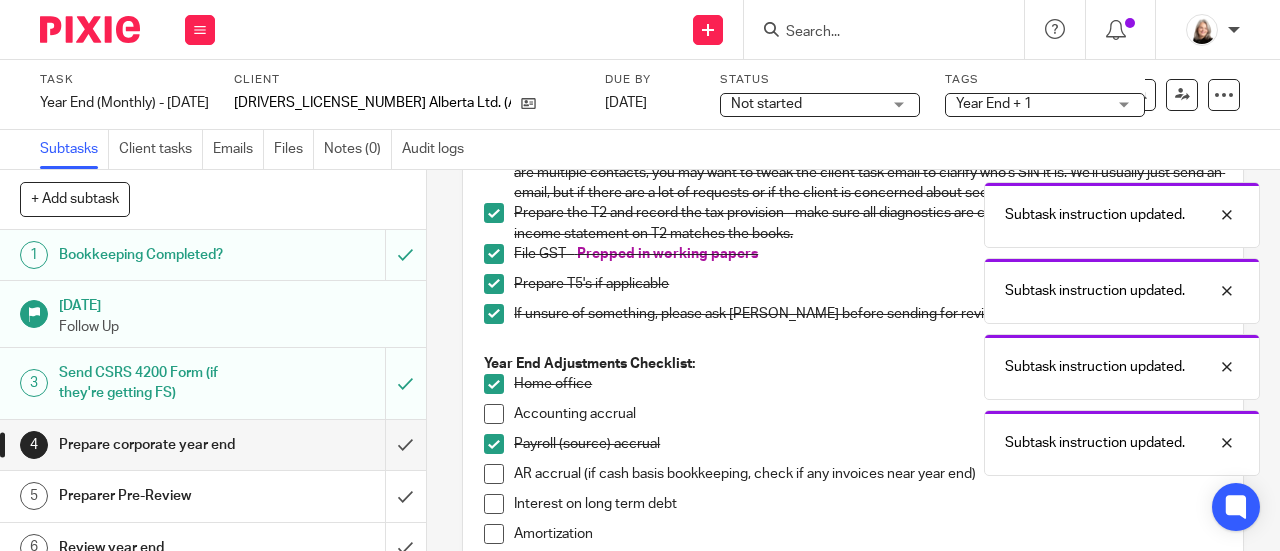 drag, startPoint x: 485, startPoint y: 416, endPoint x: 482, endPoint y: 431, distance: 15.297058 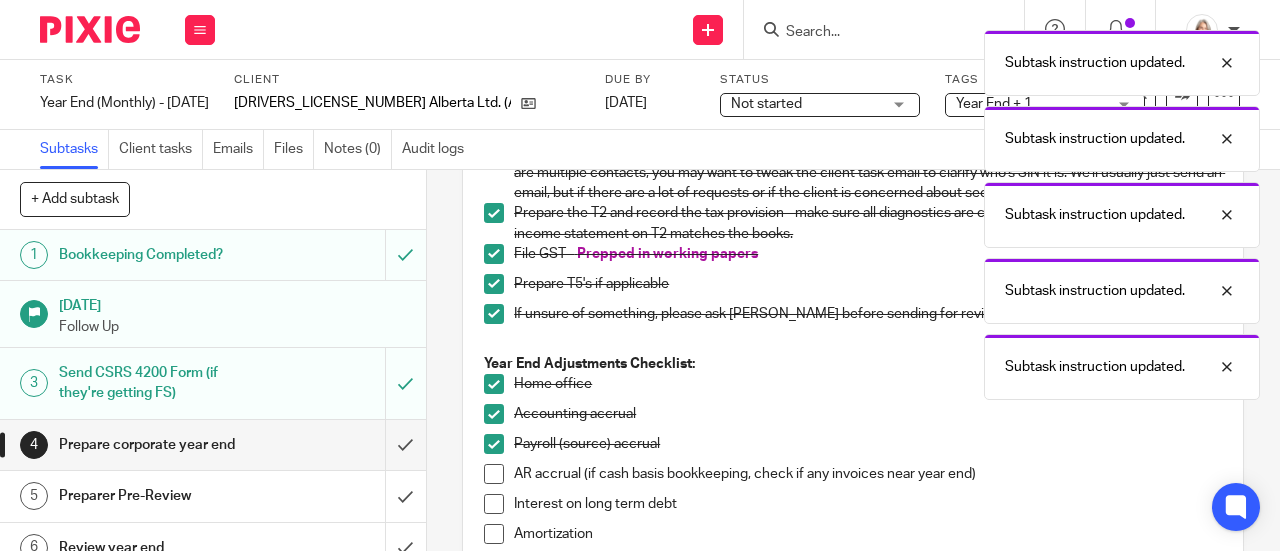 click at bounding box center (494, 474) 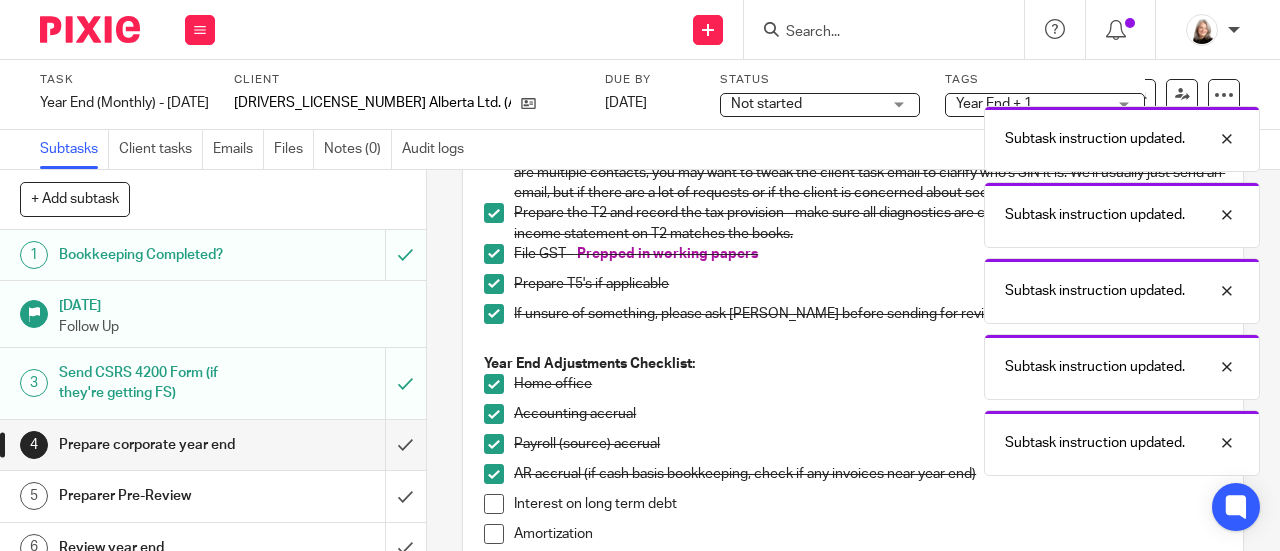 click at bounding box center [494, 504] 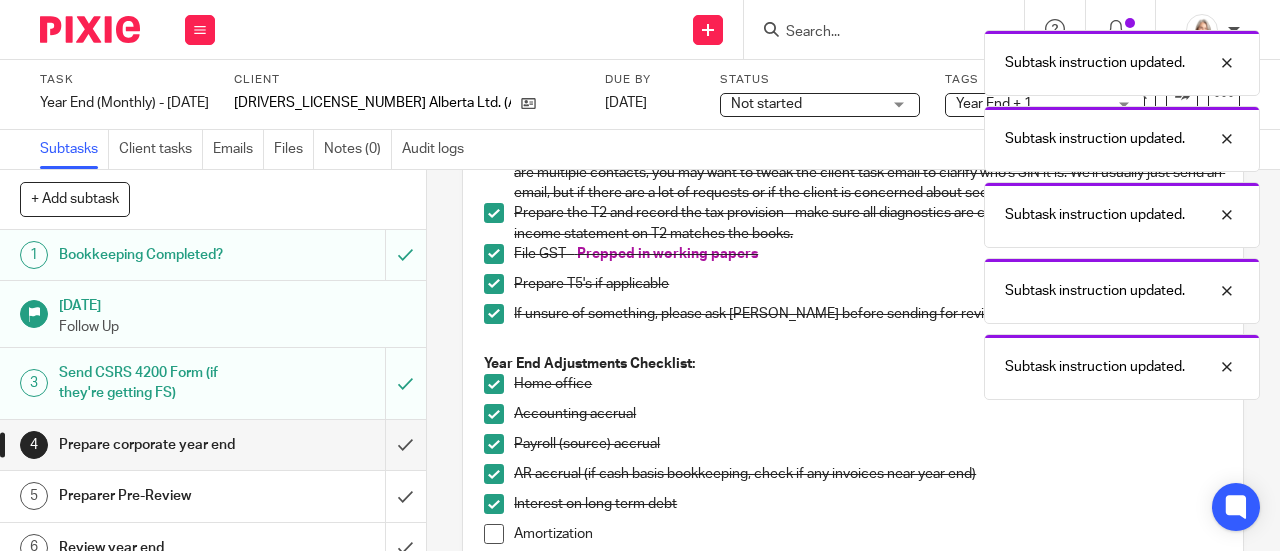 click on "Interest on long term debt" at bounding box center [853, 509] 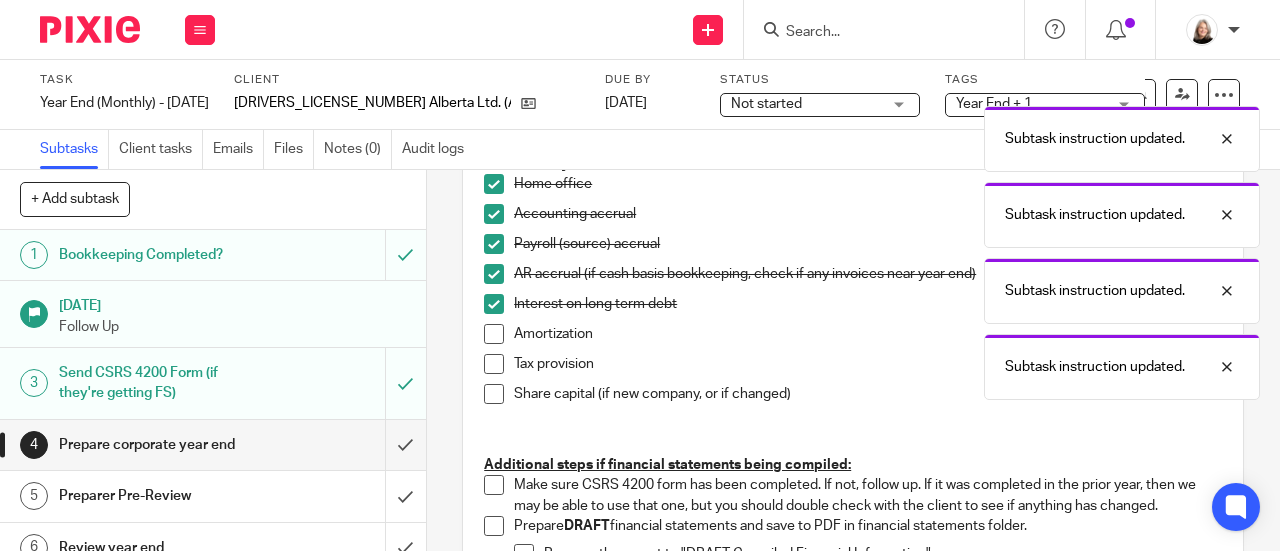 click at bounding box center (494, 394) 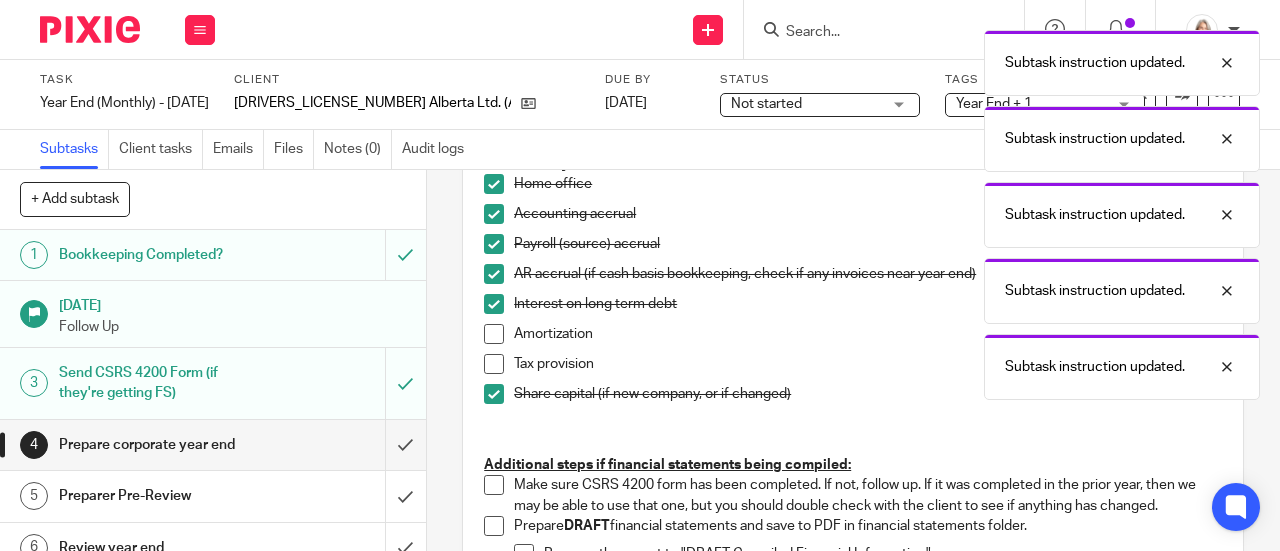 click at bounding box center [494, 364] 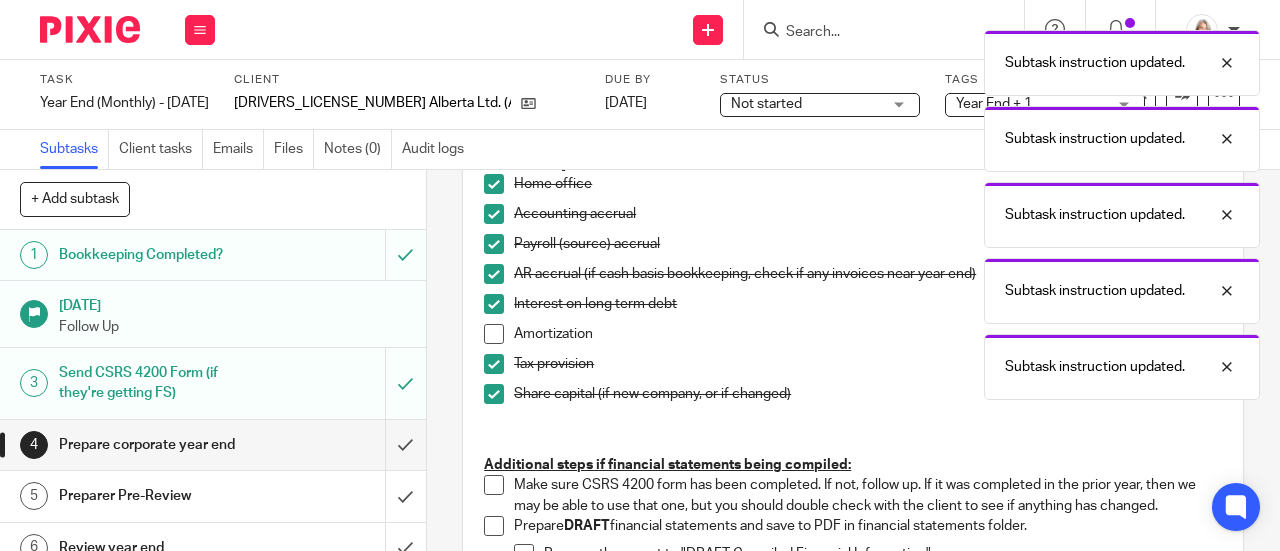 click at bounding box center (494, 334) 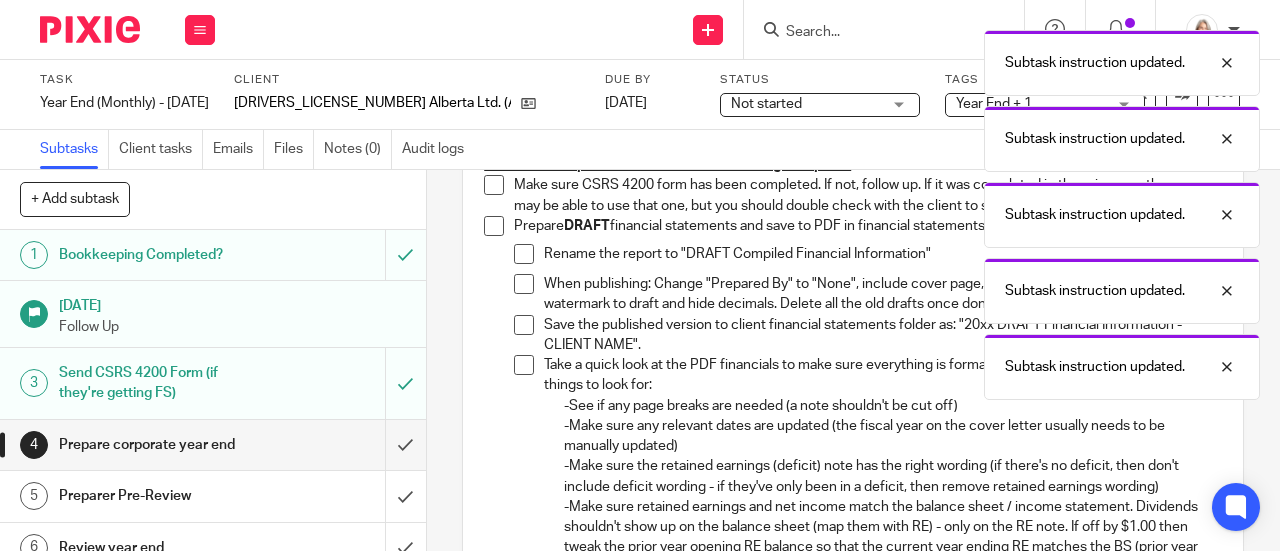 scroll, scrollTop: 1400, scrollLeft: 0, axis: vertical 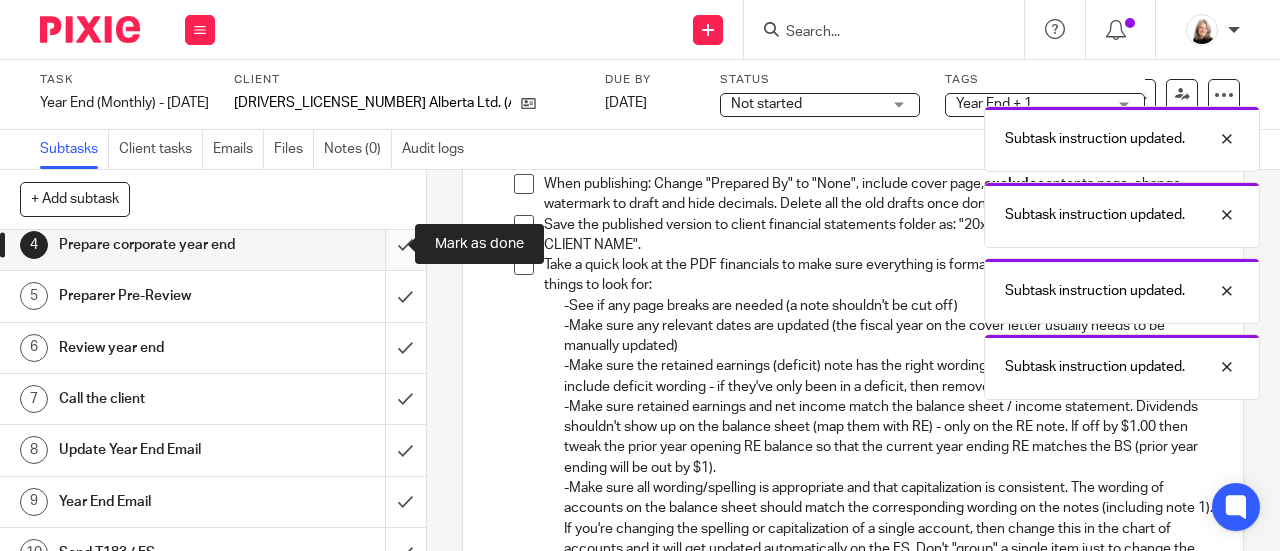 click at bounding box center (213, 245) 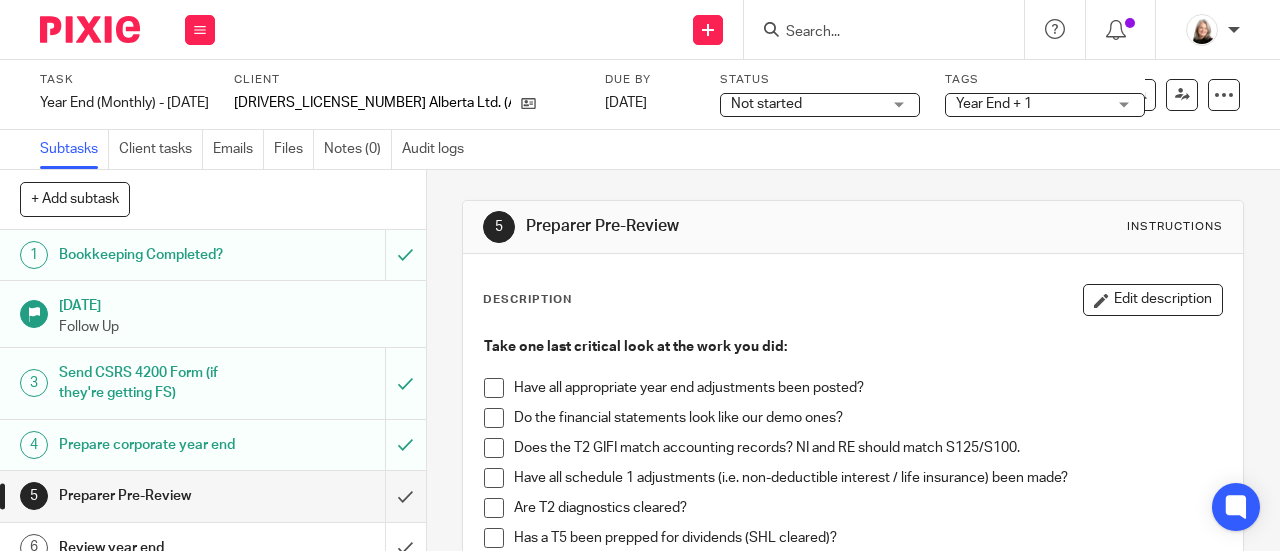 scroll, scrollTop: 0, scrollLeft: 0, axis: both 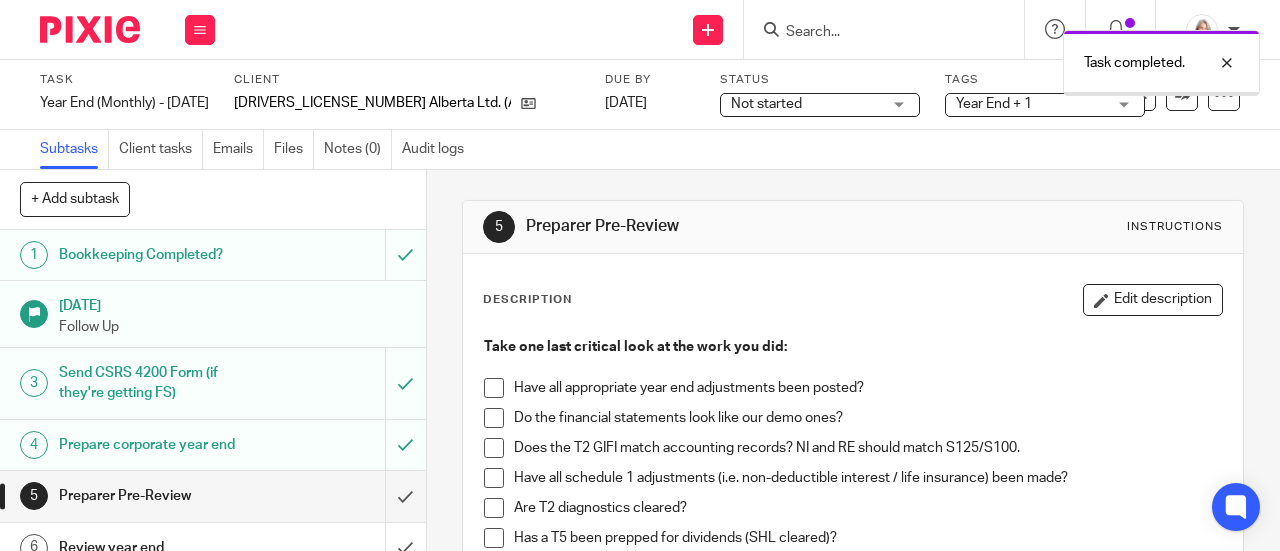 click on "Not started
Not started" at bounding box center (820, 105) 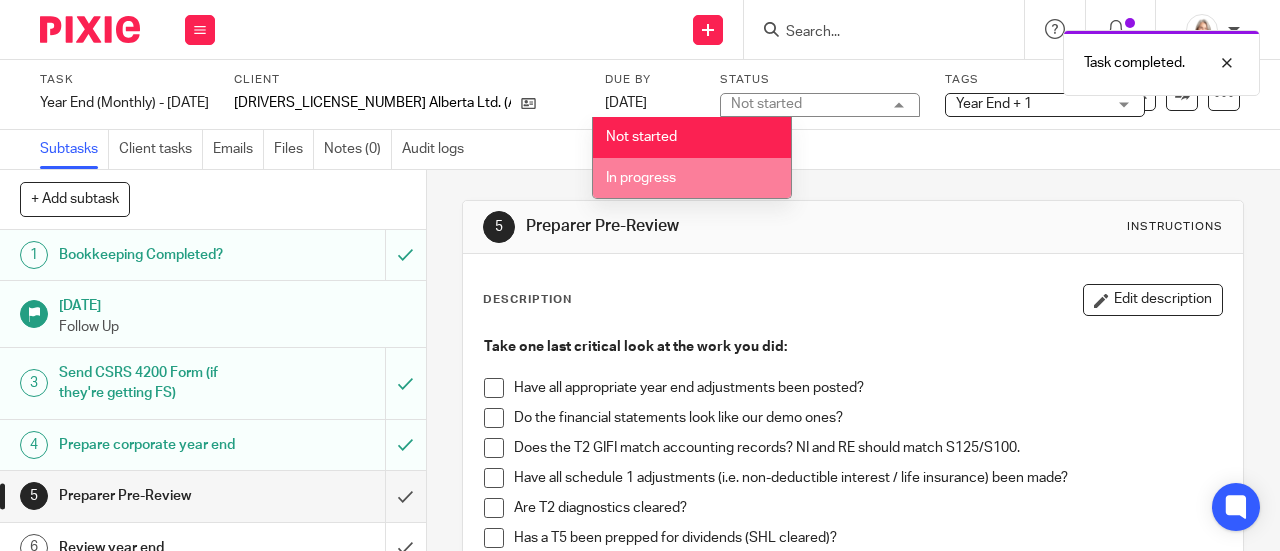click on "In progress" at bounding box center [692, 178] 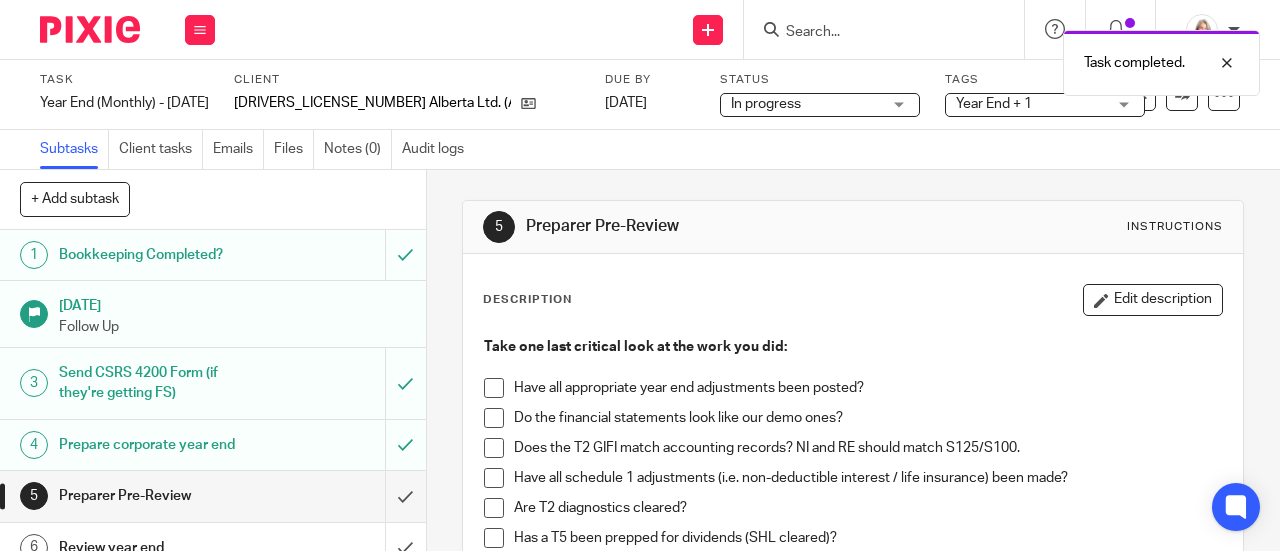 click at bounding box center (494, 418) 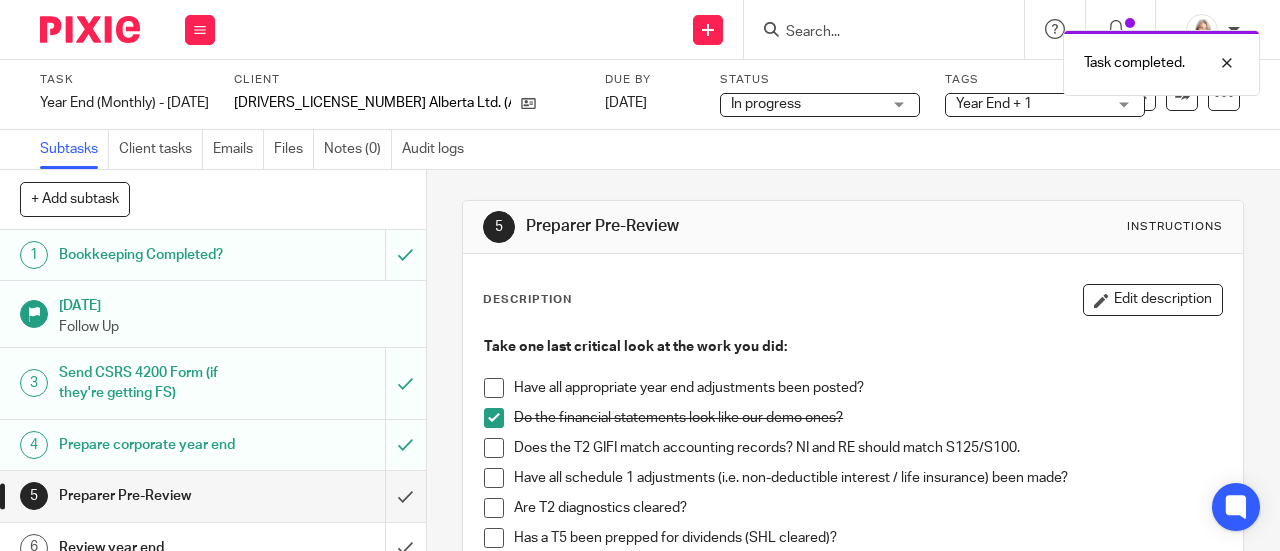 click at bounding box center (494, 388) 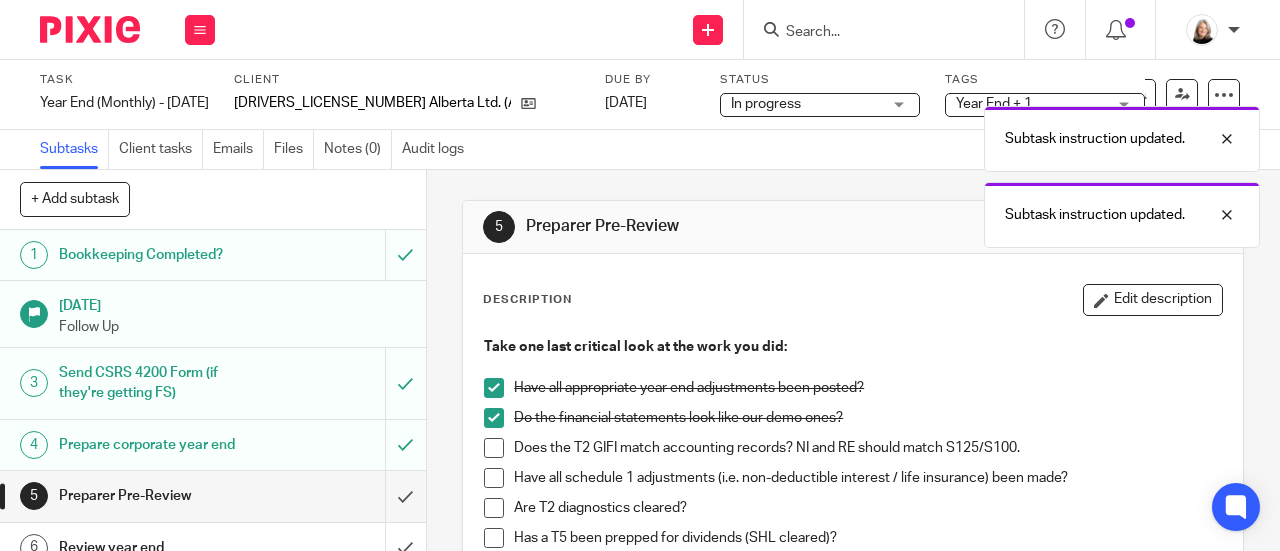 click at bounding box center [494, 448] 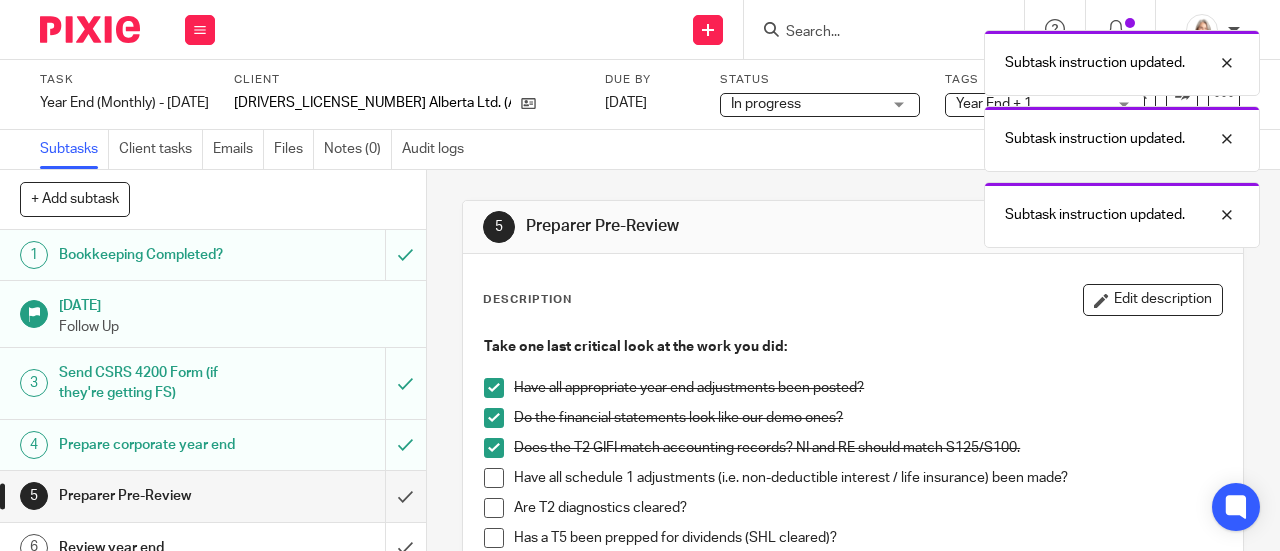 click at bounding box center (494, 478) 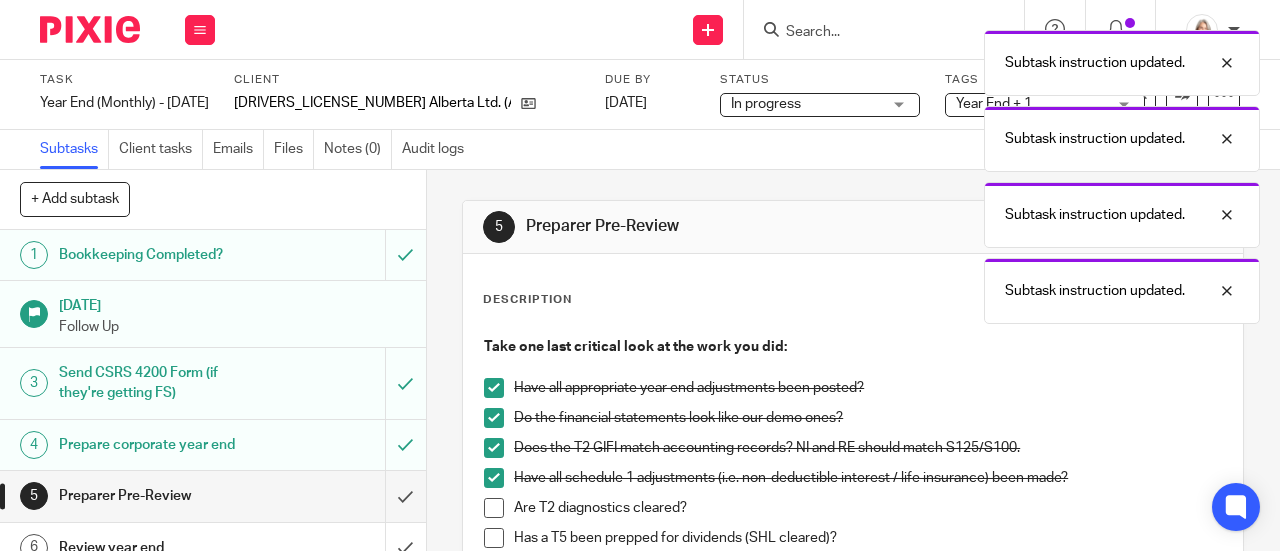 click at bounding box center [494, 508] 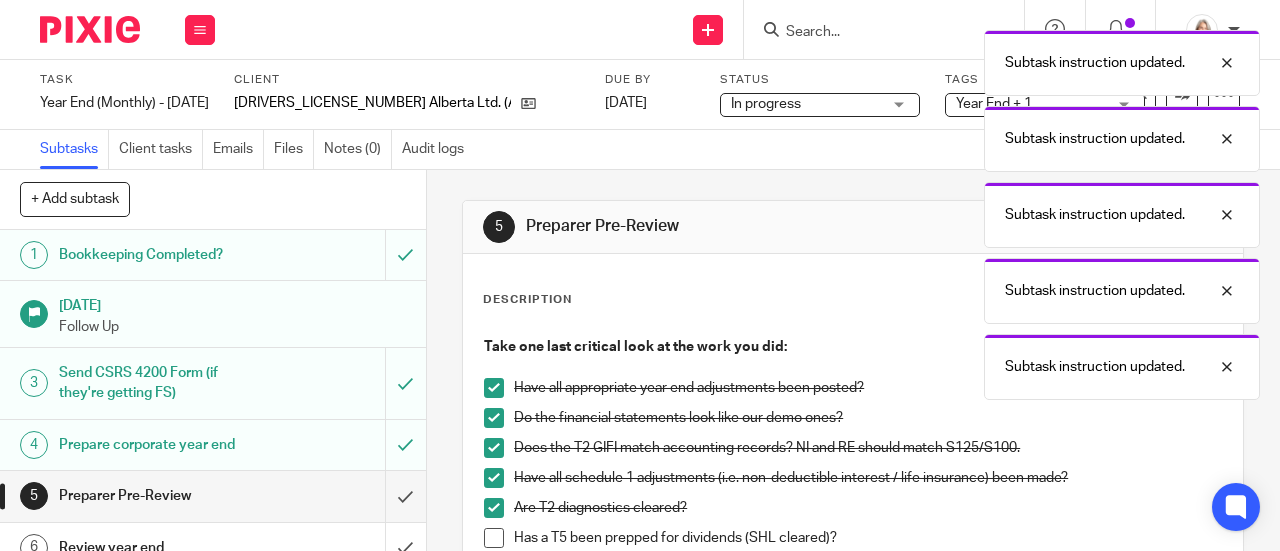 click at bounding box center [494, 538] 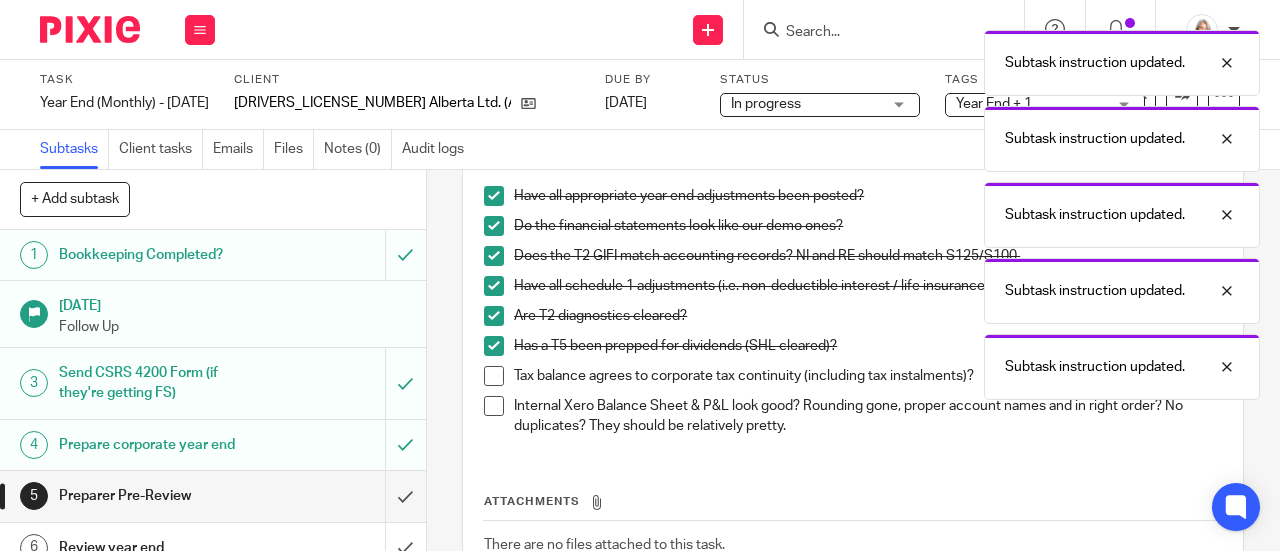 scroll, scrollTop: 200, scrollLeft: 0, axis: vertical 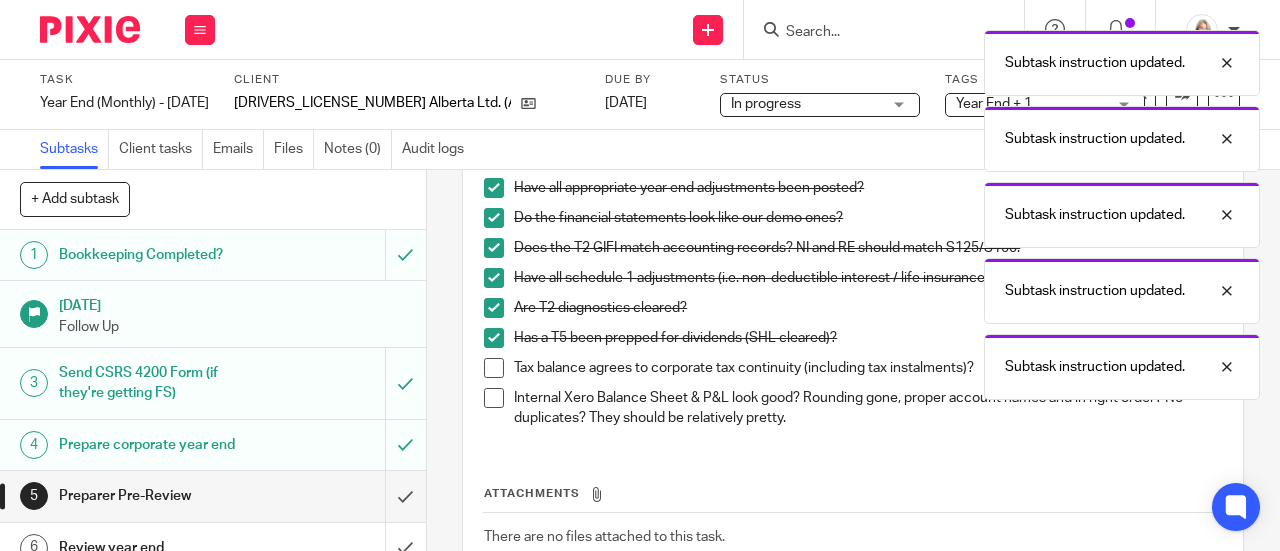 click at bounding box center (494, 368) 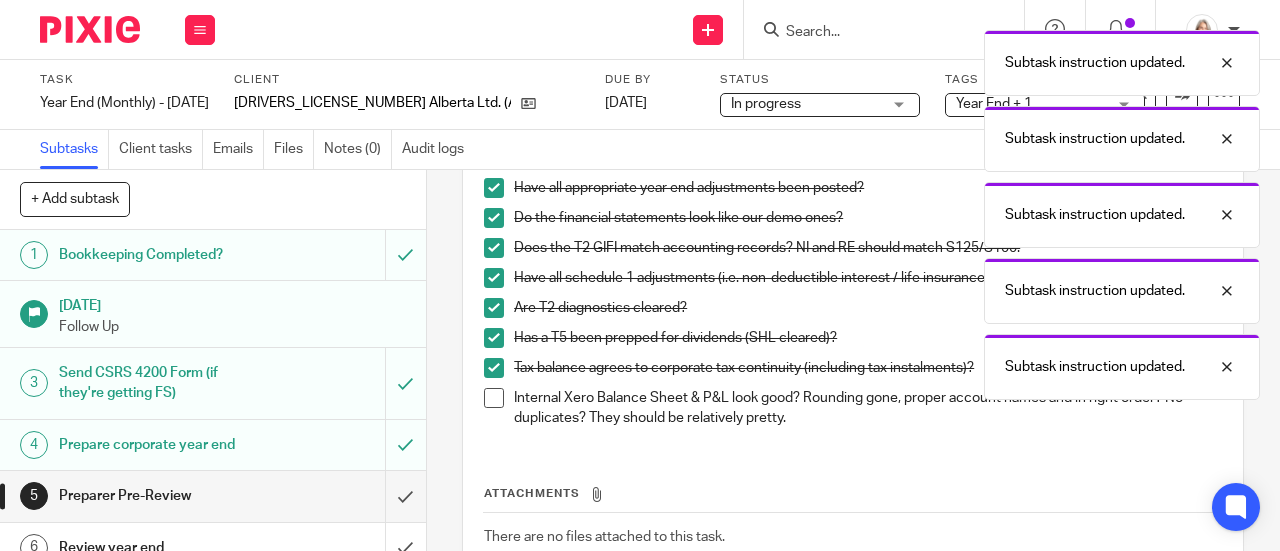 click at bounding box center [494, 398] 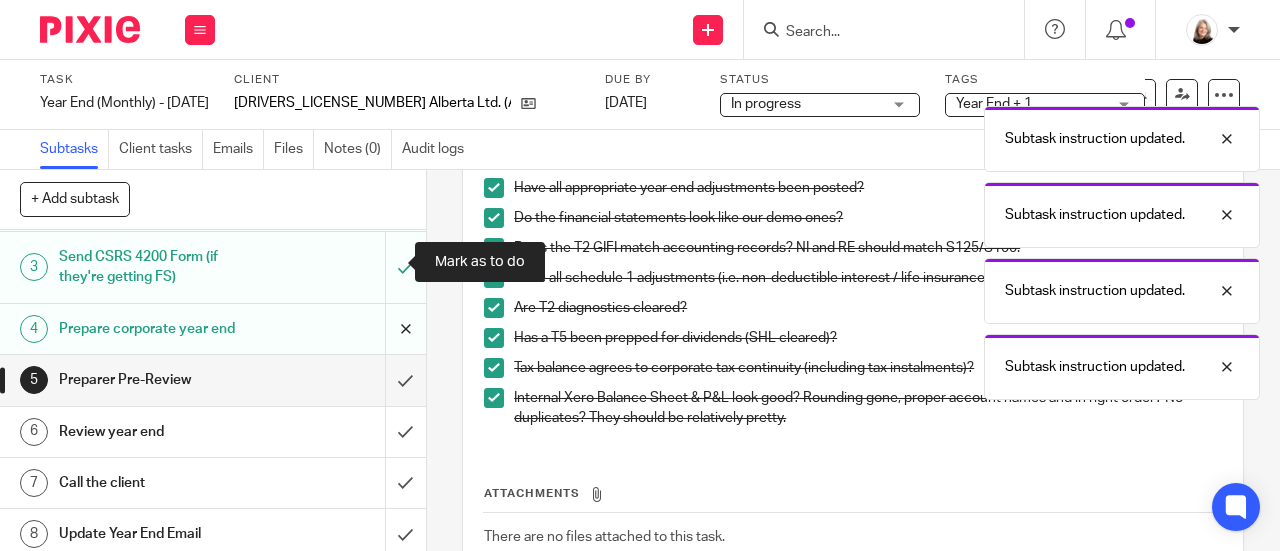 scroll, scrollTop: 200, scrollLeft: 0, axis: vertical 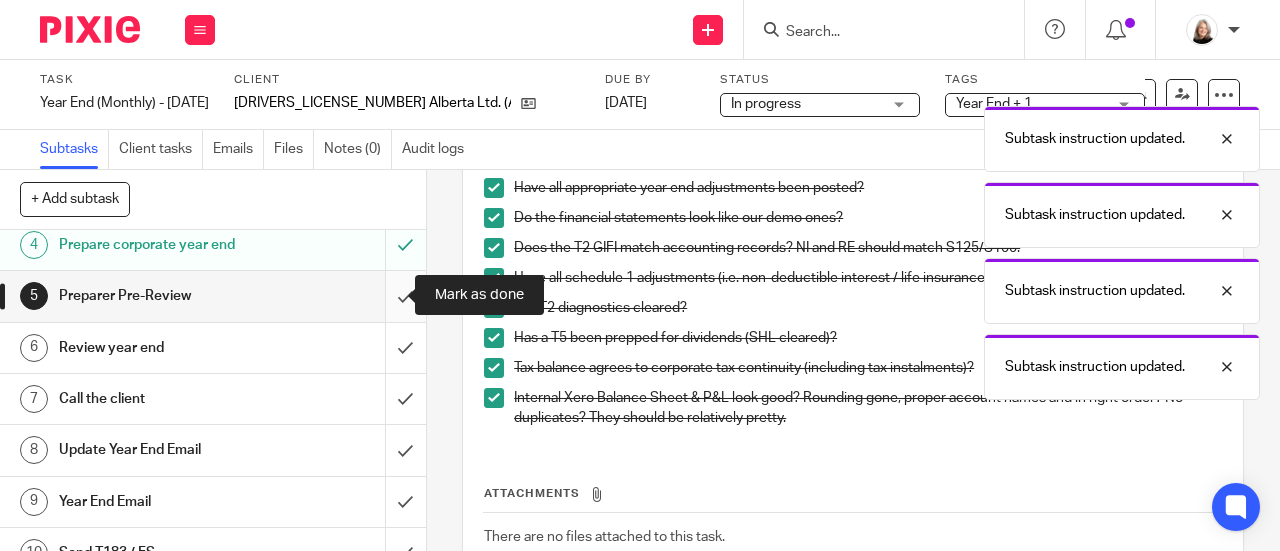 click at bounding box center [213, 296] 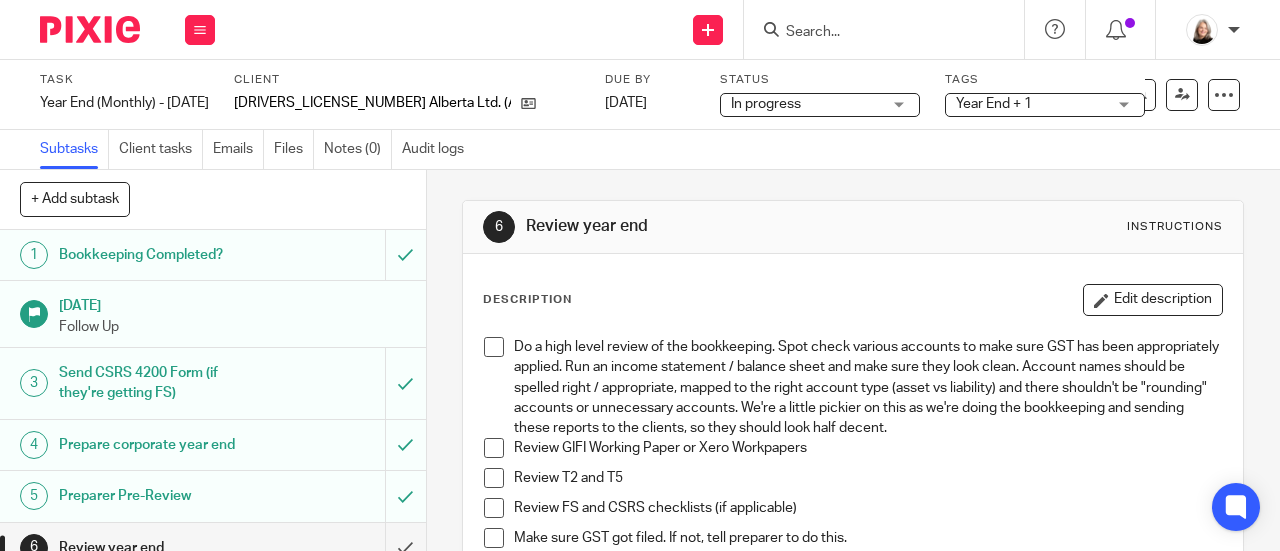 scroll, scrollTop: 0, scrollLeft: 0, axis: both 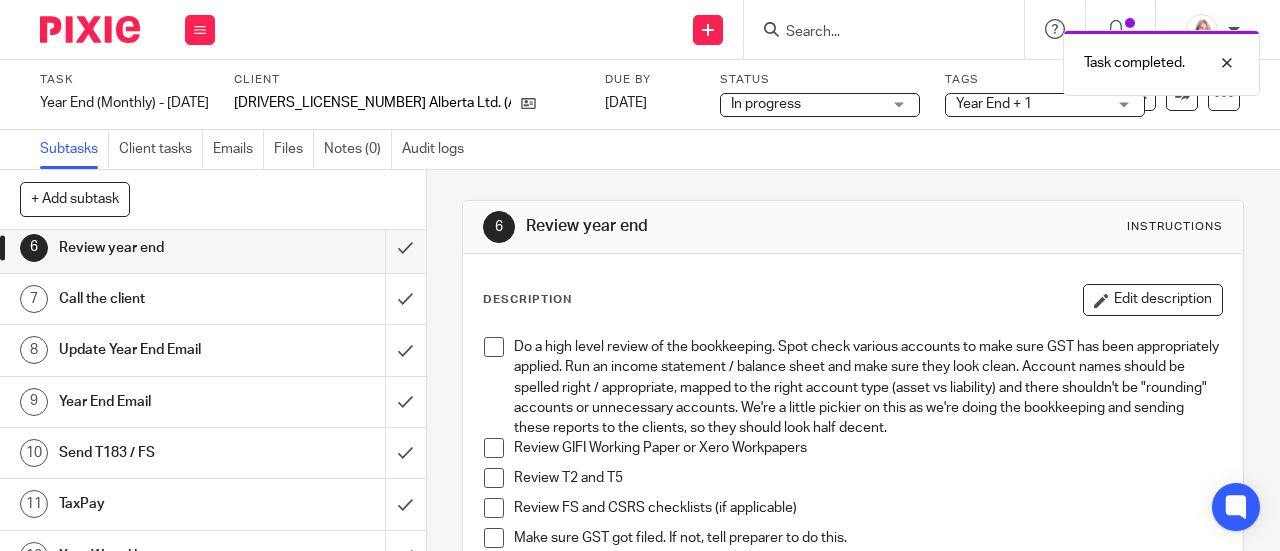 click on "Update Year End Email" at bounding box center (212, 350) 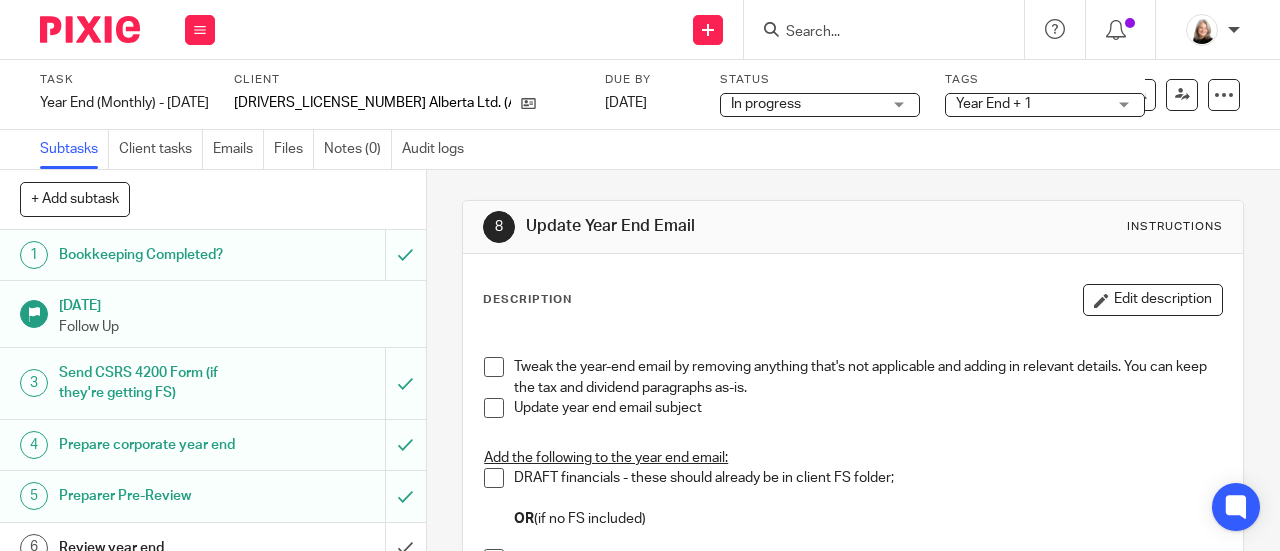 scroll, scrollTop: 0, scrollLeft: 0, axis: both 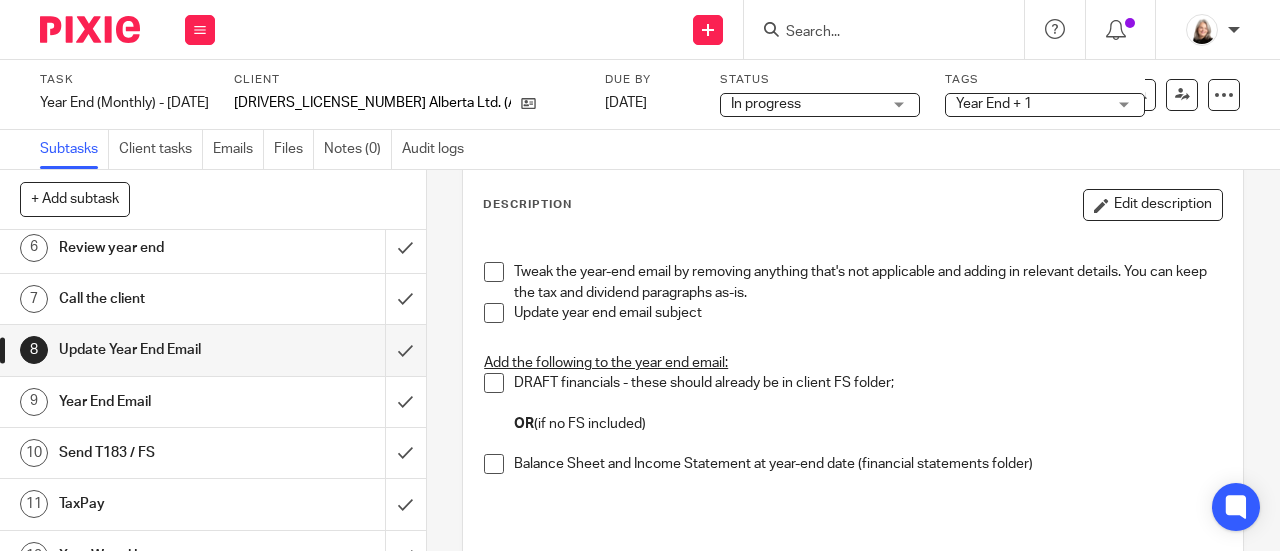 click on "Year End Email" at bounding box center (161, 402) 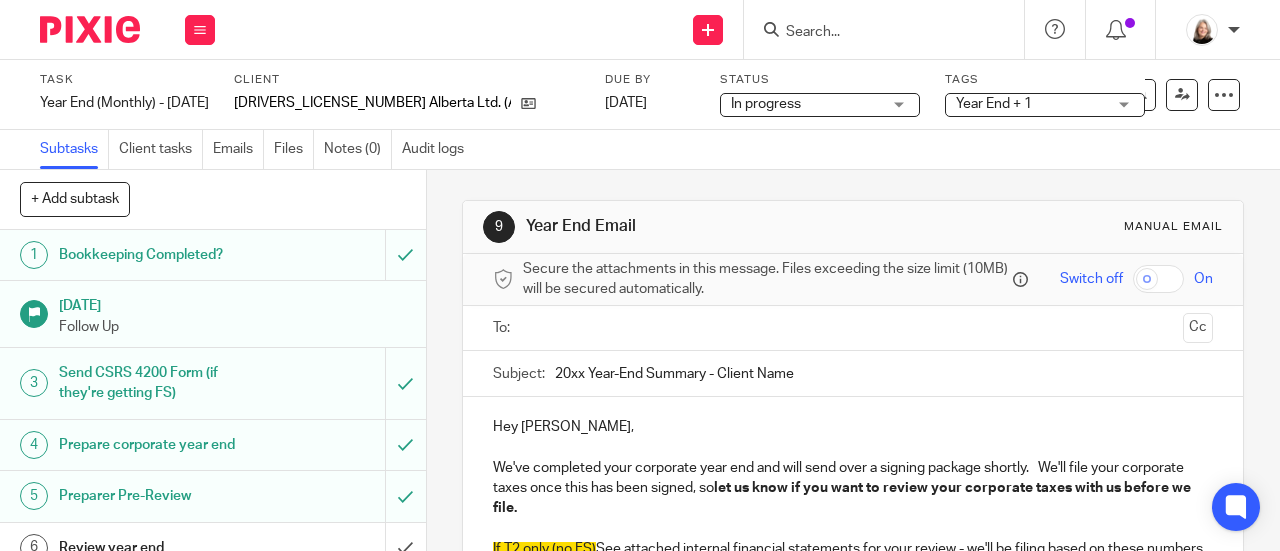 scroll, scrollTop: 0, scrollLeft: 0, axis: both 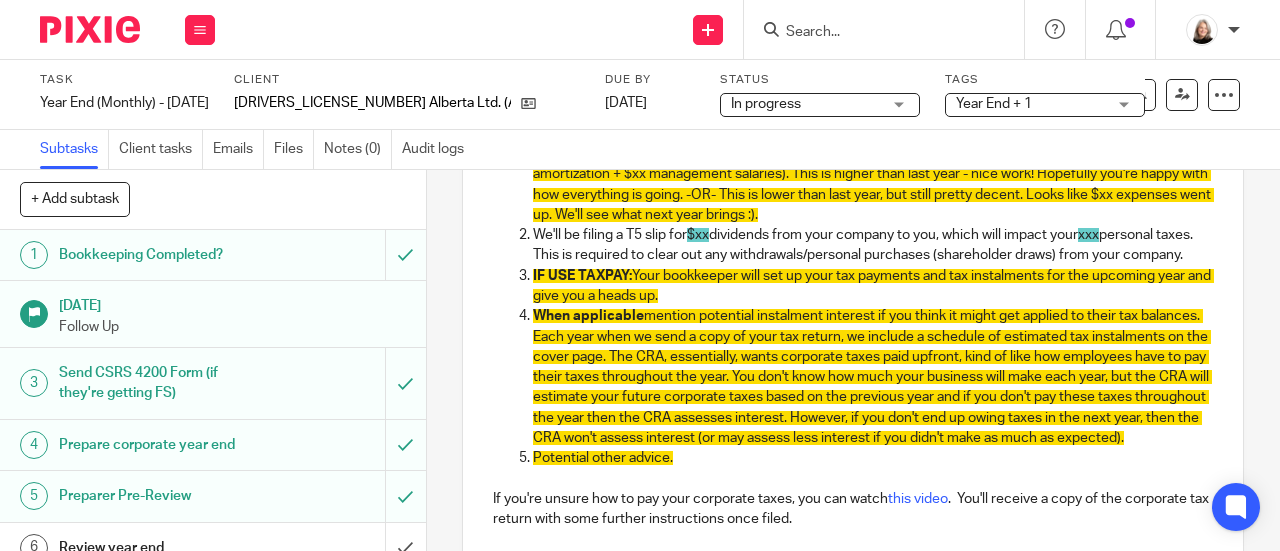 click on "We'll be filing a T5 slip for  $xx  dividends from your company to you, which will impact your  xxx  personal taxes.  This is required to clear out any withdrawals/personal purchases (shareholder draws) from your company." at bounding box center [873, 245] 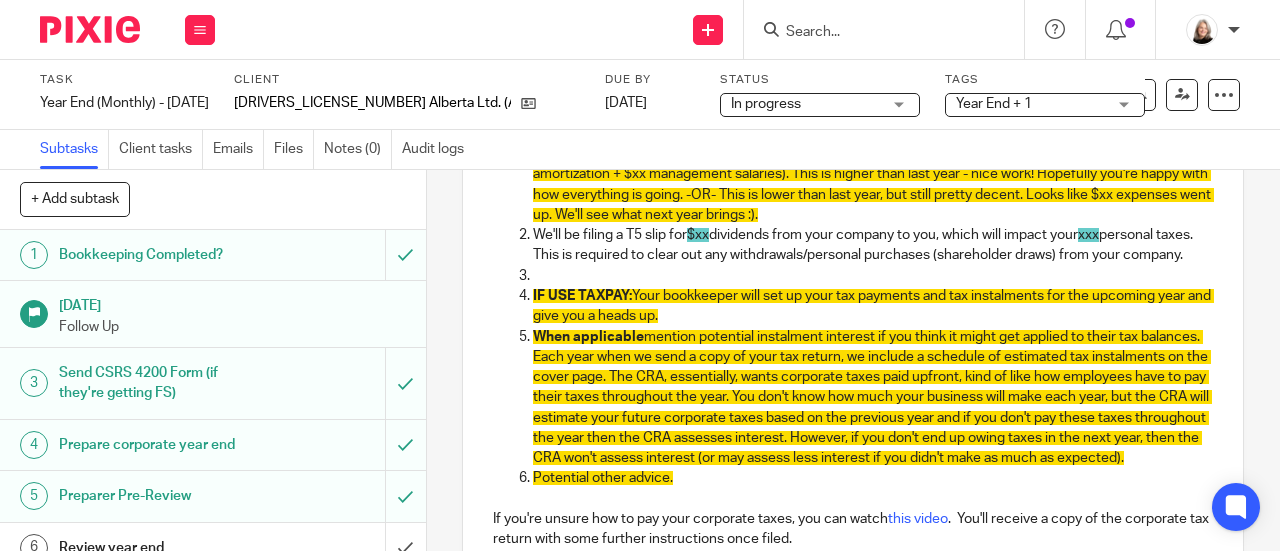 type 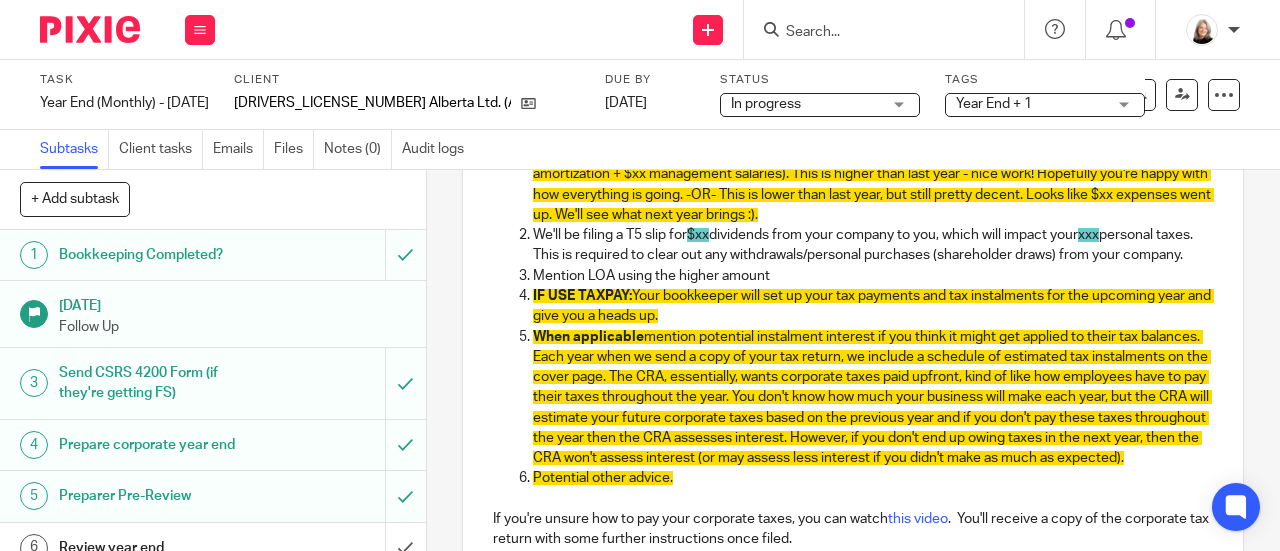 drag, startPoint x: 778, startPoint y: 302, endPoint x: 526, endPoint y: 307, distance: 252.04959 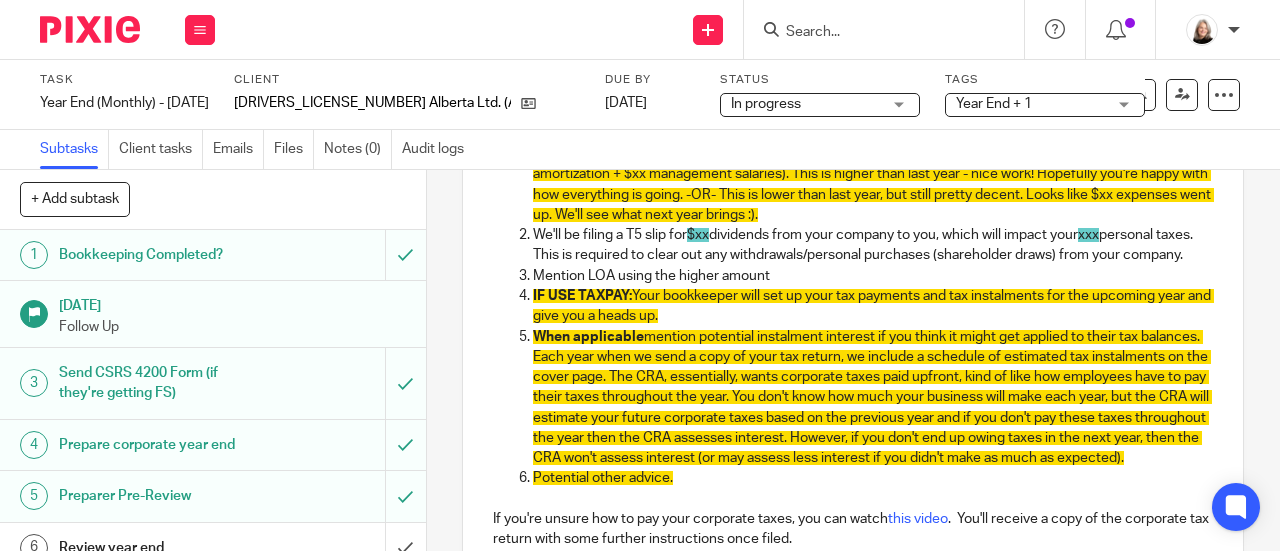 click on "Mention LOA using the higher amount" at bounding box center [873, 276] 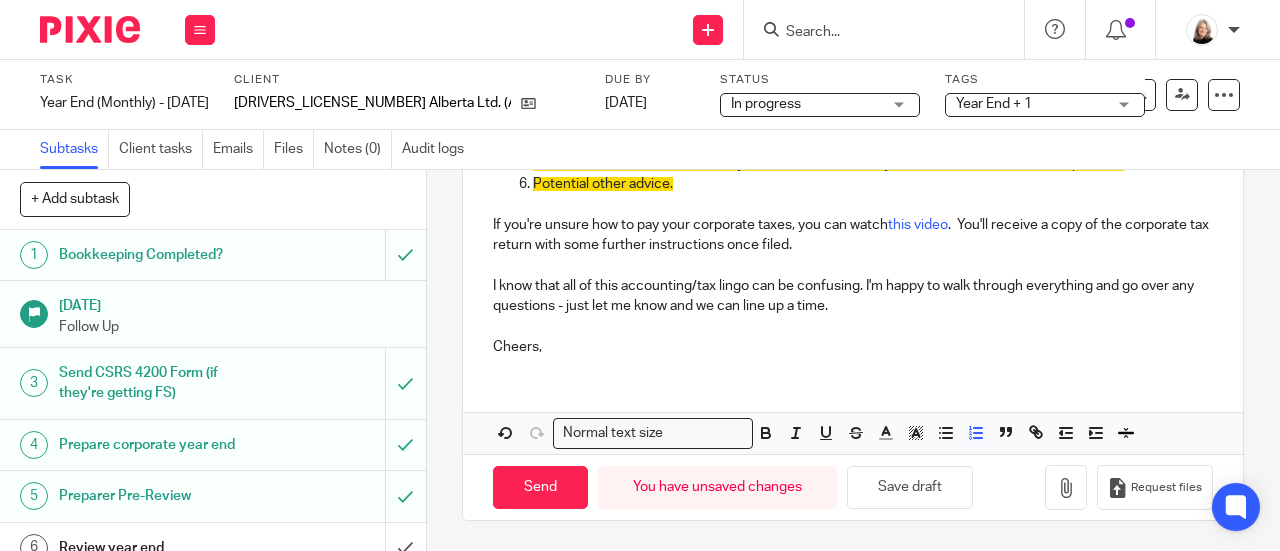 scroll, scrollTop: 1138, scrollLeft: 0, axis: vertical 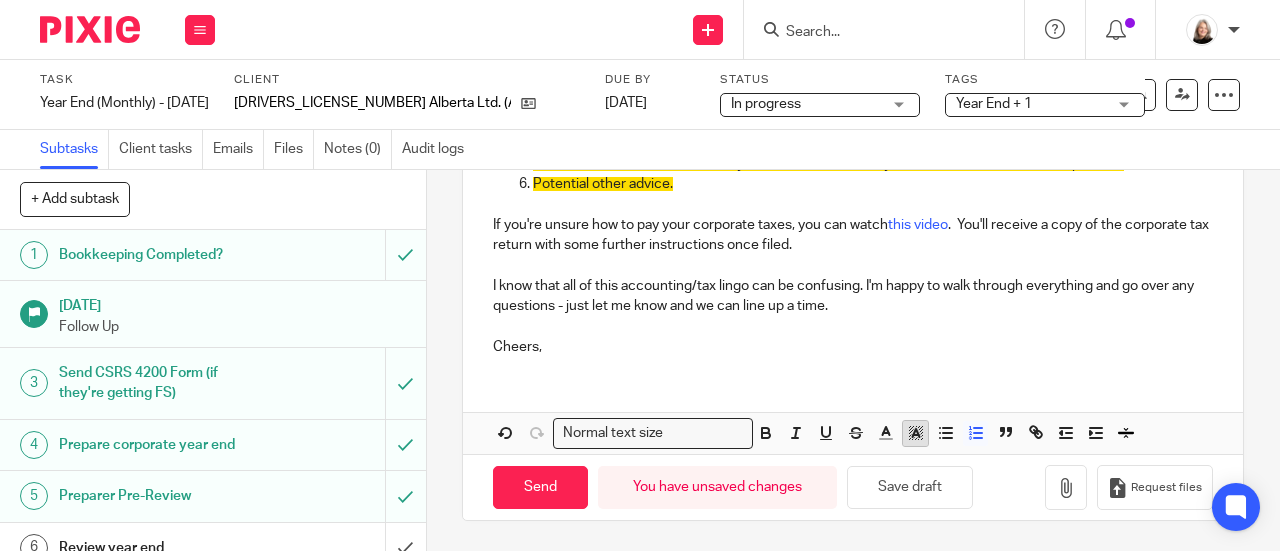 click 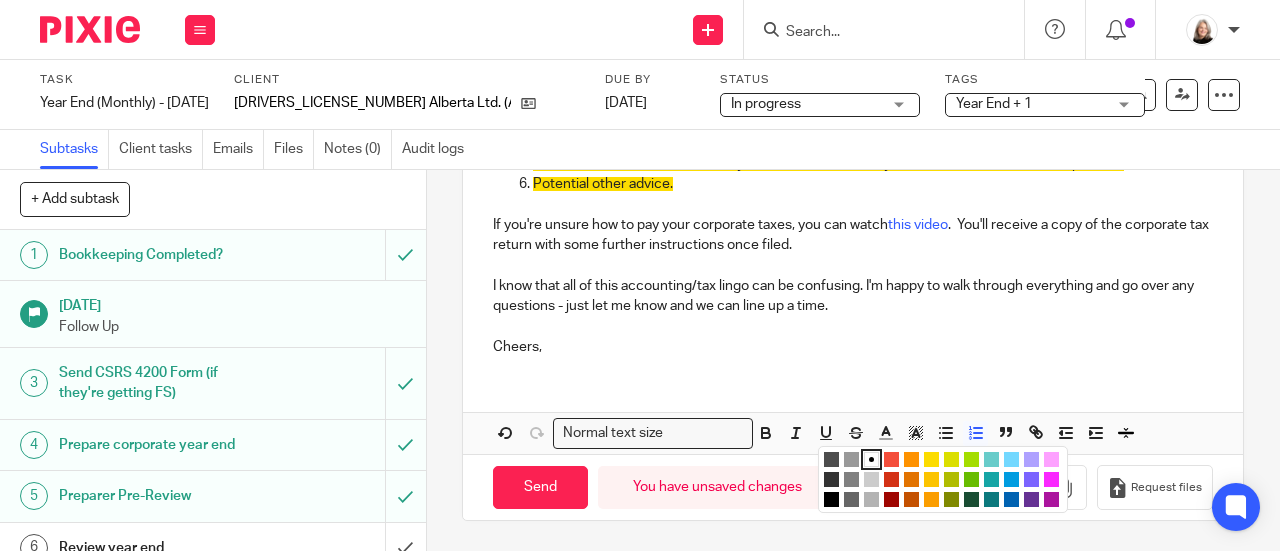 click at bounding box center [1051, 459] 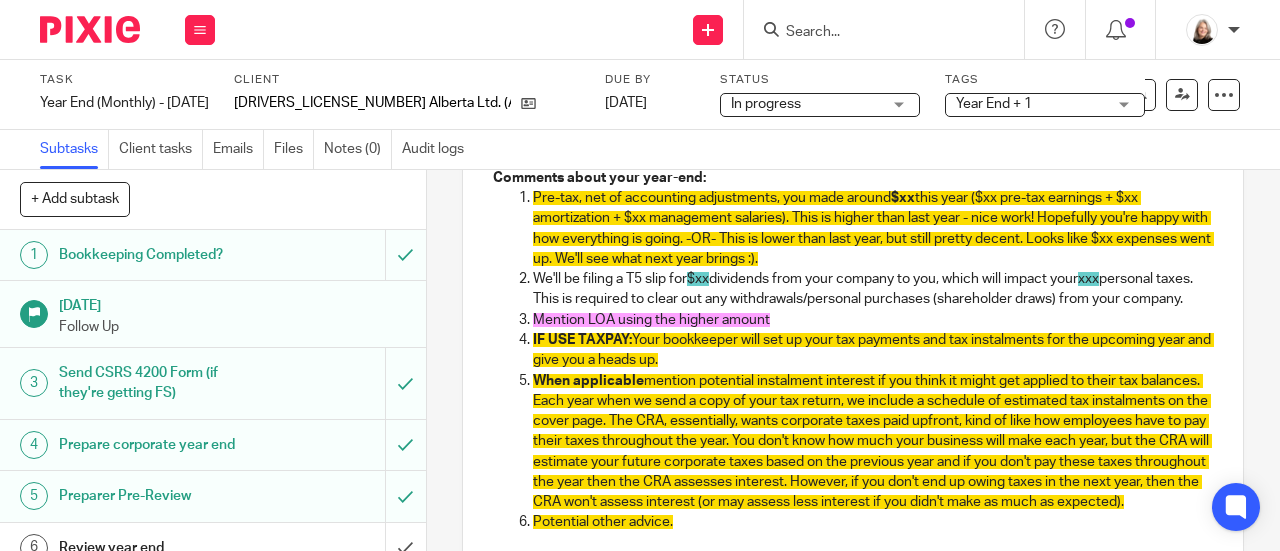 scroll, scrollTop: 738, scrollLeft: 0, axis: vertical 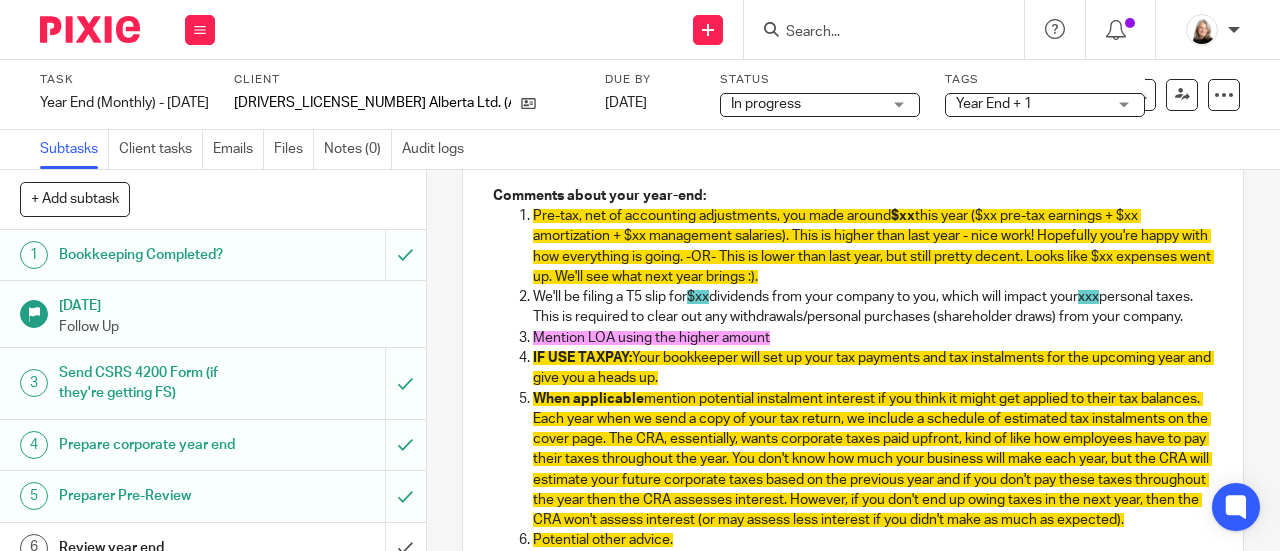 click on "mention potential instalment interest if you think it might get applied to their tax balances. Each year when we send a copy of your tax return, we include a schedule of estimated tax instalments on the cover page. The CRA, essentially, wants corporate taxes paid upfront, kind of like how employees have to pay their taxes throughout the year. You don't know how much your business will make each year, but the CRA will estimate your future corporate taxes based on the previous year and if you don't pay these taxes throughout the year then the CRA assesses interest. However, if you don't end up owing taxes in the next year, then the CRA won't assess interest (or may assess less interest if you didn't make as much as expected)." at bounding box center [872, 460] 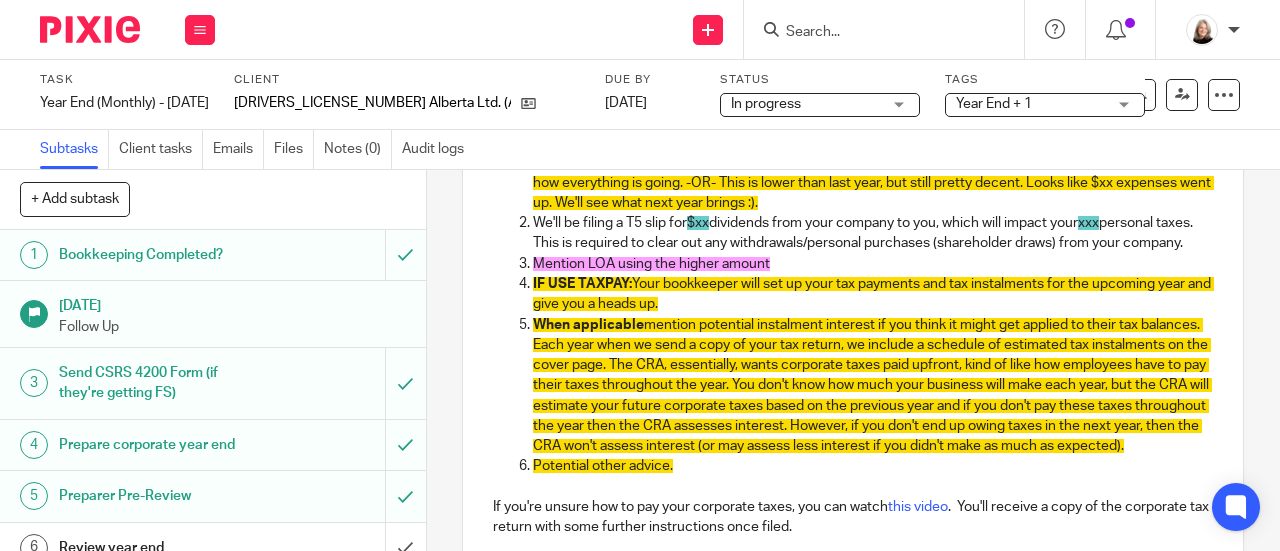 scroll, scrollTop: 838, scrollLeft: 0, axis: vertical 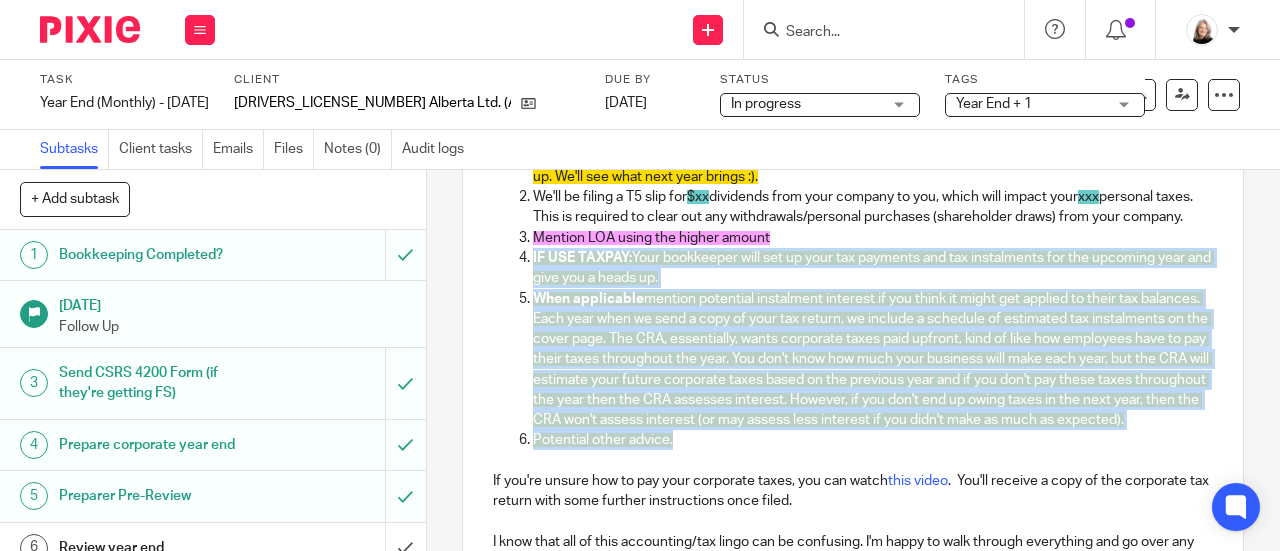 drag, startPoint x: 707, startPoint y: 480, endPoint x: 524, endPoint y: 289, distance: 264.51843 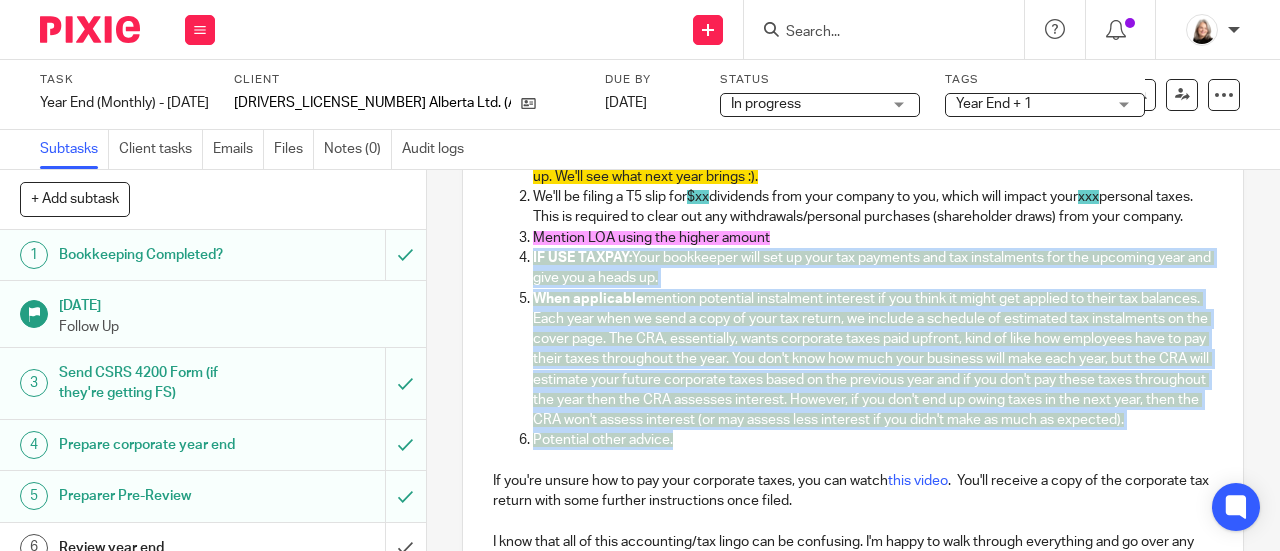 click on "Pre-tax, net of accounting adjustments, you made around  $xx  this year ($xx pre-tax earnings + $xx amortization + $xx management salaries). This is higher than last year - nice work! Hopefully you're happy with how everything is going. -OR- This is lower than last year, but still pretty decent. Looks like $xx expenses went up. We'll see what next year brings :). We'll be filing a T5 slip for  $xx  dividends from your company to you, which will impact your  xxx  personal taxes.  This is required to clear out any withdrawals/personal purchases (shareholder draws) from your company. Mention LOA using the higher amount  IF USE TAXPAY:  Your bookkeeper will set up your tax payments and tax instalments for the upcoming year and give you a heads up. When applicable Potential other advice." at bounding box center [853, 278] 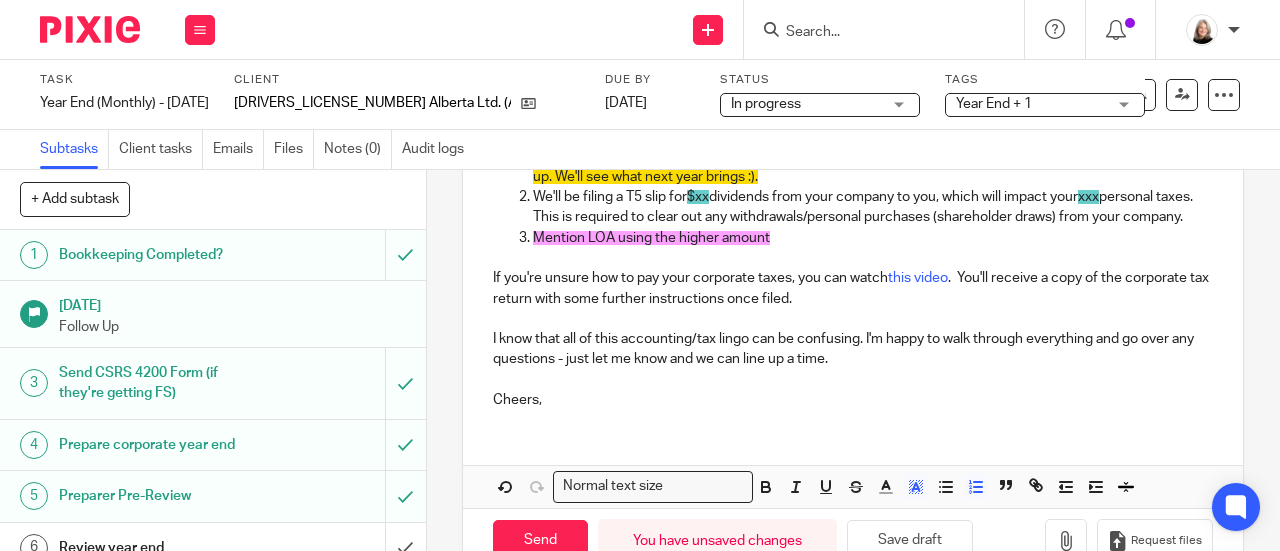drag, startPoint x: 594, startPoint y: 245, endPoint x: 516, endPoint y: 208, distance: 86.33076 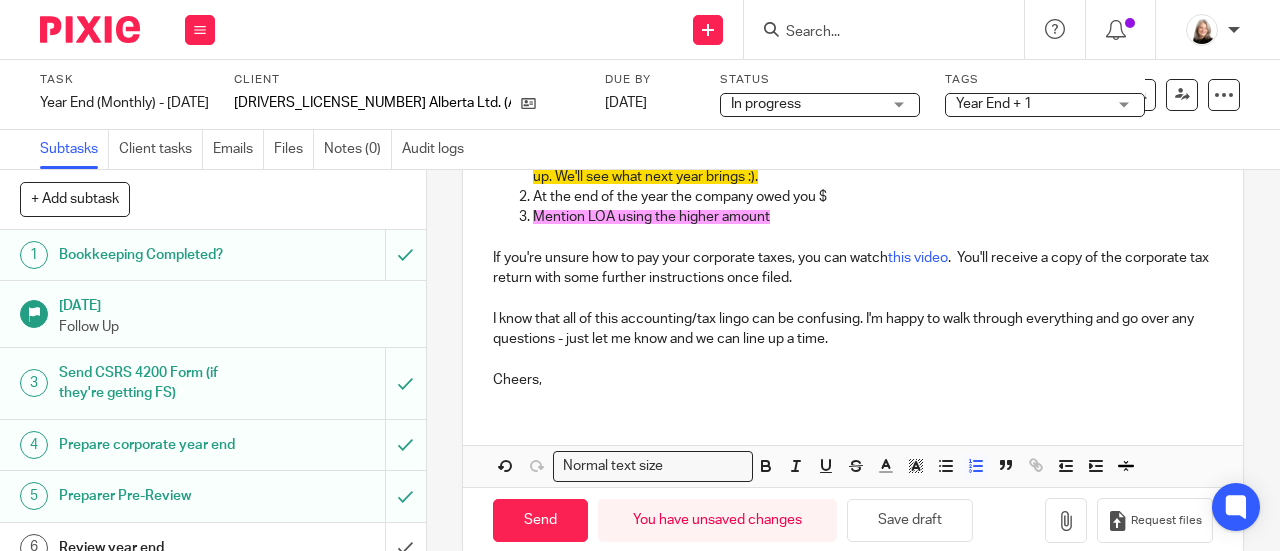 click on "At the end of the year the company owed you $" at bounding box center [873, 197] 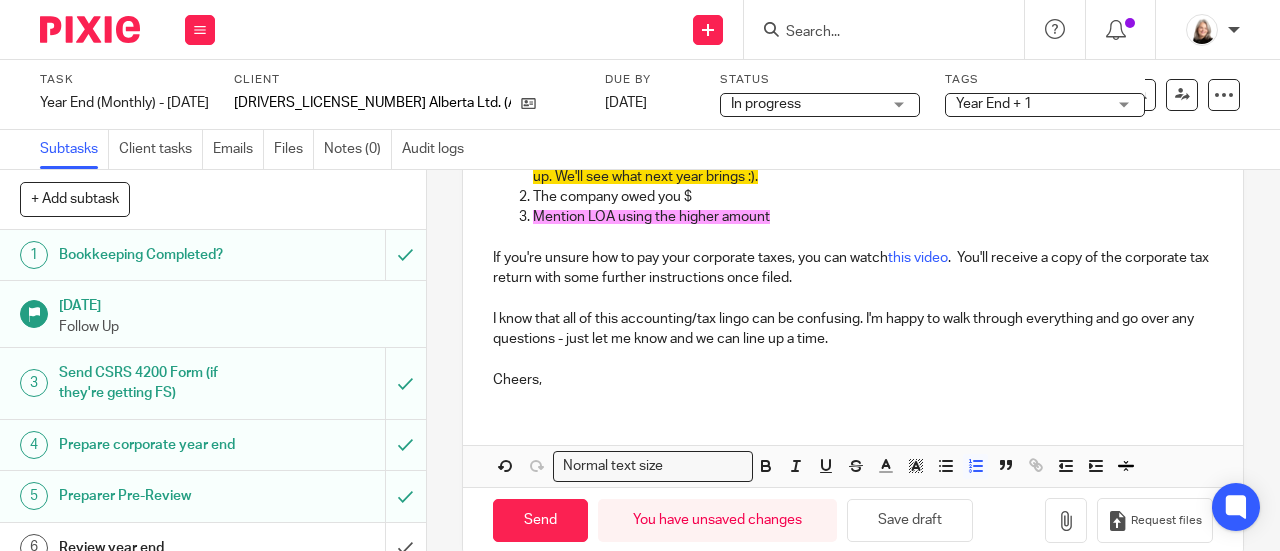 click on "The company owed you $" at bounding box center [873, 197] 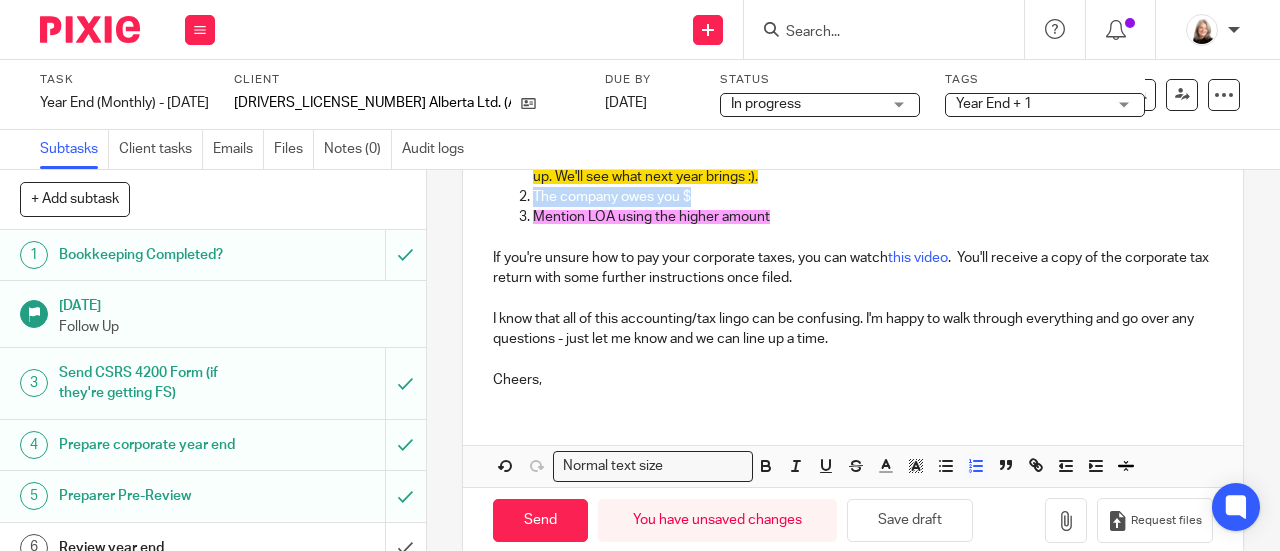 drag, startPoint x: 708, startPoint y: 204, endPoint x: 527, endPoint y: 200, distance: 181.04419 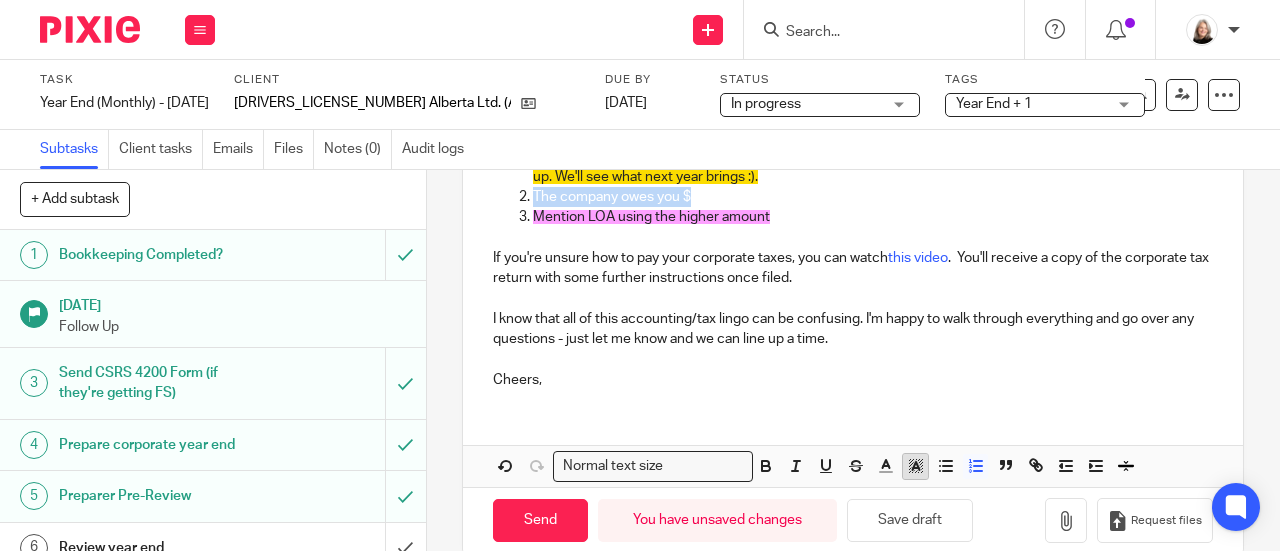 click 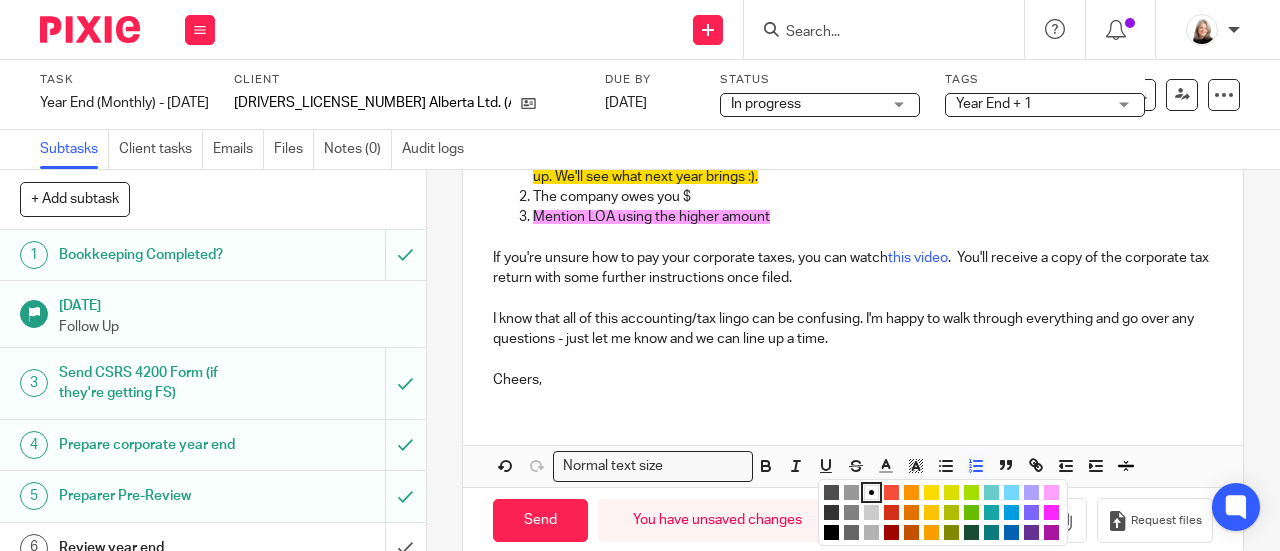 click at bounding box center [1051, 492] 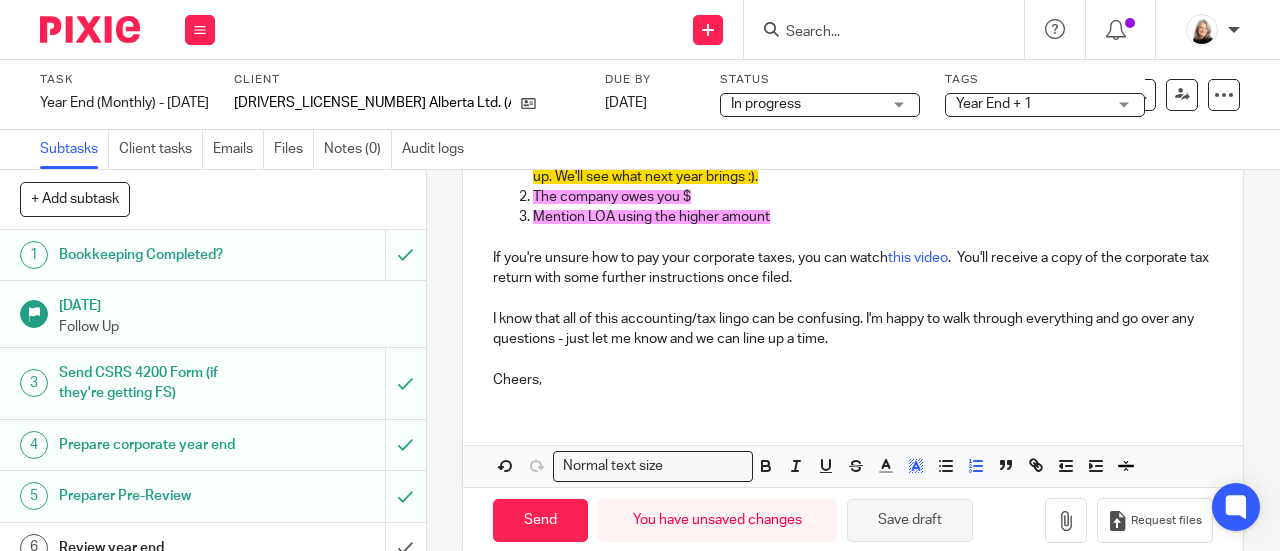 click on "Save draft" at bounding box center (910, 520) 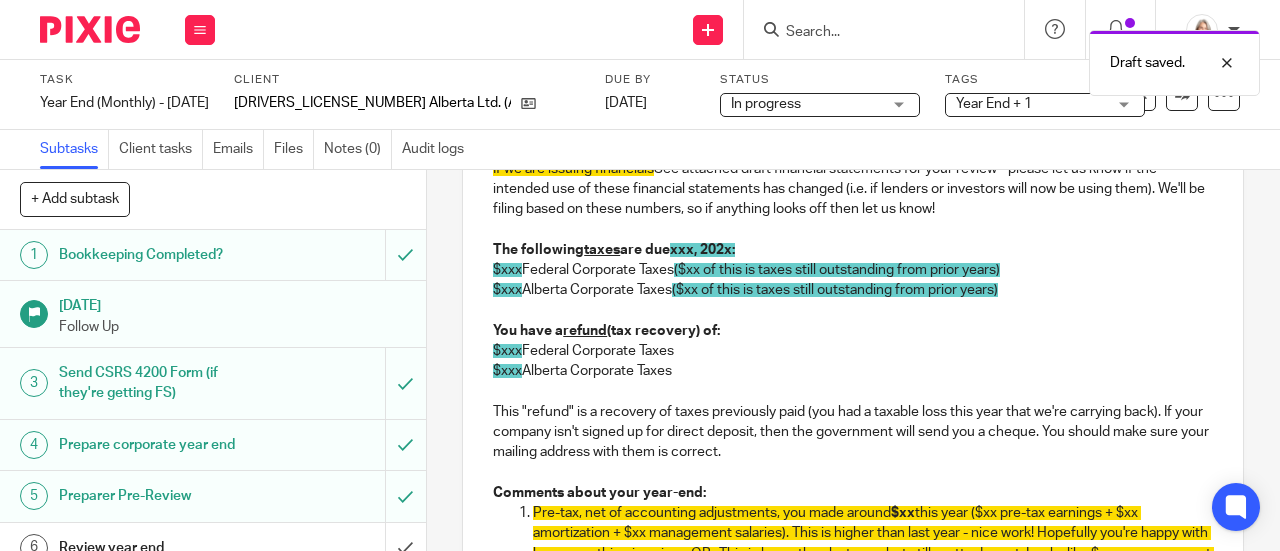 scroll, scrollTop: 438, scrollLeft: 0, axis: vertical 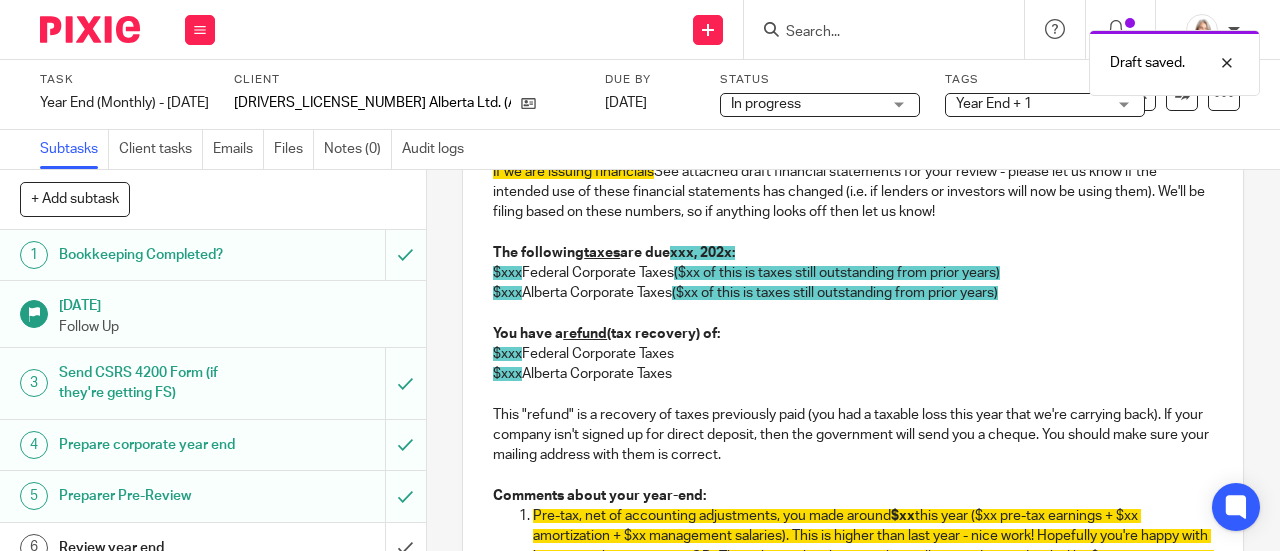 click on "$xxx   Federal Corporate Taxes" at bounding box center (853, 354) 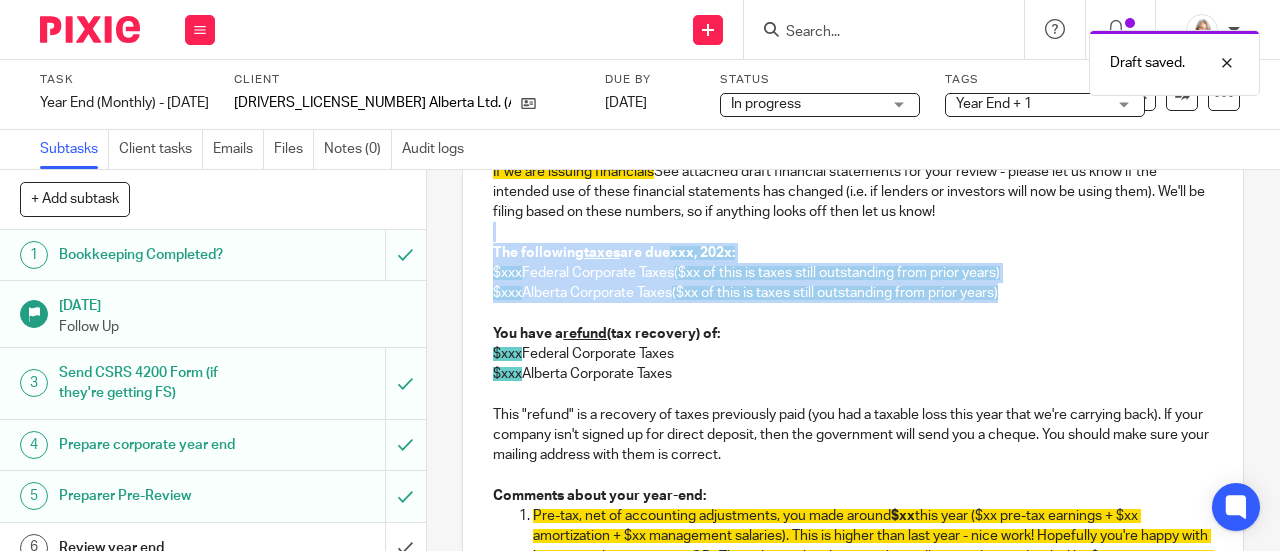 drag, startPoint x: 1022, startPoint y: 307, endPoint x: 491, endPoint y: 246, distance: 534.4923 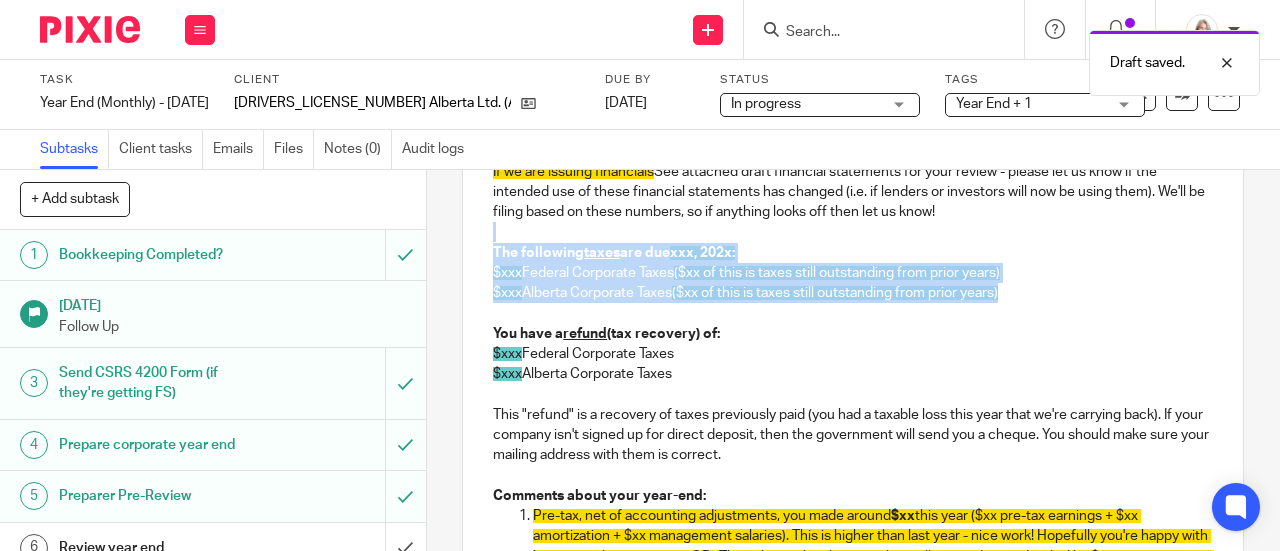 click on "Hey Corey, We've completed your corporate year end and will send over a signing package shortly.   We'll file your corporate taxes once this has been signed, so  let us know if you want to review your corporate taxes with us before we file. If T2 only (no FS)  See attached internal financial statements for your review - we'll be filing based on these numbers, so if anything looks off then let us know!  If we are issuing financials  See attached draft financial statements for your review - please let us know if the intended use of these financial statements has changed (i.e. if lenders or investors will now be using them). We'll be filing based on these numbers, so if anything looks off then let us know!  The following  taxes  are due  xxx, 202x: $xxx   Federal Corporate Taxes  ($xx of this is taxes still outstanding from prior years) $xxx   Alberta Corporate Taxes  ($xx of this is taxes still outstanding from prior years) You have a  refund  (tax recovery) of: $xxx   Federal Corporate Taxes $xxx $xx" at bounding box center [853, 382] 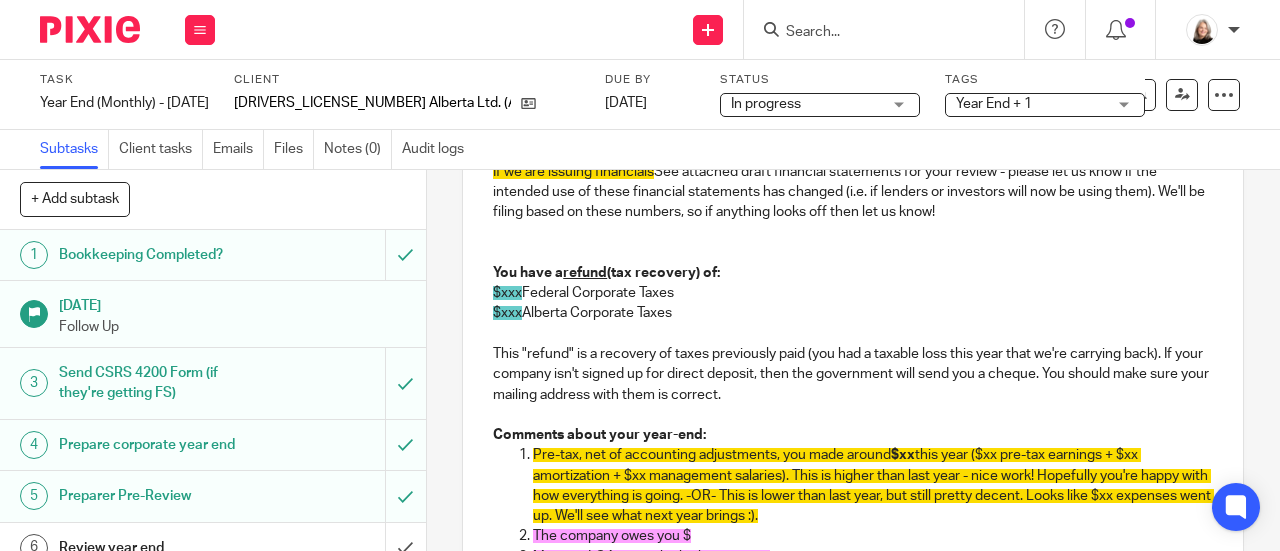 click on "$xxx   Alberta Corporate Taxes" at bounding box center [853, 313] 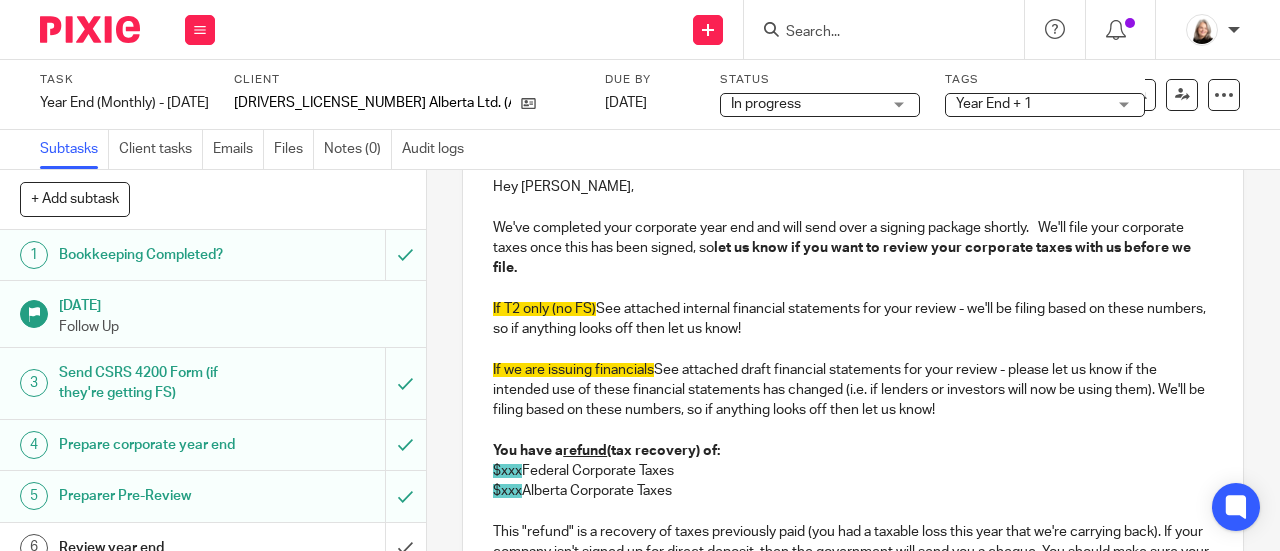 scroll, scrollTop: 238, scrollLeft: 0, axis: vertical 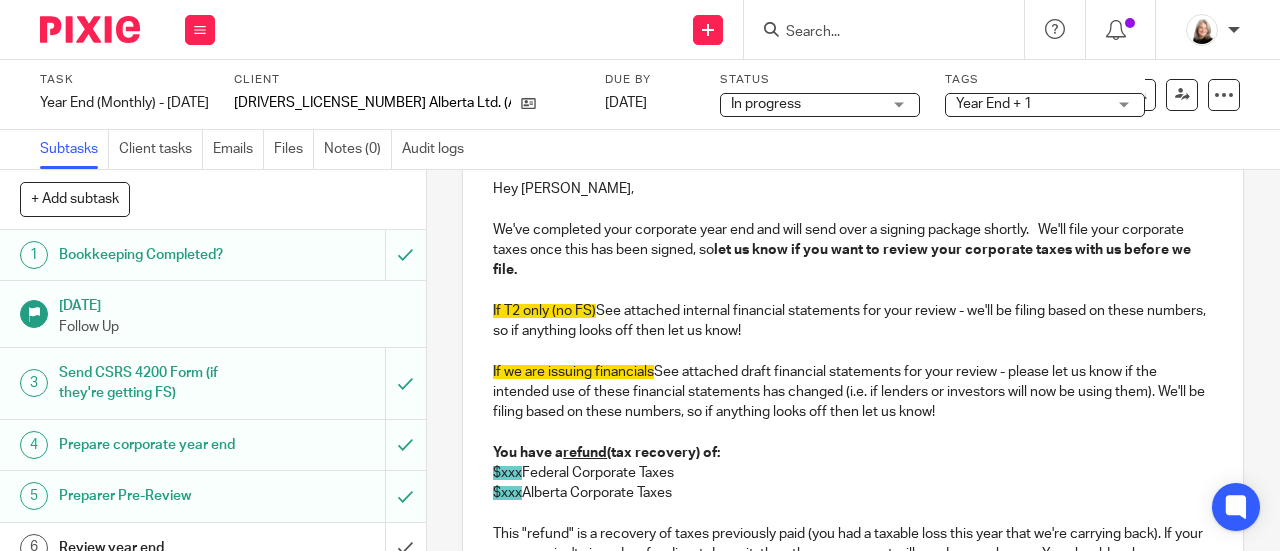 drag, startPoint x: 970, startPoint y: 417, endPoint x: 410, endPoint y: 363, distance: 562.59753 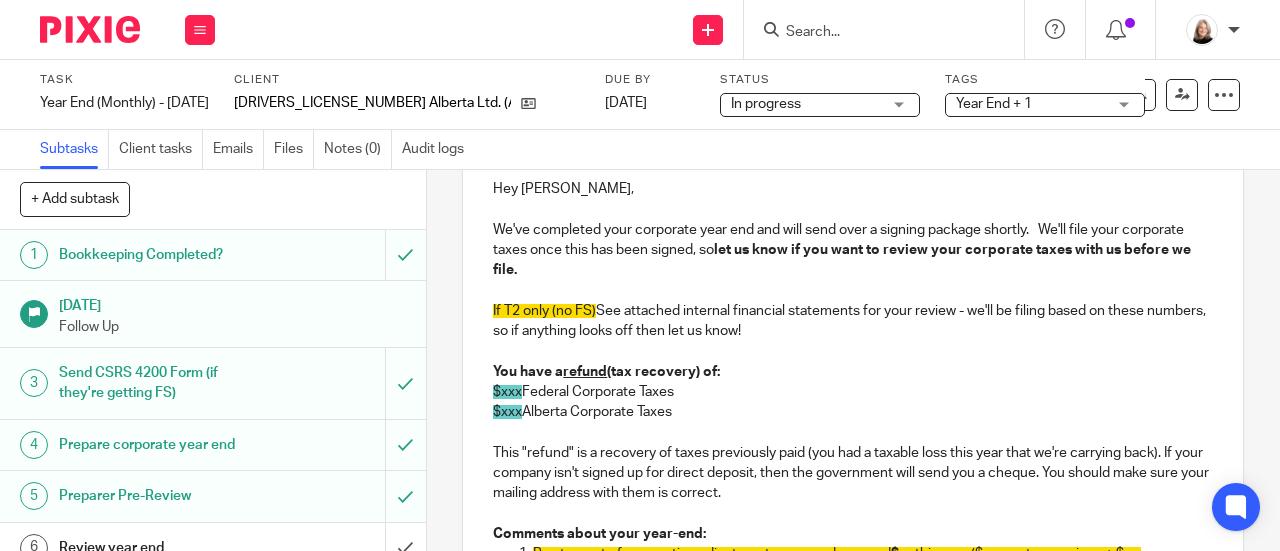 drag, startPoint x: 593, startPoint y: 316, endPoint x: 482, endPoint y: 322, distance: 111.16204 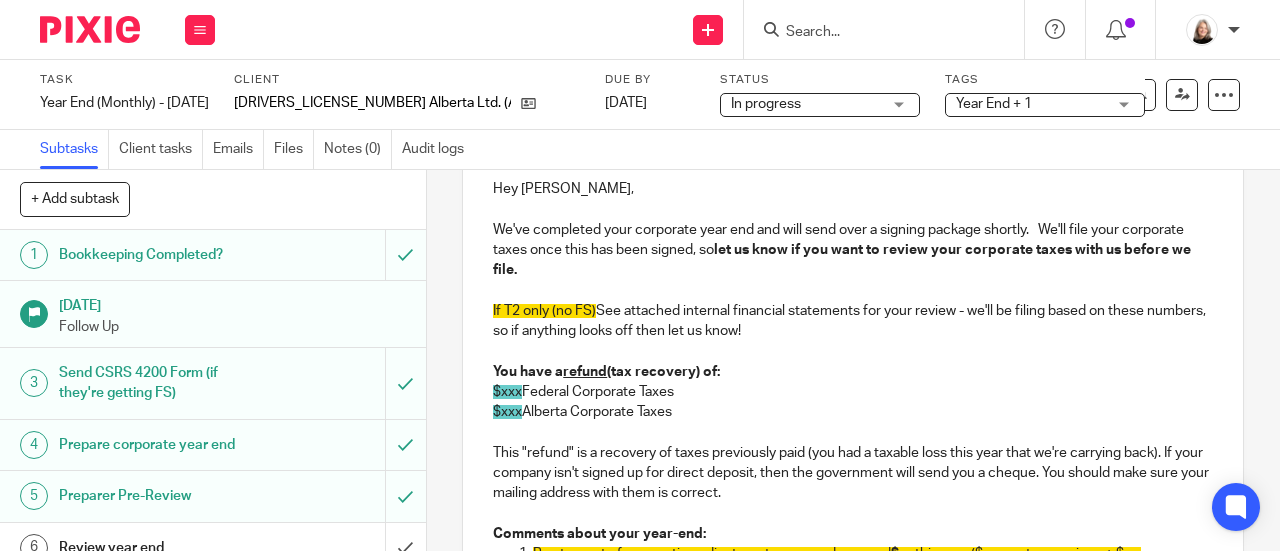 click on "Hey Corey, We've completed your corporate year end and will send over a signing package shortly.   We'll file your corporate taxes once this has been signed, so  let us know if you want to review your corporate taxes with us before we file. If T2 only (no FS)  See attached internal financial statements for your review - we'll be filing based on these numbers, so if anything looks off then let us know!  You have a  refund  (tax recovery) of: $xxx   Federal Corporate Taxes $xxx   Alberta Corporate Taxes This "refund" is a recovery of taxes previously paid (you had a taxable loss this year that we're carrying back). If your company isn't signed up for direct deposit, then the government will send you a cheque. You should make sure your mailing address with them is correct. Comments about your year-end: Pre-tax, net of accounting adjustments, you made around  $xx The company owes you $ Mention LOA using the higher amount  If you're unsure how to pay your corporate taxes, you can watch  this video Cheers," at bounding box center [853, 501] 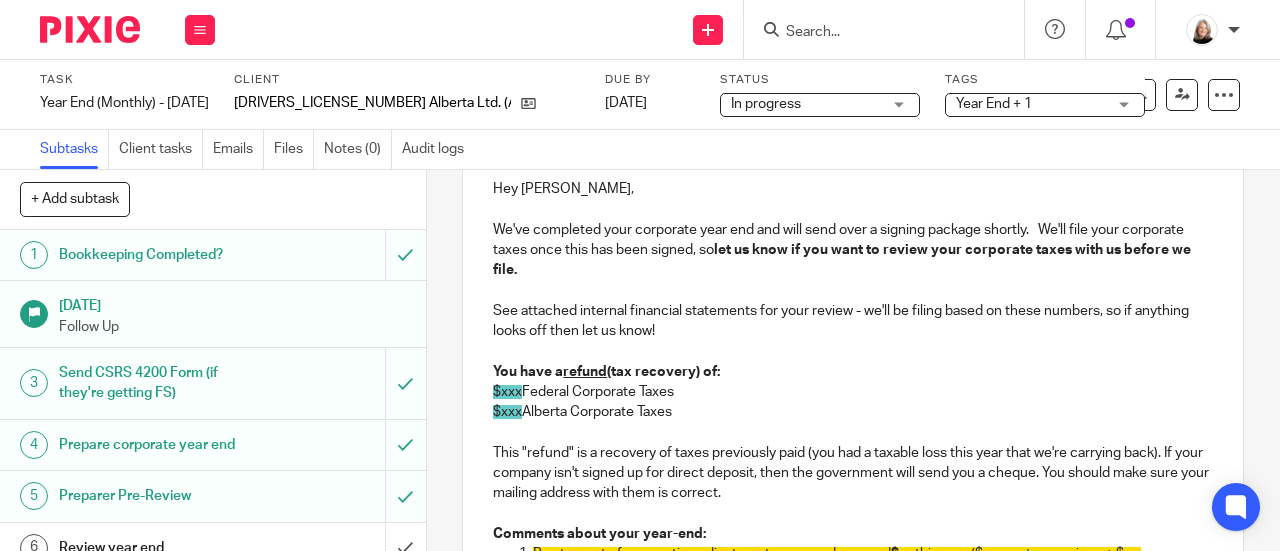 click on "$xxx   Alberta Corporate Taxes" at bounding box center (853, 412) 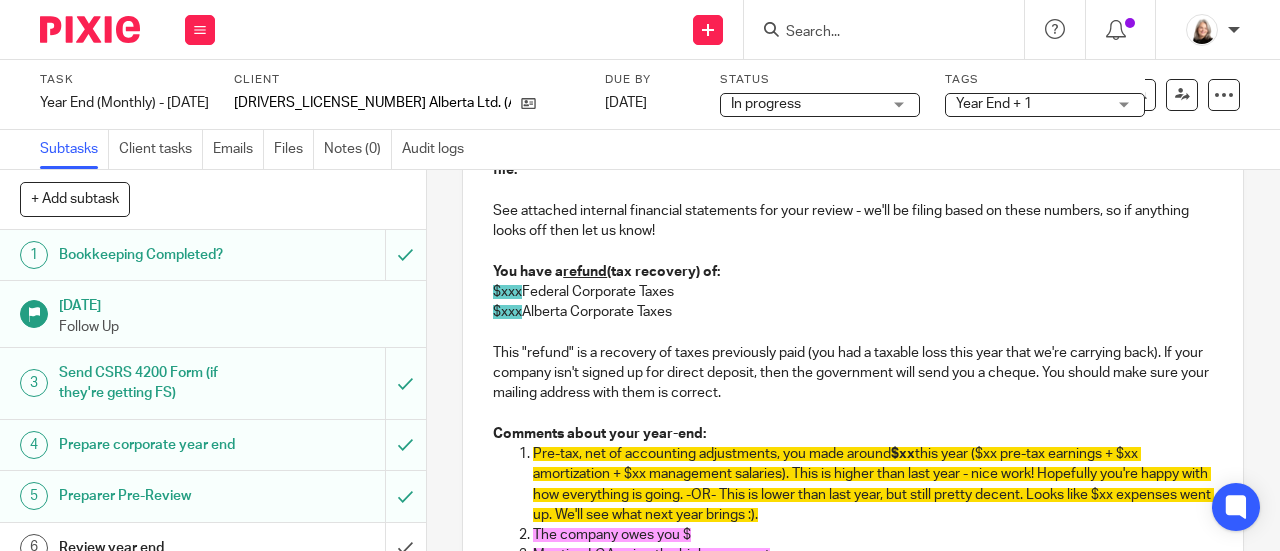 scroll, scrollTop: 438, scrollLeft: 0, axis: vertical 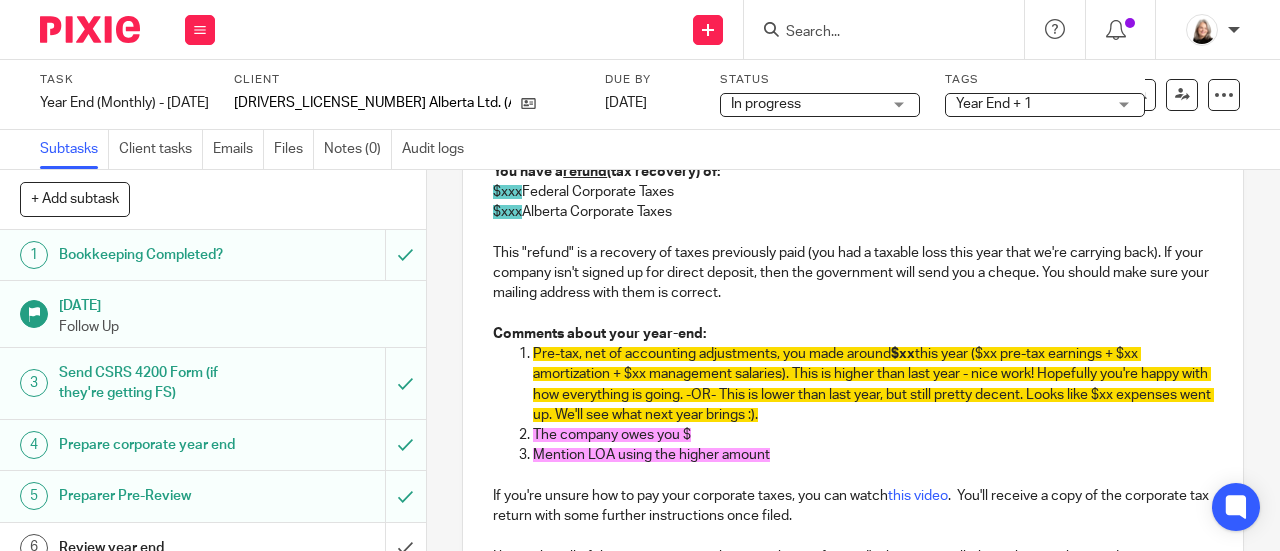 click on "Pre-tax, net of accounting adjustments, you made around  $xx  this year ($xx pre-tax earnings + $xx amortization + $xx management salaries). This is higher than last year - nice work! Hopefully you're happy with how everything is going. -OR- This is lower than last year, but still pretty decent. Looks like $xx expenses went up. We'll see what next year brings :)." at bounding box center (873, 384) 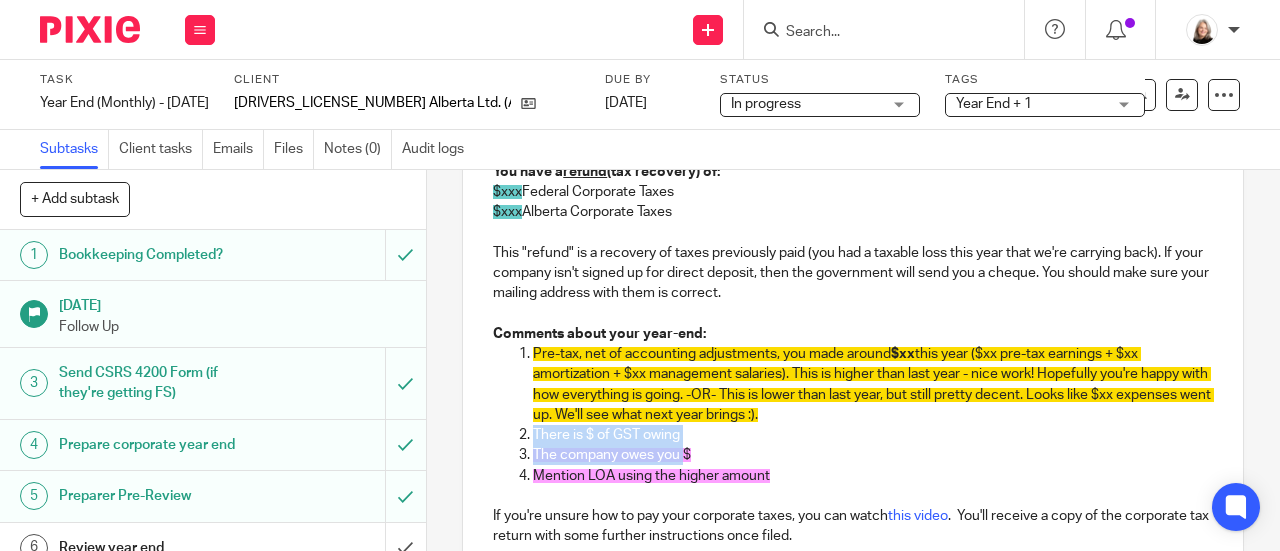 drag, startPoint x: 527, startPoint y: 438, endPoint x: 676, endPoint y: 453, distance: 149.75313 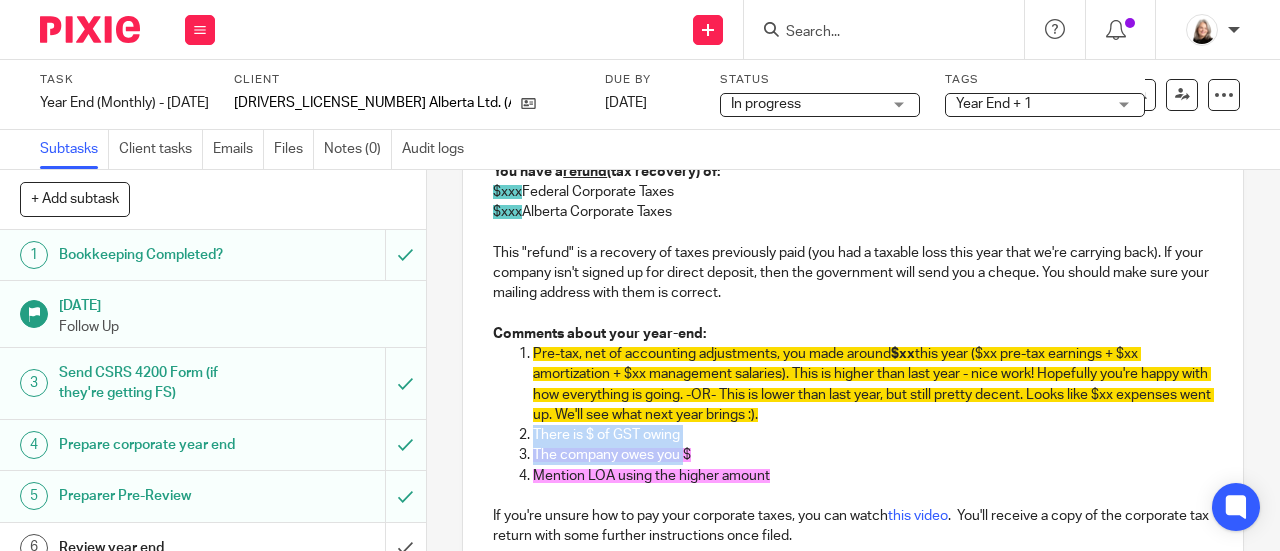 click on "Pre-tax, net of accounting adjustments, you made around  $xx  this year ($xx pre-tax earnings + $xx amortization + $xx management salaries). This is higher than last year - nice work! Hopefully you're happy with how everything is going. -OR- This is lower than last year, but still pretty decent. Looks like $xx expenses went up. We'll see what next year brings :). There is $ of GST owing The company owes you $ Mention LOA using the higher amount" at bounding box center (853, 415) 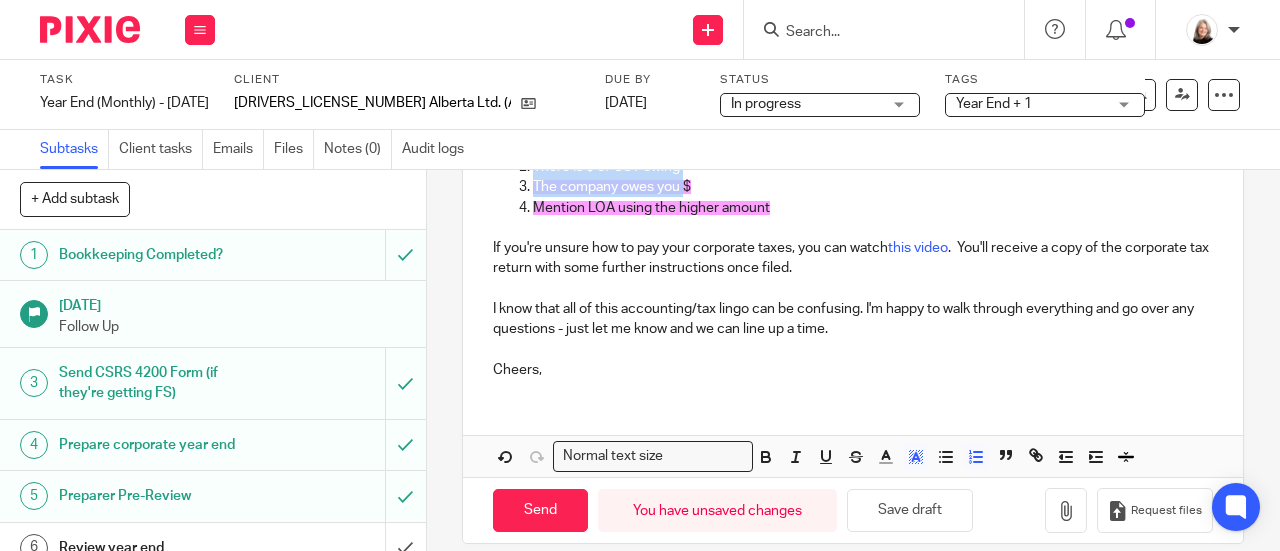 scroll, scrollTop: 732, scrollLeft: 0, axis: vertical 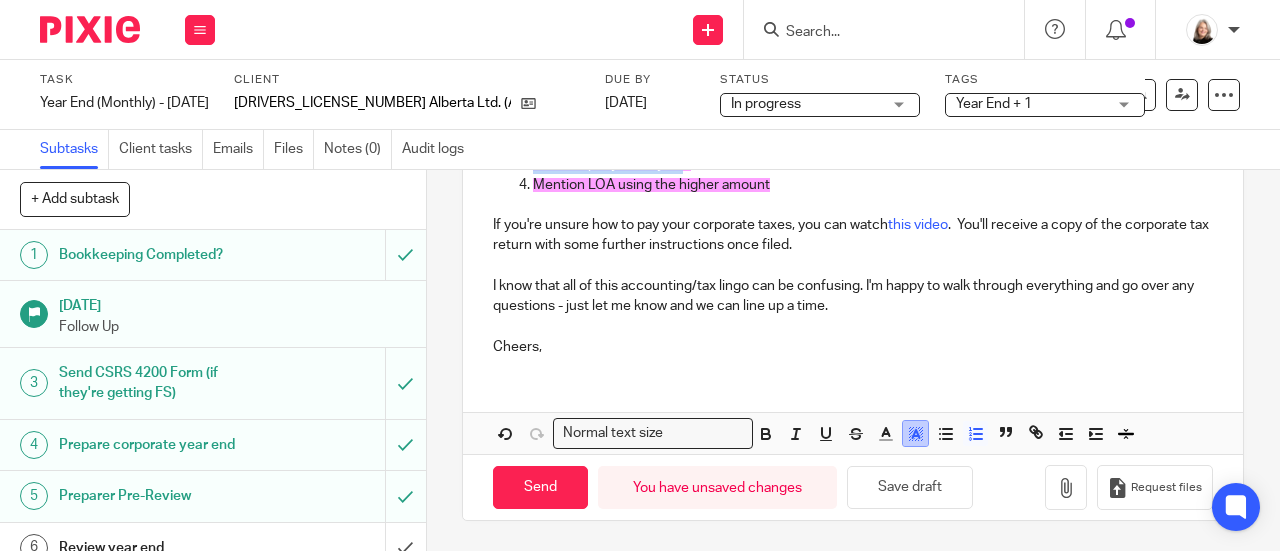 click 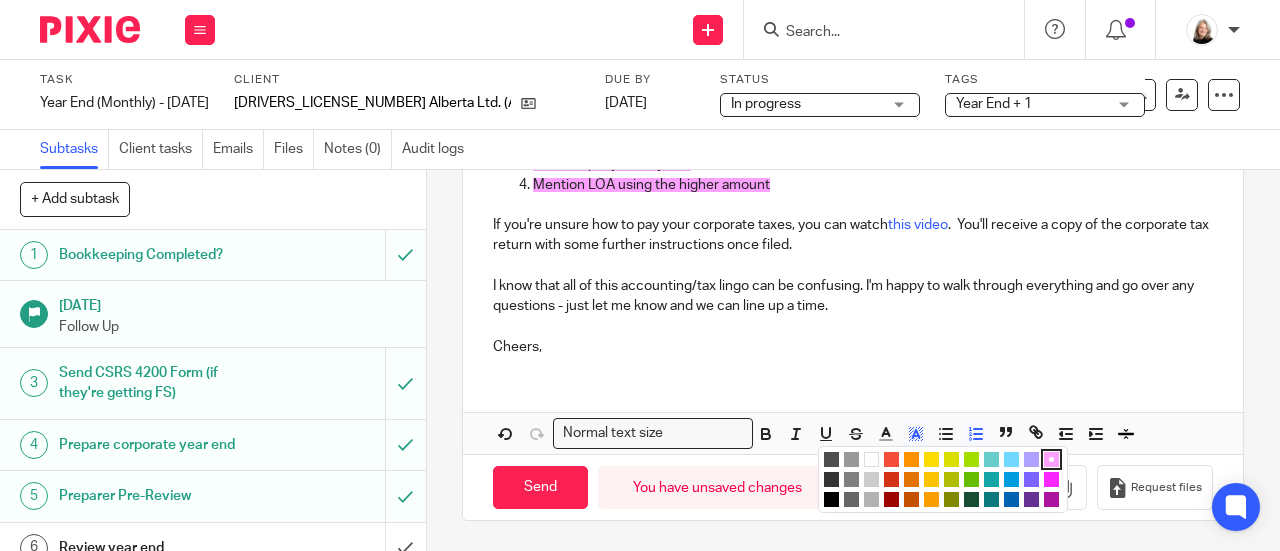 click at bounding box center (1051, 459) 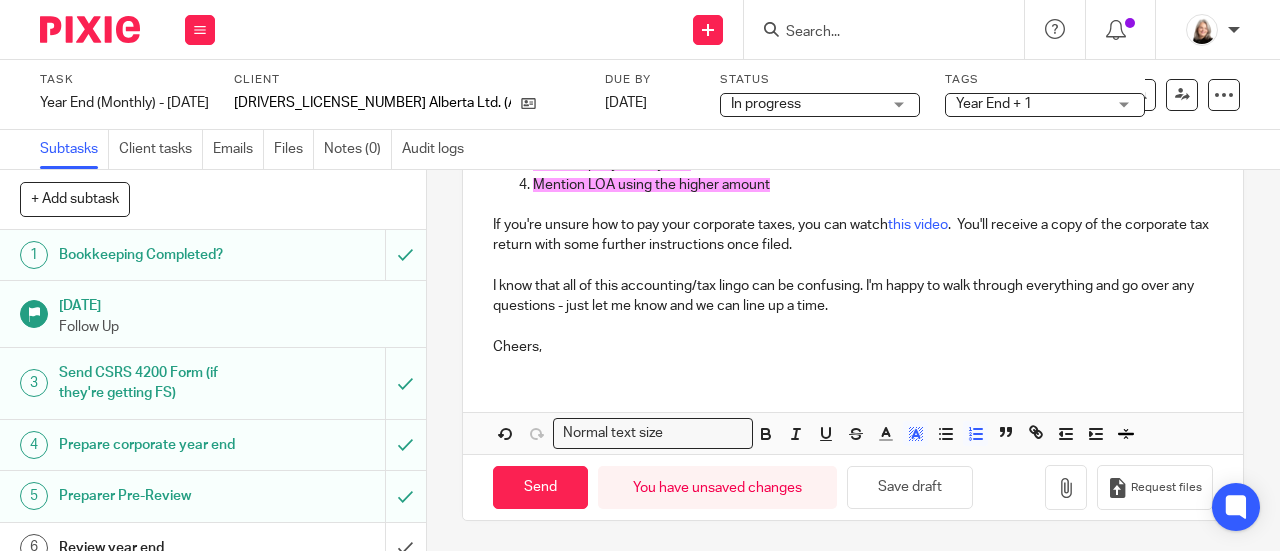 click at bounding box center [853, 326] 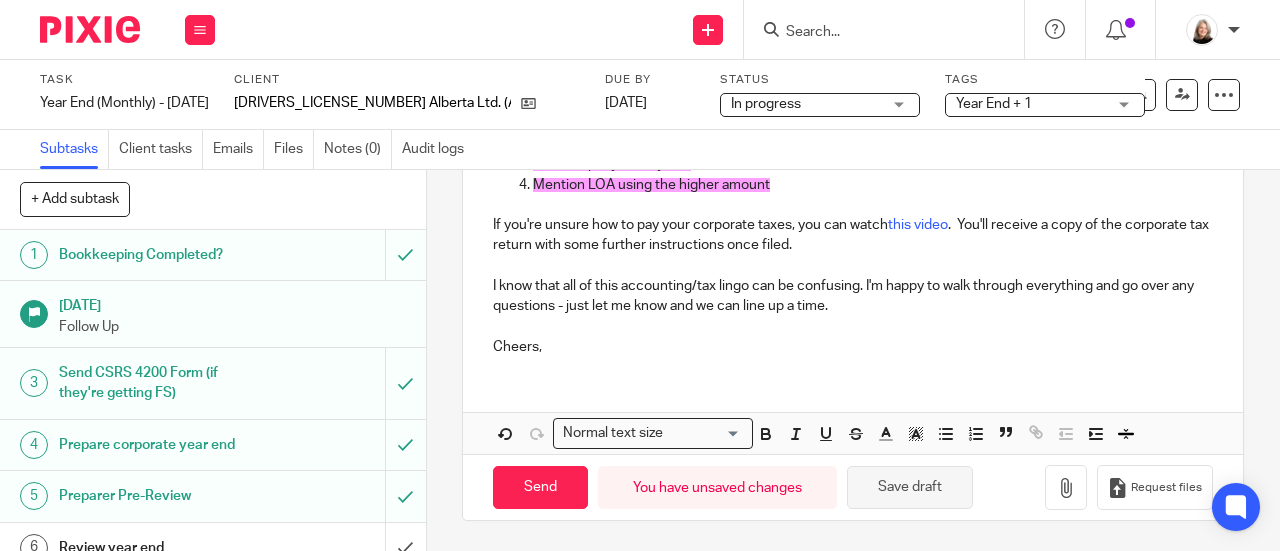 click on "Save draft" at bounding box center [910, 487] 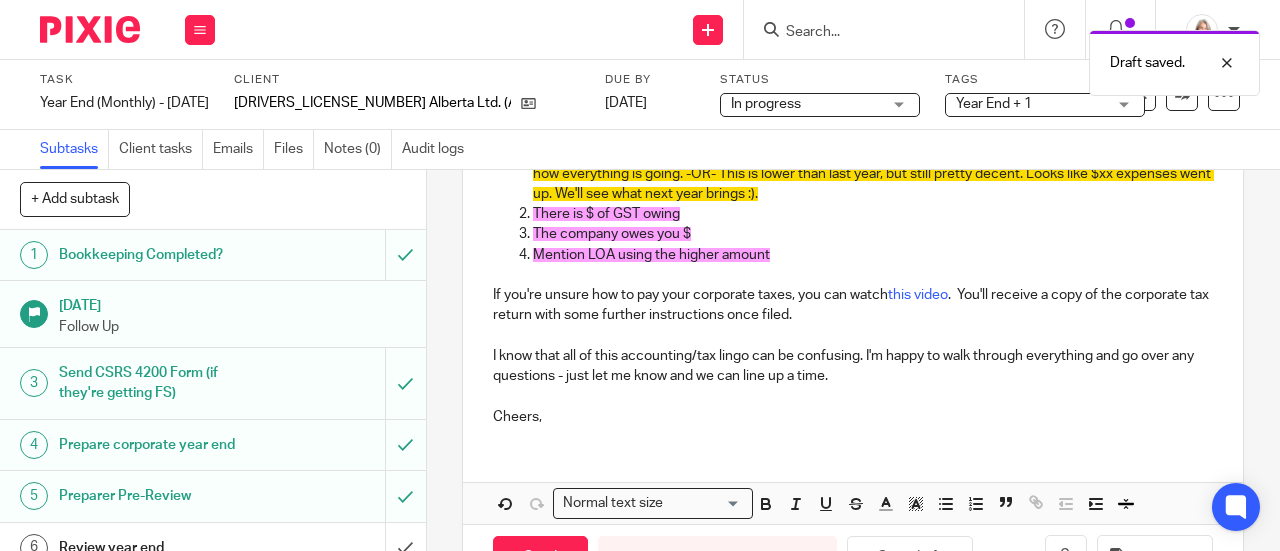 scroll, scrollTop: 732, scrollLeft: 0, axis: vertical 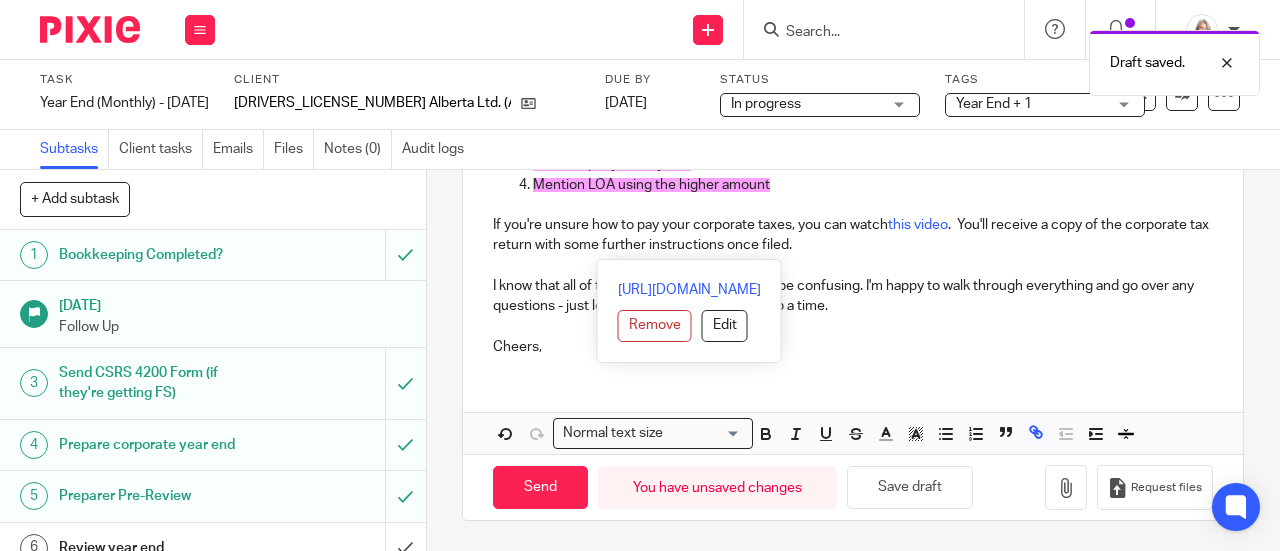 drag, startPoint x: 880, startPoint y: 251, endPoint x: 474, endPoint y: 227, distance: 406.70874 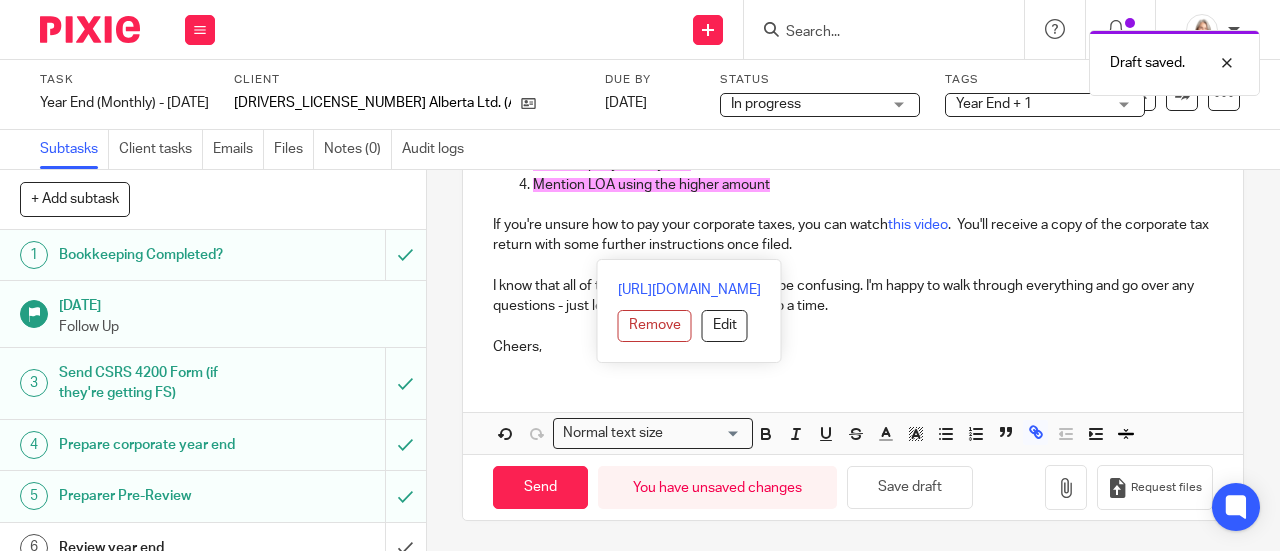 click on "Hey Corey, We've completed your corporate year end and will send over a signing package shortly.   We'll file your corporate taxes once this has been signed, so  let us know if you want to review your corporate taxes with us before we file. See attached internal financial statements for your review - we'll be filing based on these numbers, so if anything looks off then let us know!  You have a  refund  (tax recovery) of: $xxx   Federal Corporate Taxes $xxx   Alberta Corporate Taxes This "refund" is a recovery of taxes previously paid (you had a taxable loss this year that we're carrying back). If your company isn't signed up for direct deposit, then the government will send you a cheque. You should make sure your mailing address with them is correct. Comments about your year-end: Pre-tax, net of accounting adjustments, you made around  $xx There is $ of GST owing The company owes you $ Mention LOA using the higher amount  If you're unsure how to pay your corporate taxes, you can watch  this video" at bounding box center [853, 20] 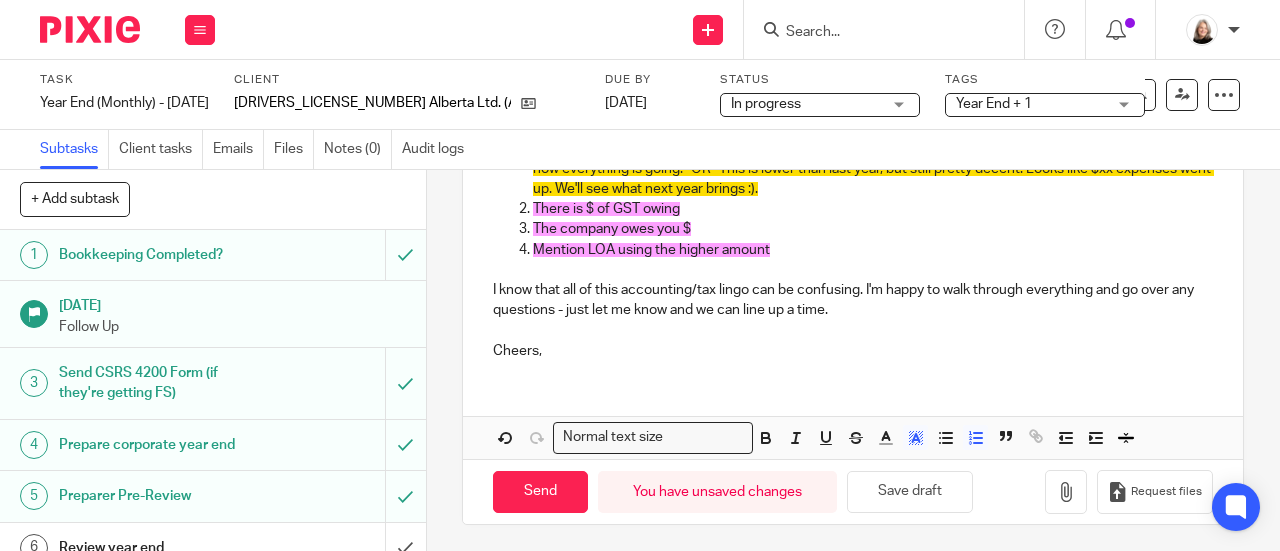 scroll, scrollTop: 672, scrollLeft: 0, axis: vertical 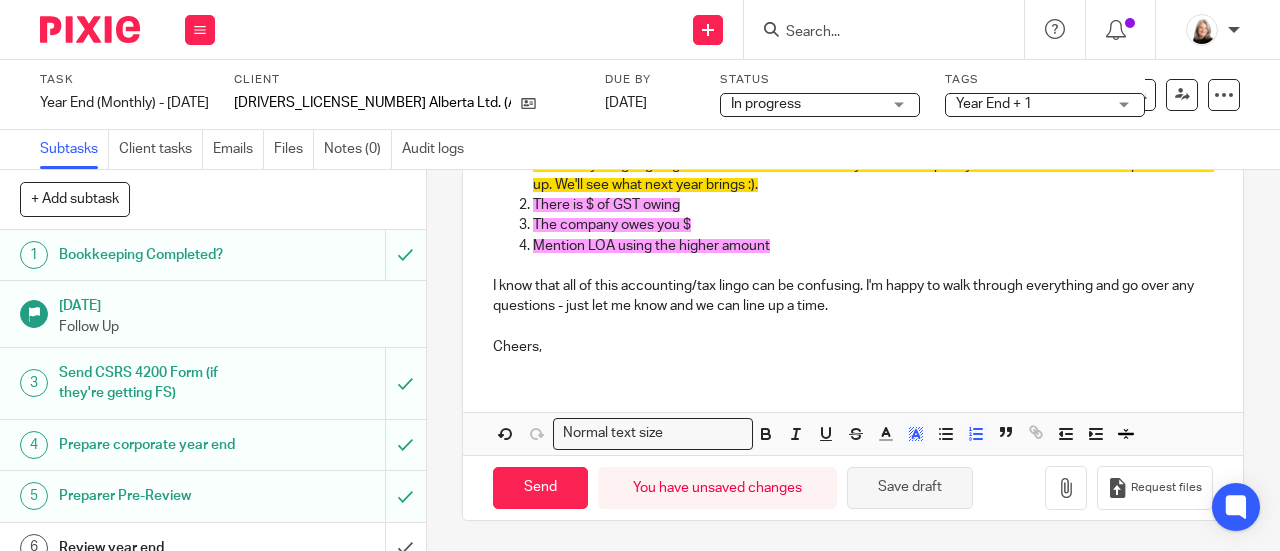 click on "Save draft" at bounding box center (910, 488) 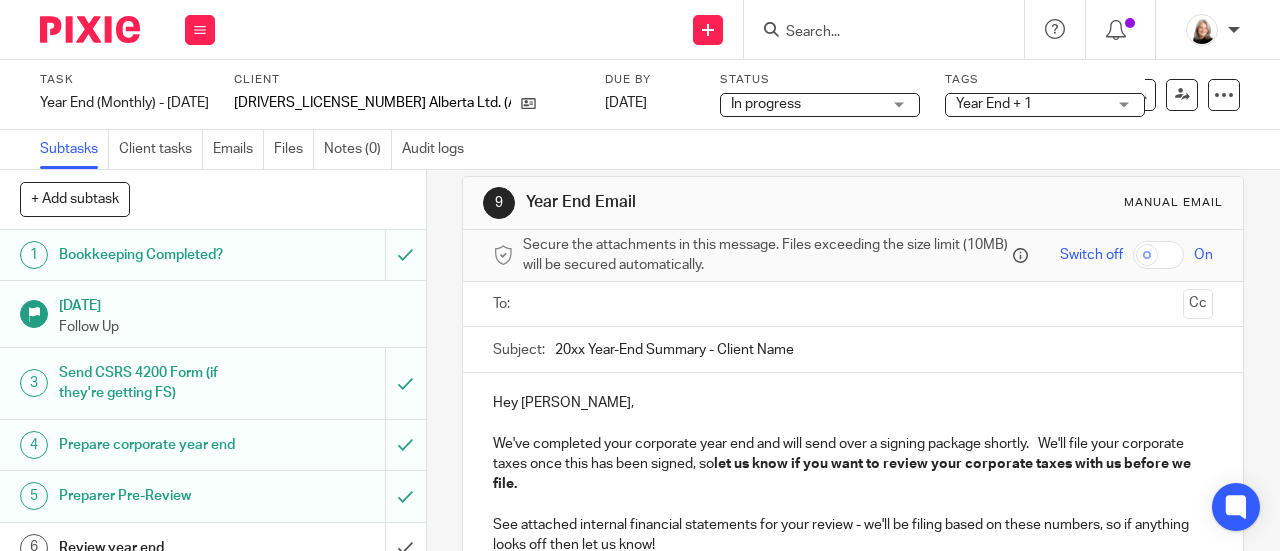 scroll, scrollTop: 0, scrollLeft: 0, axis: both 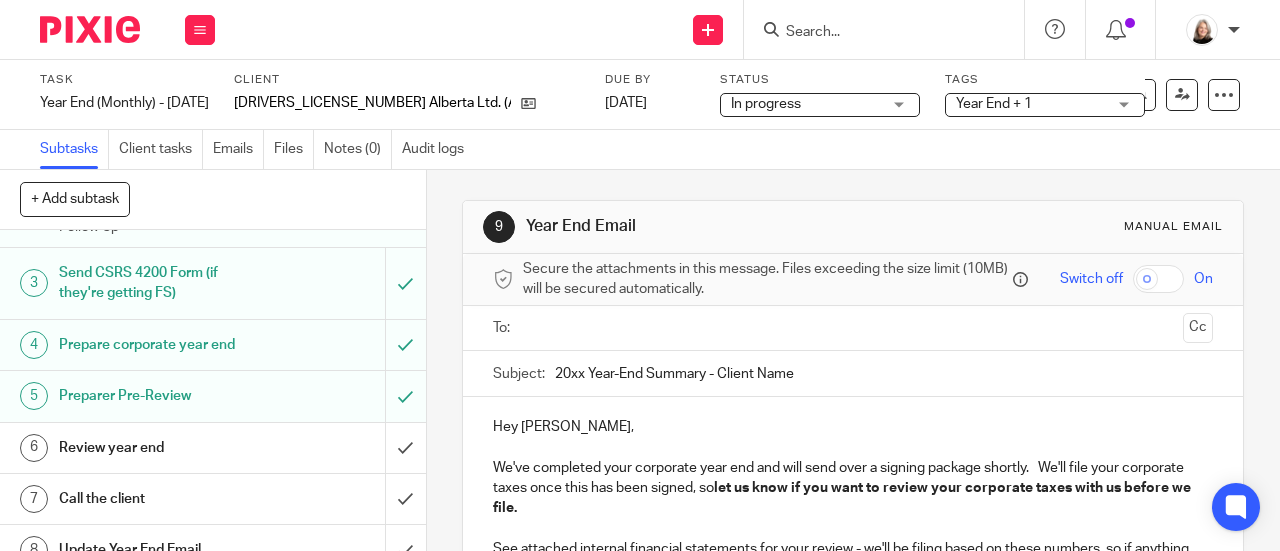 click on "Year End + 1" at bounding box center (1031, 104) 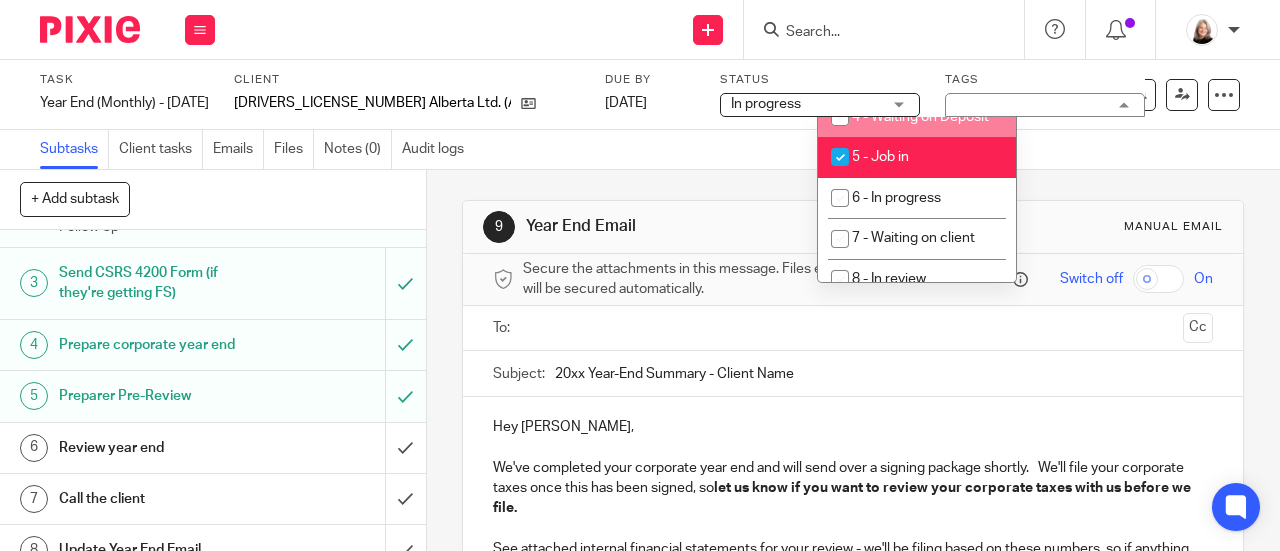 scroll, scrollTop: 700, scrollLeft: 0, axis: vertical 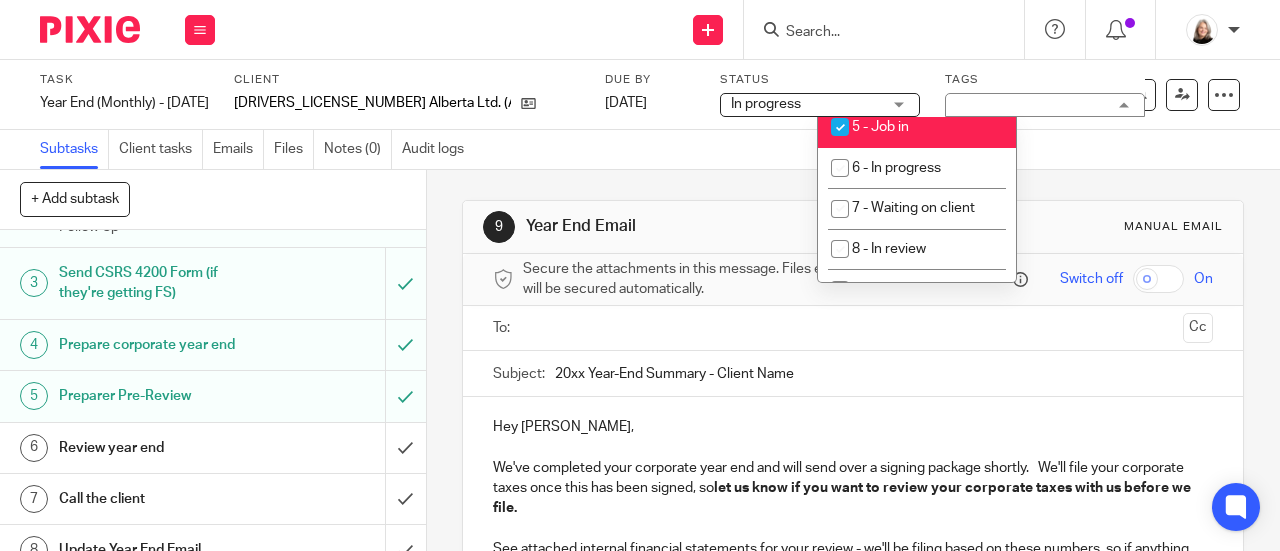 click on "5 - Job in" at bounding box center [880, 127] 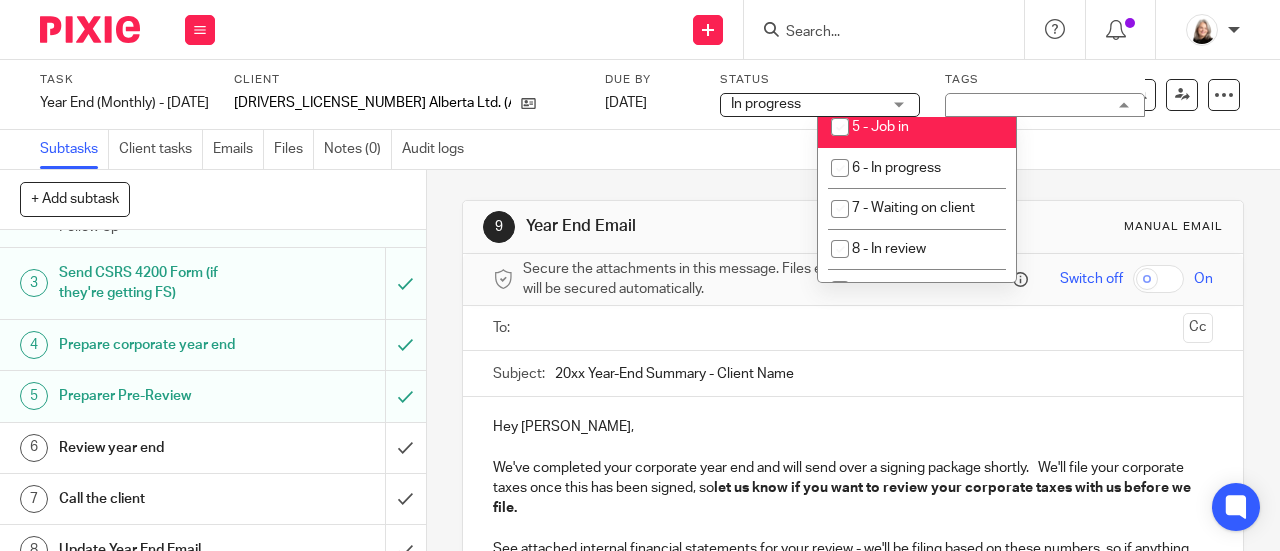 checkbox on "false" 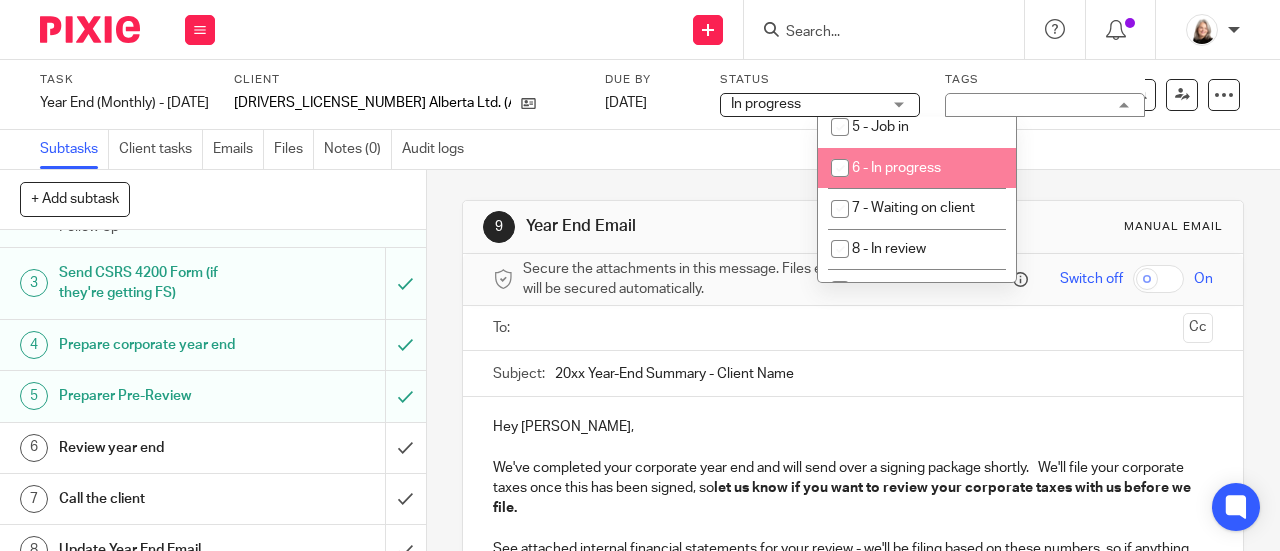 click on "6 - In progress" at bounding box center (896, 168) 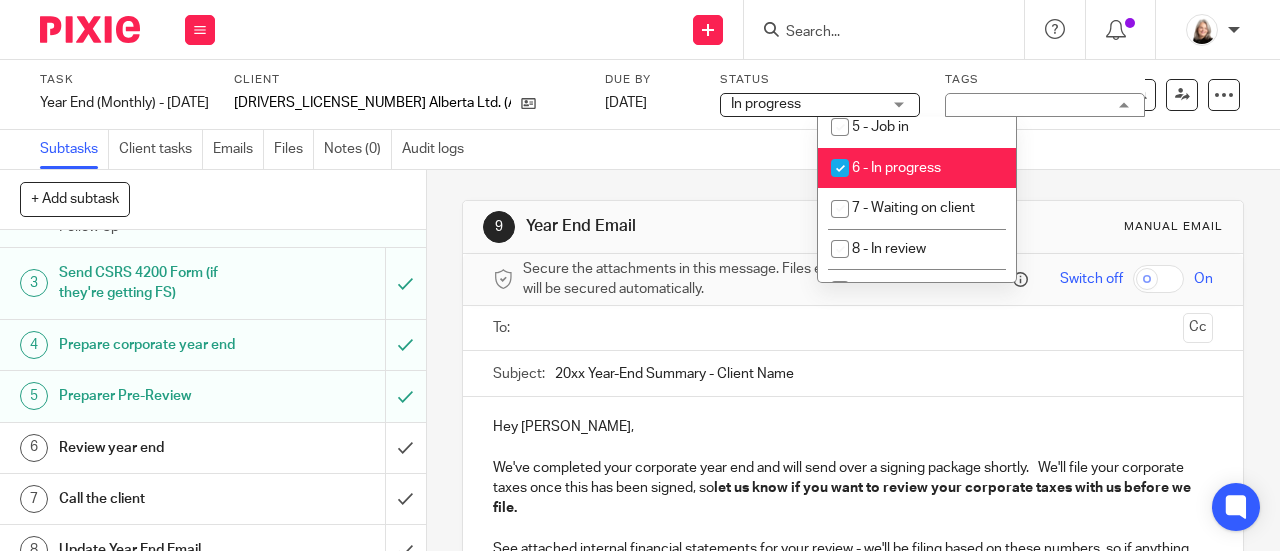 scroll, scrollTop: 800, scrollLeft: 0, axis: vertical 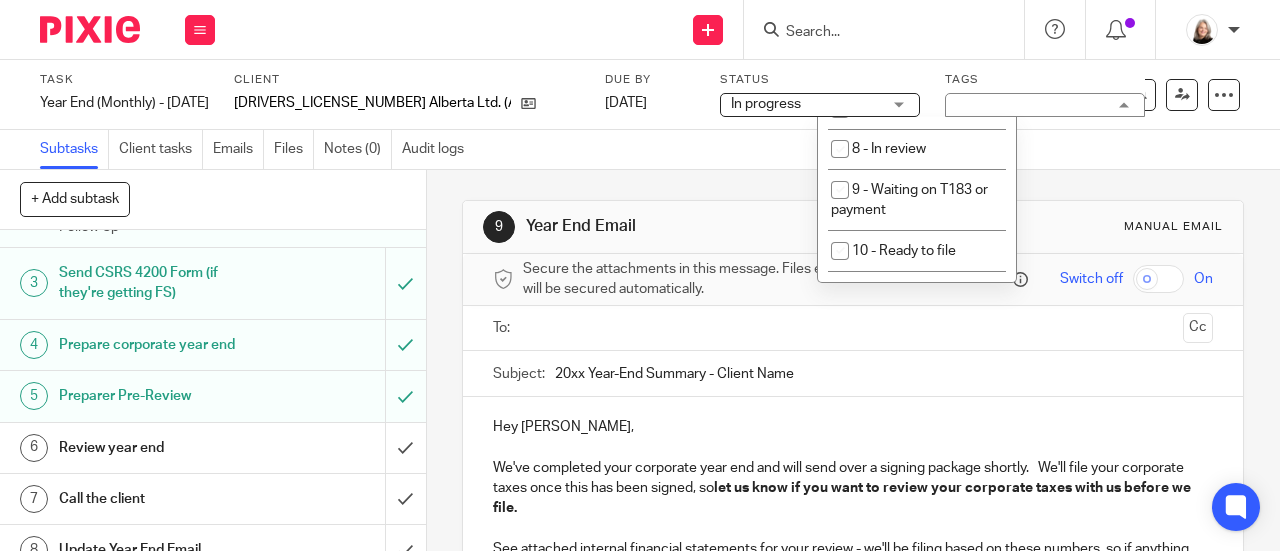 click on "6 - In progress" at bounding box center [896, 68] 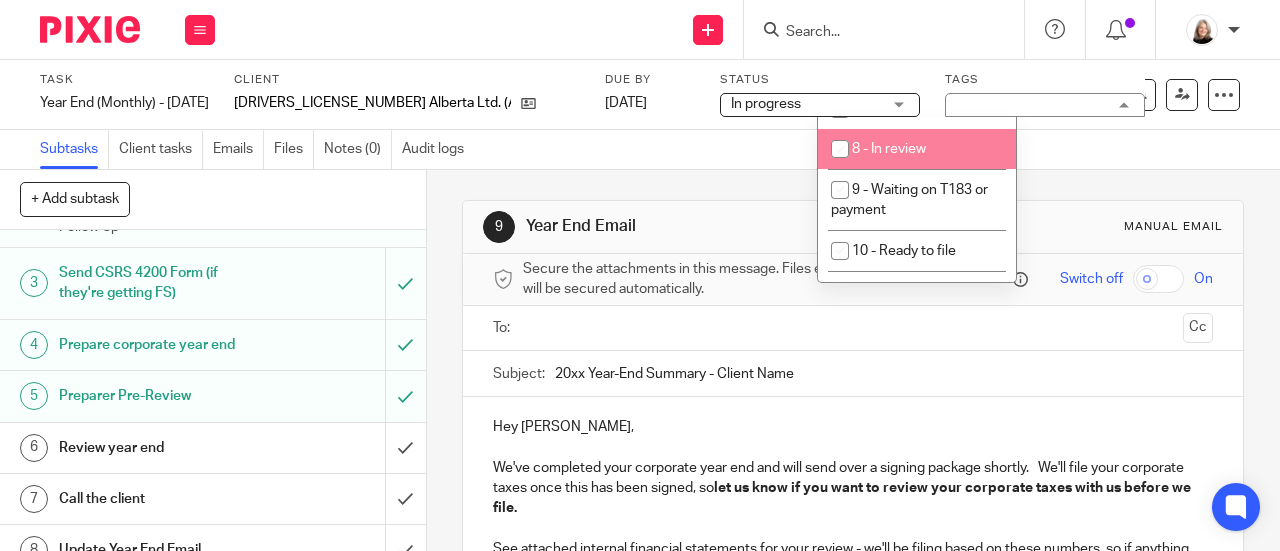 click on "8 - In review" at bounding box center (917, 149) 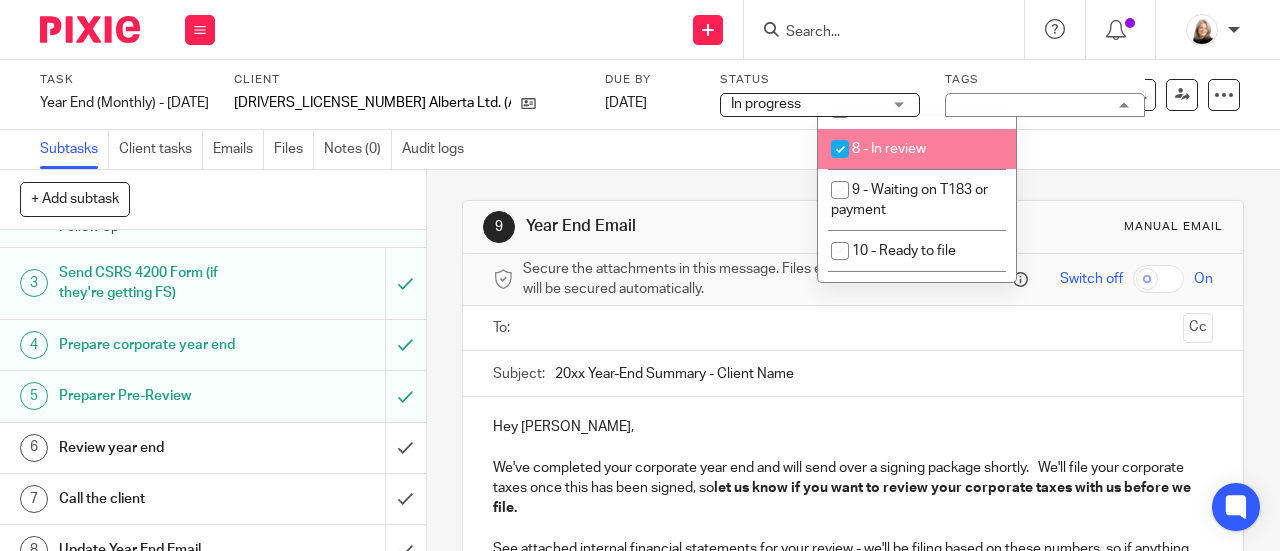 checkbox on "true" 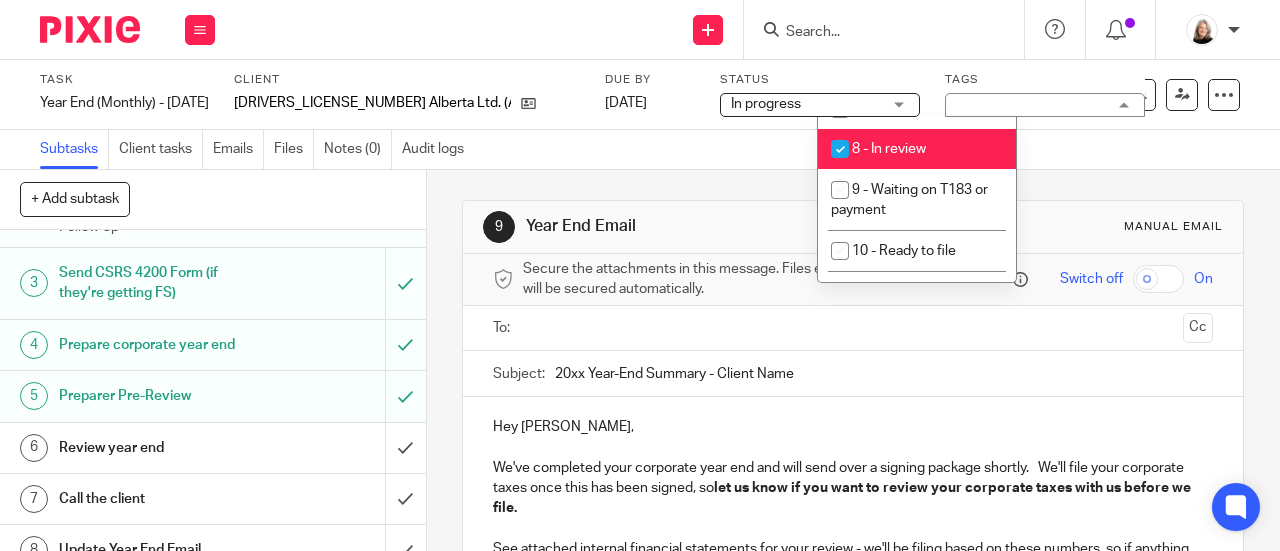 click on "9
Year End Email
Manual email
Secure the attachments in this message. Files exceeding the size limit (10MB) will be secured automatically.
Switch off     On     To:
Cc
Subject:     20xx Year-End Summary - Client Name     Hey Corey, We've completed your corporate year end and will send over a signing package shortly.   We'll file your corporate taxes once this has been signed, so  let us know if you want to review your corporate taxes with us before we file. See attached internal financial statements for your review - we'll be filing based on these numbers, so if anything looks off then let us know!  You have a  refund  (tax recovery) of: $xxx   Federal Corporate Taxes $xxx   Alberta Corporate Taxes Comments about your year-end: Pre-tax, net of accounting adjustments, you made around  $xx" at bounding box center (853, 694) 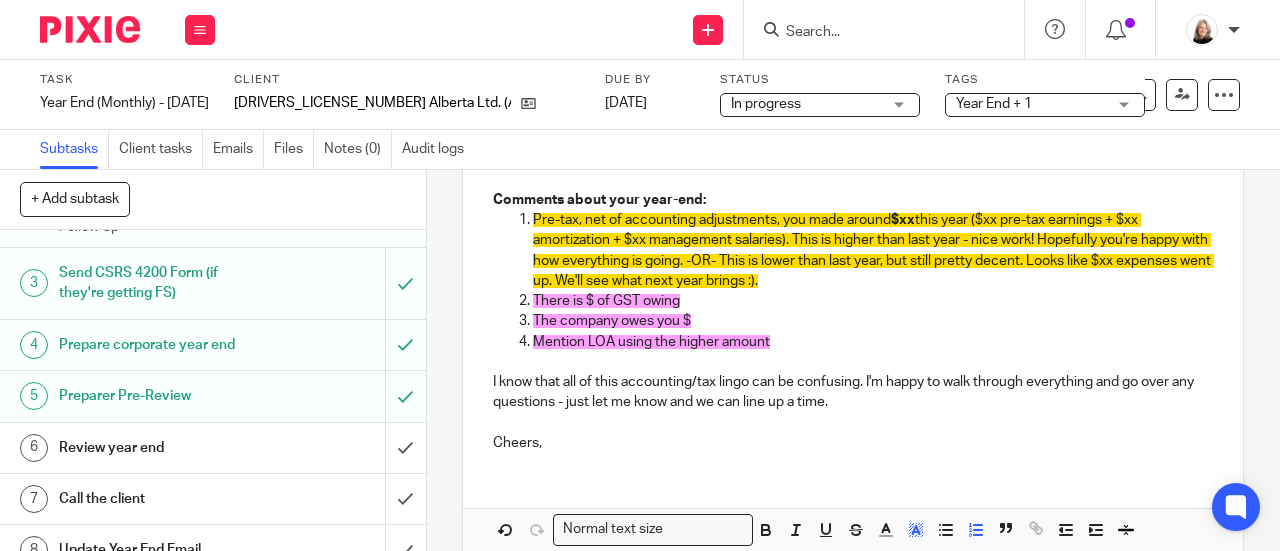 scroll, scrollTop: 672, scrollLeft: 0, axis: vertical 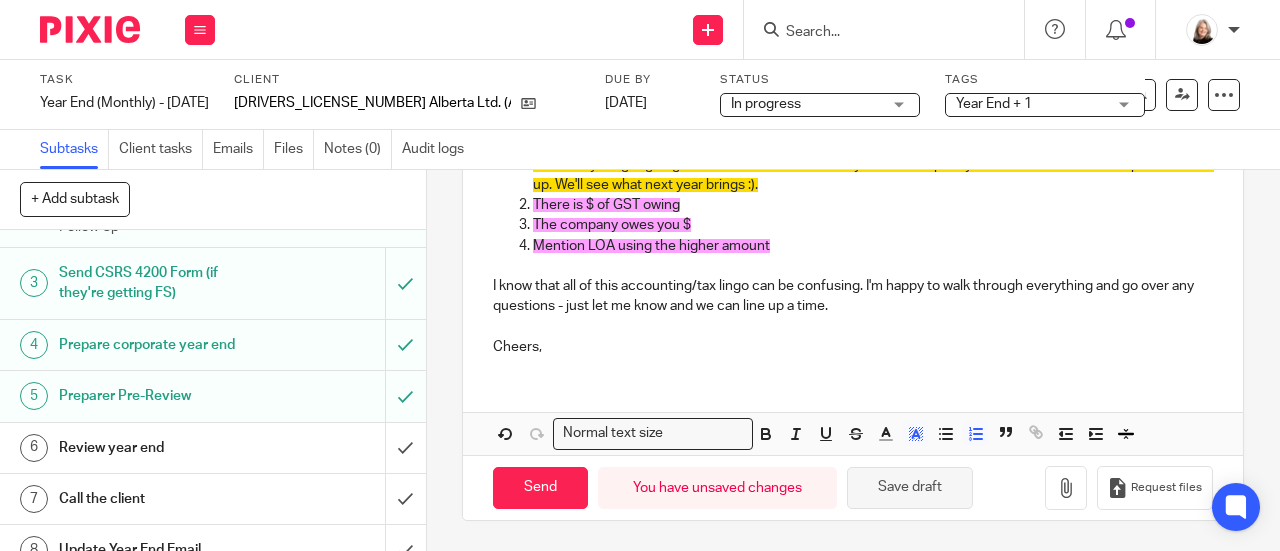 click on "Save draft" at bounding box center [910, 488] 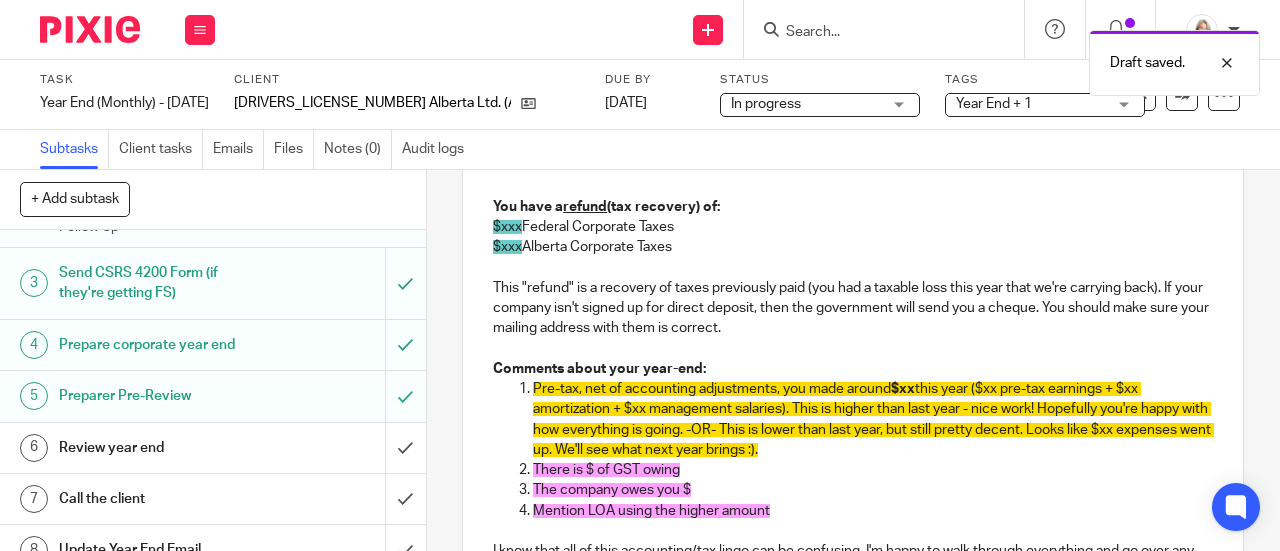 scroll, scrollTop: 372, scrollLeft: 0, axis: vertical 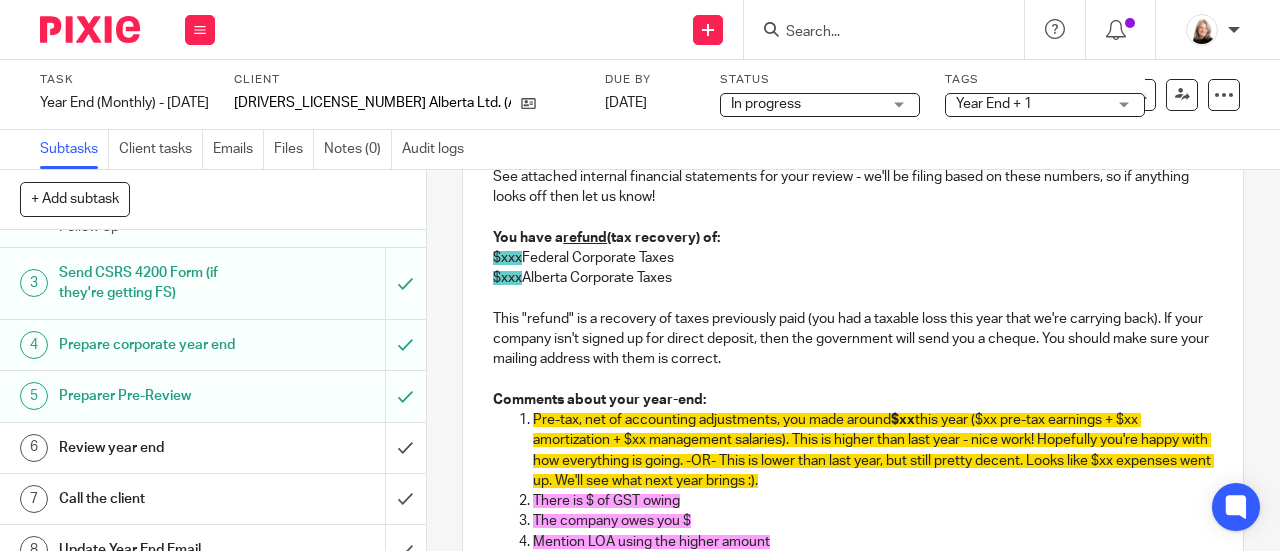 type 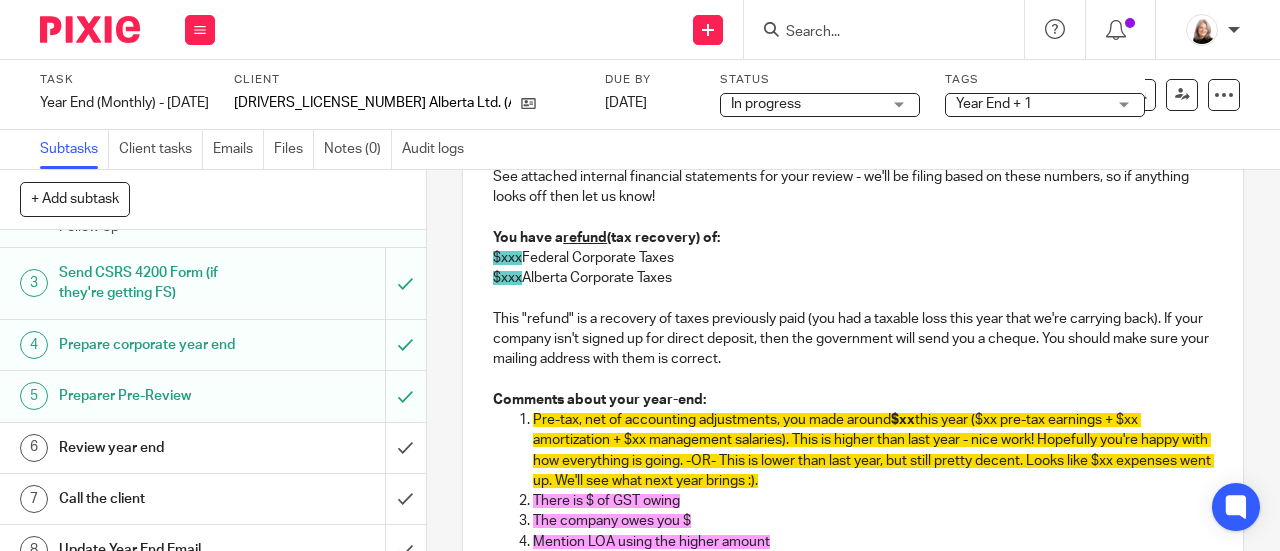 type 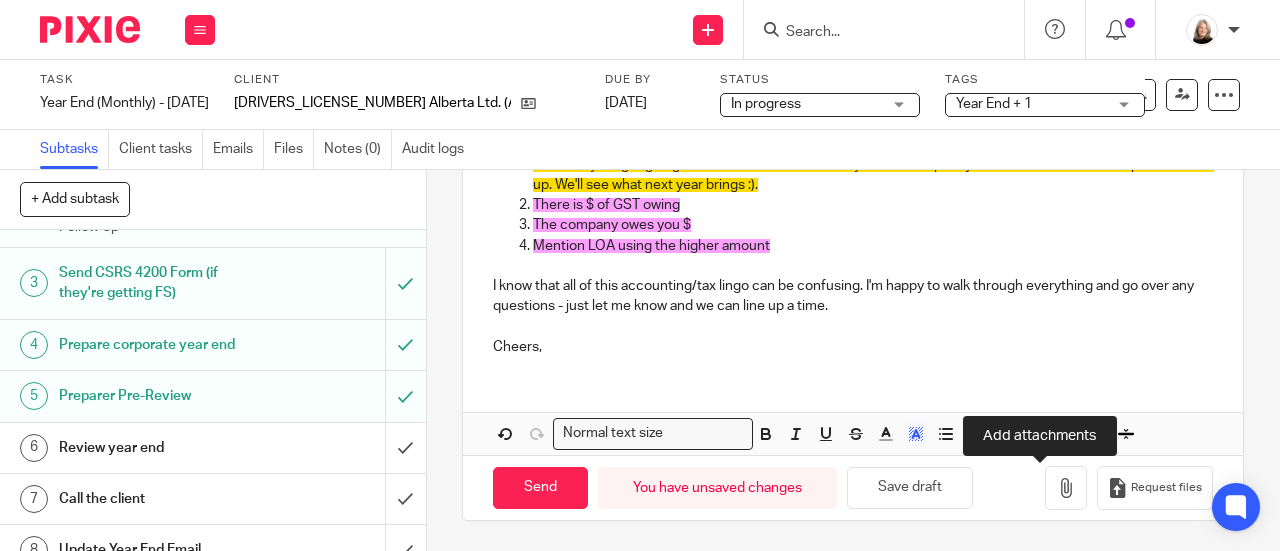 type 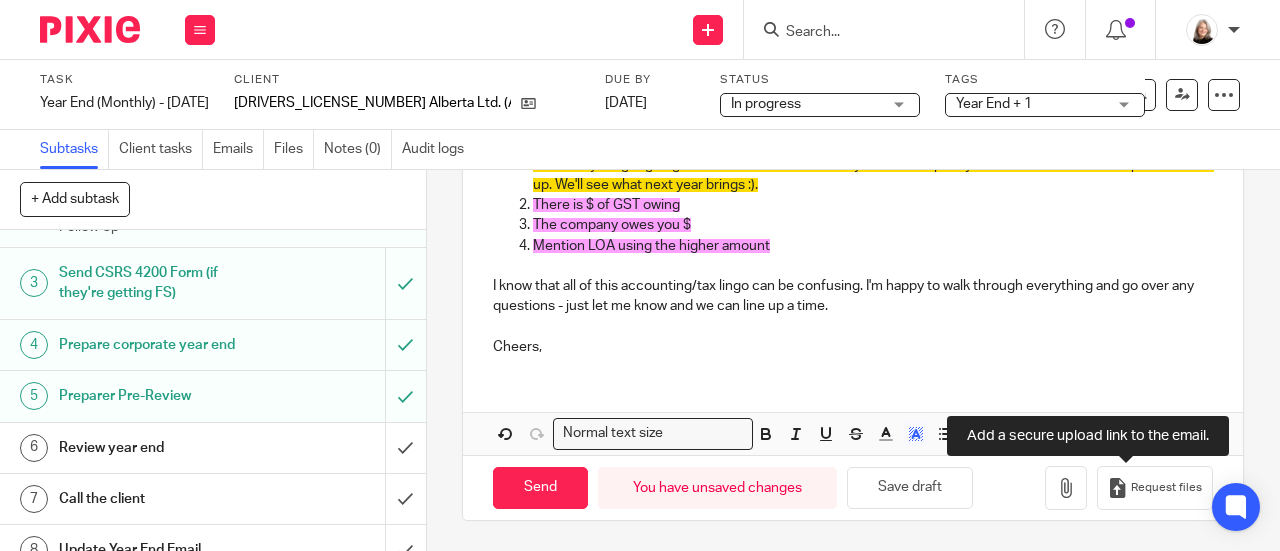 click on "Request files" at bounding box center [1155, 488] 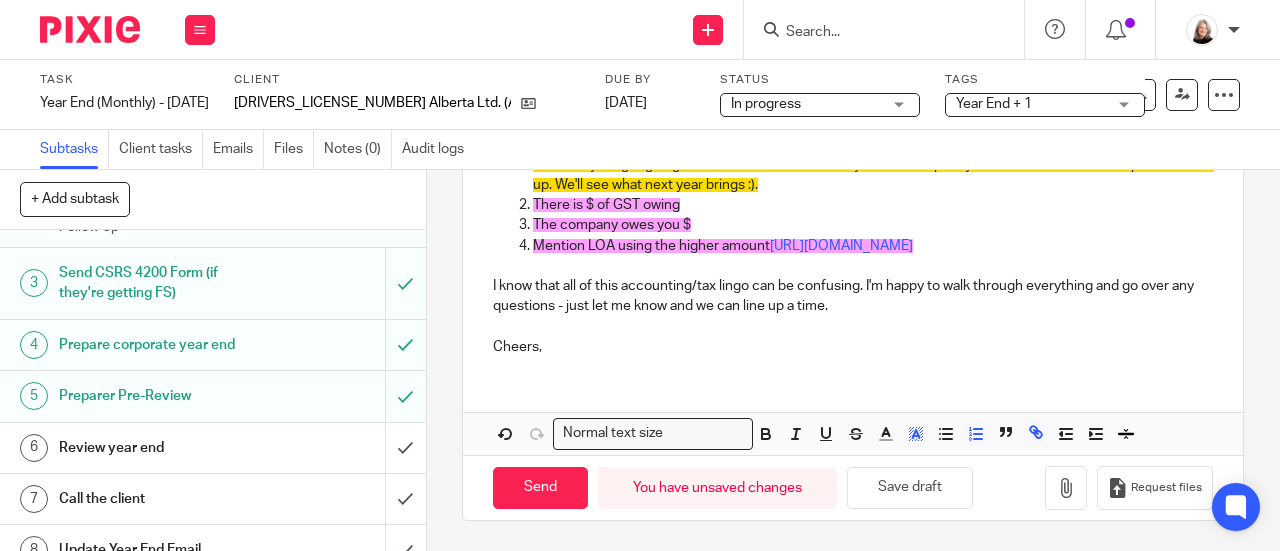 click on "Mention LOA using the higher amount  https://simplify-accounting.usepixie.net/u/c7a3bf103e91876a9ce99249226abc4e" at bounding box center [873, 246] 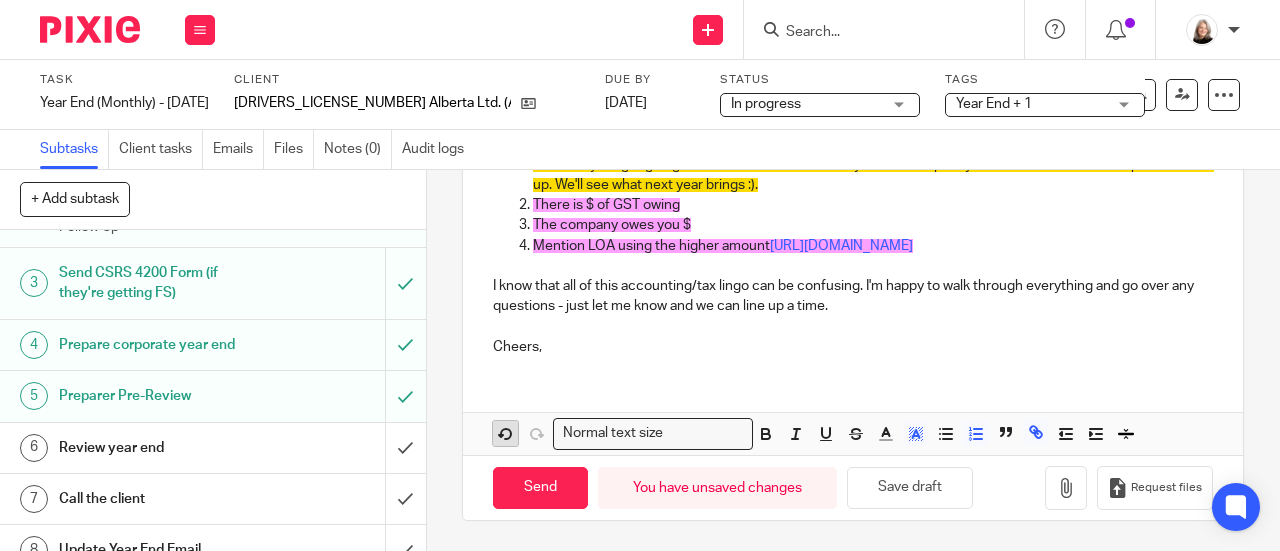 click 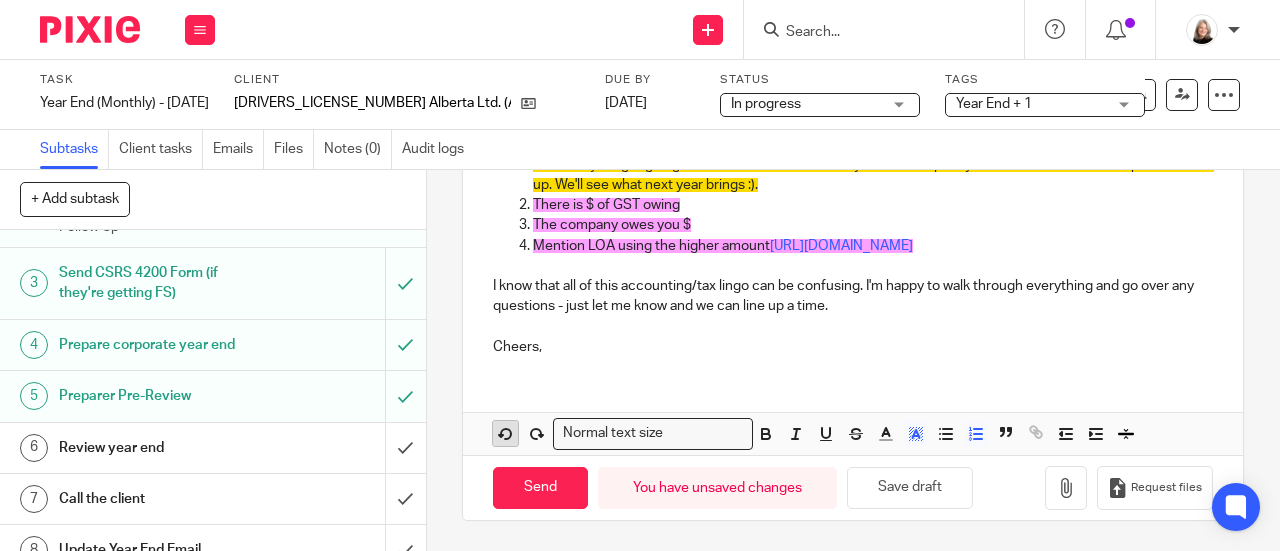 click 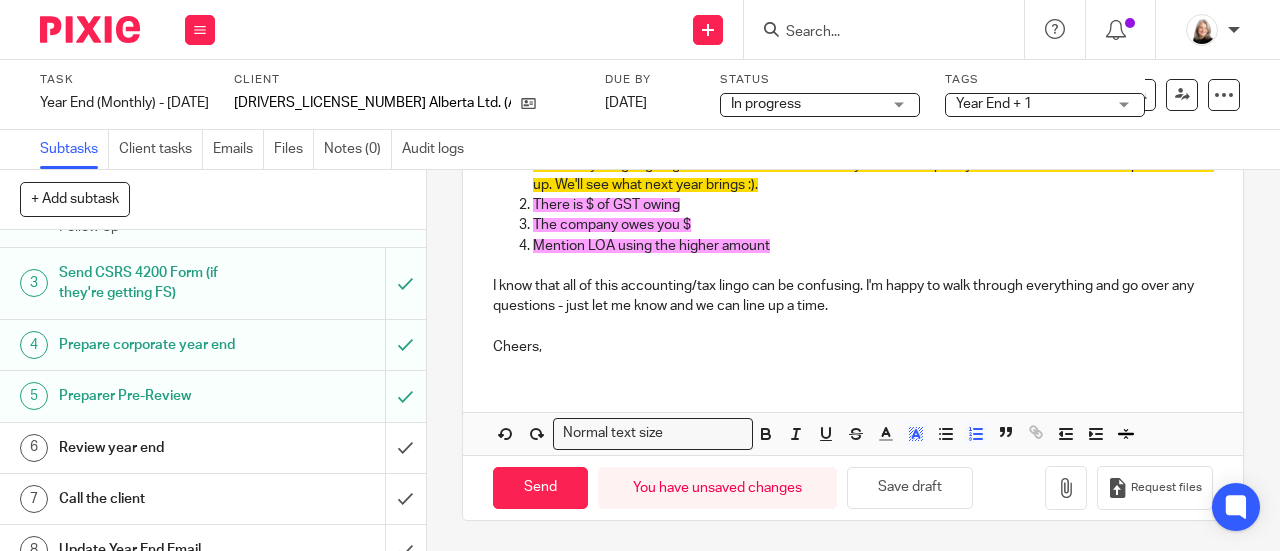 click on "I know that all of this accounting/tax lingo can be confusing. I'm happy to walk through everything and go over any questions - just let me know and we can line up a time." at bounding box center [853, 296] 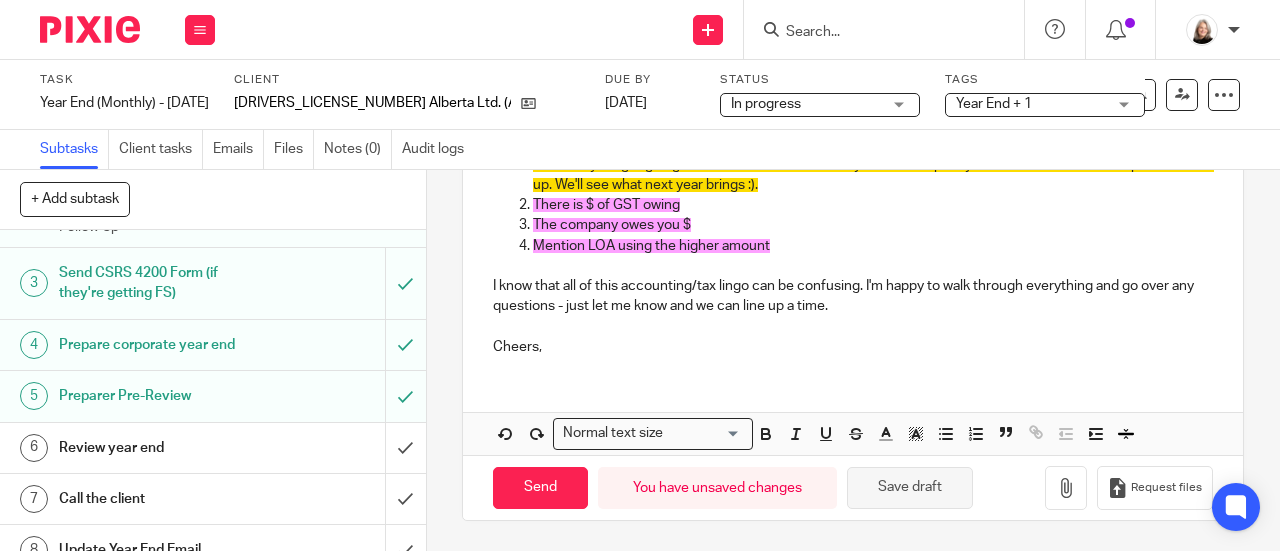 click on "Save draft" at bounding box center (910, 488) 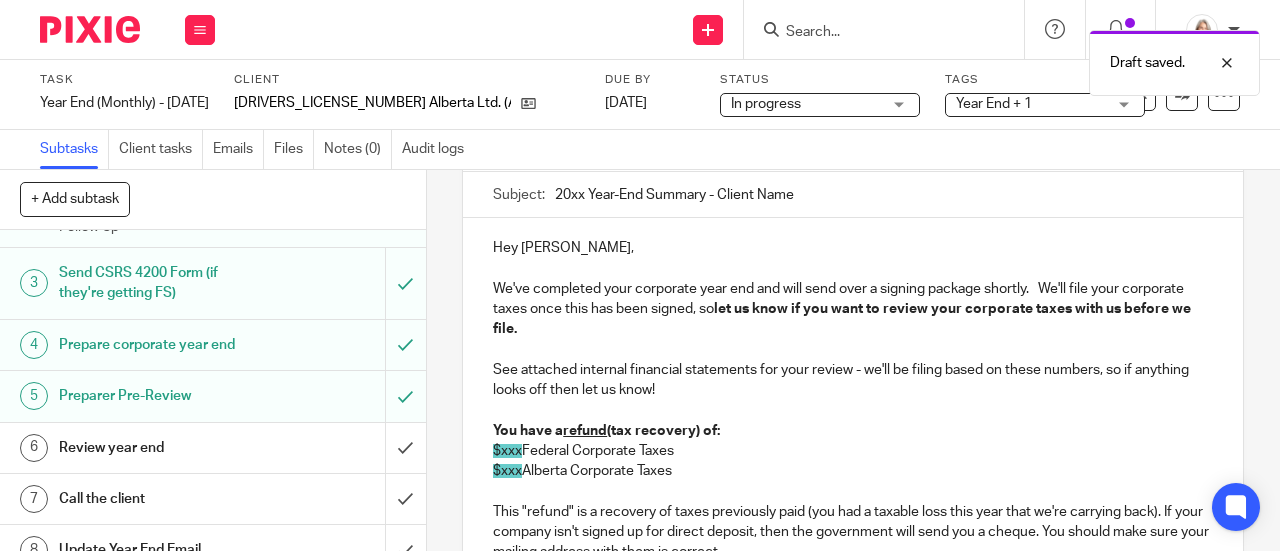 scroll, scrollTop: 172, scrollLeft: 0, axis: vertical 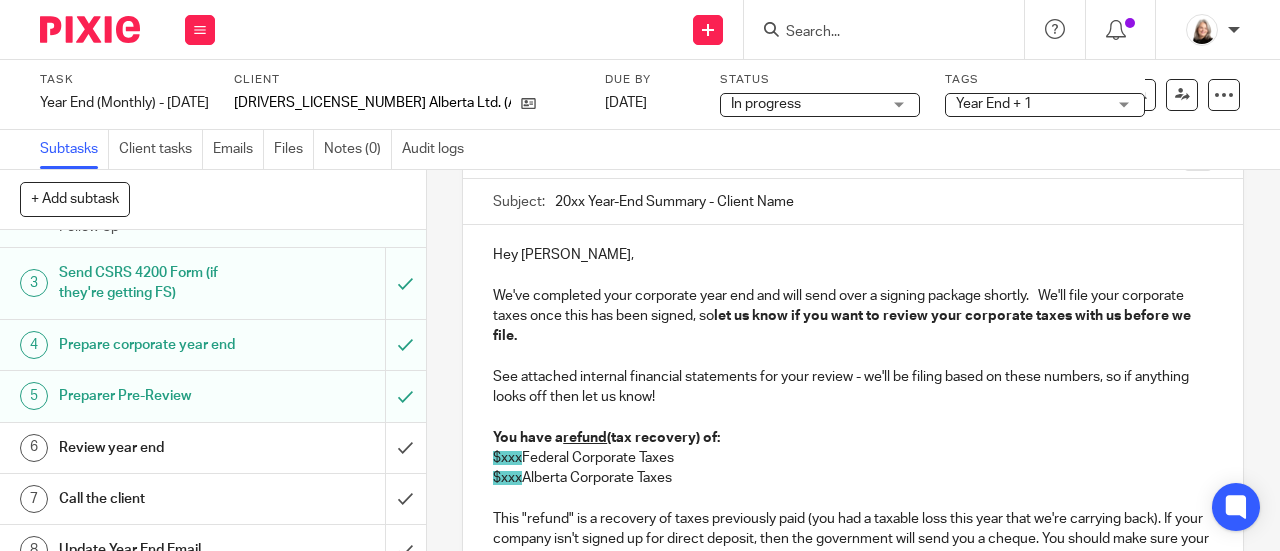click on "You have a  refund  (tax recovery) of:" at bounding box center (853, 438) 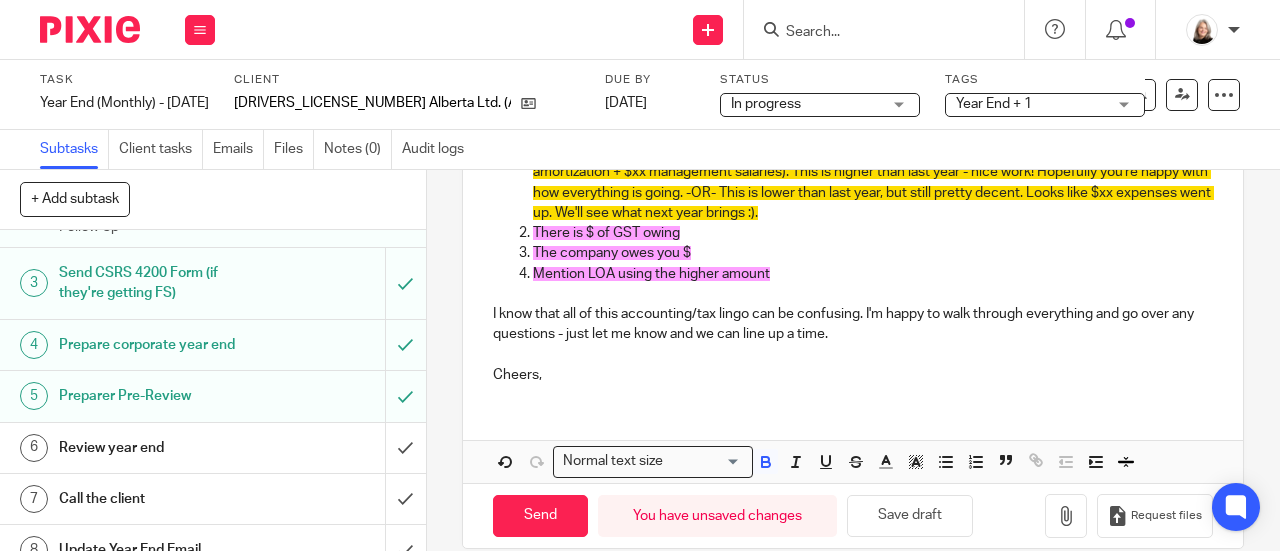 scroll, scrollTop: 672, scrollLeft: 0, axis: vertical 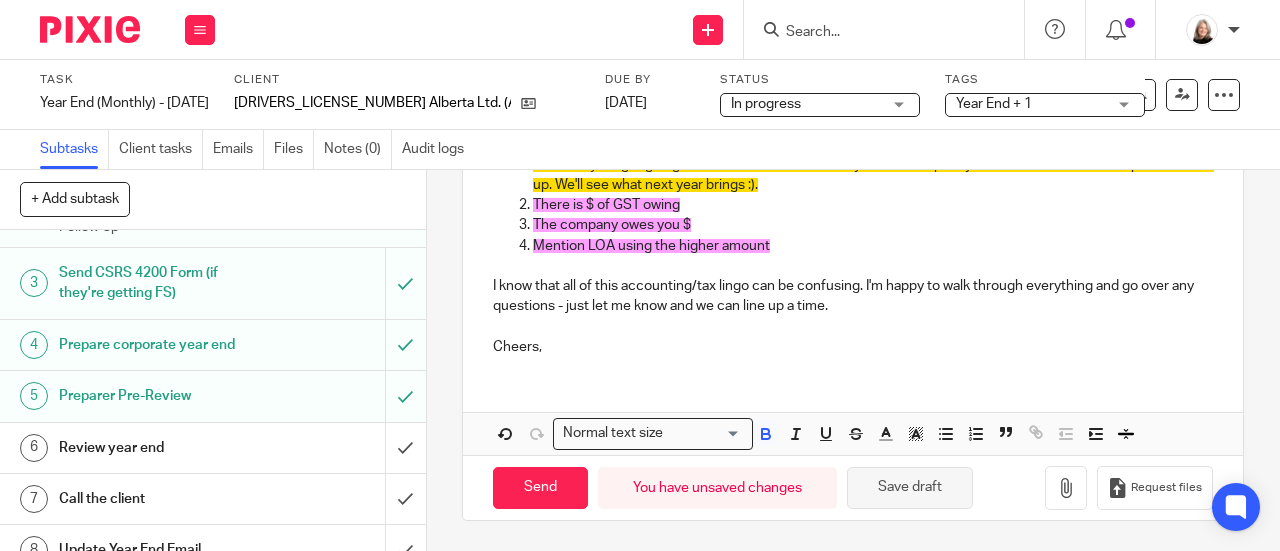click on "Save draft" at bounding box center [910, 488] 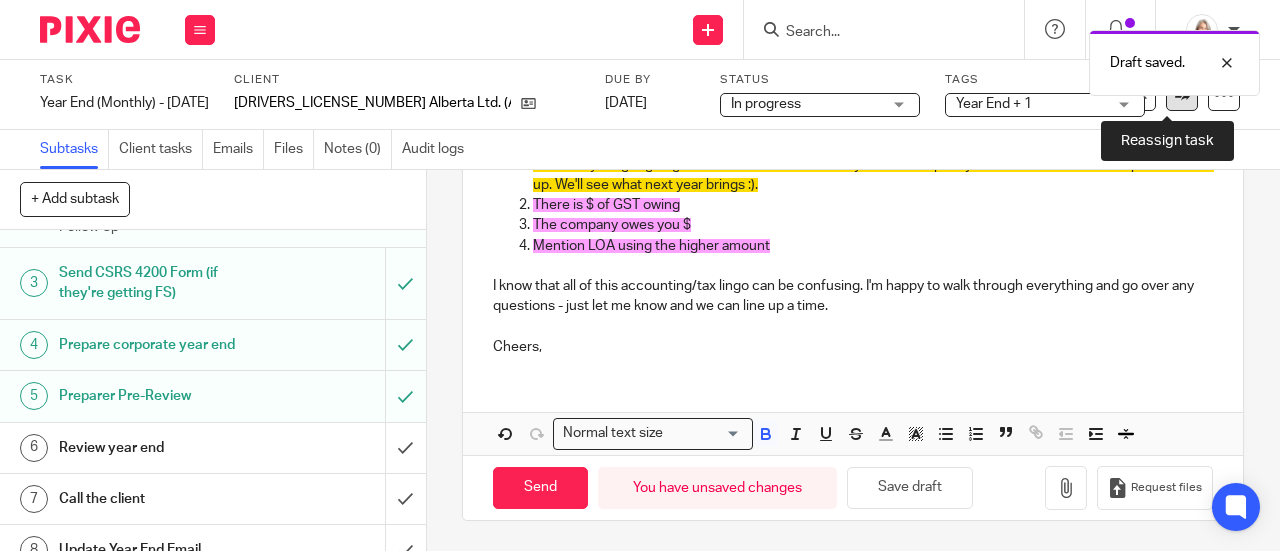 click at bounding box center (1182, 94) 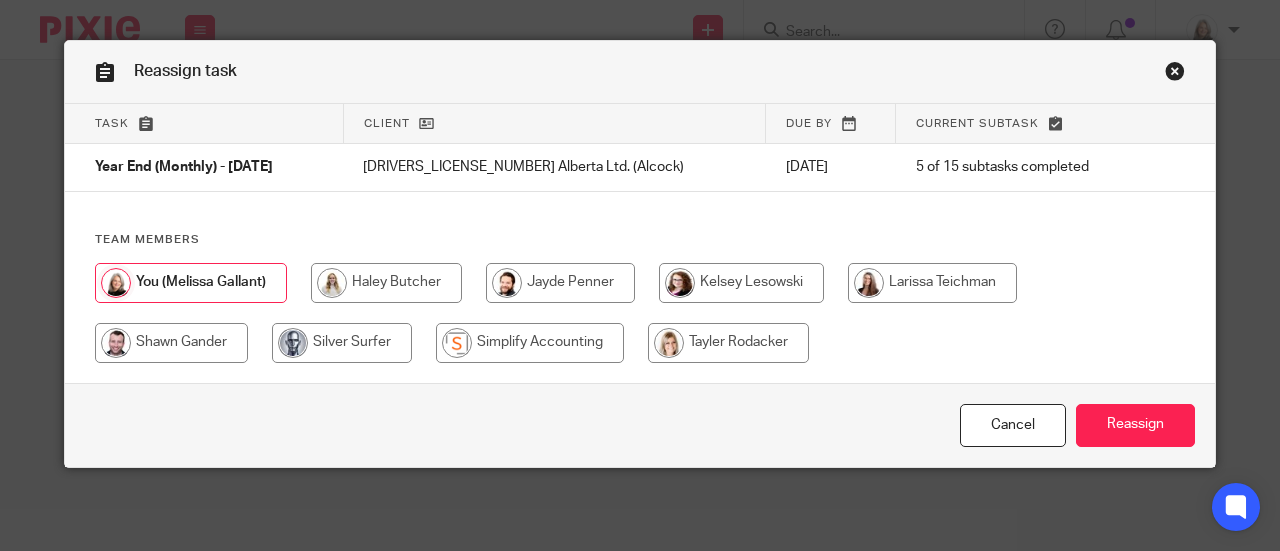 scroll, scrollTop: 0, scrollLeft: 0, axis: both 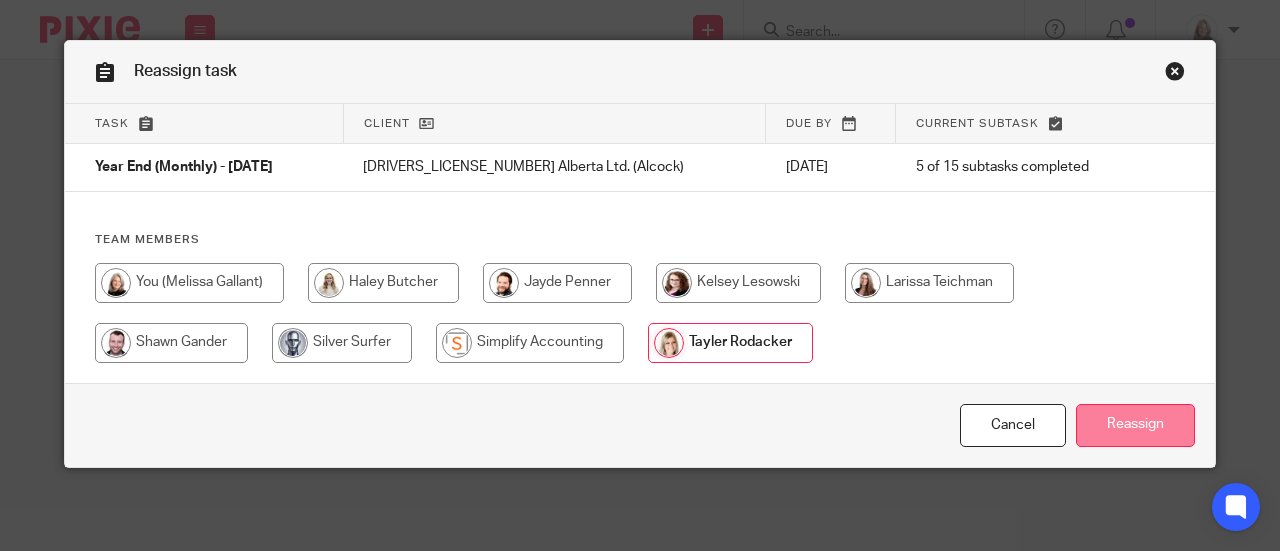 click on "Reassign" at bounding box center (1135, 425) 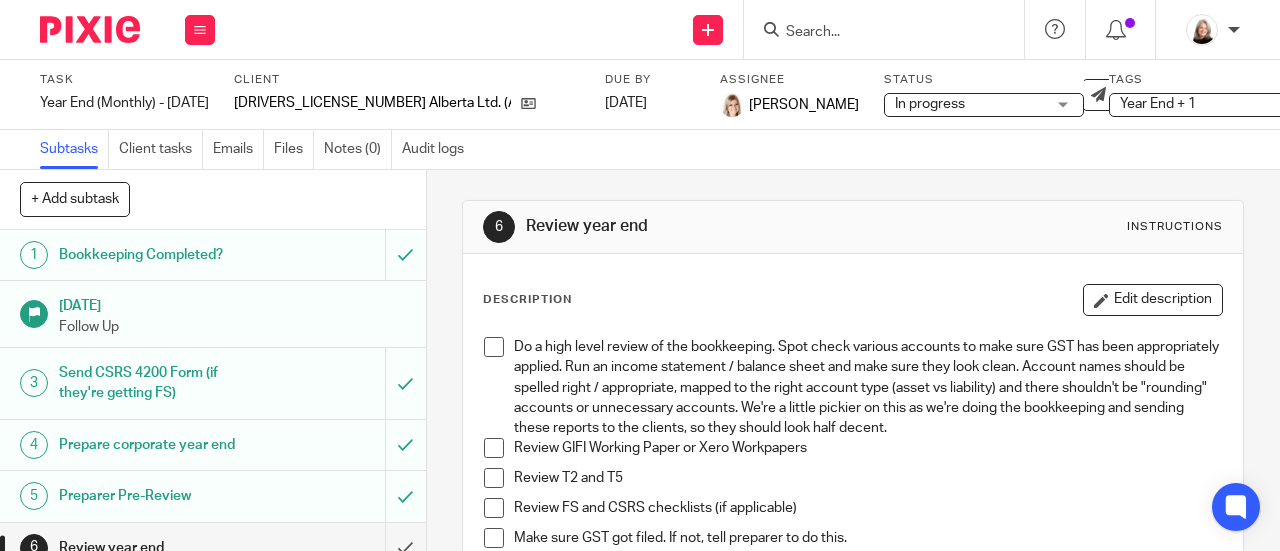 scroll, scrollTop: 0, scrollLeft: 0, axis: both 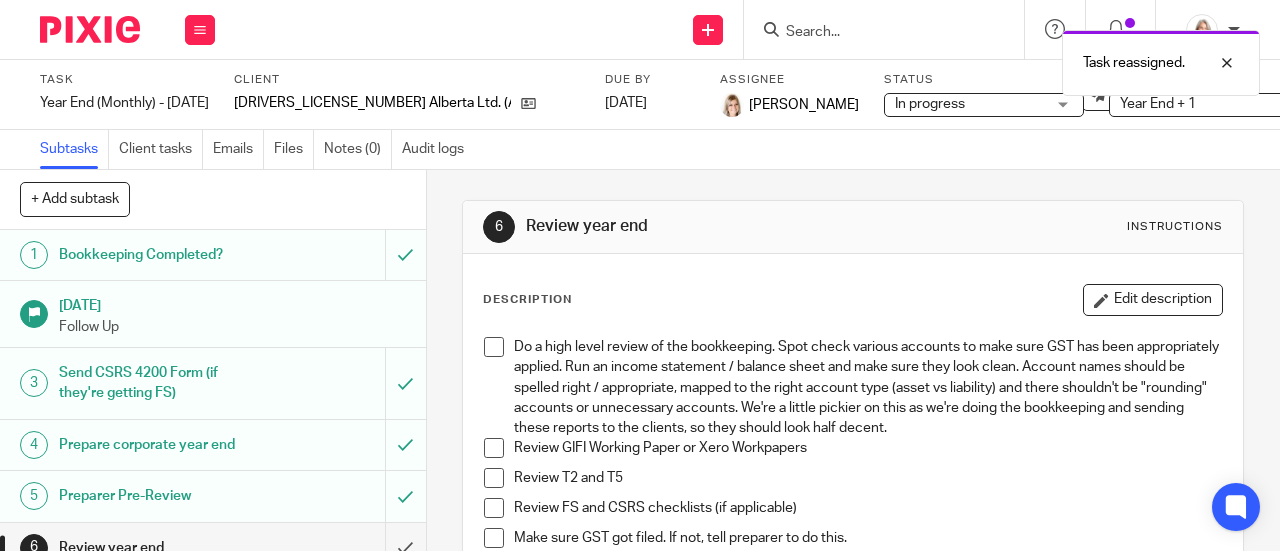 click on "Year End + 1" at bounding box center (1158, 104) 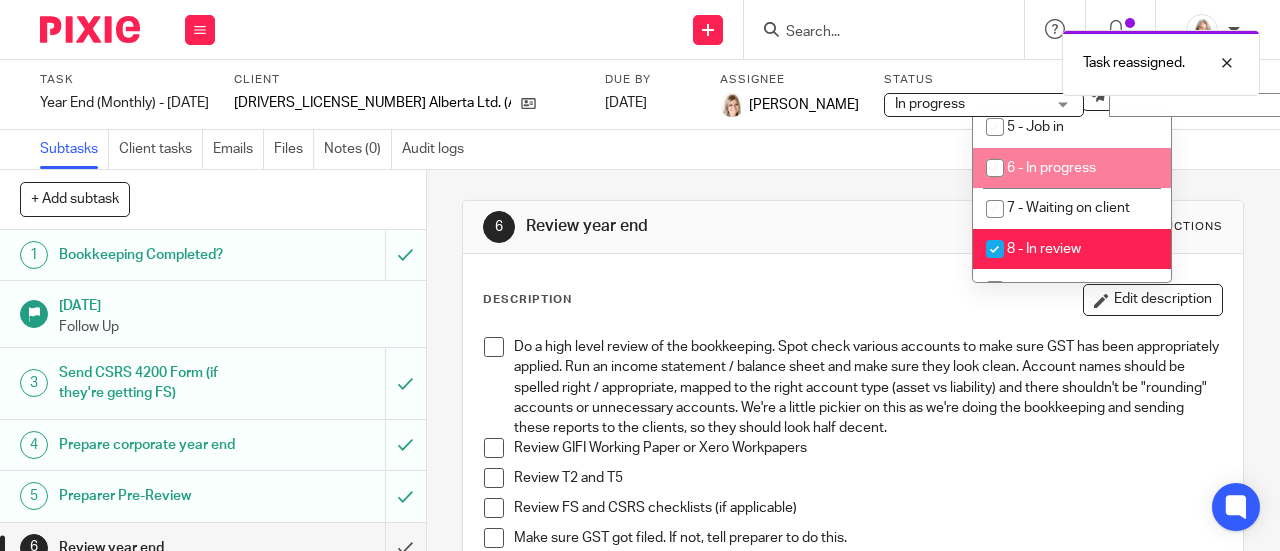 scroll, scrollTop: 800, scrollLeft: 0, axis: vertical 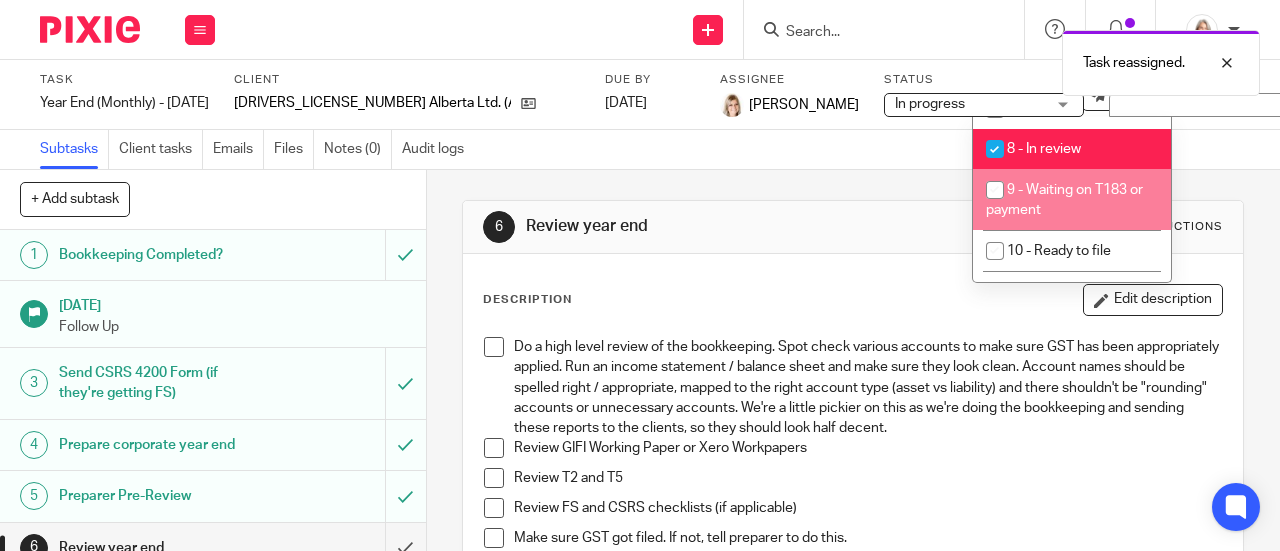 click on "6
Review year end
Instructions" at bounding box center [853, 227] 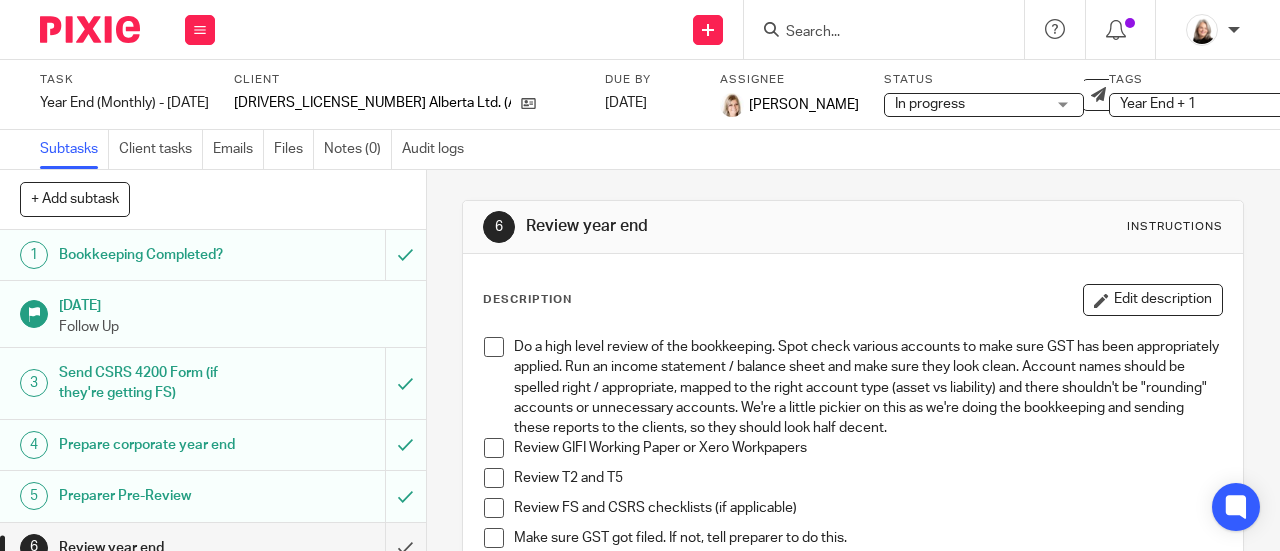 click at bounding box center (90, 29) 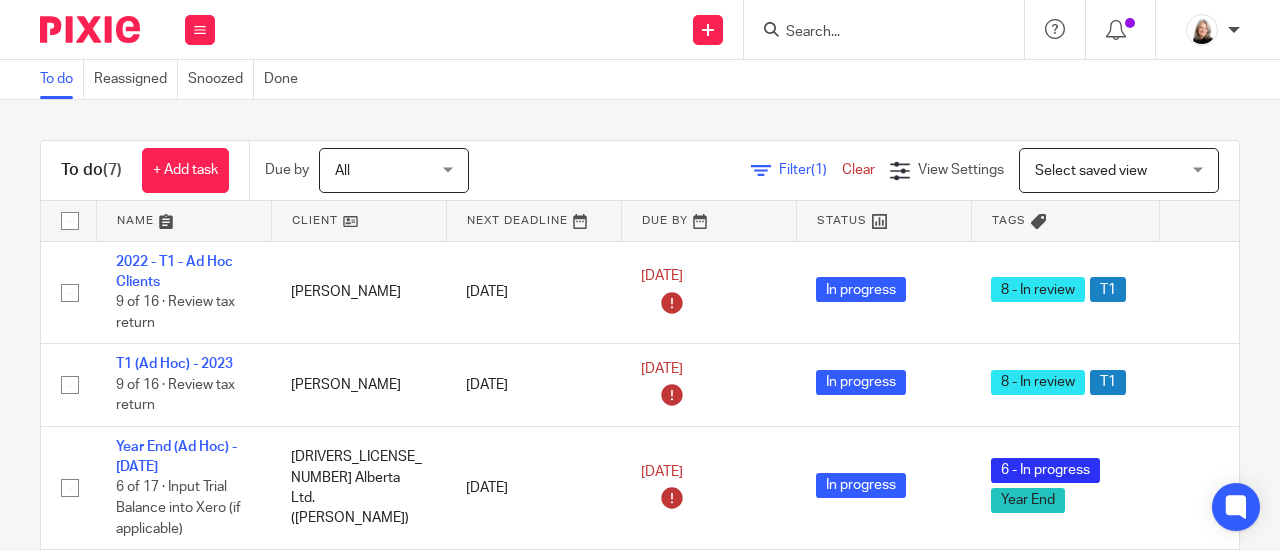 scroll, scrollTop: 0, scrollLeft: 0, axis: both 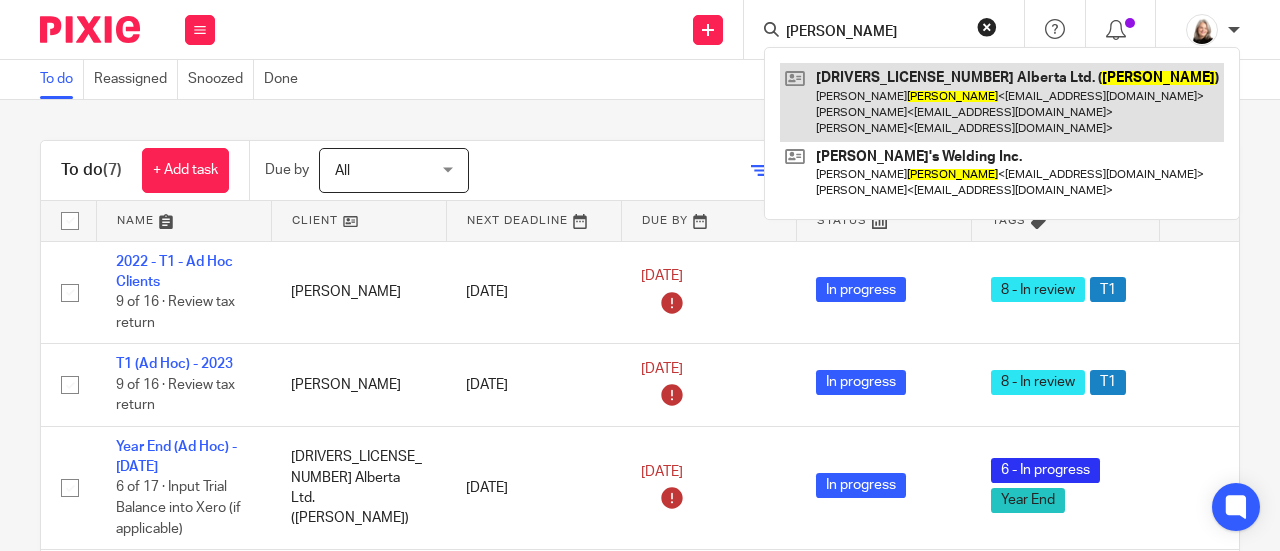 type on "[PERSON_NAME]" 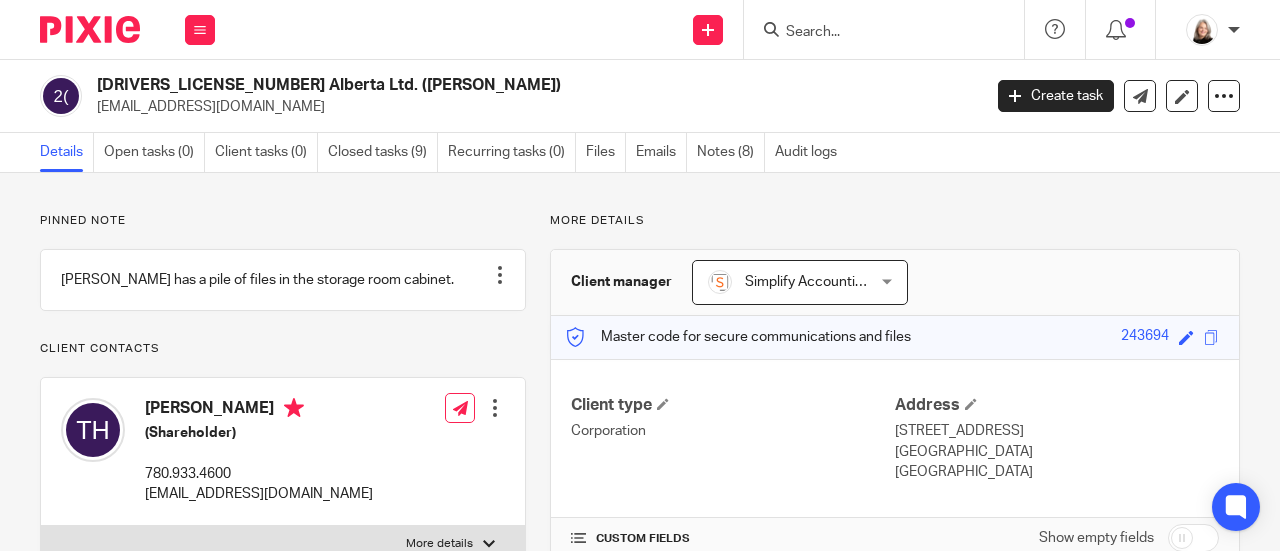 scroll, scrollTop: 0, scrollLeft: 0, axis: both 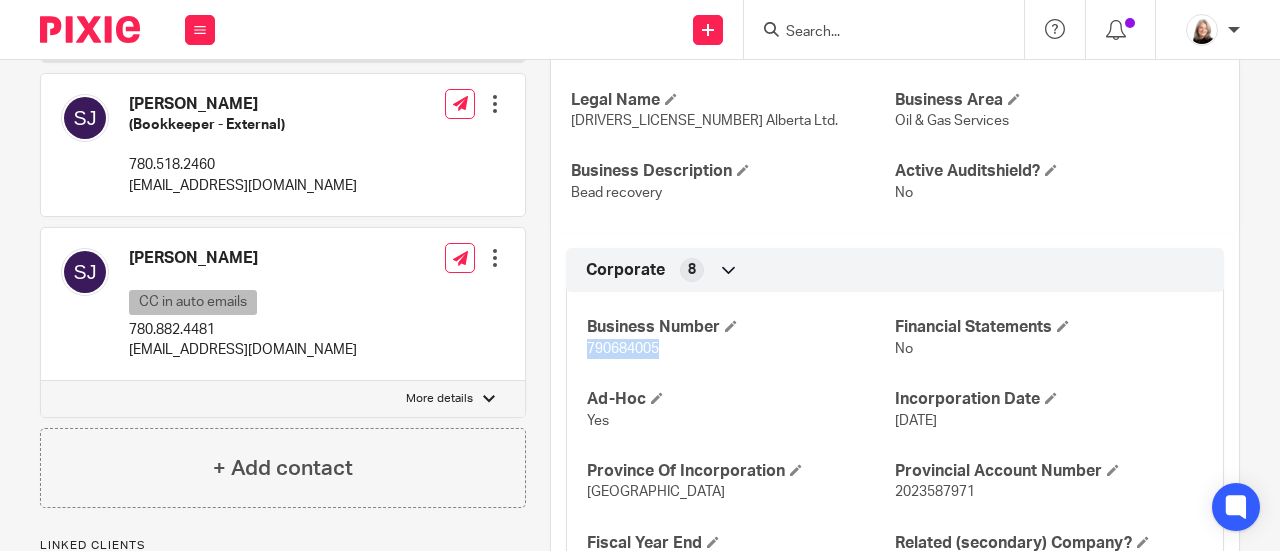 drag, startPoint x: 573, startPoint y: 342, endPoint x: 672, endPoint y: 360, distance: 100.62306 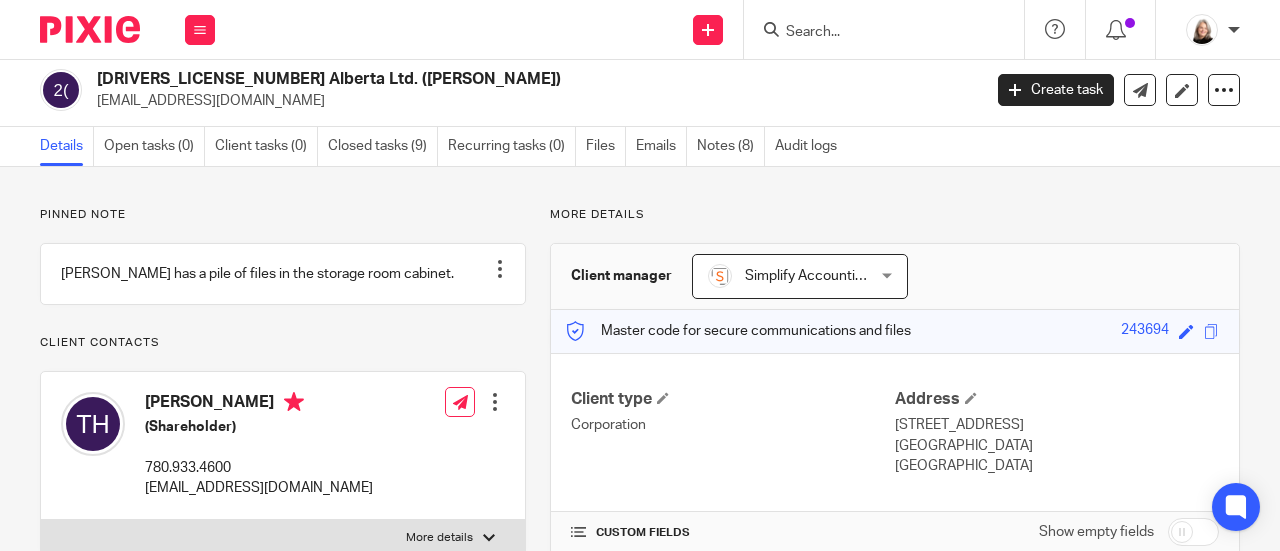 scroll, scrollTop: 0, scrollLeft: 0, axis: both 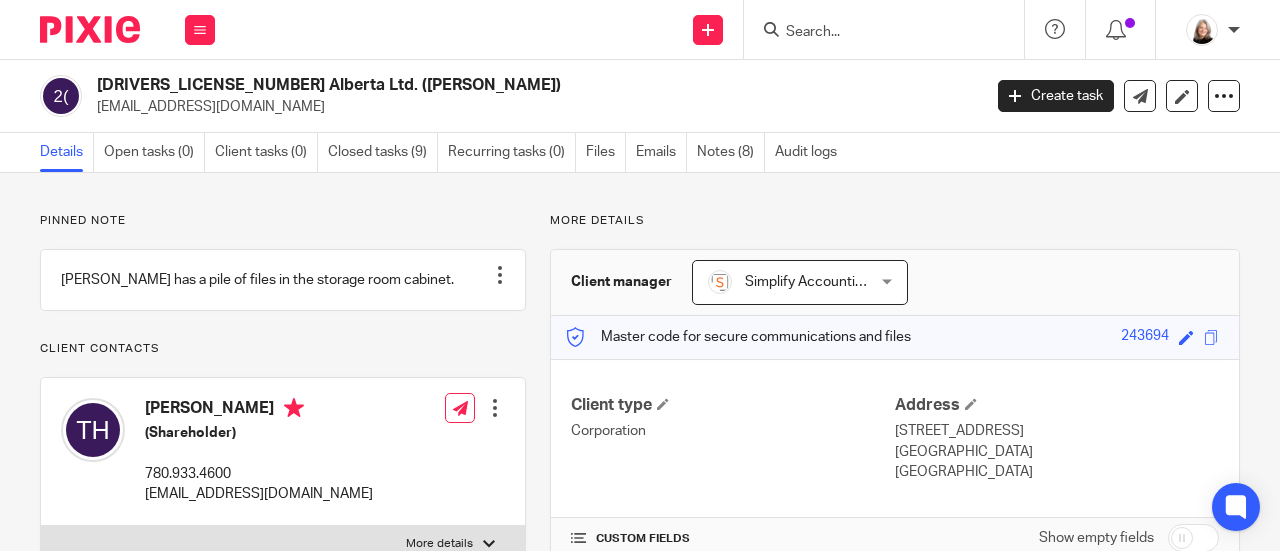 click at bounding box center [82, 29] 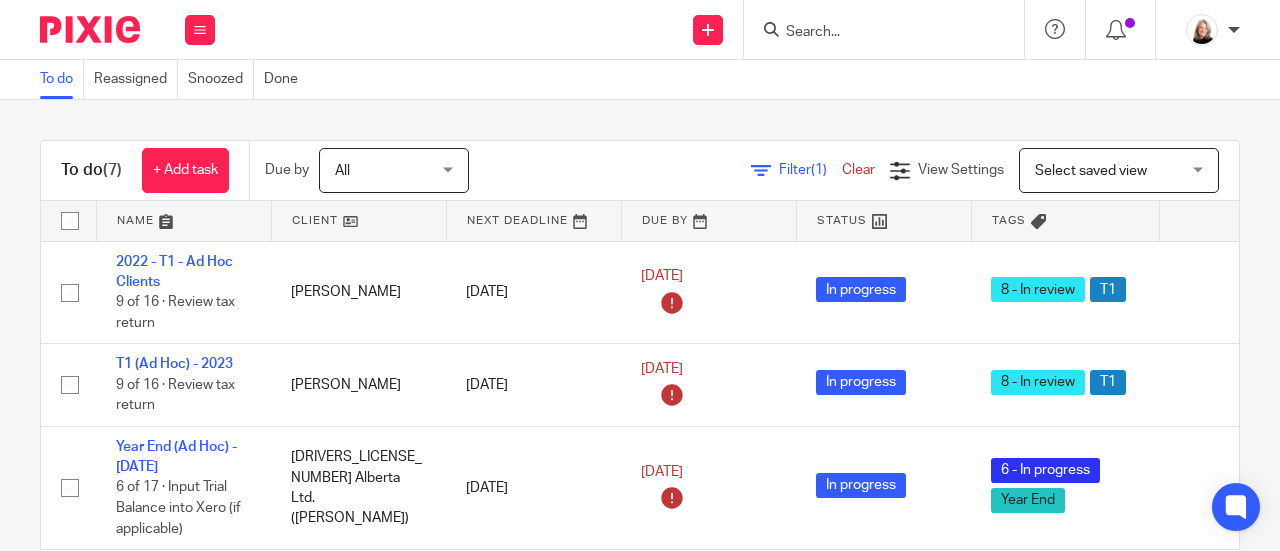 scroll, scrollTop: 0, scrollLeft: 0, axis: both 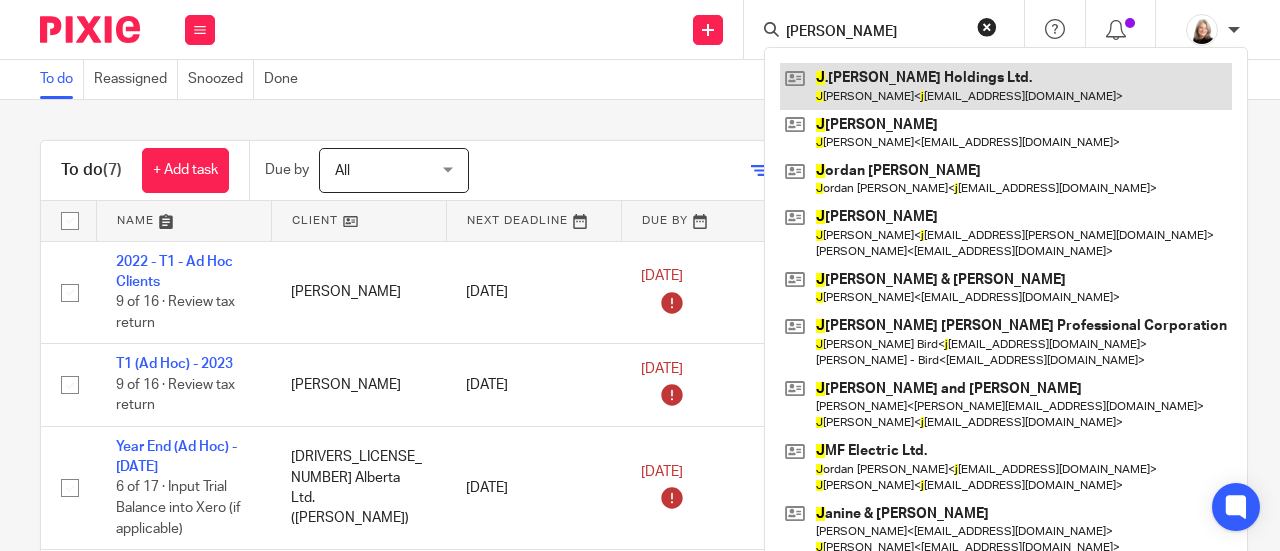 type on "[PERSON_NAME]" 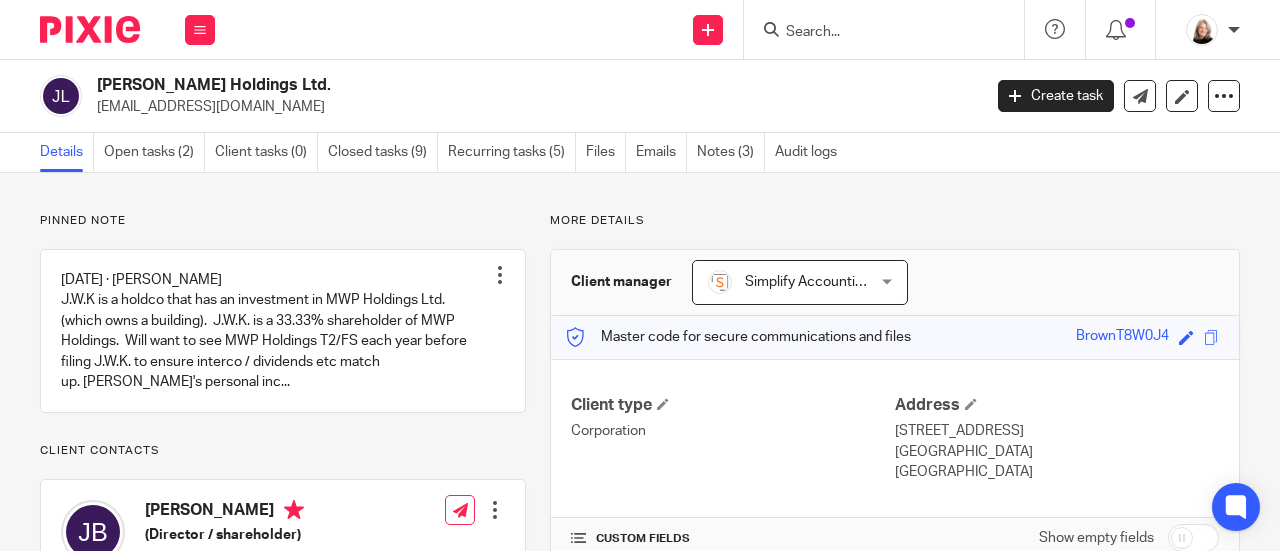 scroll, scrollTop: 0, scrollLeft: 0, axis: both 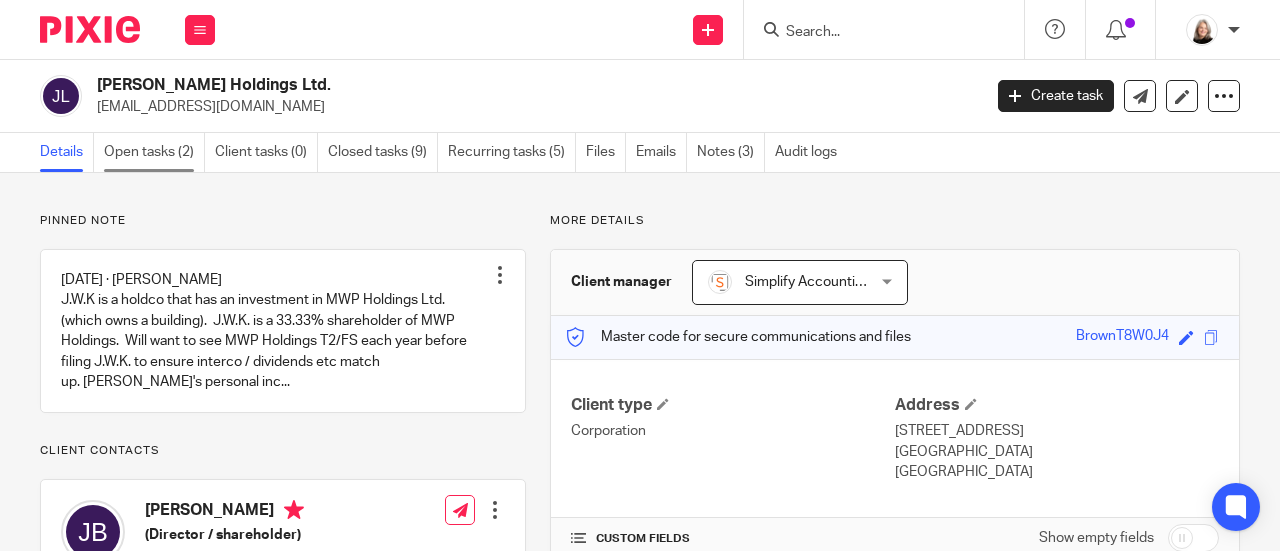 click on "Open tasks (2)" at bounding box center (154, 152) 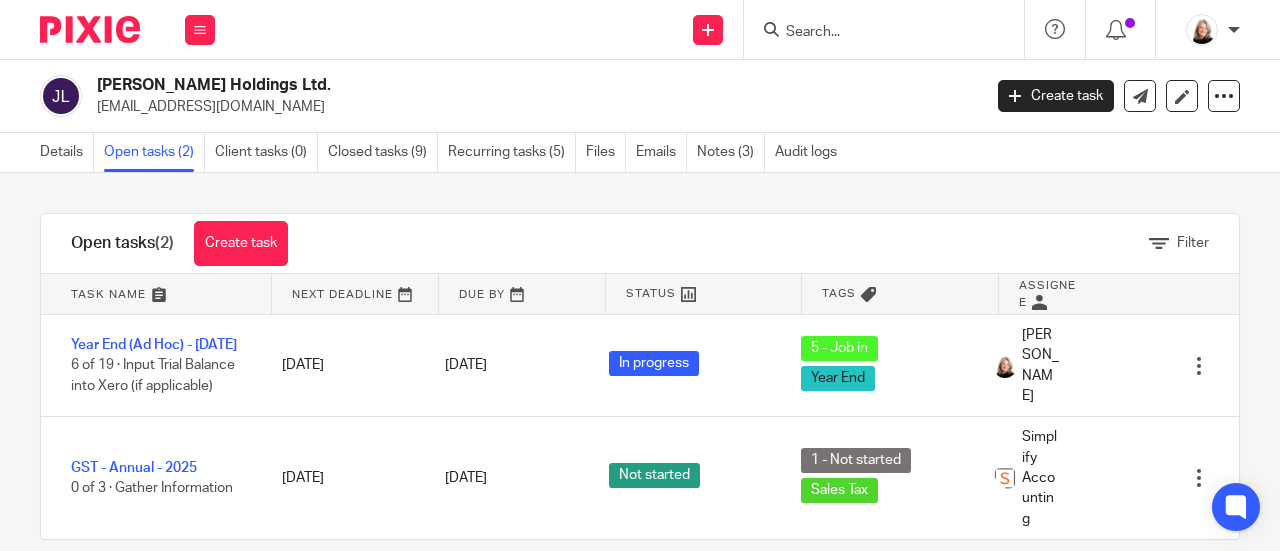 scroll, scrollTop: 0, scrollLeft: 0, axis: both 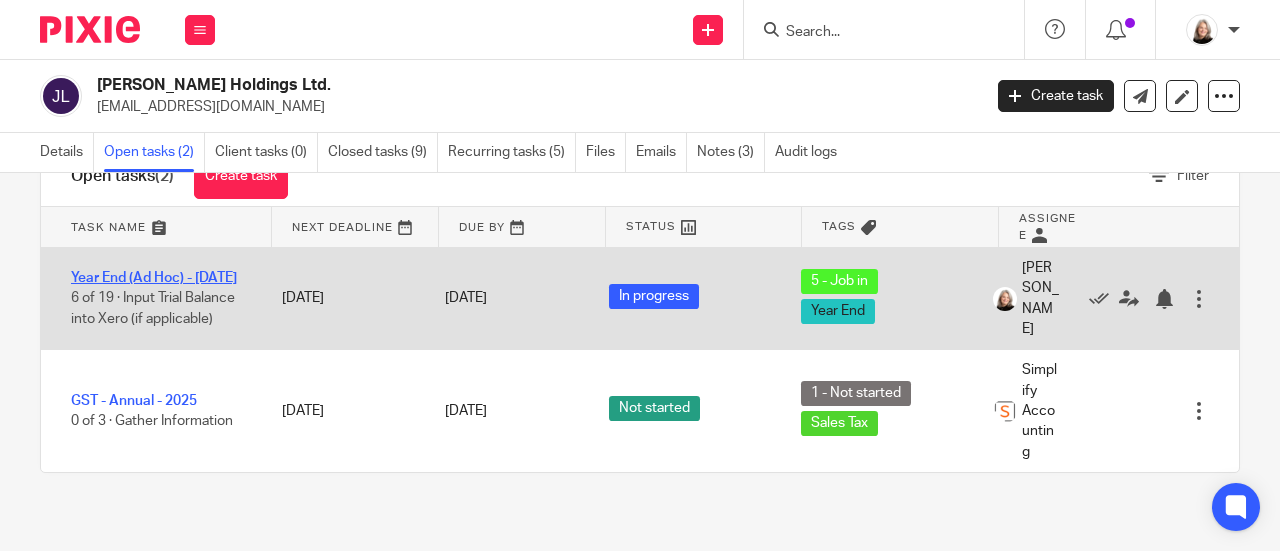 click on "Year End (Ad Hoc) - [DATE]" at bounding box center (154, 278) 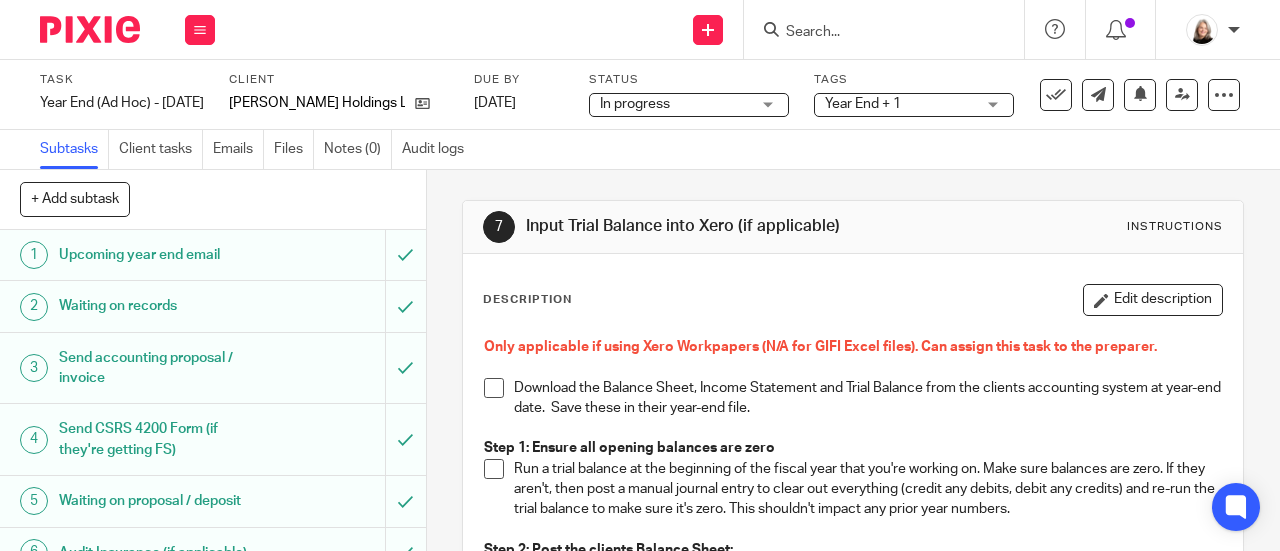 scroll, scrollTop: 0, scrollLeft: 0, axis: both 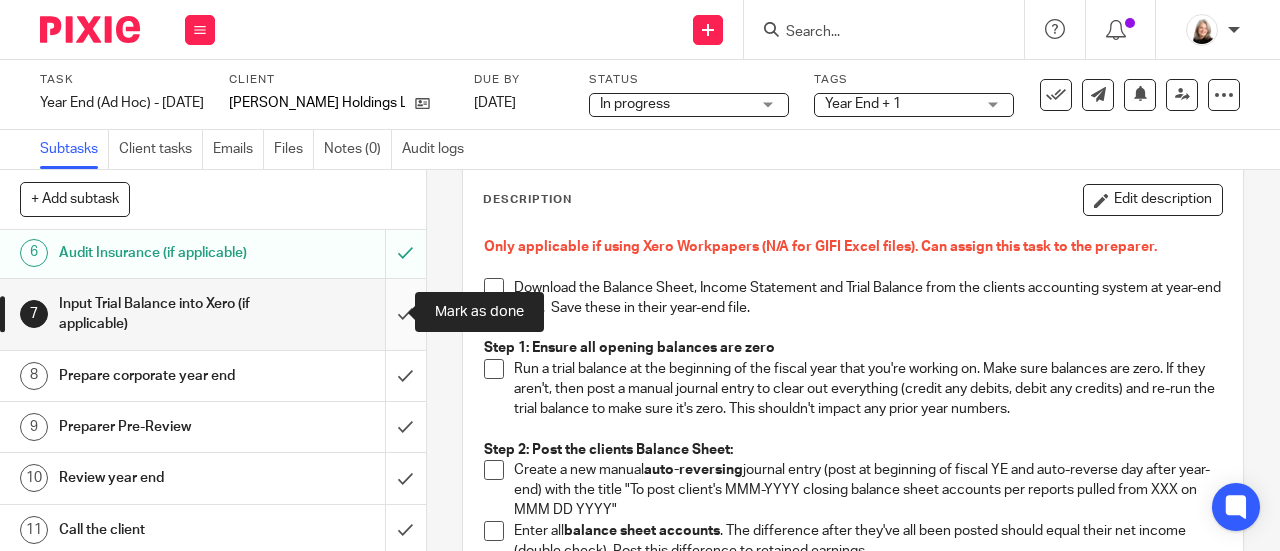 click at bounding box center [213, 314] 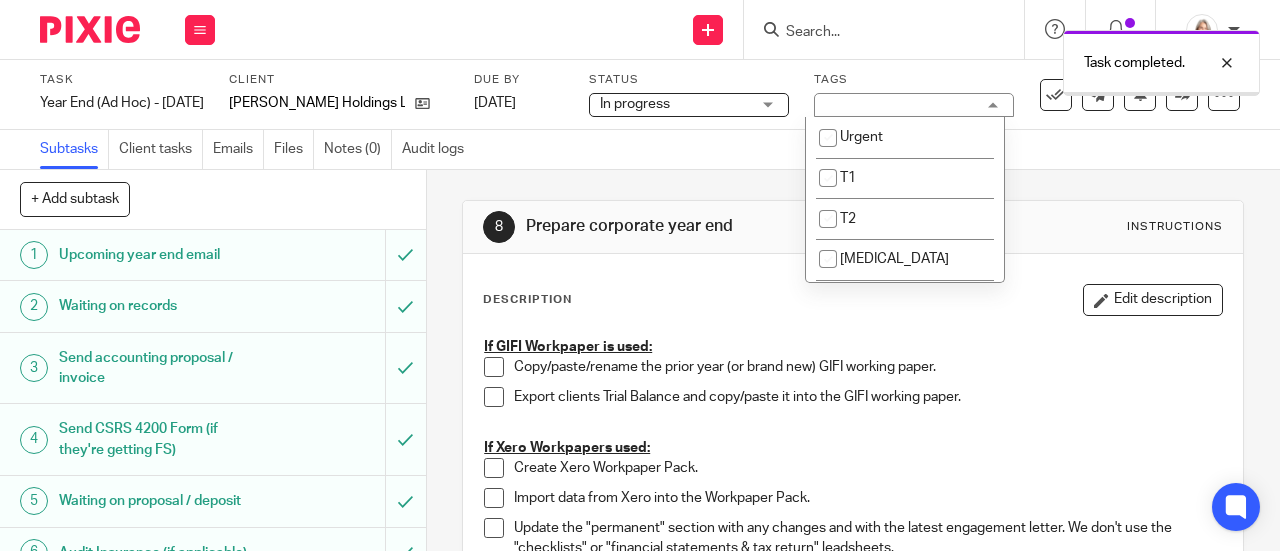 scroll, scrollTop: 0, scrollLeft: 0, axis: both 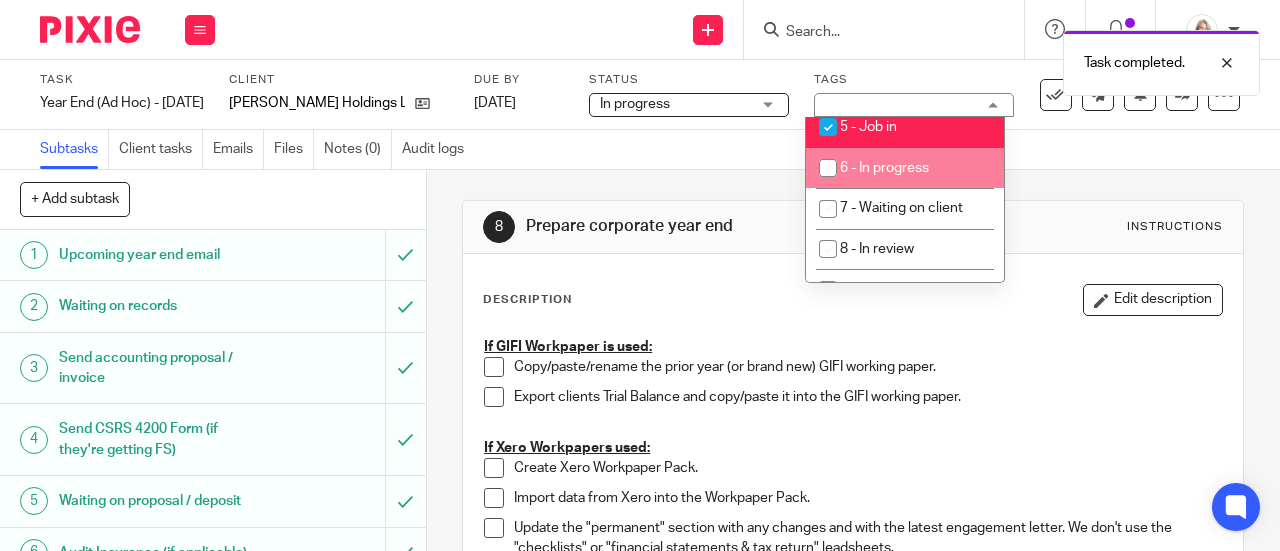 click on "6 - In progress" at bounding box center [905, 168] 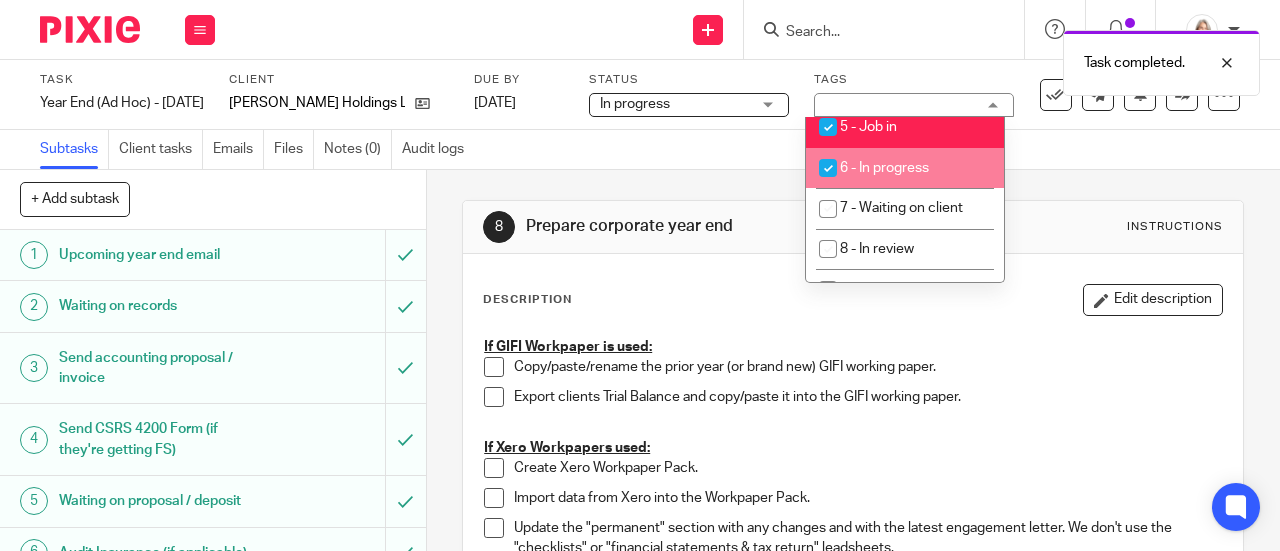checkbox on "true" 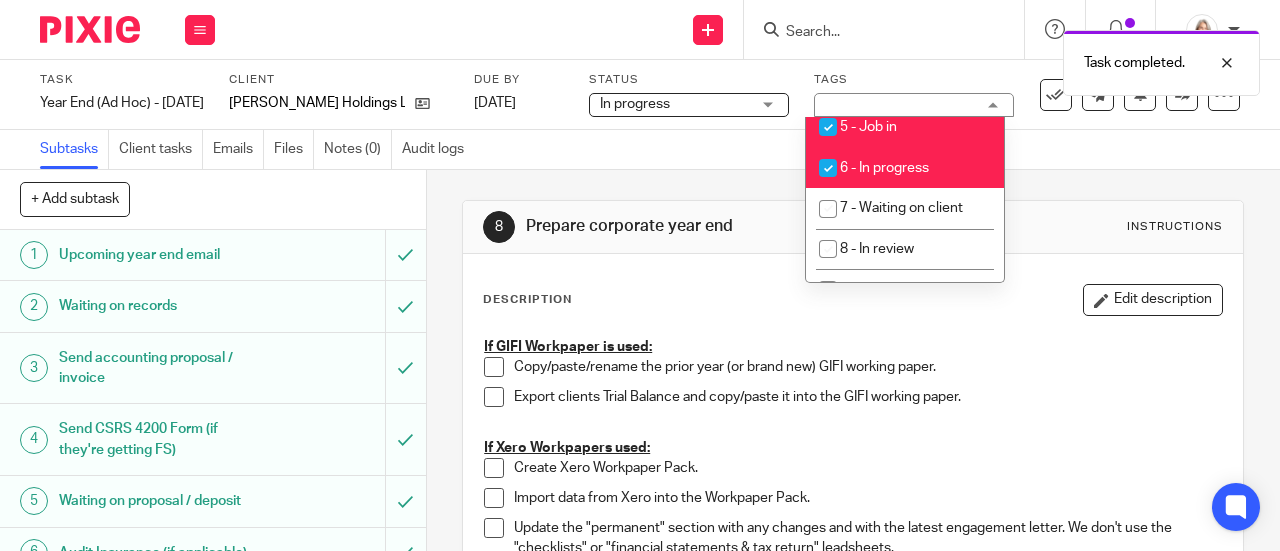 click on "5 - Job in" at bounding box center (905, 127) 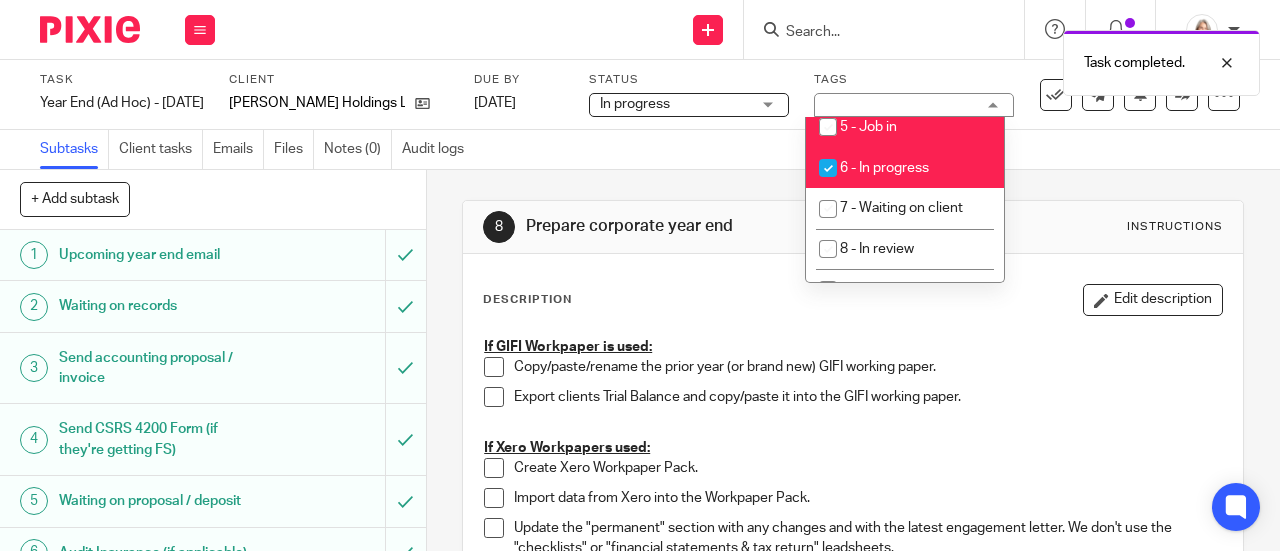 checkbox on "false" 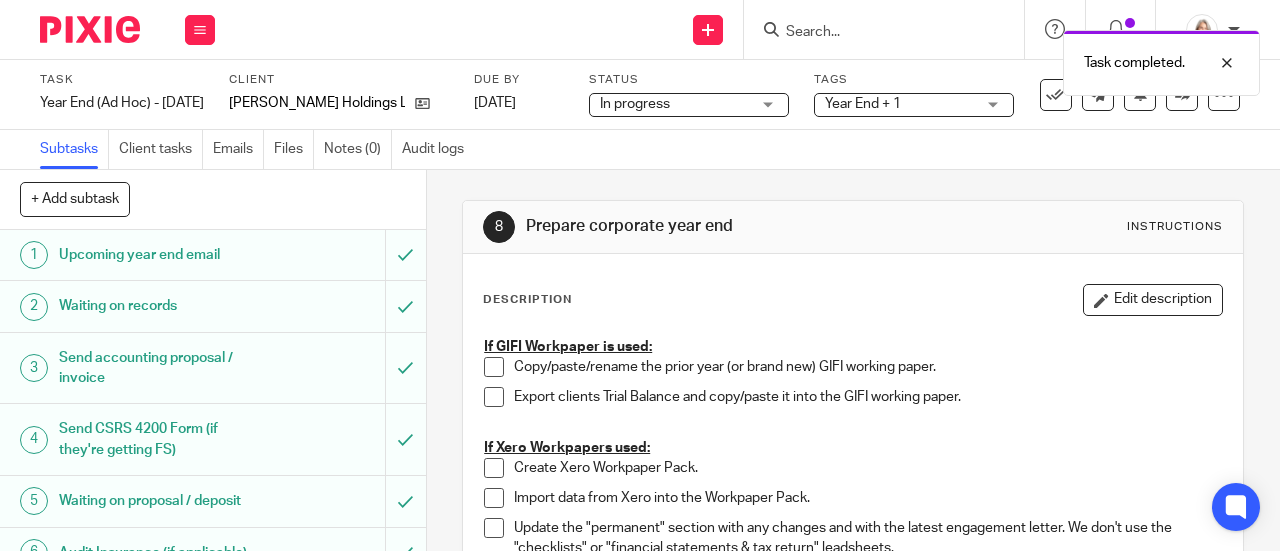click on "8
Prepare corporate year end
Instructions
Description
Edit description
If GIFI Workpaper is used:   Copy/paste/rename the prior year (or brand new) GIFI working paper.   Export clients Trial Balance and copy/paste it into the GIFI working paper. If Xero Workpapers used:   Create Xero Workpaper Pack.   Import data from Xero into the Workpaper Pack.   Update the "permanent" section with any changes and with the latest engagement letter. We don't use the "checklists" or "financial statements & tax return" leadsheets.   Double check to make sure all balance sheet accounts made it into lead sheets (run a balance sheet in Xero and compare to the various leadsheets). If any are missing then you'll need to update the mapping. Prepare the corporate year end:     Check for any year-end notes (Pixie, bookkeeping records, google drive)." at bounding box center [853, 1335] 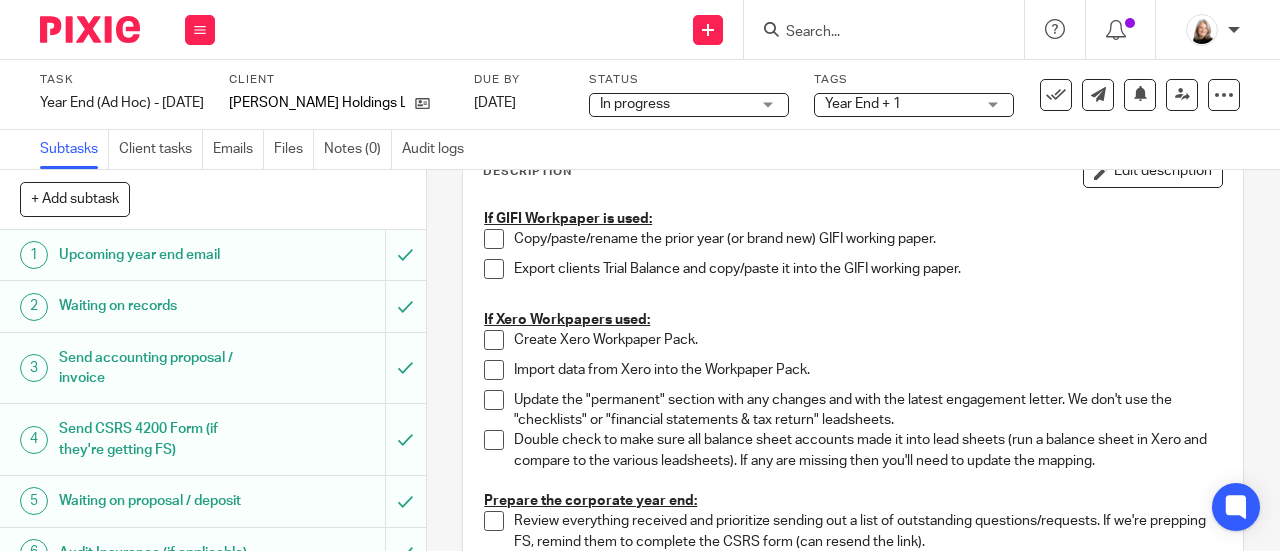 scroll, scrollTop: 100, scrollLeft: 0, axis: vertical 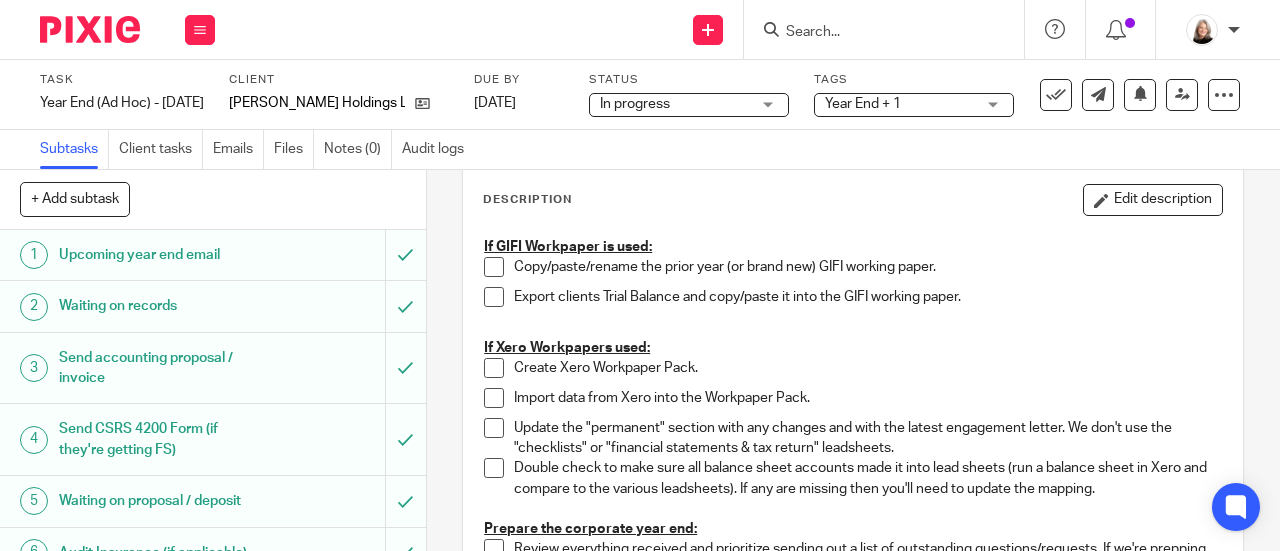 click at bounding box center [494, 267] 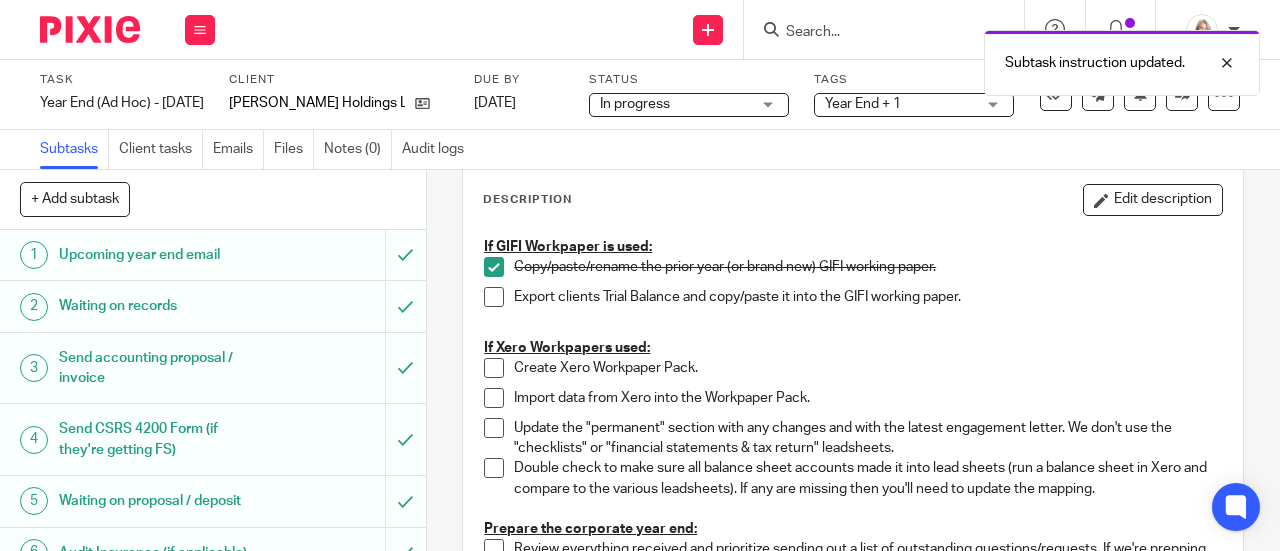 click at bounding box center (494, 297) 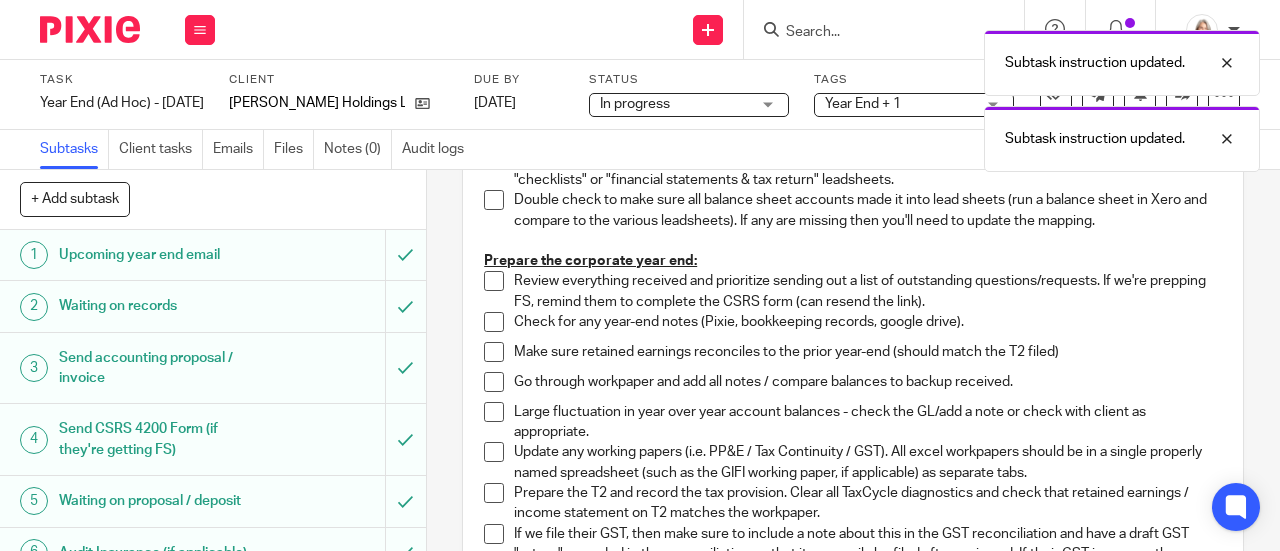 scroll, scrollTop: 400, scrollLeft: 0, axis: vertical 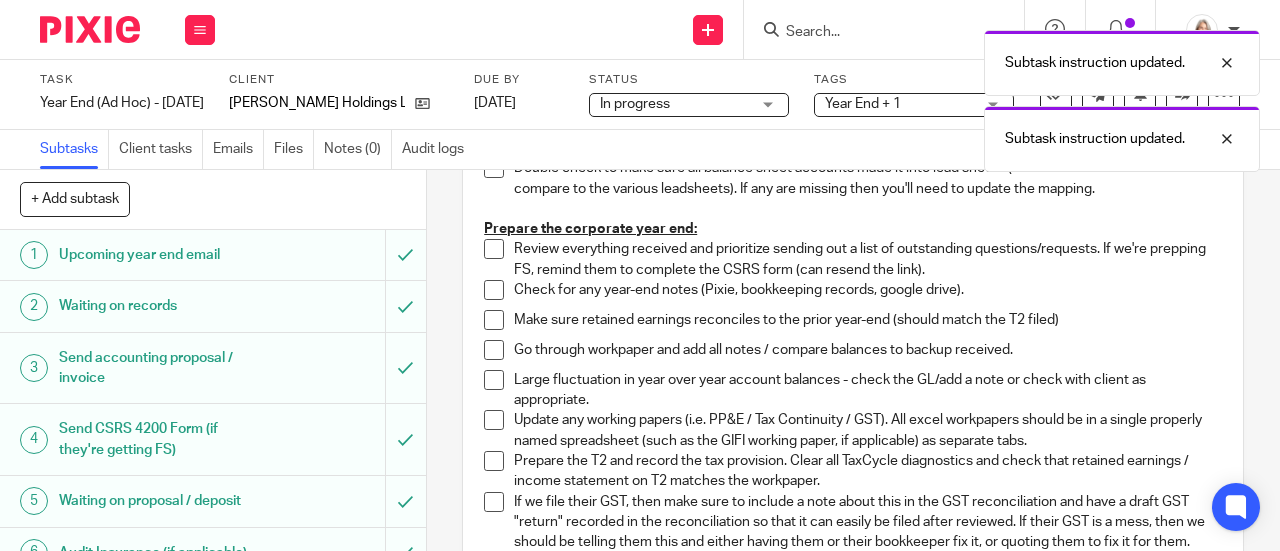 click at bounding box center [494, 249] 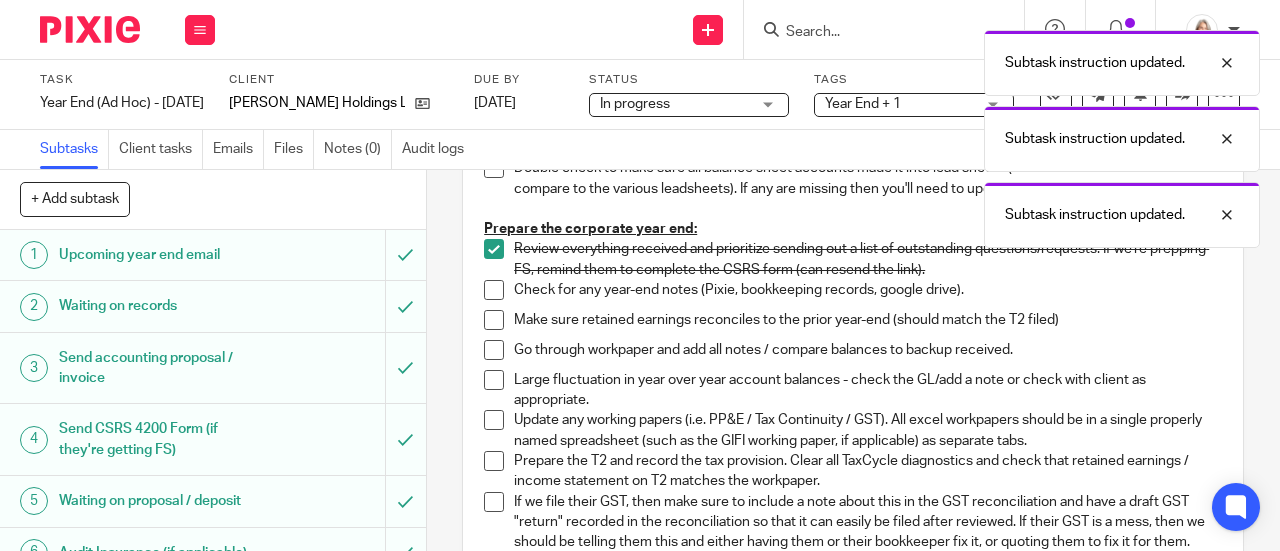 click at bounding box center [494, 290] 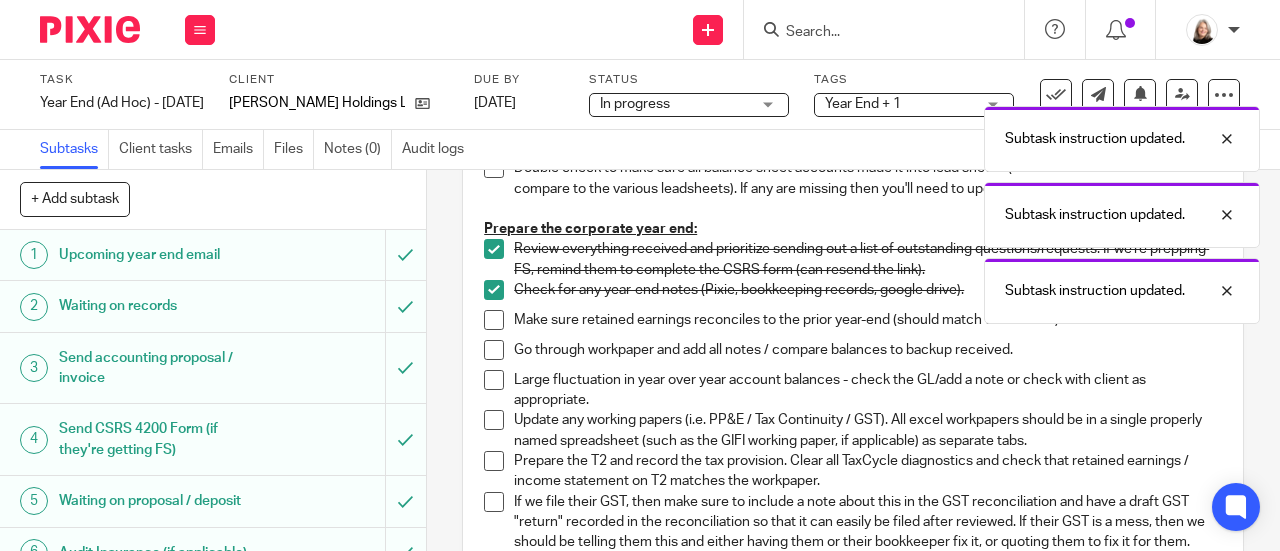 click at bounding box center (494, 320) 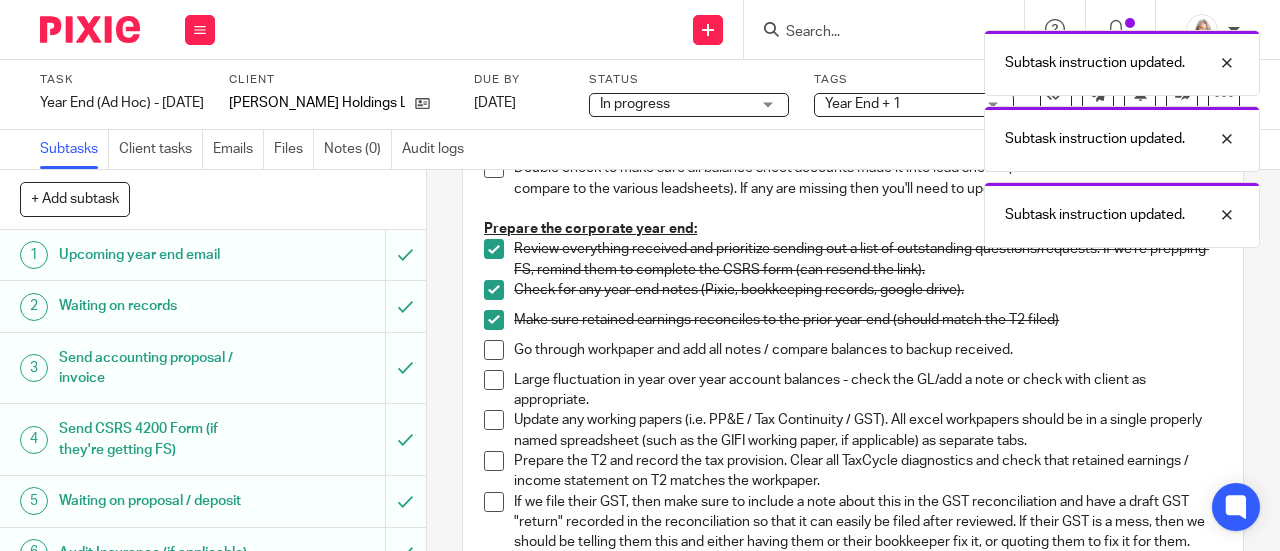click at bounding box center (494, 350) 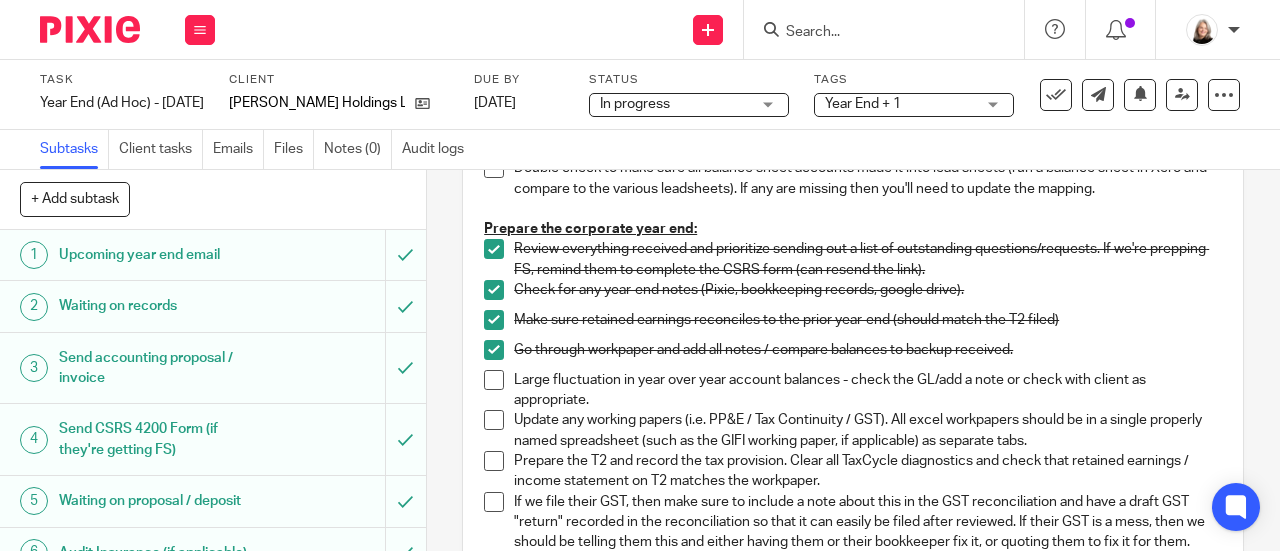click at bounding box center [494, 380] 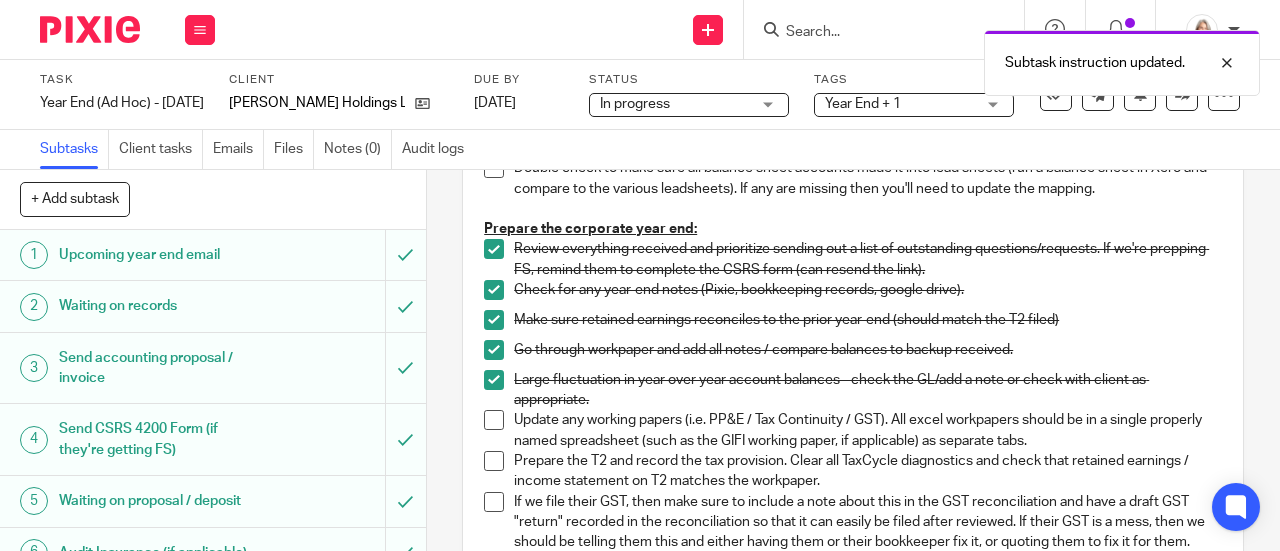 click on "Update any working papers (i.e. PP&E / Tax Continuity / GST). All excel workpapers should be in a single properly named spreadsheet (such as the GIFI working paper, if applicable) as separate tabs." at bounding box center [853, 430] 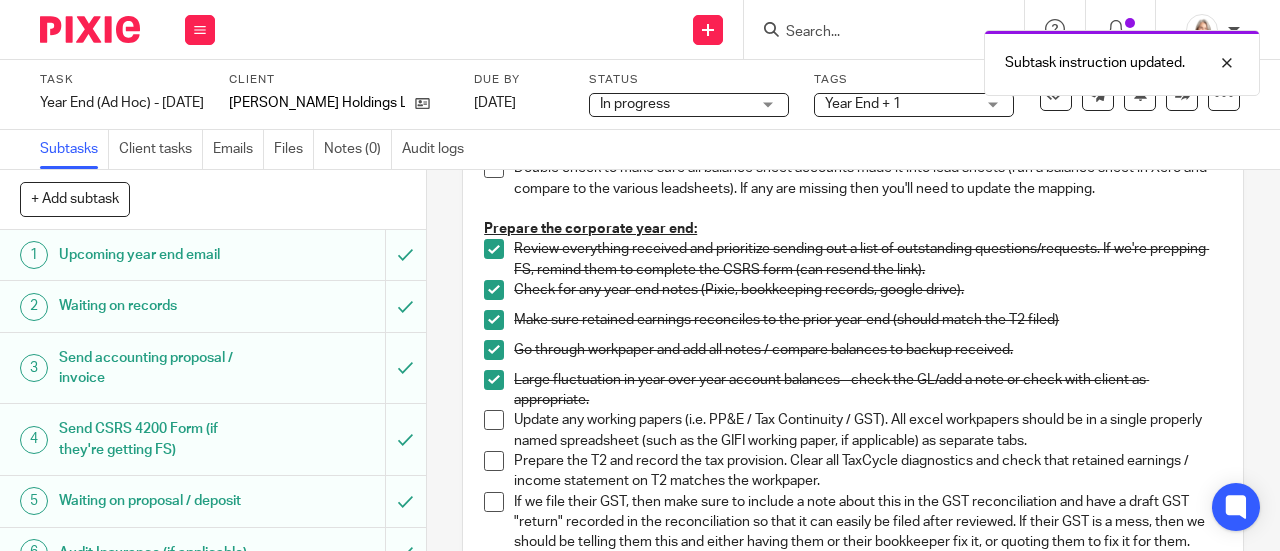 click at bounding box center [494, 420] 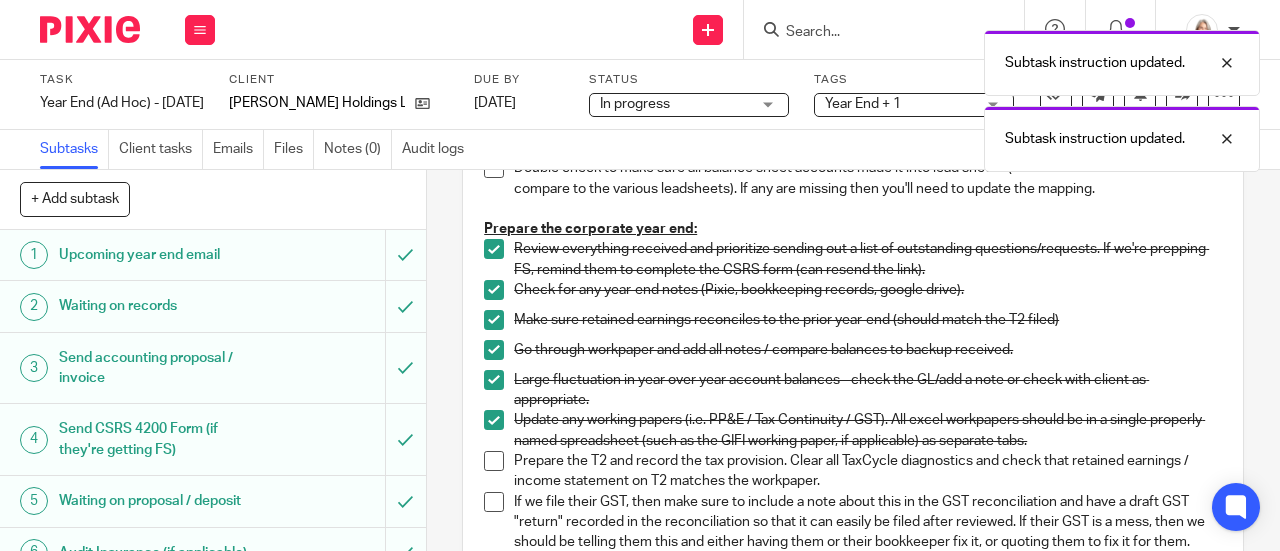 click at bounding box center (494, 461) 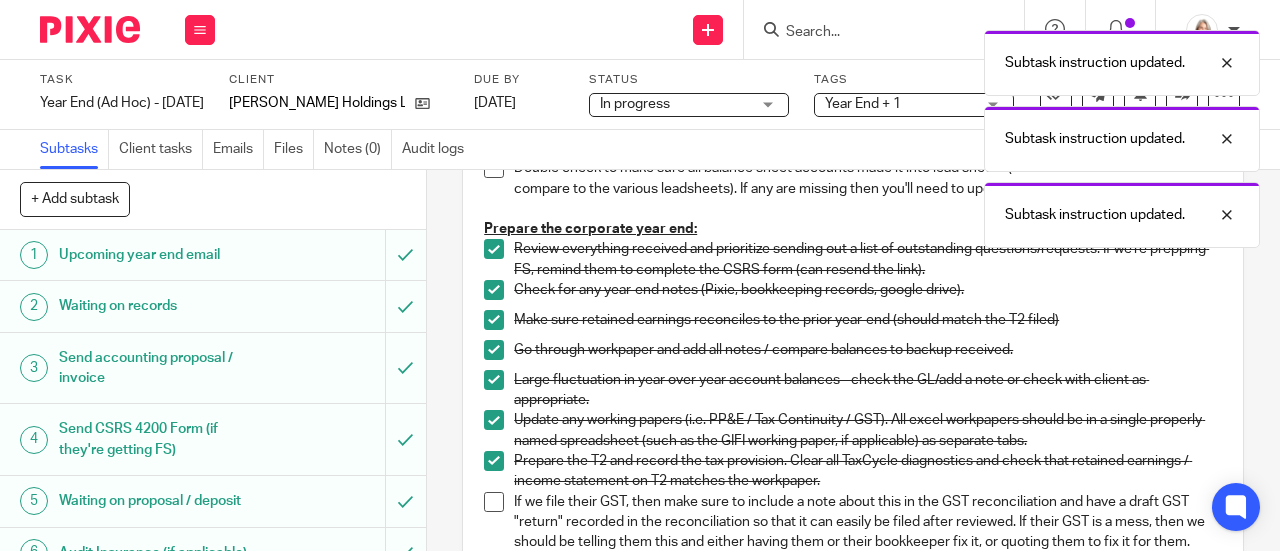 click on "If GIFI Workpaper is used:   Copy/paste/rename the prior year (or brand new) GIFI working paper.   Export clients Trial Balance and copy/paste it into the GIFI working paper. If Xero Workpapers used:   Create Xero Workpaper Pack.   Import data from Xero into the Workpaper Pack.   Update the "permanent" section with any changes and with the latest engagement letter. We don't use the "checklists" or "financial statements & tax return" leadsheets.   Double check to make sure all balance sheet accounts made it into lead sheets (run a balance sheet in Xero and compare to the various leadsheets). If any are missing then you'll need to update the mapping. Prepare the corporate year end:   Review everything received and prioritize sending out a list of outstanding questions/requests. If we're prepping FS, remind them to complete the CSRS form (can resend the link).   Check for any year-end notes (Pixie, bookkeeping records, google drive).                 Prepare T5's if applicable.   Year End Adjustments Checklist:" at bounding box center [853, 891] 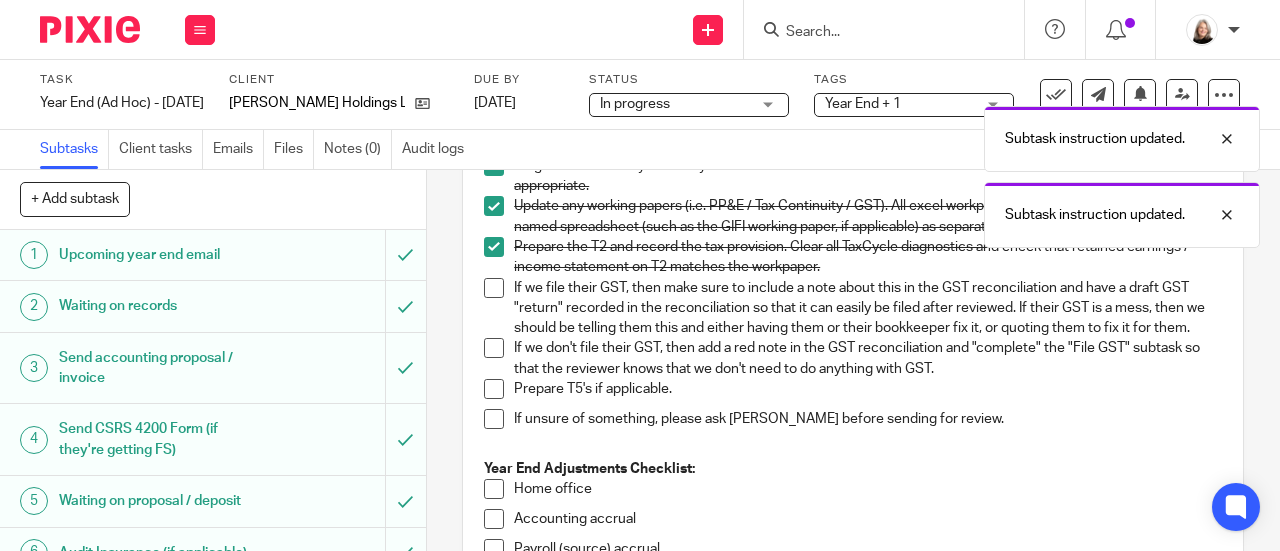 scroll, scrollTop: 700, scrollLeft: 0, axis: vertical 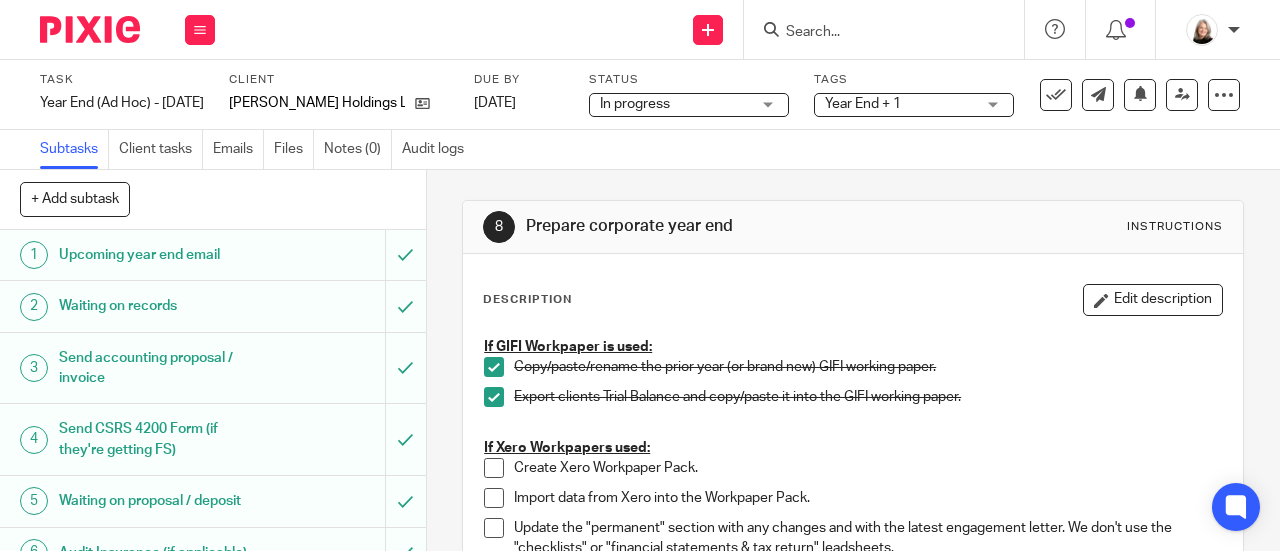 click at bounding box center (890, 29) 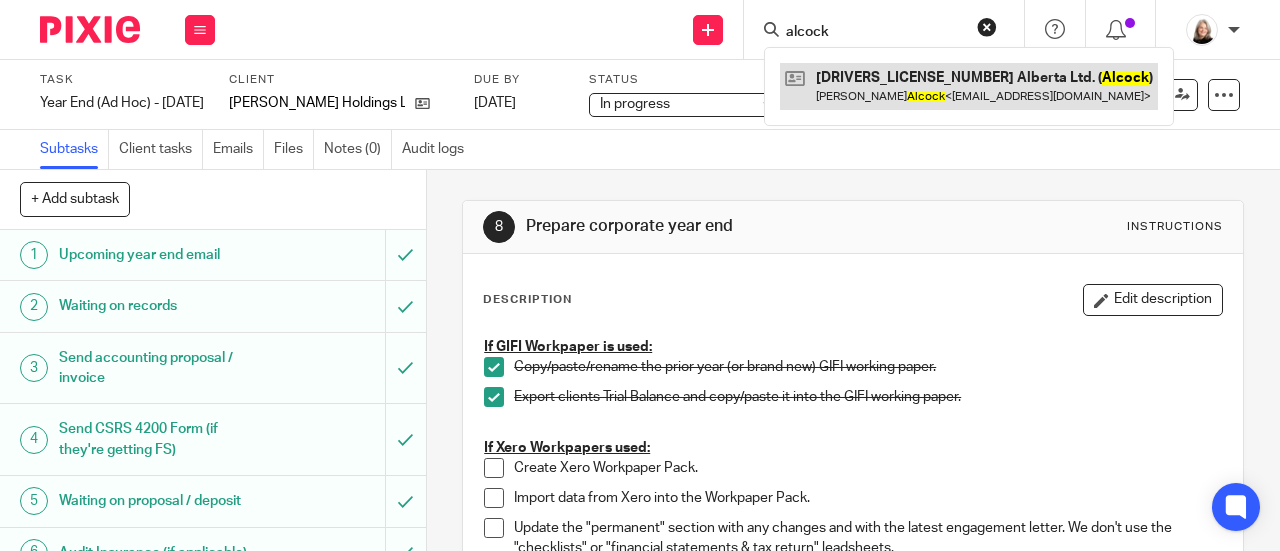 type on "alcock" 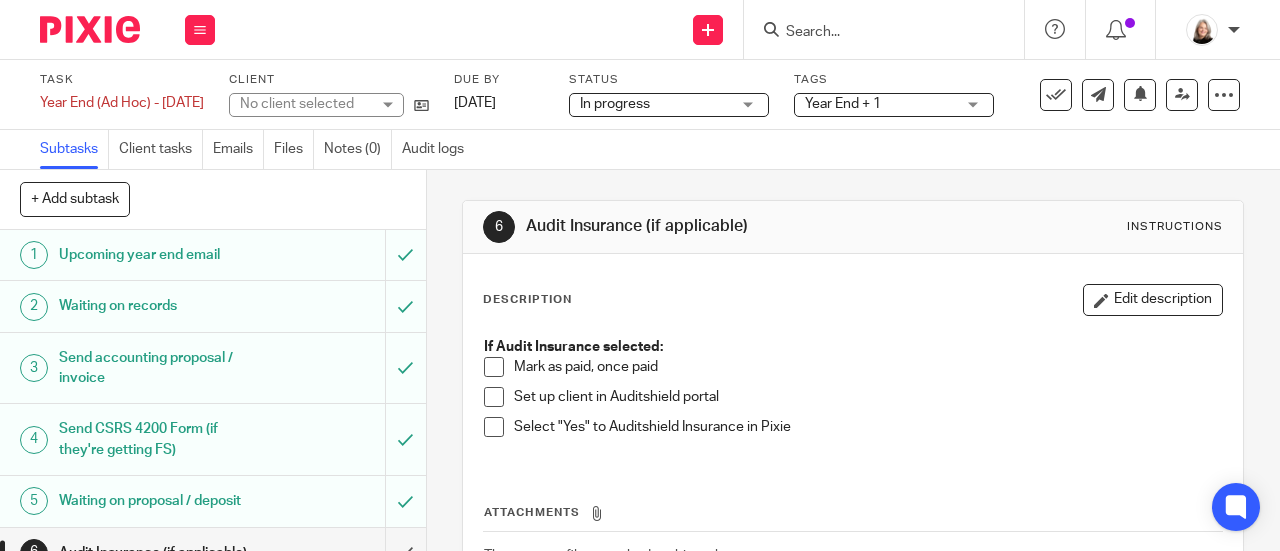 scroll, scrollTop: 0, scrollLeft: 0, axis: both 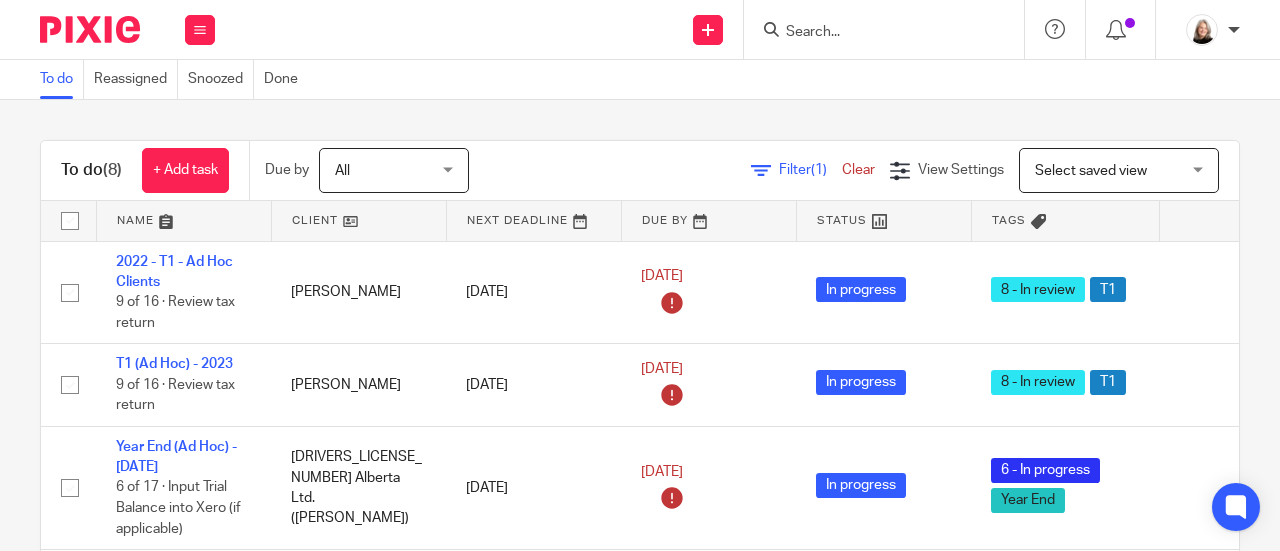 click at bounding box center [874, 33] 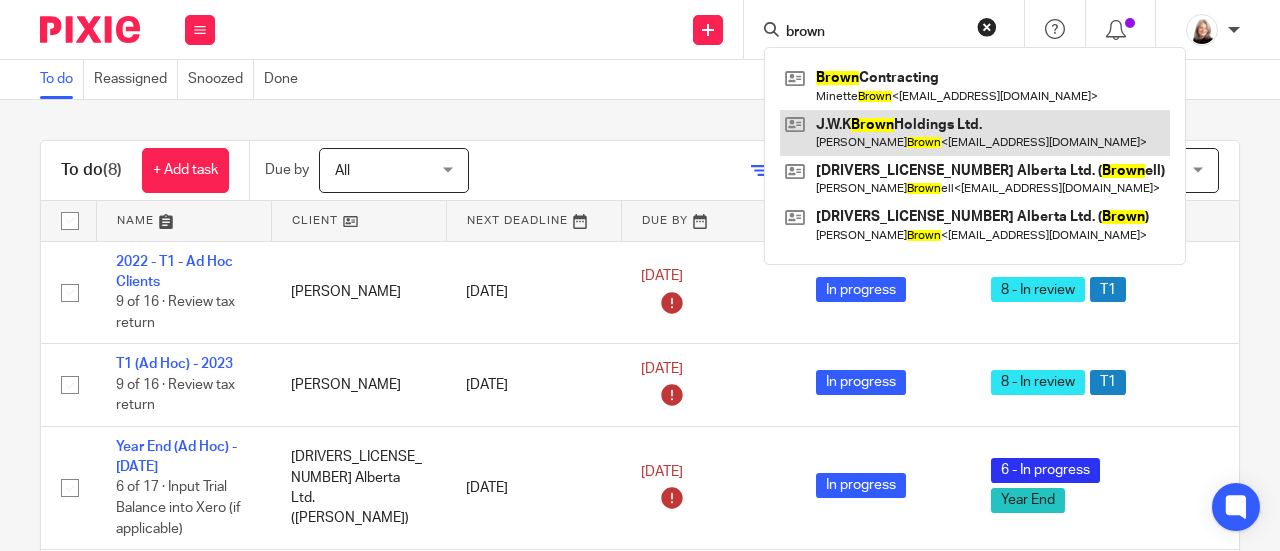 type on "brown" 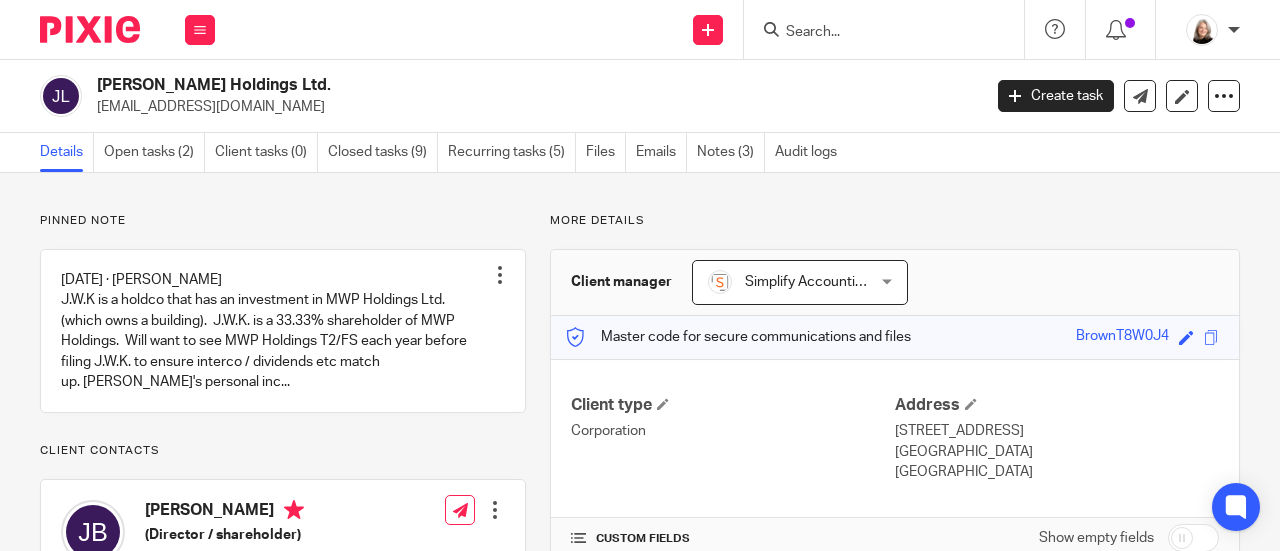 scroll, scrollTop: 0, scrollLeft: 0, axis: both 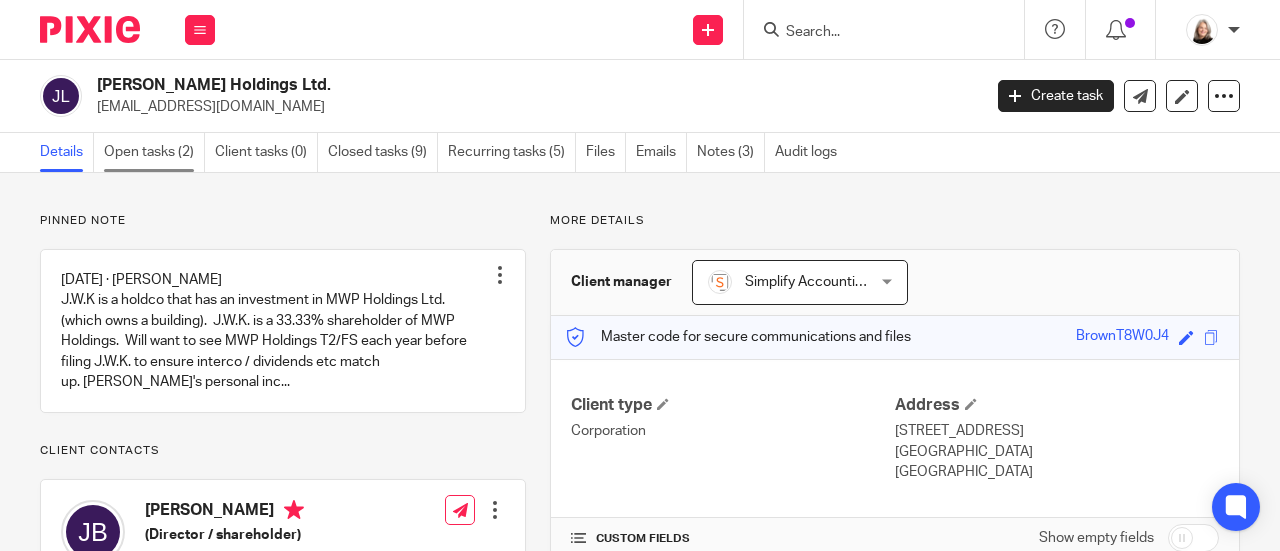 click on "Open tasks (2)" at bounding box center (154, 152) 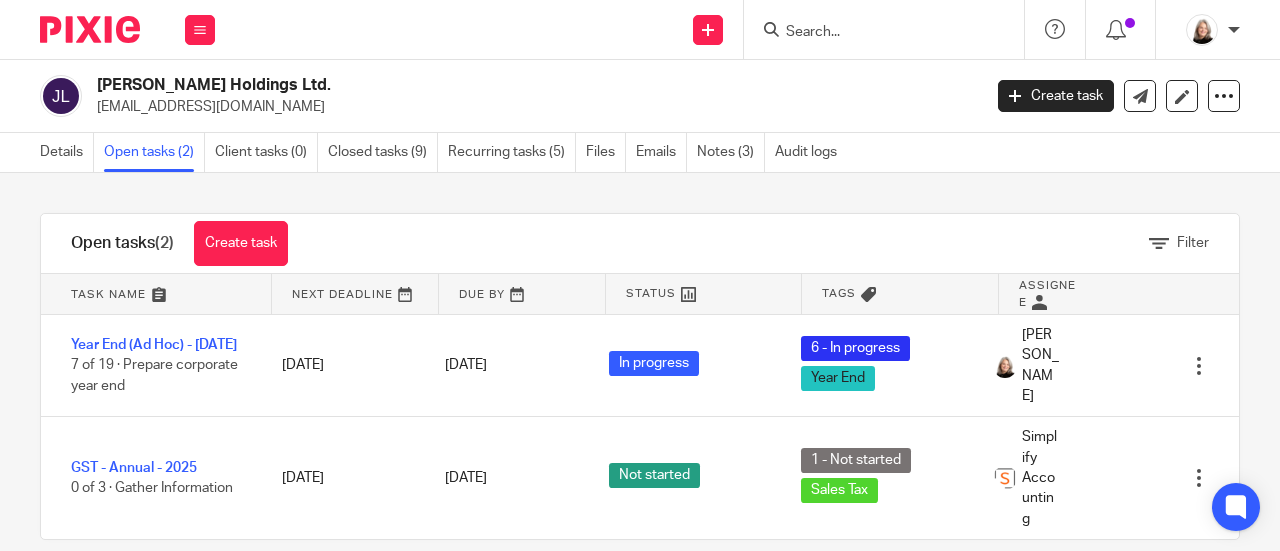 scroll, scrollTop: 0, scrollLeft: 0, axis: both 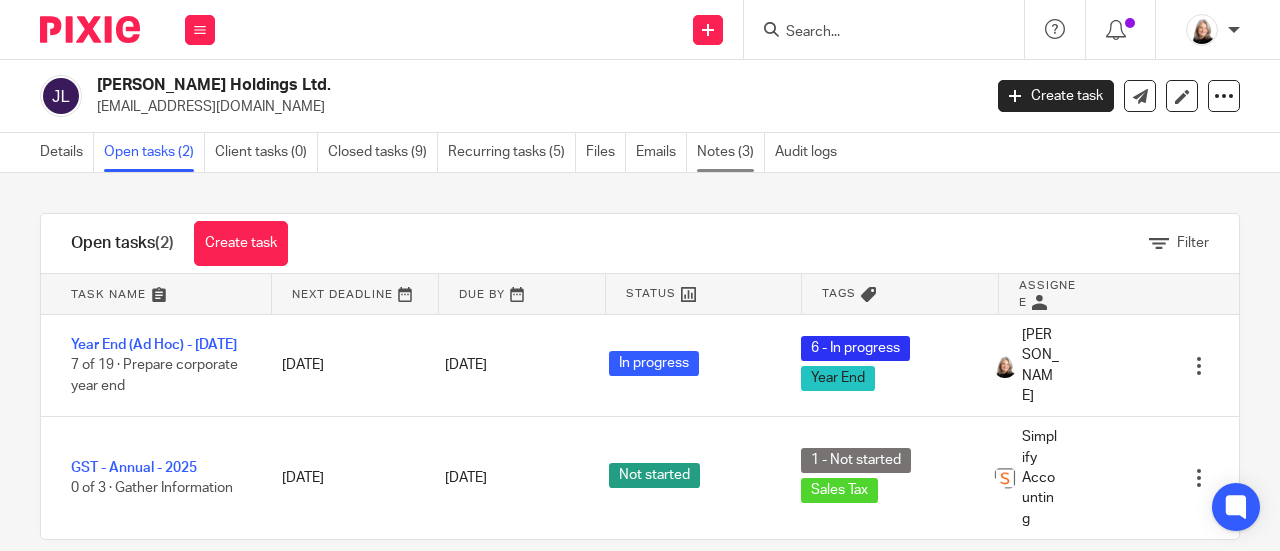 click on "Notes (3)" at bounding box center [731, 152] 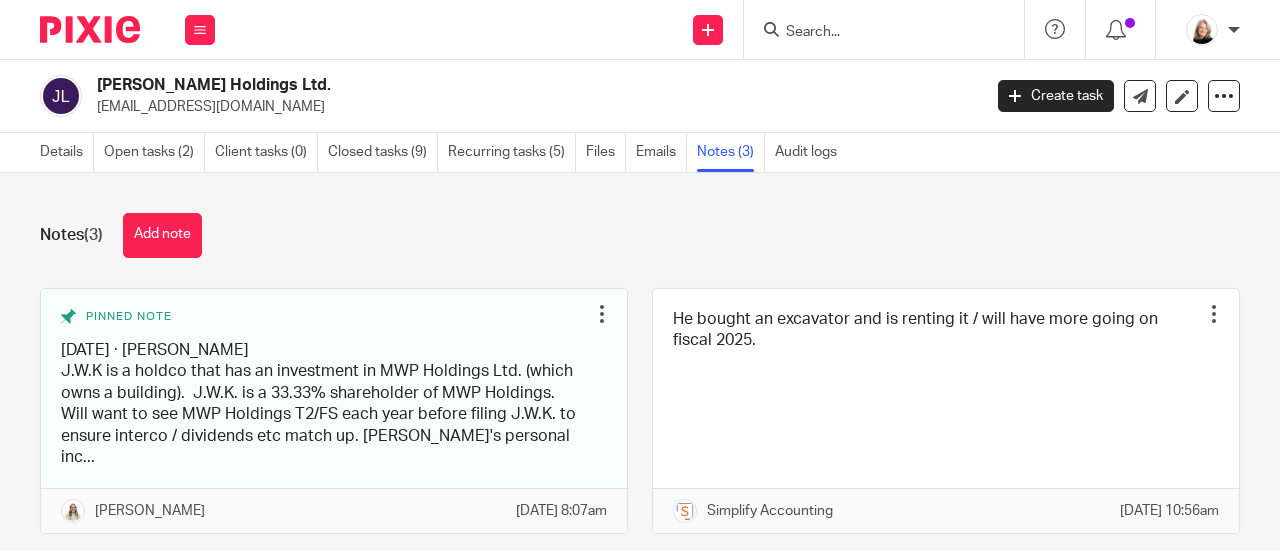scroll, scrollTop: 0, scrollLeft: 0, axis: both 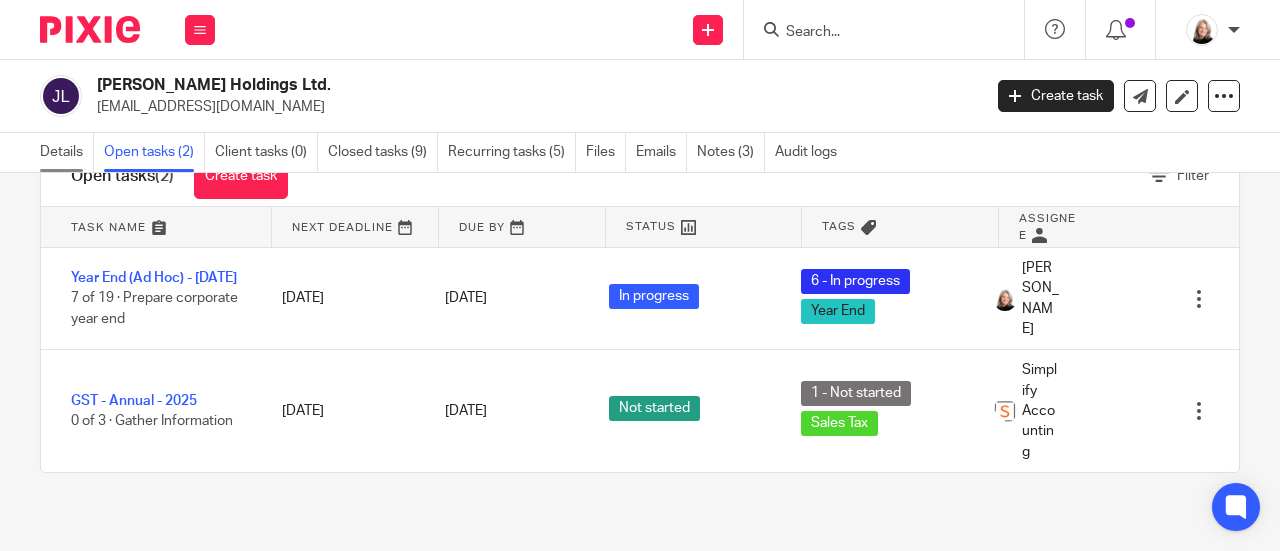 click on "Details" at bounding box center [67, 152] 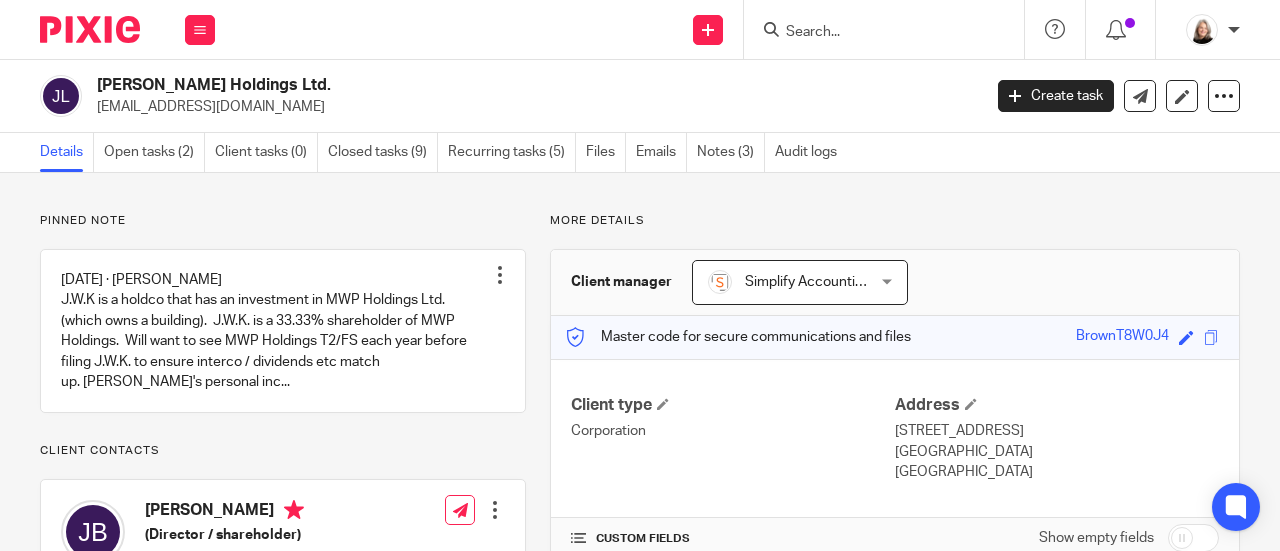 scroll, scrollTop: 0, scrollLeft: 0, axis: both 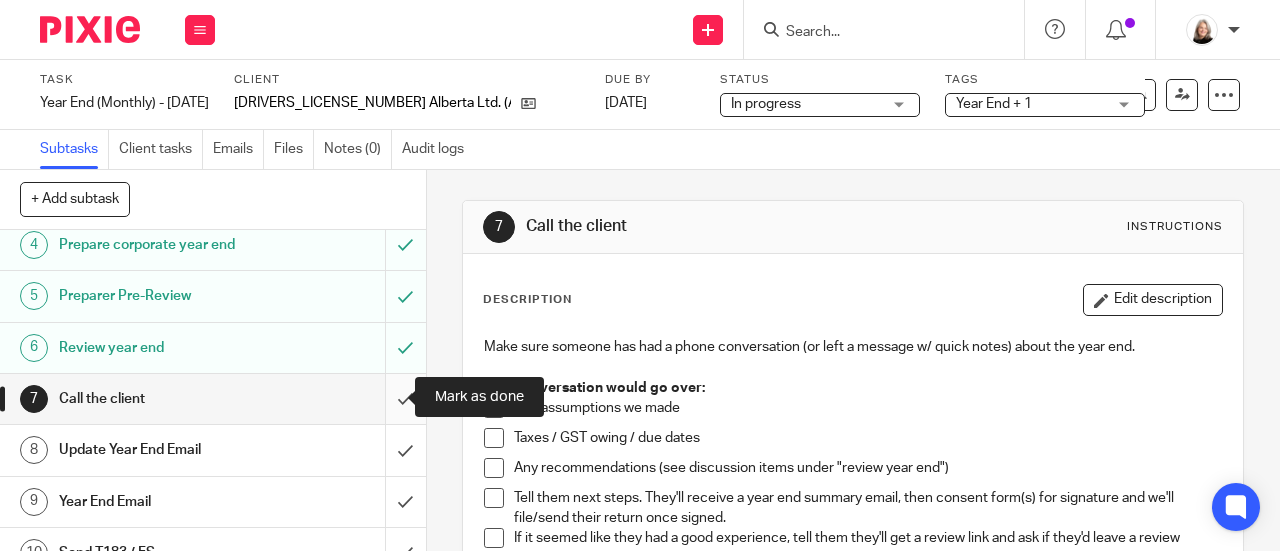 click at bounding box center [213, 399] 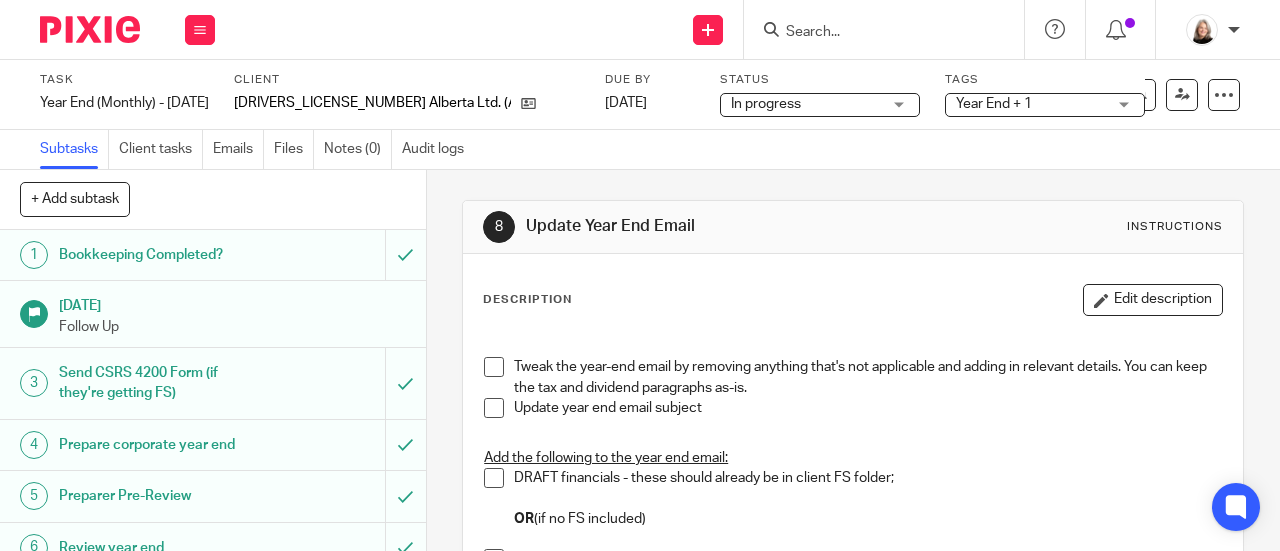 scroll, scrollTop: 0, scrollLeft: 0, axis: both 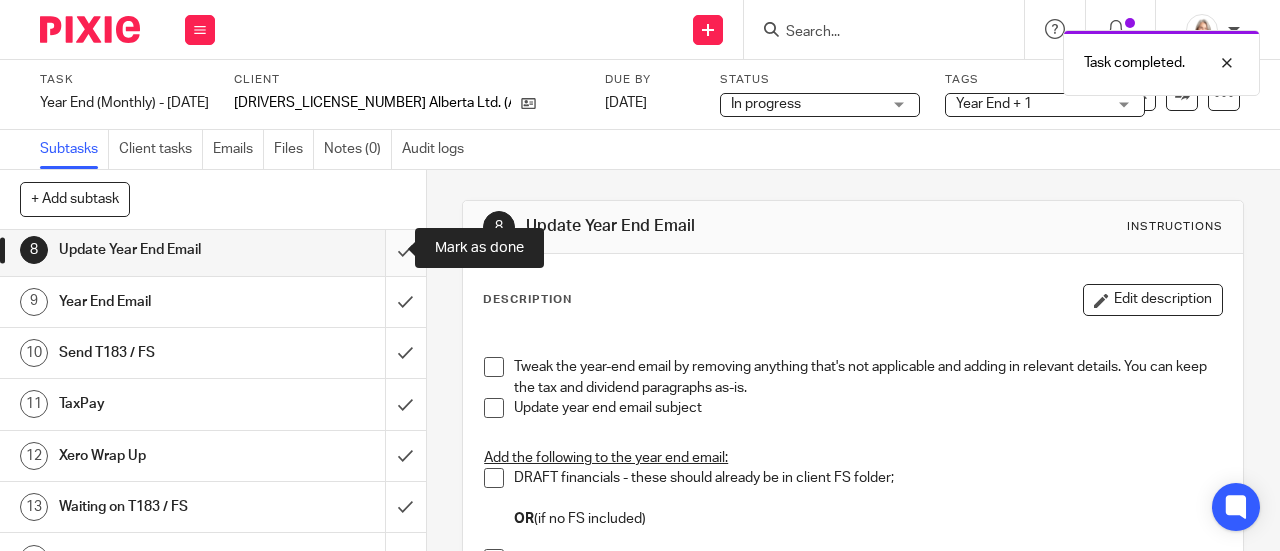 click at bounding box center [213, 250] 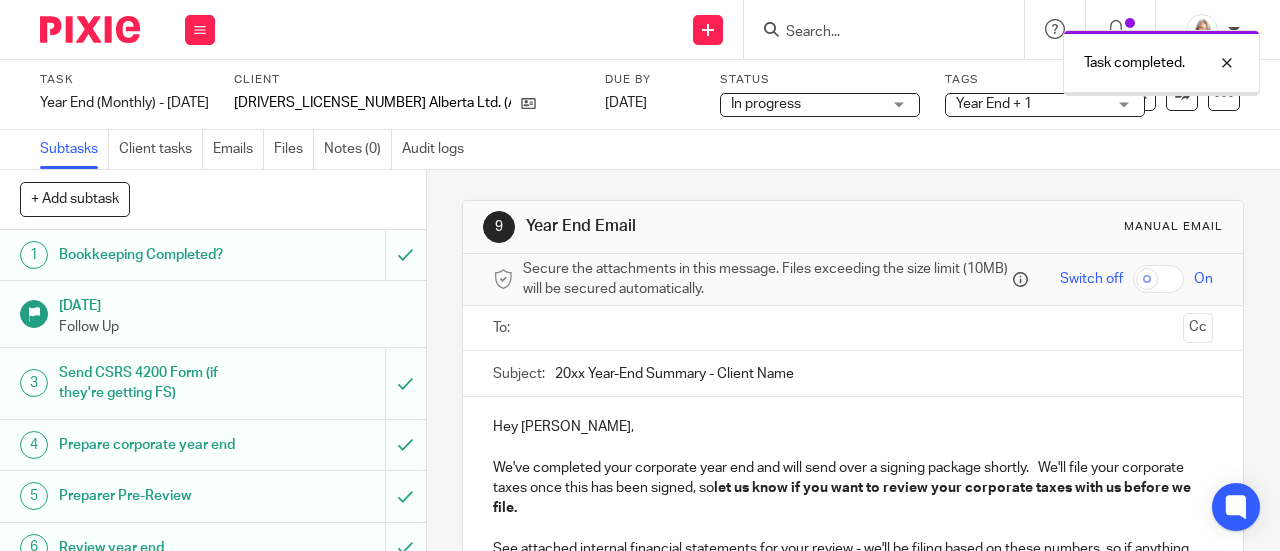 scroll, scrollTop: 0, scrollLeft: 0, axis: both 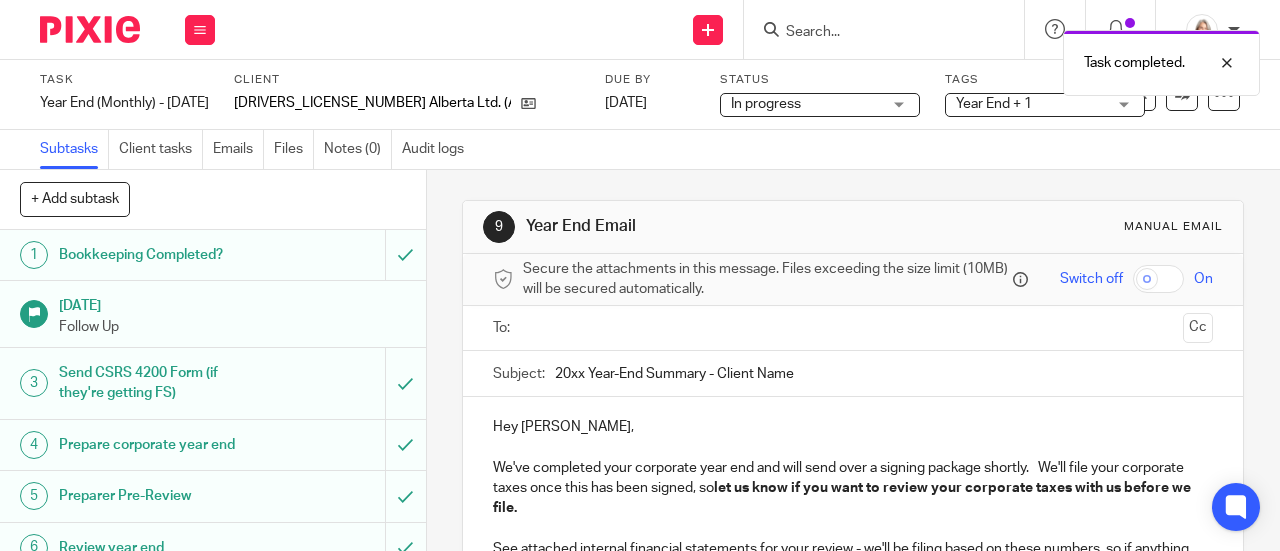 click on "20xx Year-End Summary - Client Name" at bounding box center [884, 373] 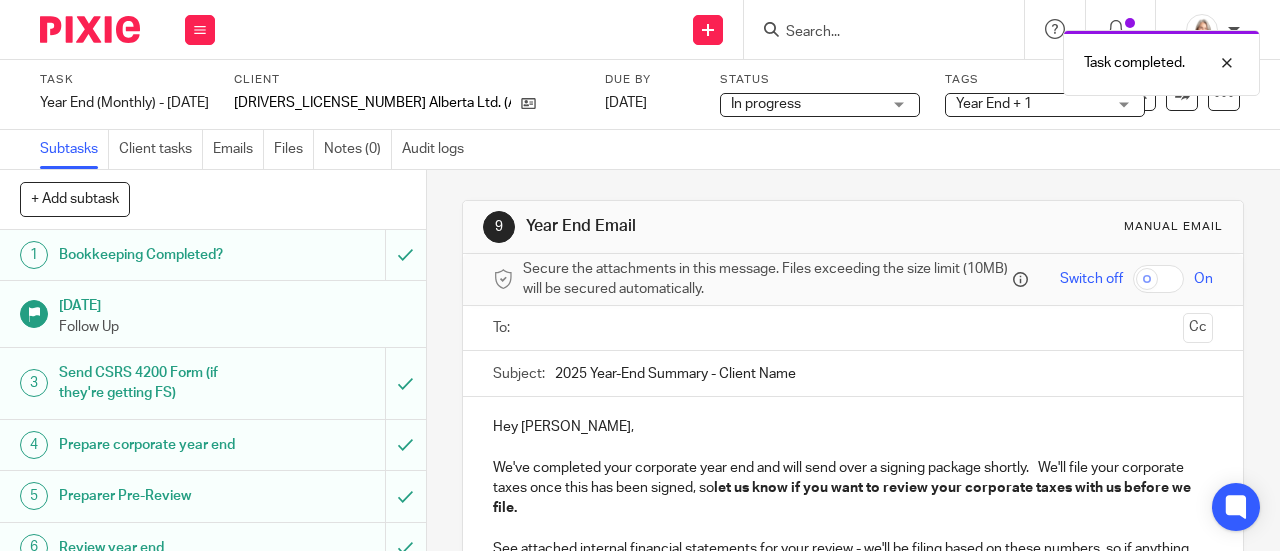 drag, startPoint x: 719, startPoint y: 377, endPoint x: 762, endPoint y: 377, distance: 43 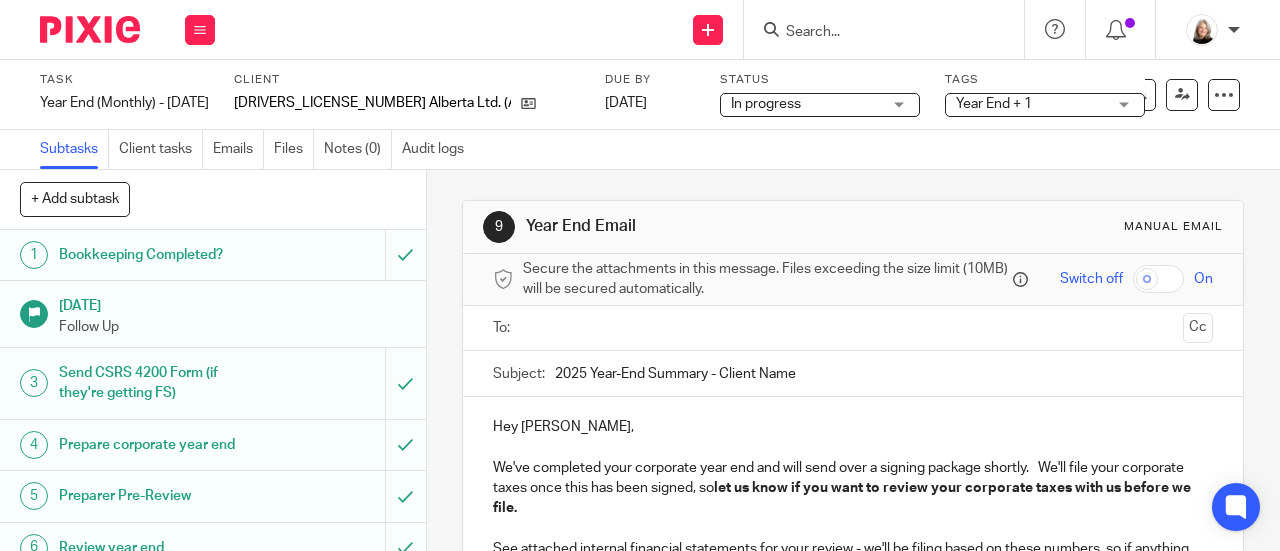 drag, startPoint x: 814, startPoint y: 380, endPoint x: 716, endPoint y: 378, distance: 98.02041 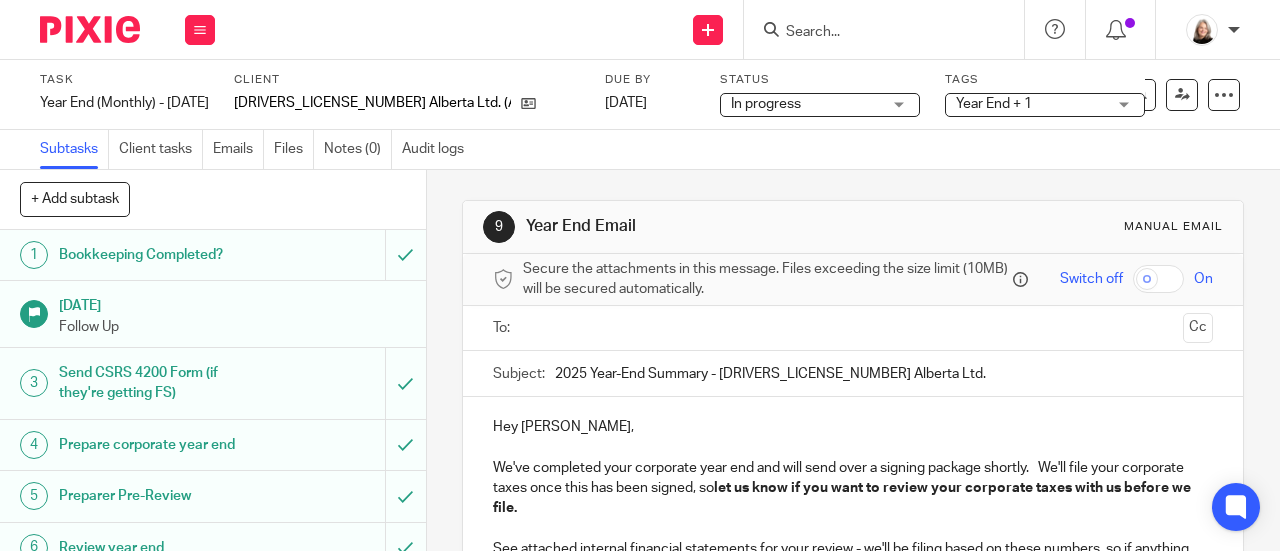 type on "2025 Year-End Summary - 2434627 Alberta Ltd." 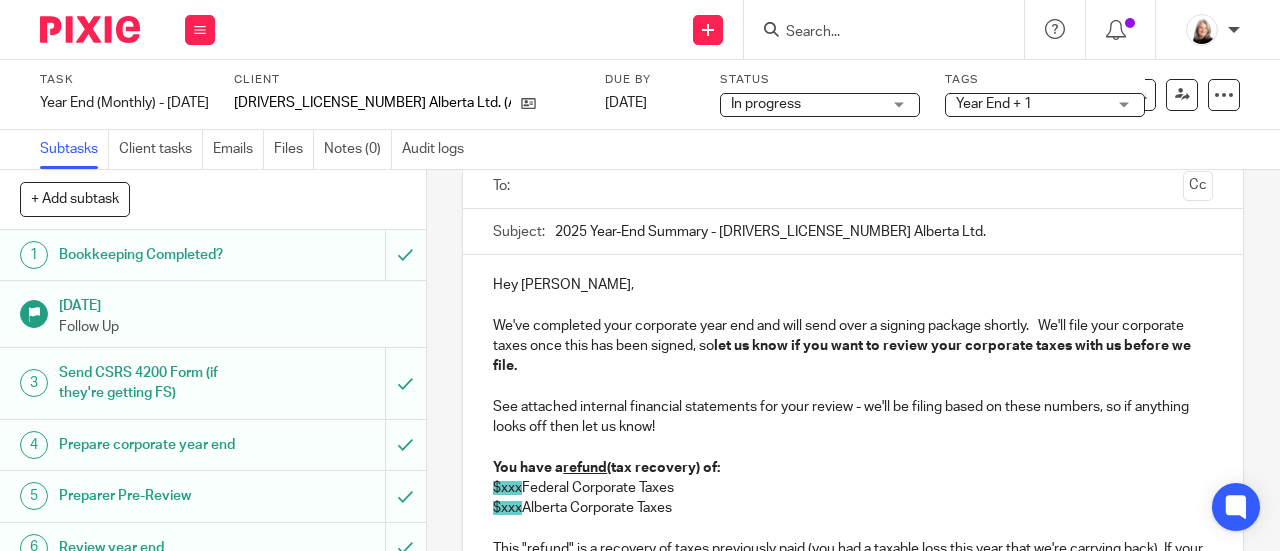 scroll, scrollTop: 200, scrollLeft: 0, axis: vertical 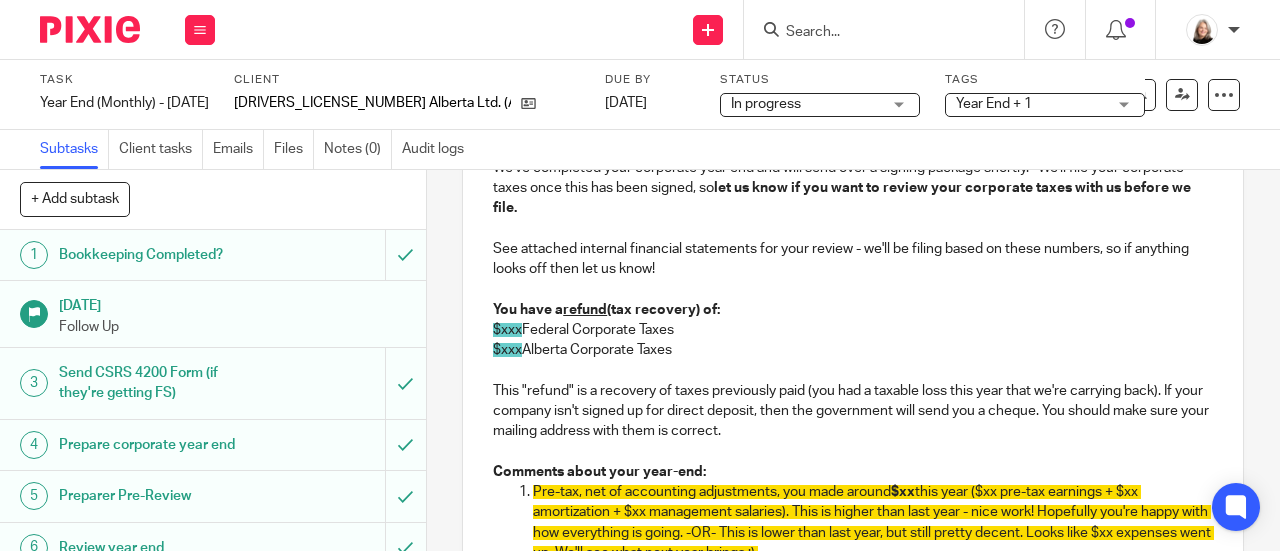 click on "$xxx" at bounding box center (507, 330) 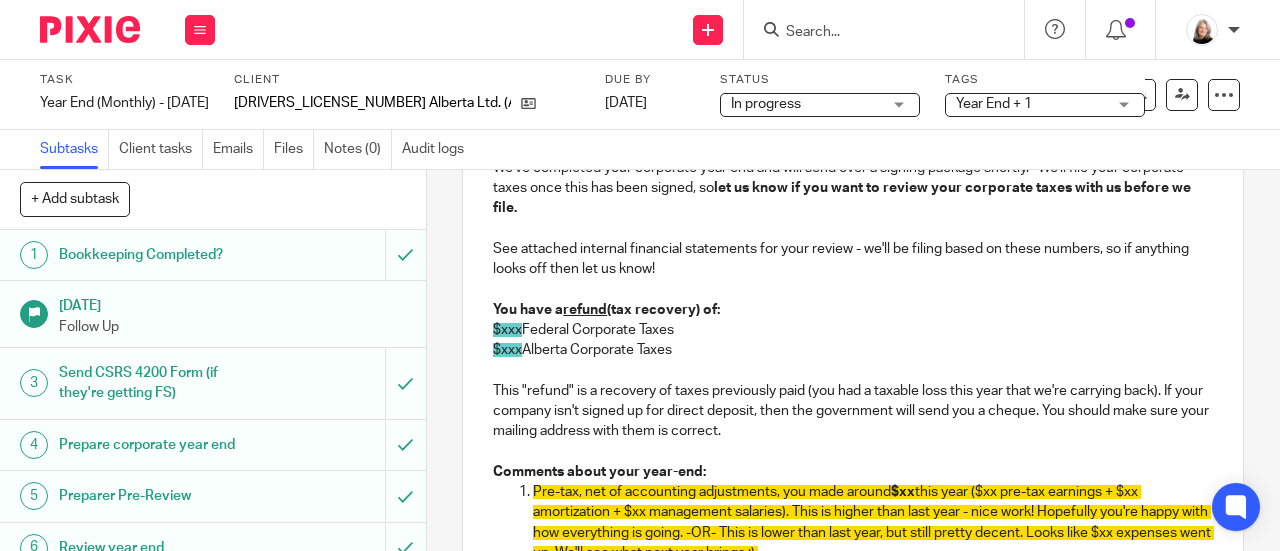 type 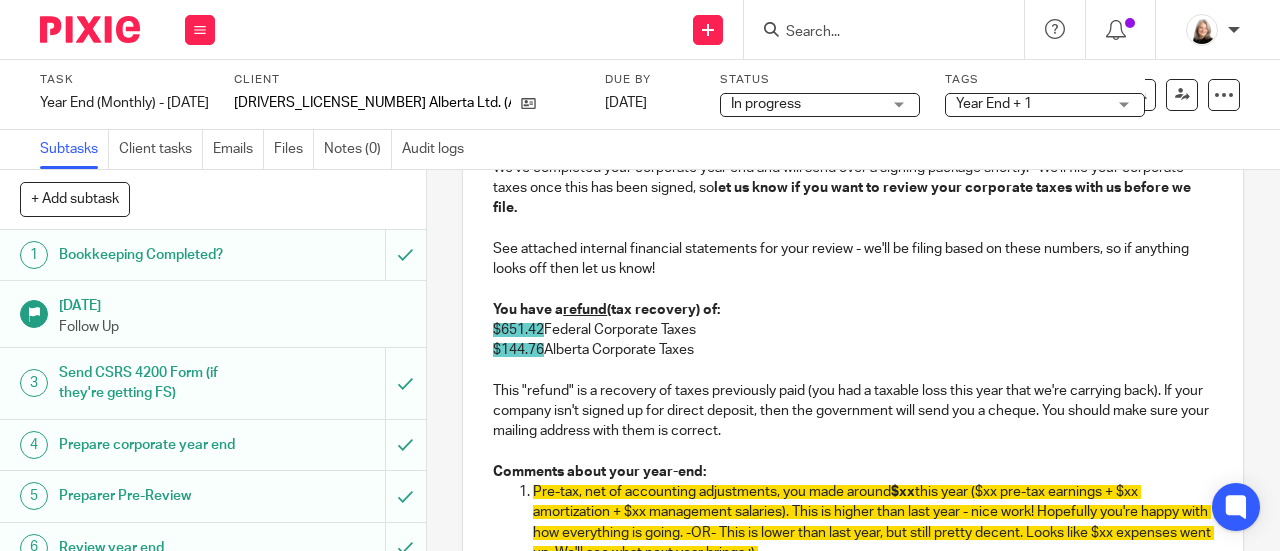 drag, startPoint x: 718, startPoint y: 351, endPoint x: 520, endPoint y: 315, distance: 201.24612 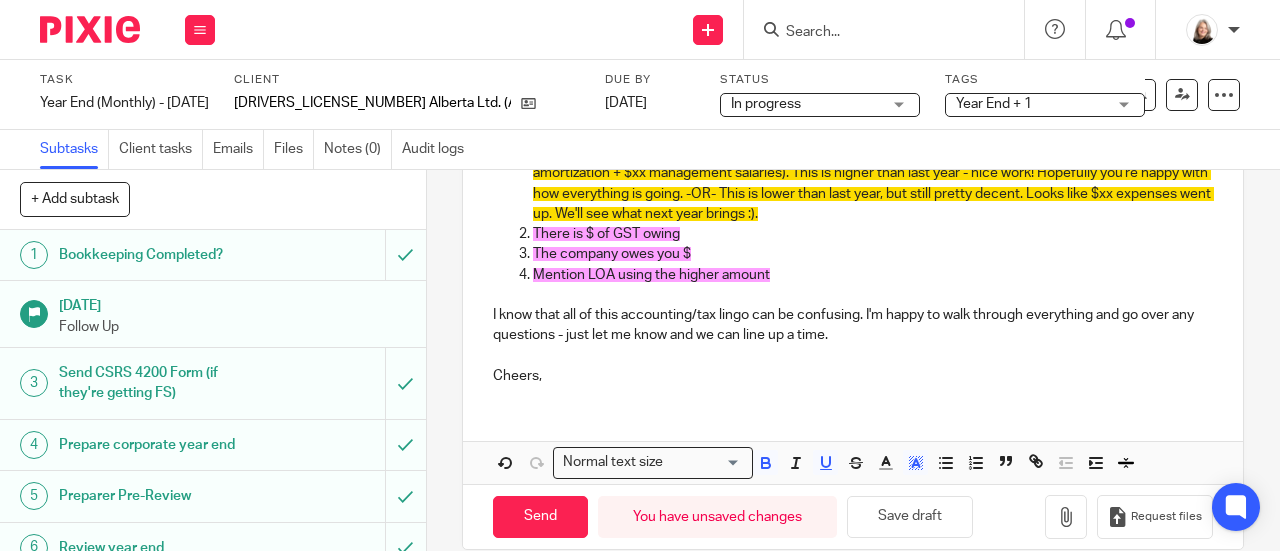 scroll, scrollTop: 672, scrollLeft: 0, axis: vertical 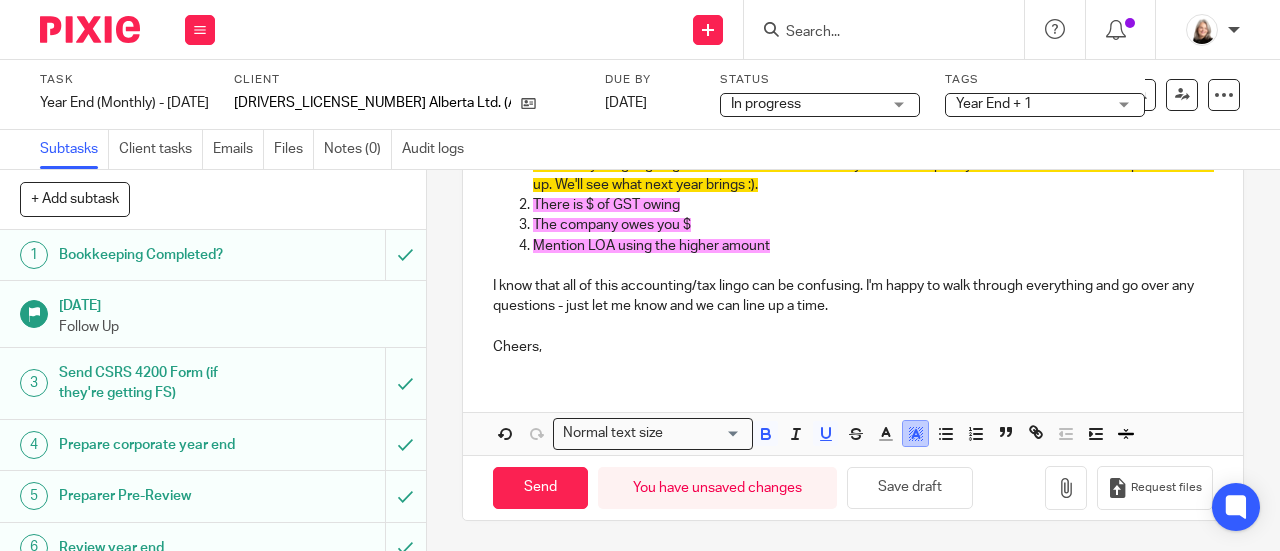 click 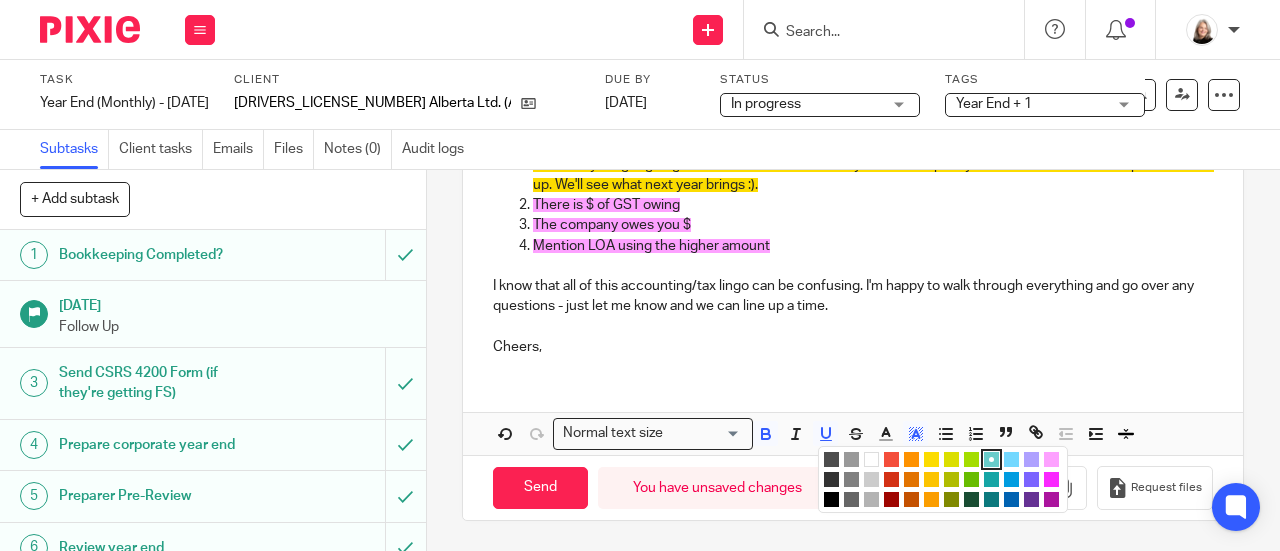 click at bounding box center (871, 459) 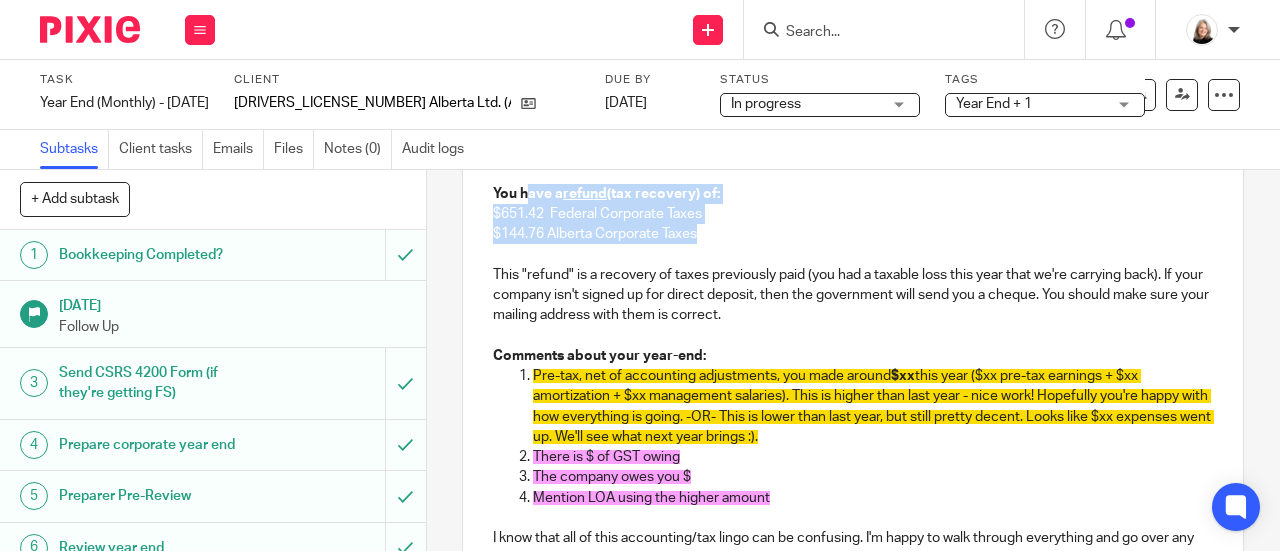scroll, scrollTop: 372, scrollLeft: 0, axis: vertical 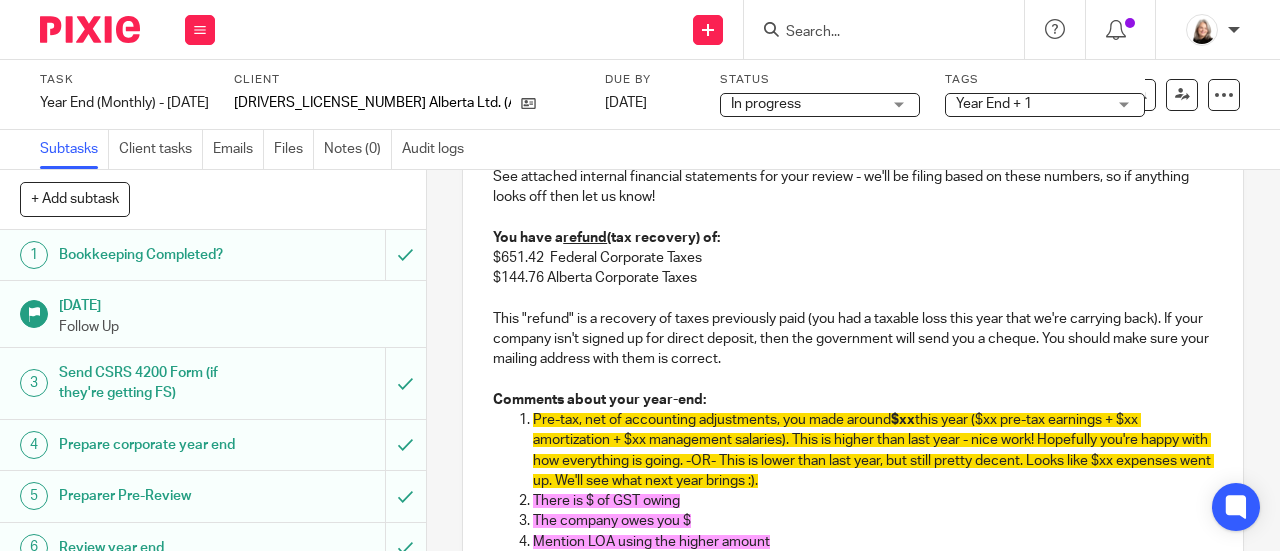 click on "This "refund" is a recovery of taxes previously paid (you had a taxable loss this year that we're carrying back). If your company isn't signed up for direct deposit, then the government will send you a cheque. You should make sure your mailing address with them is correct." at bounding box center (853, 339) 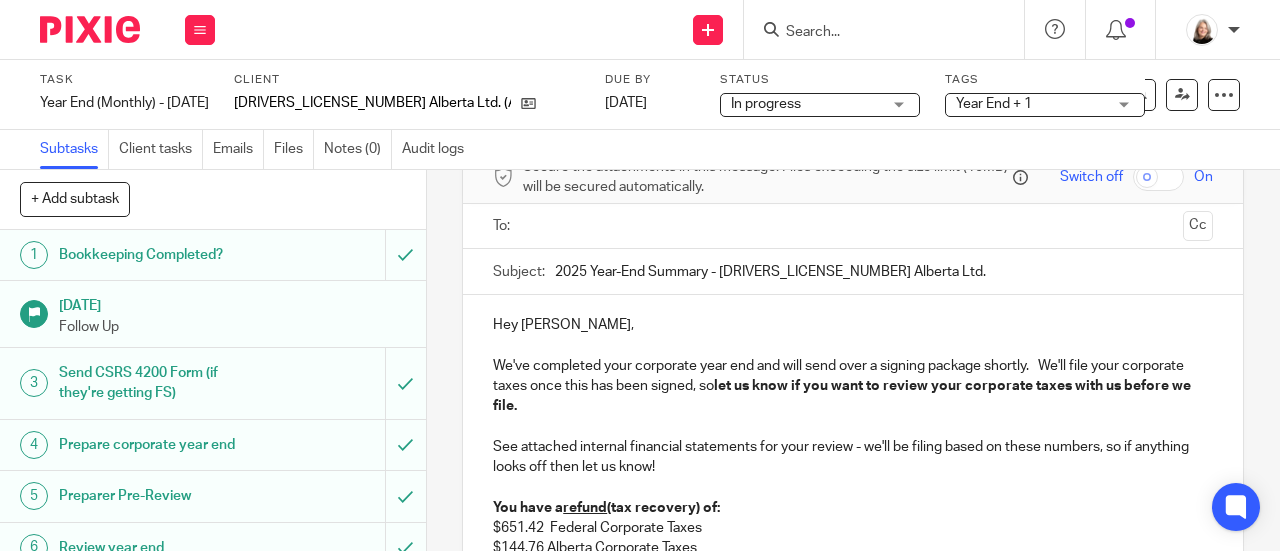 scroll, scrollTop: 72, scrollLeft: 0, axis: vertical 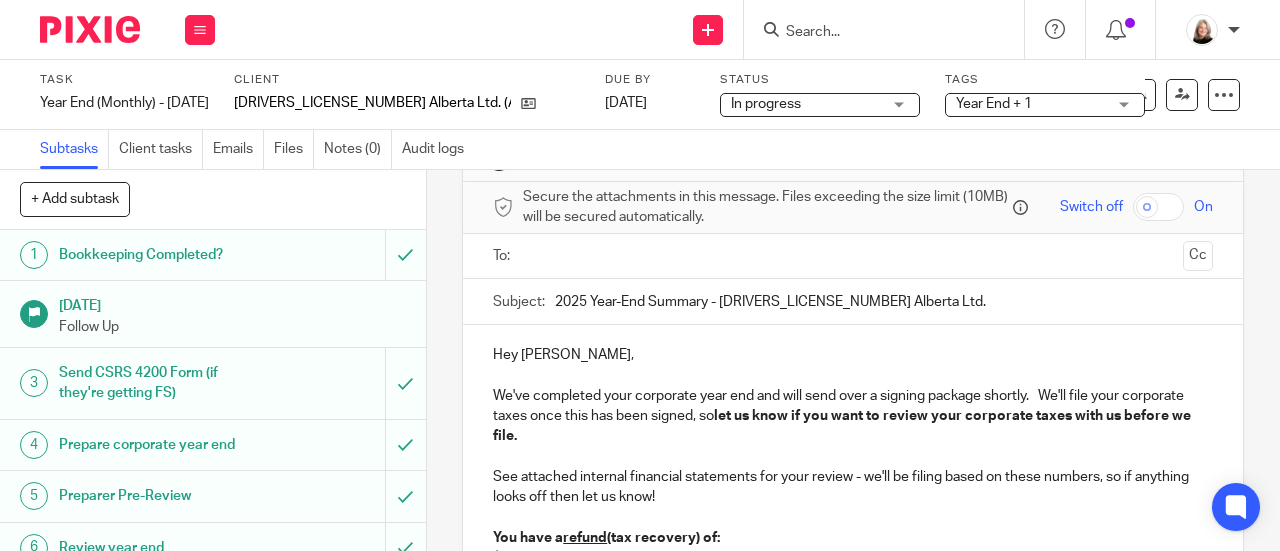 click at bounding box center (852, 256) 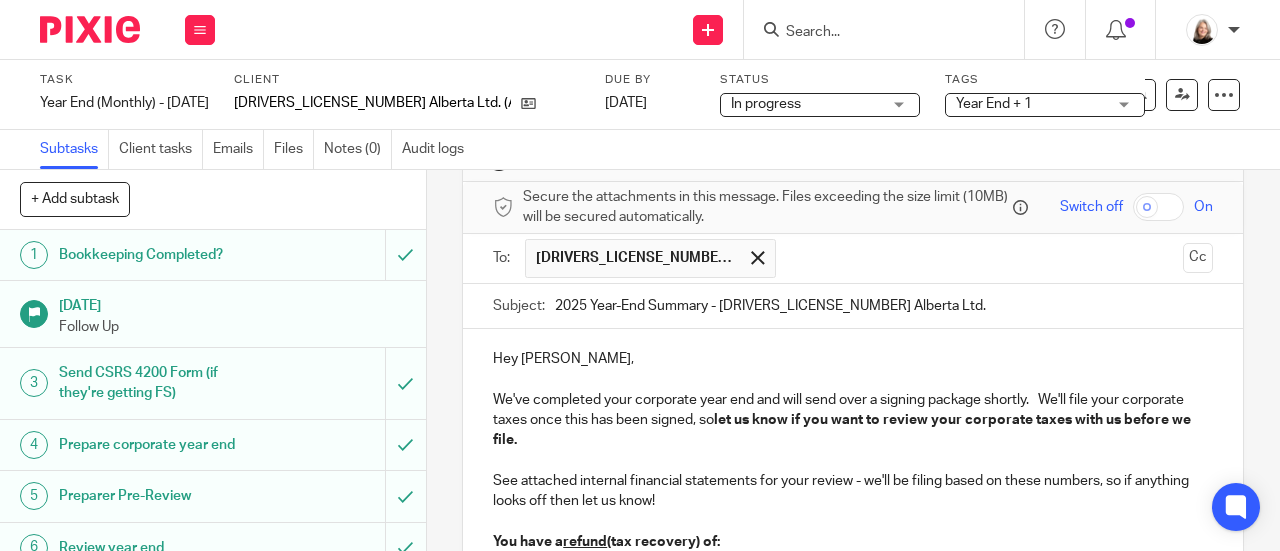click at bounding box center [981, 258] 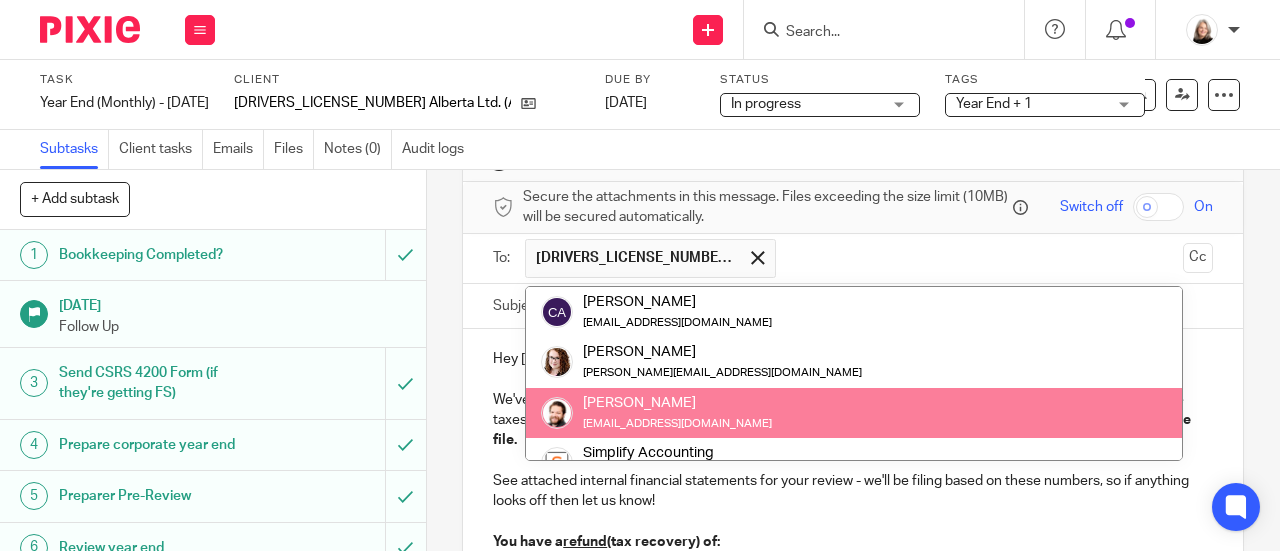 scroll, scrollTop: 100, scrollLeft: 0, axis: vertical 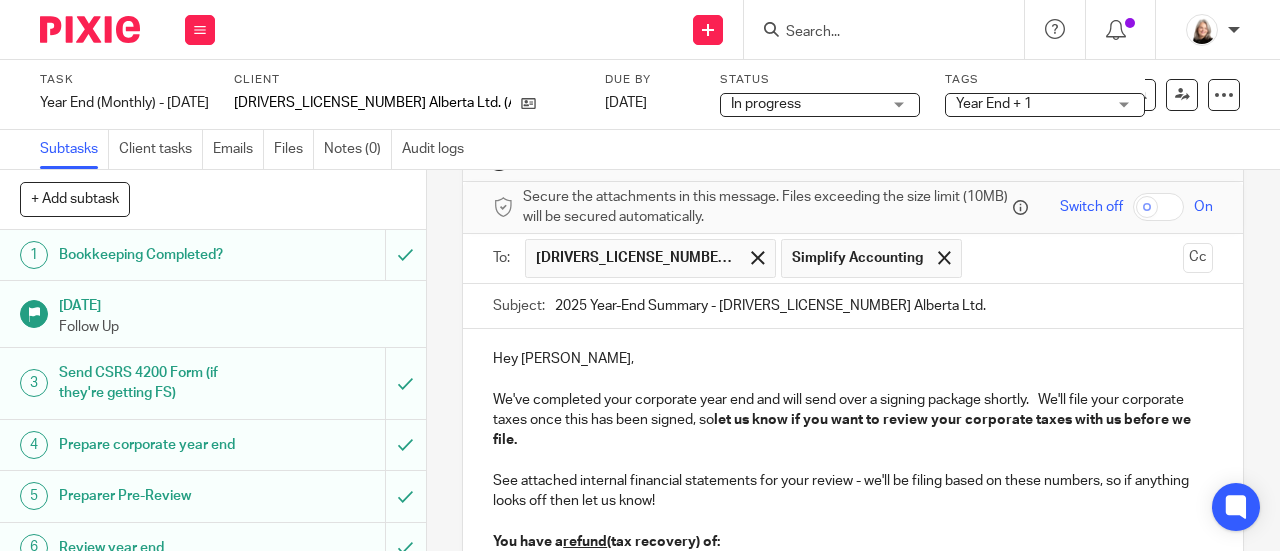click at bounding box center [1073, 258] 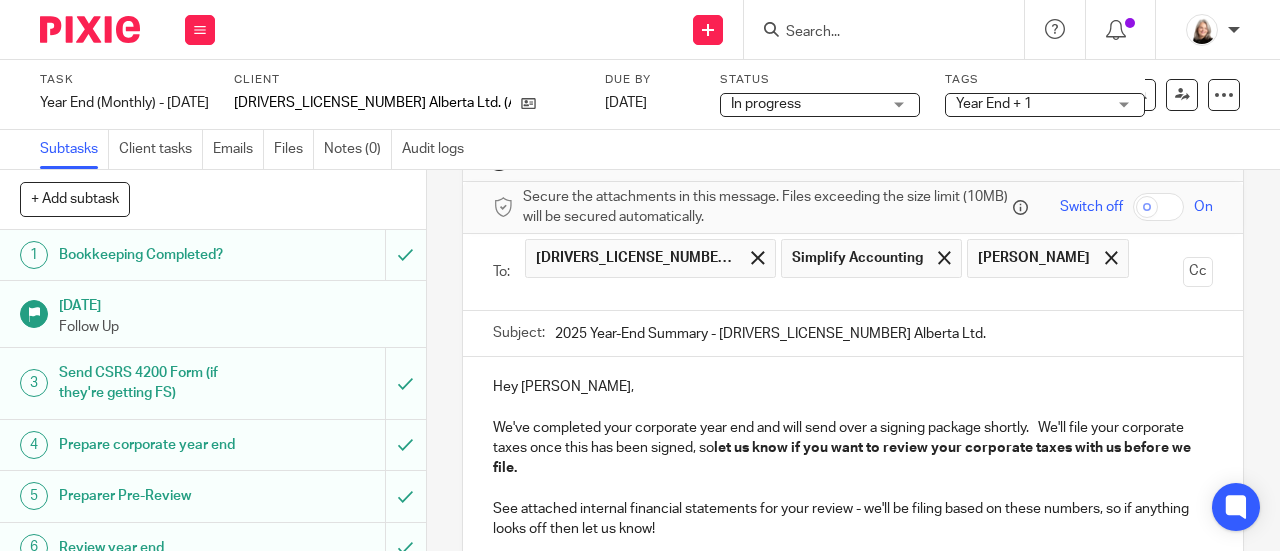 click at bounding box center [852, 294] 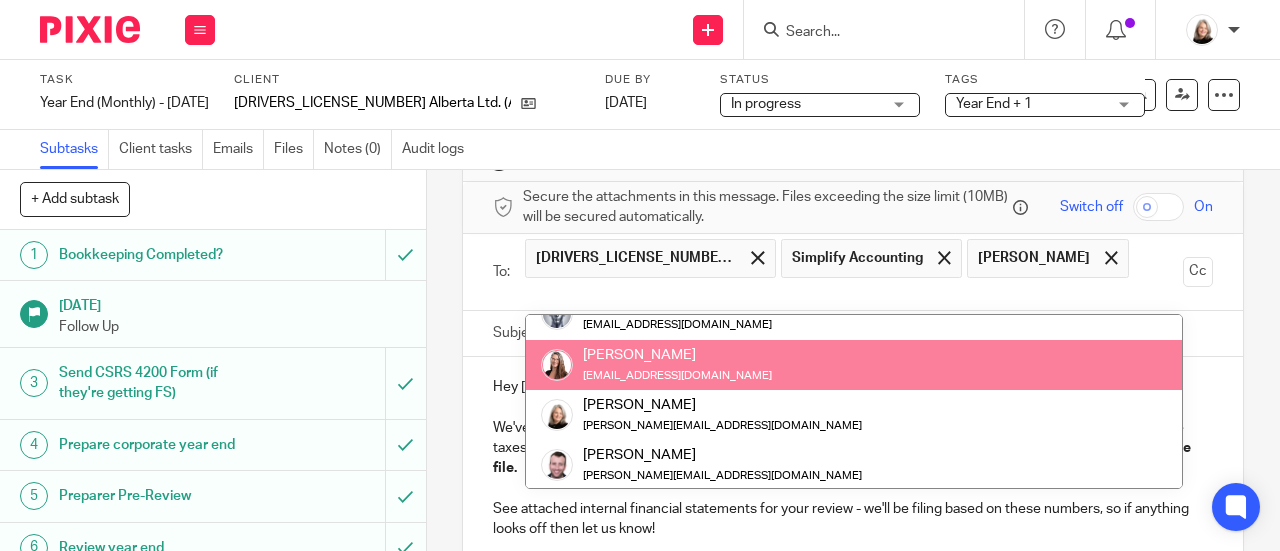 scroll, scrollTop: 228, scrollLeft: 0, axis: vertical 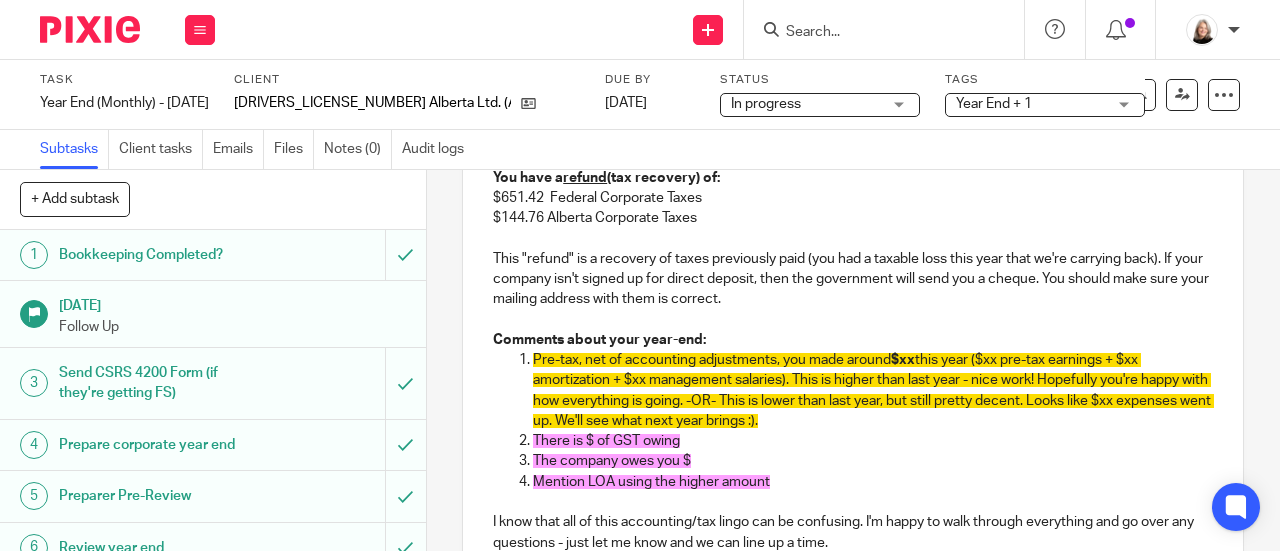 click on "this year ($xx pre-tax earnings + $xx amortization + $xx management salaries). This is higher than last year - nice work! Hopefully you're happy with how everything is going. -OR- This is lower than last year, but still pretty decent. Looks like $xx expenses went up. We'll see what next year brings :)." at bounding box center [873, 390] 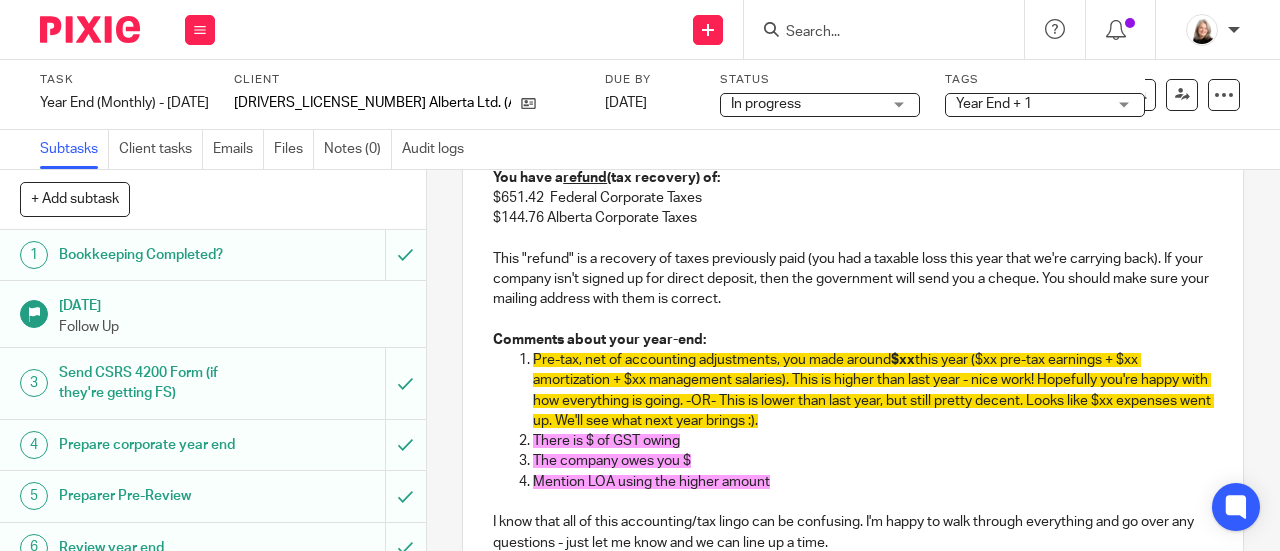 click on "The company owes you $" at bounding box center (873, 461) 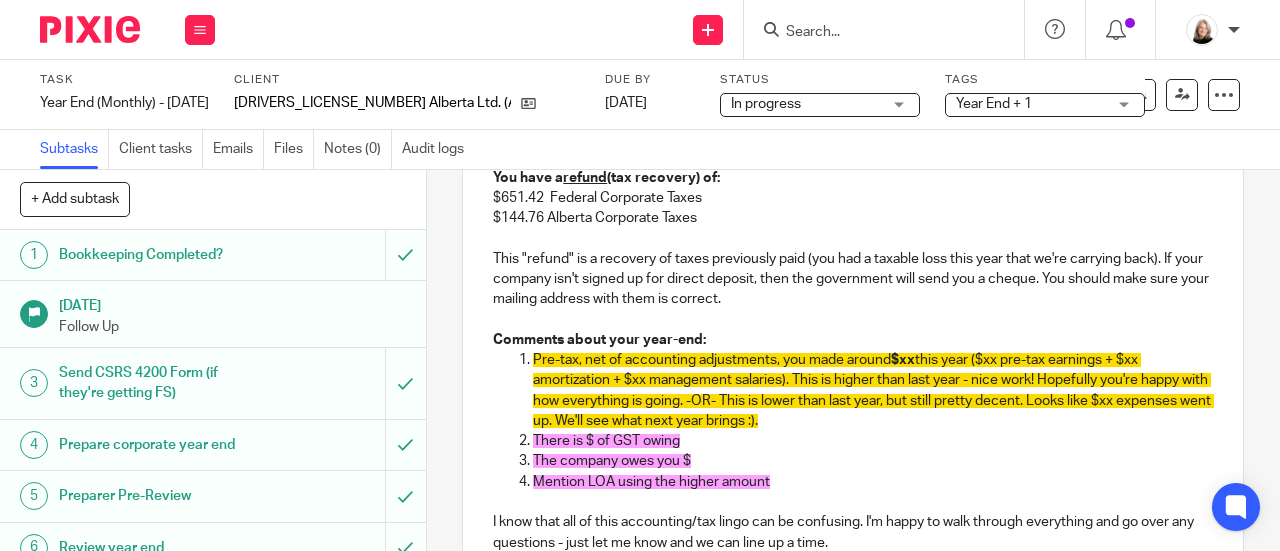 click on "There is $ of GST owing" at bounding box center [606, 441] 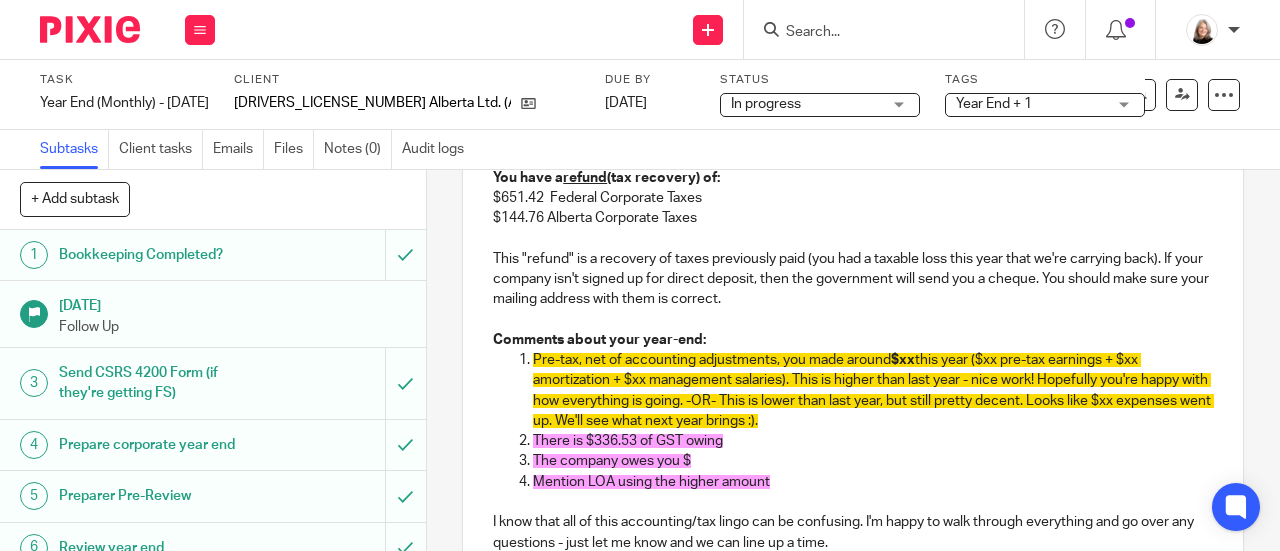 click on "There is $336.53 of GST owing" at bounding box center (873, 441) 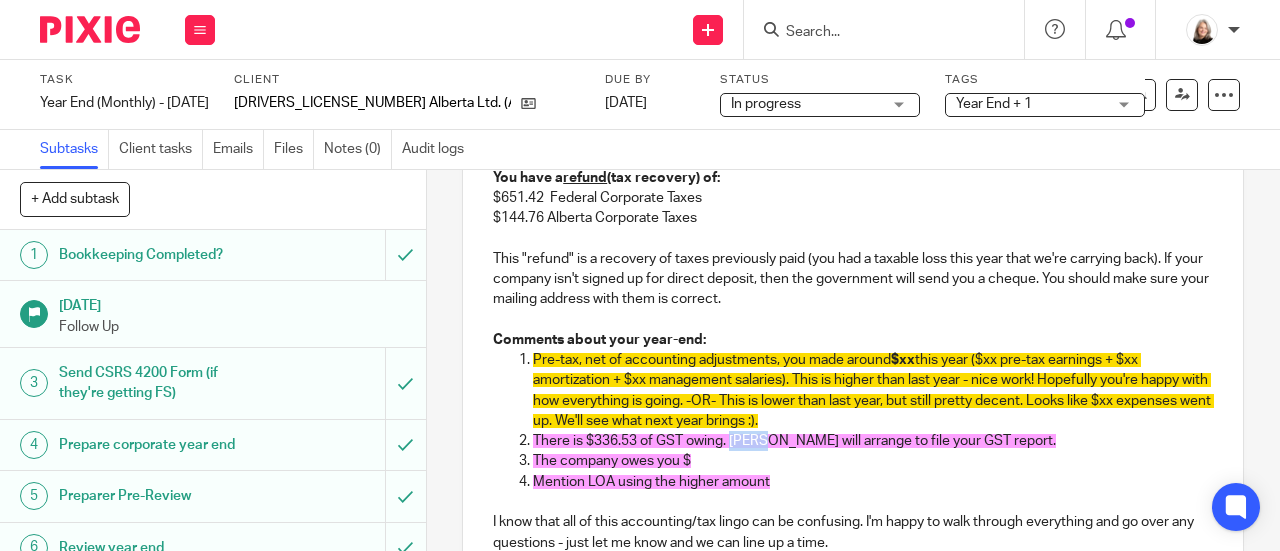 drag, startPoint x: 729, startPoint y: 446, endPoint x: 761, endPoint y: 451, distance: 32.38827 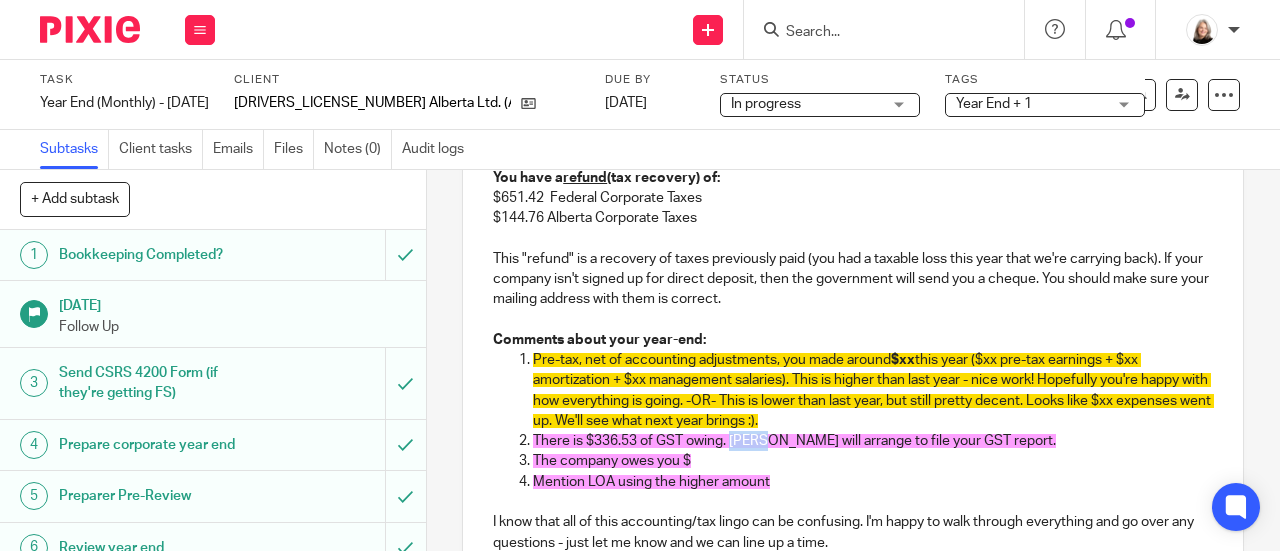 click on "There is $336.53 of GST owing. Haley will arrange to file your GST report." at bounding box center [794, 441] 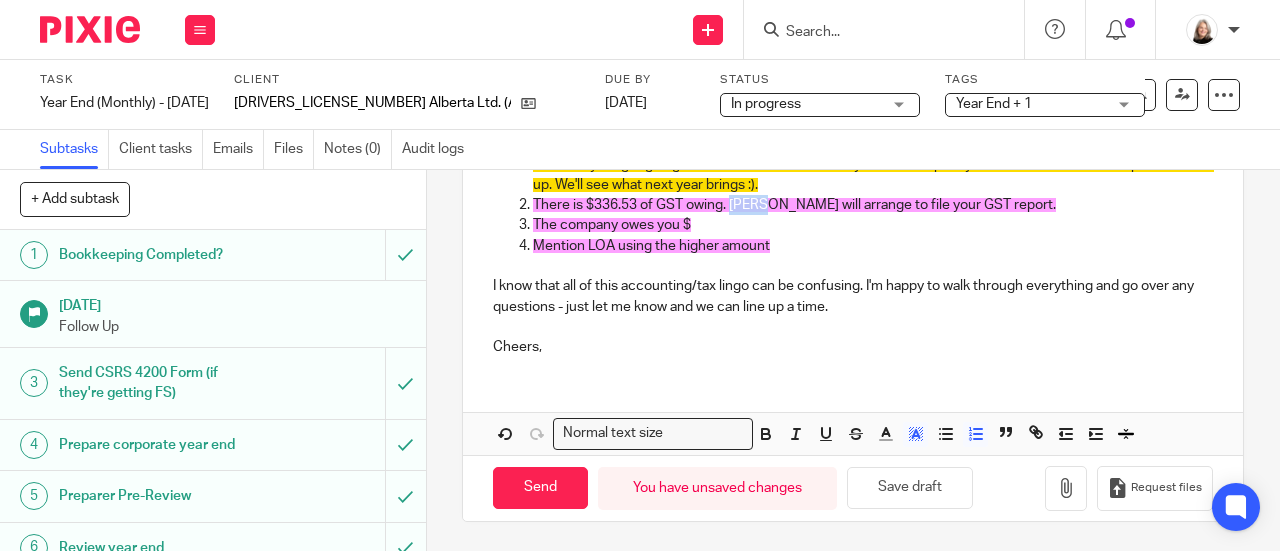 scroll, scrollTop: 719, scrollLeft: 0, axis: vertical 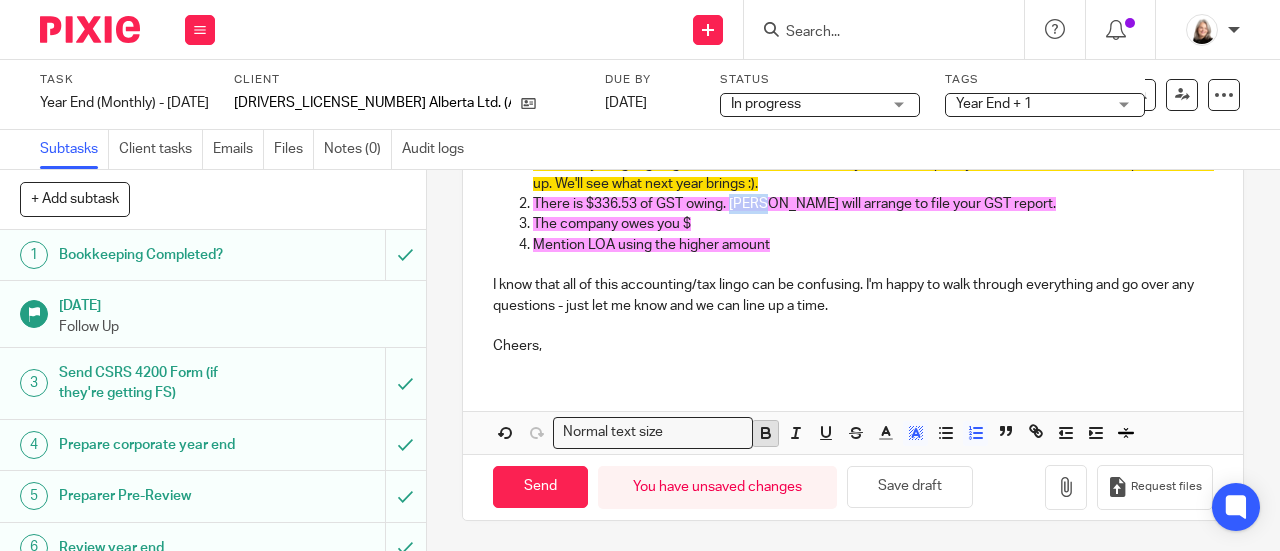 click 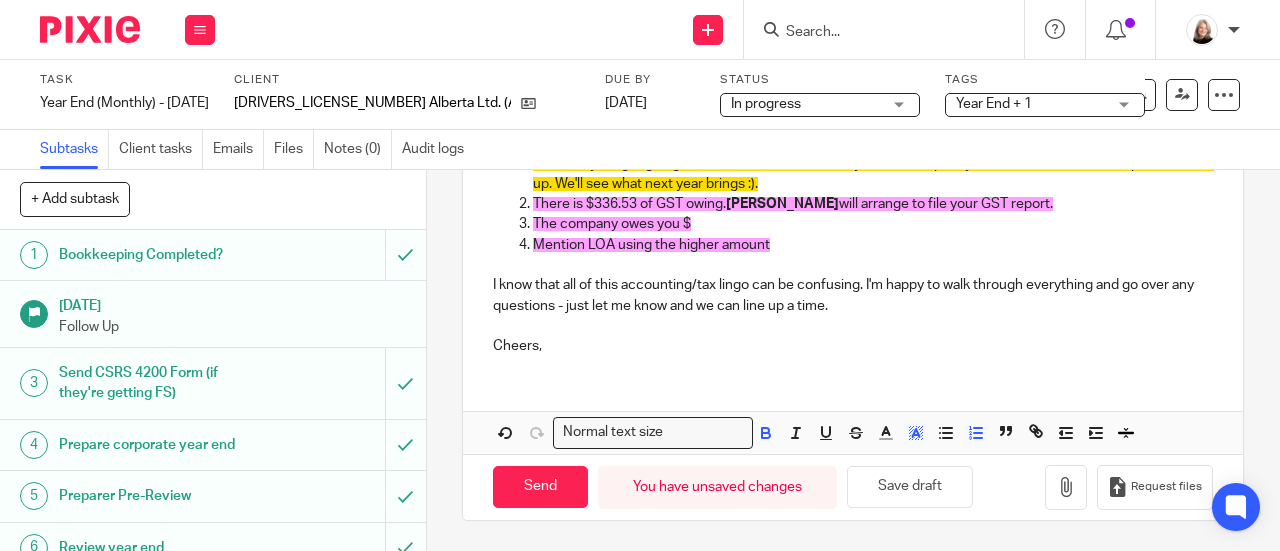click on "I know that all of this accounting/tax lingo can be confusing. I'm happy to walk through everything and go over any questions - just let me know and we can line up a time." at bounding box center (853, 295) 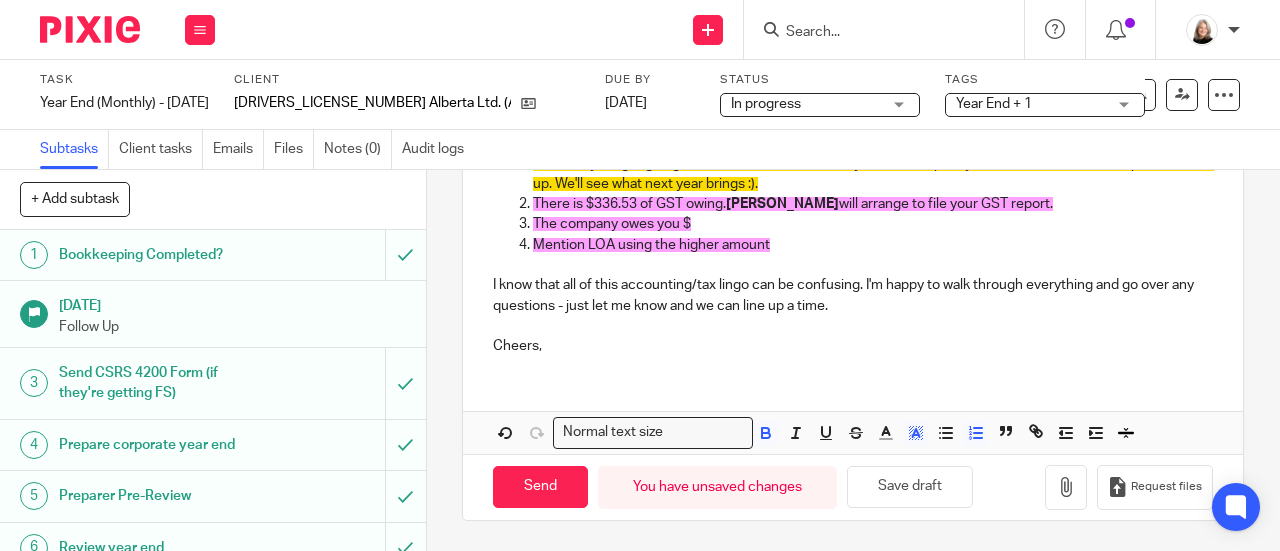 drag, startPoint x: 990, startPoint y: 207, endPoint x: 508, endPoint y: 209, distance: 482.00415 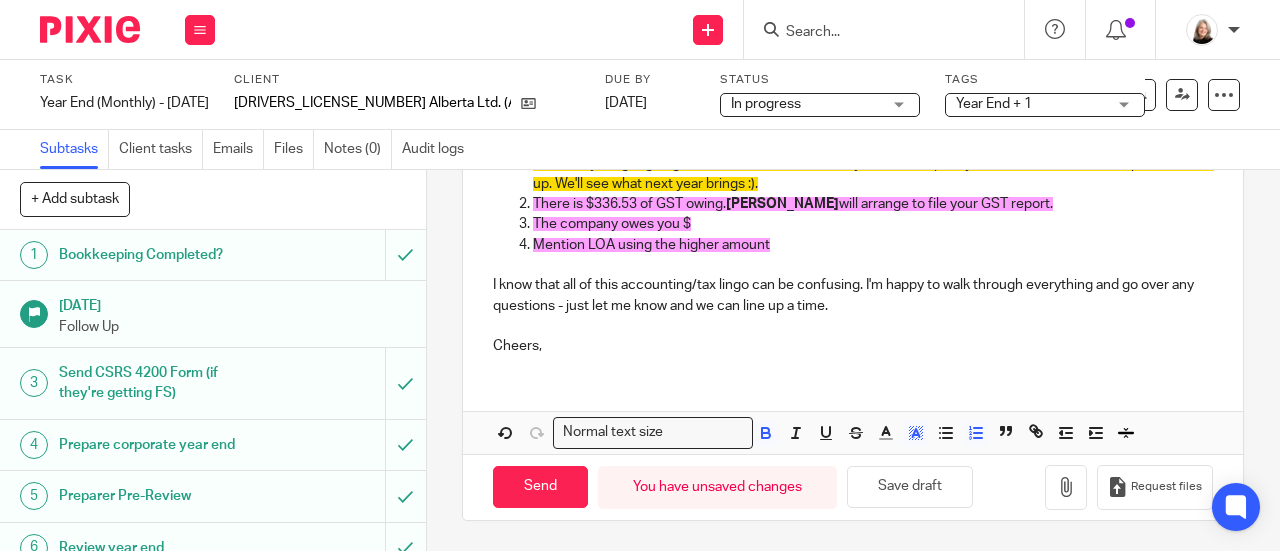 click on "Pre-tax, net of accounting adjustments, you made around  $xx  this year ($xx pre-tax earnings + $xx amortization + $xx management salaries). This is higher than last year - nice work! Hopefully you're happy with how everything is going. -OR- This is lower than last year, but still pretty decent. Looks like $xx expenses went up. We'll see what next year brings :). There is $336.53 of GST owing.  Haley  will arrange to file your GST report. The company owes you $ Mention LOA using the higher amount" at bounding box center [853, 184] 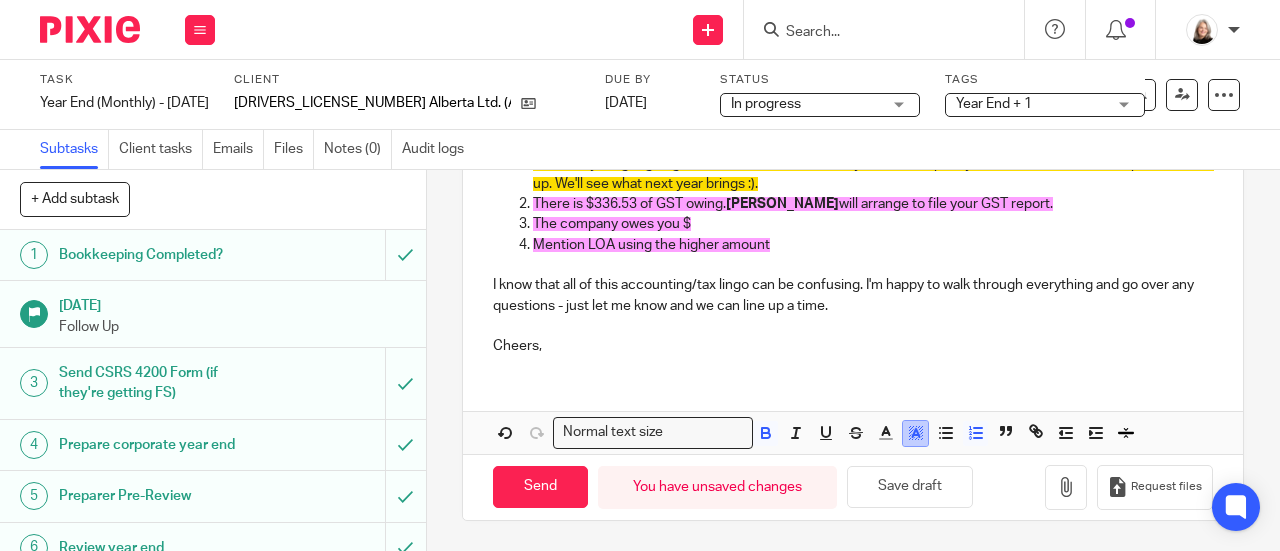 click 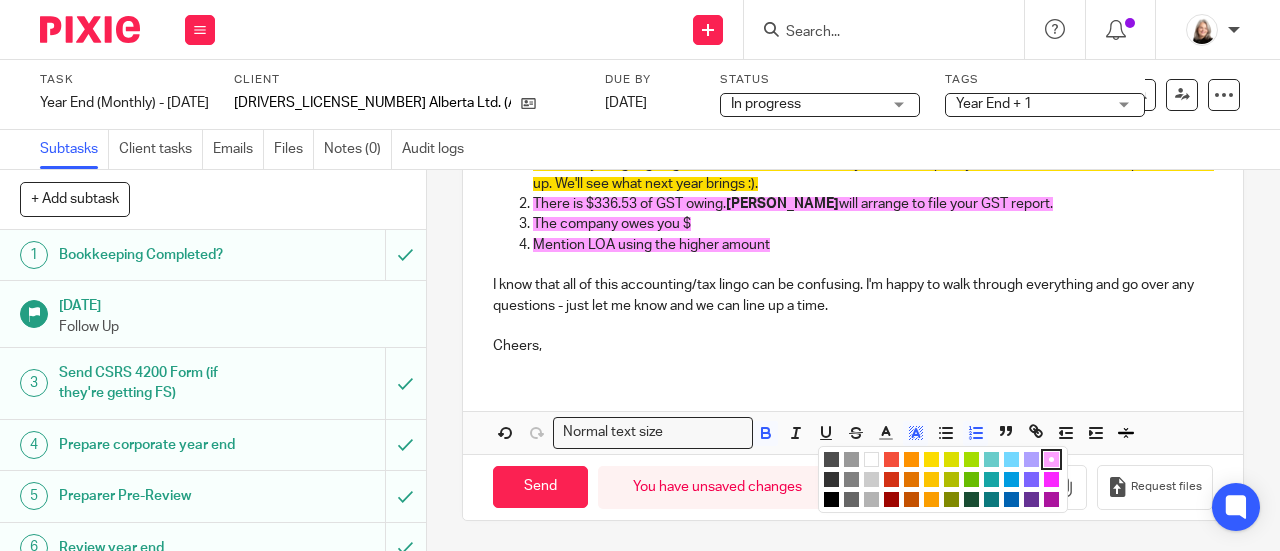 click at bounding box center [871, 459] 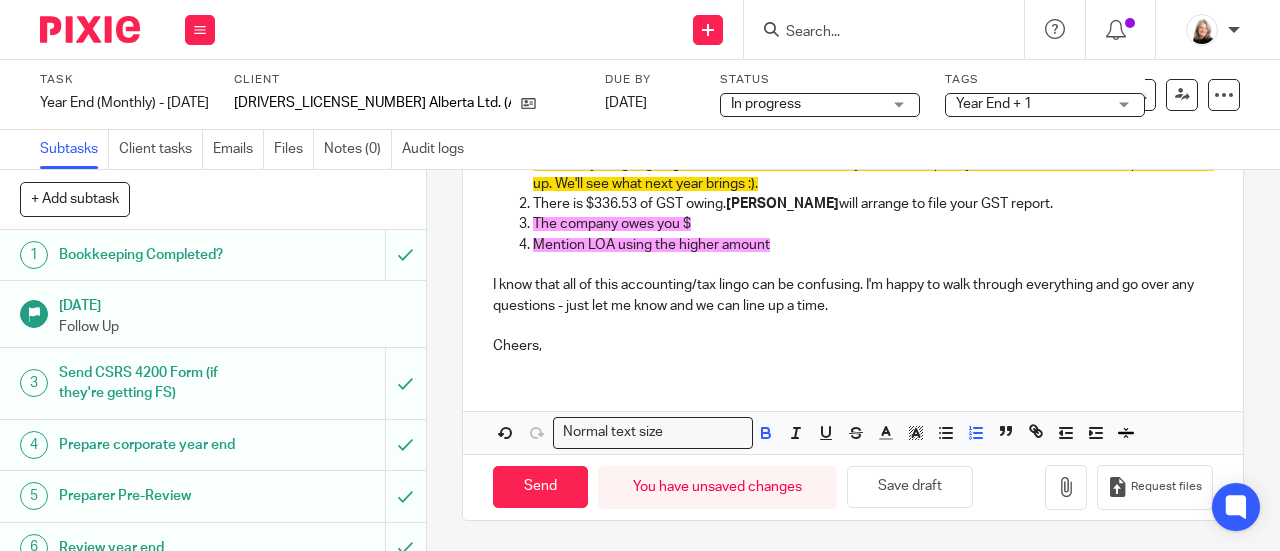 click on "Mention LOA using the higher amount" at bounding box center [873, 245] 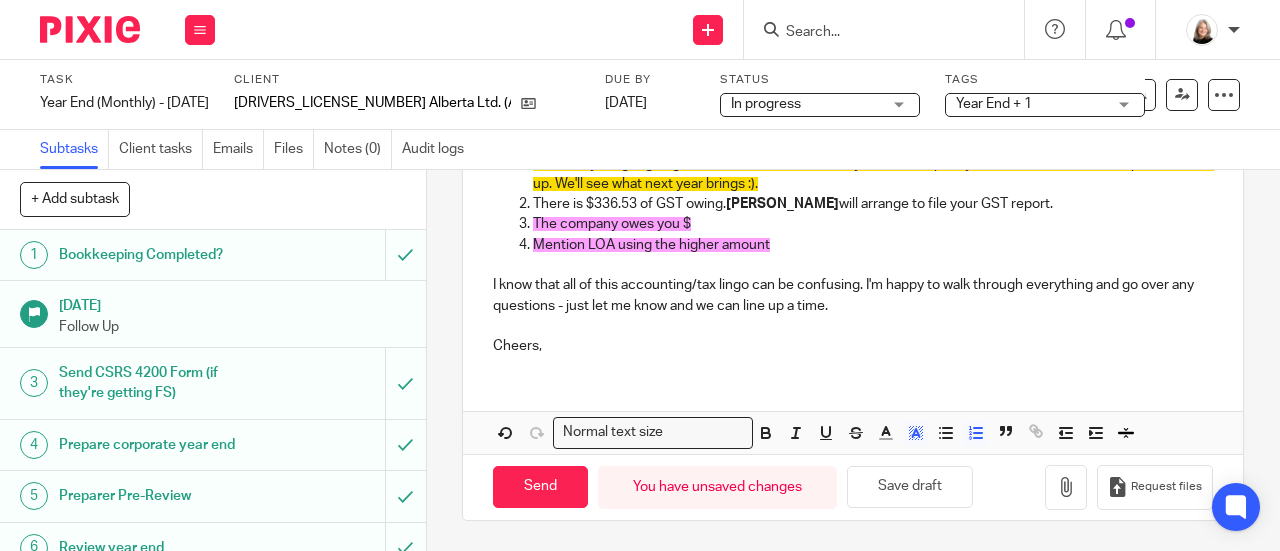 click on "The company owes you $" at bounding box center (873, 224) 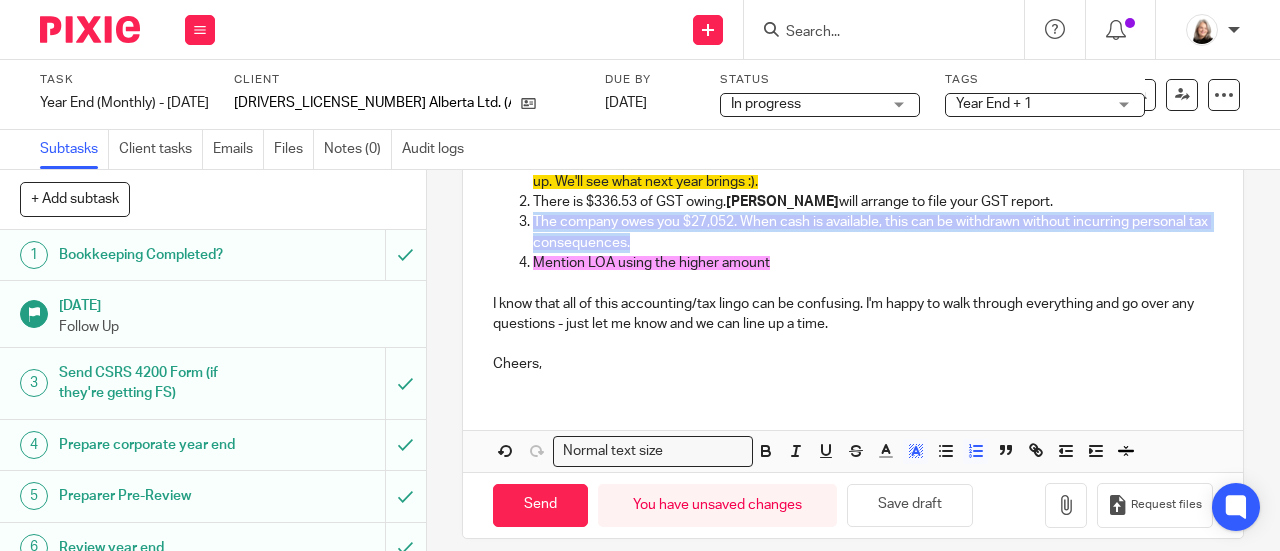 drag, startPoint x: 710, startPoint y: 249, endPoint x: 517, endPoint y: 235, distance: 193.50711 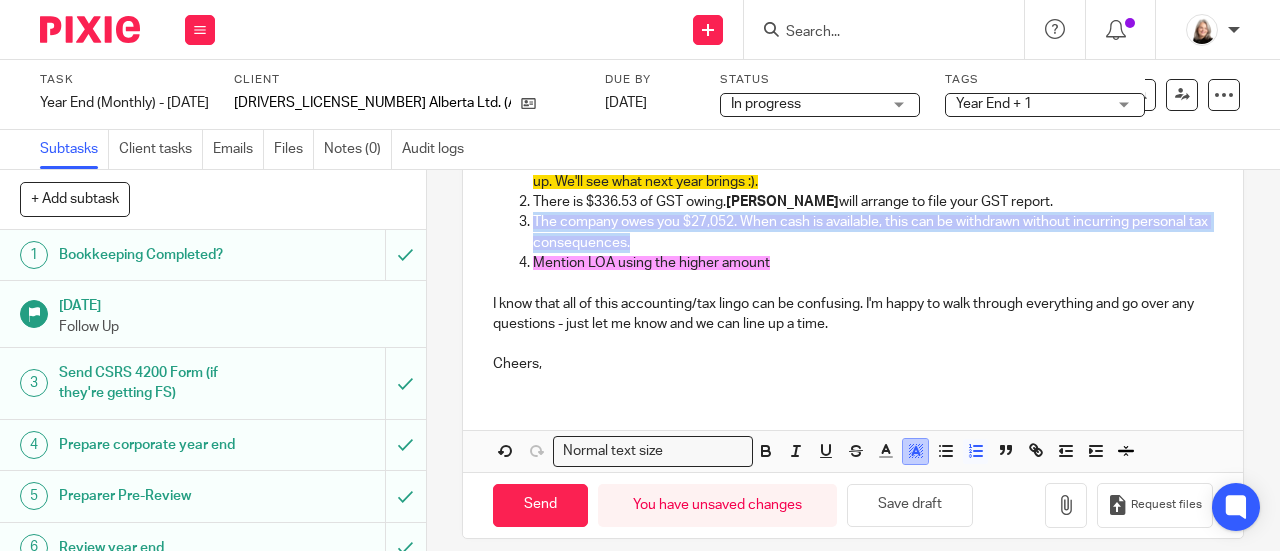 click 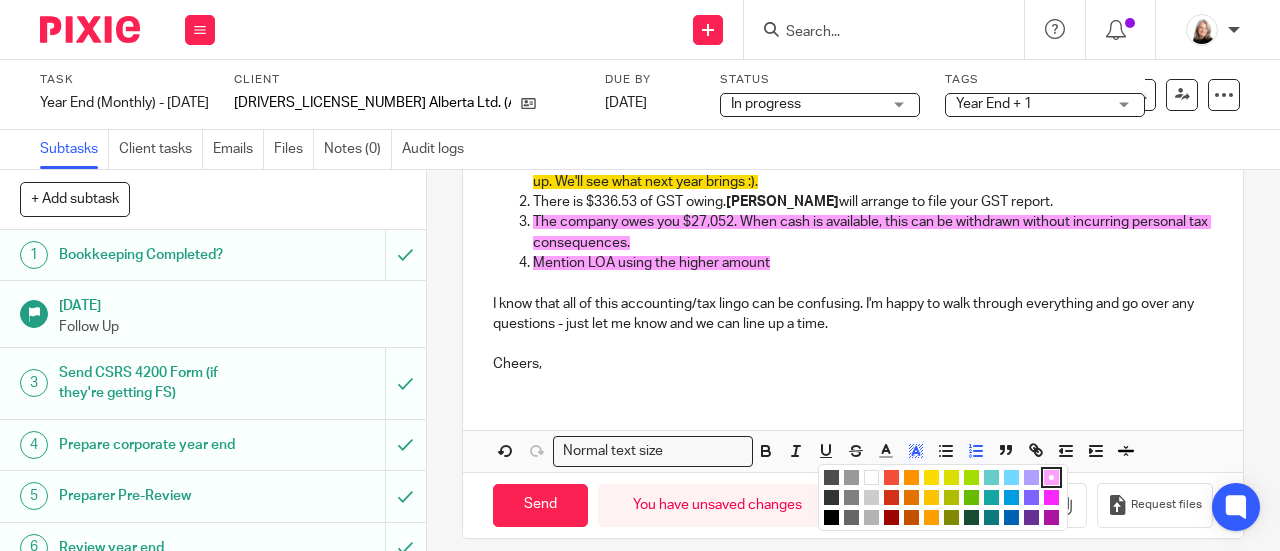 click at bounding box center [871, 477] 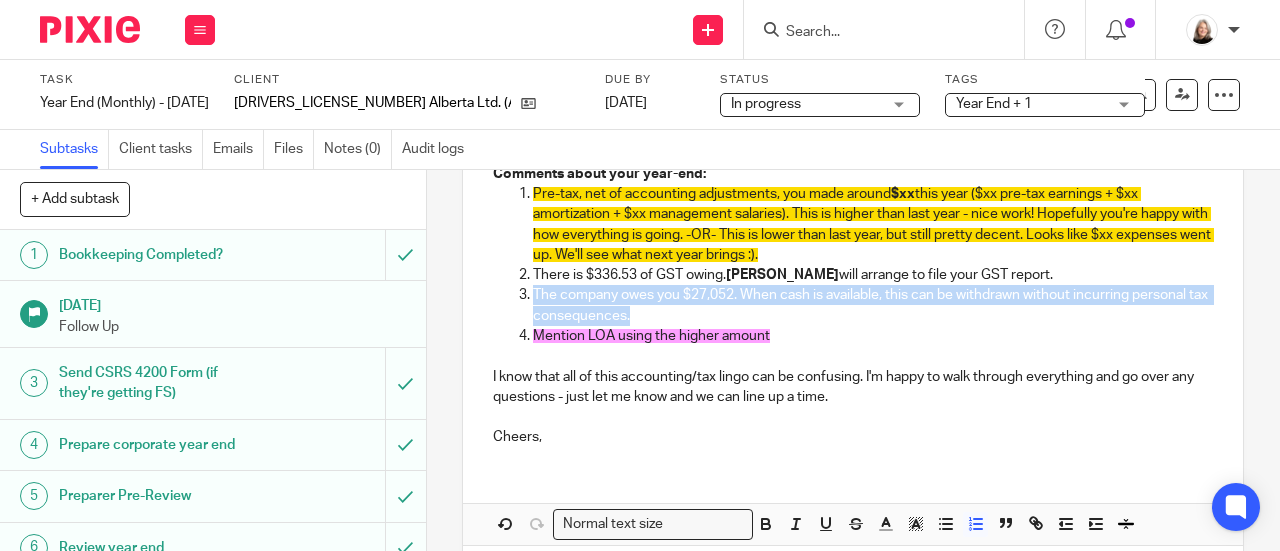scroll, scrollTop: 619, scrollLeft: 0, axis: vertical 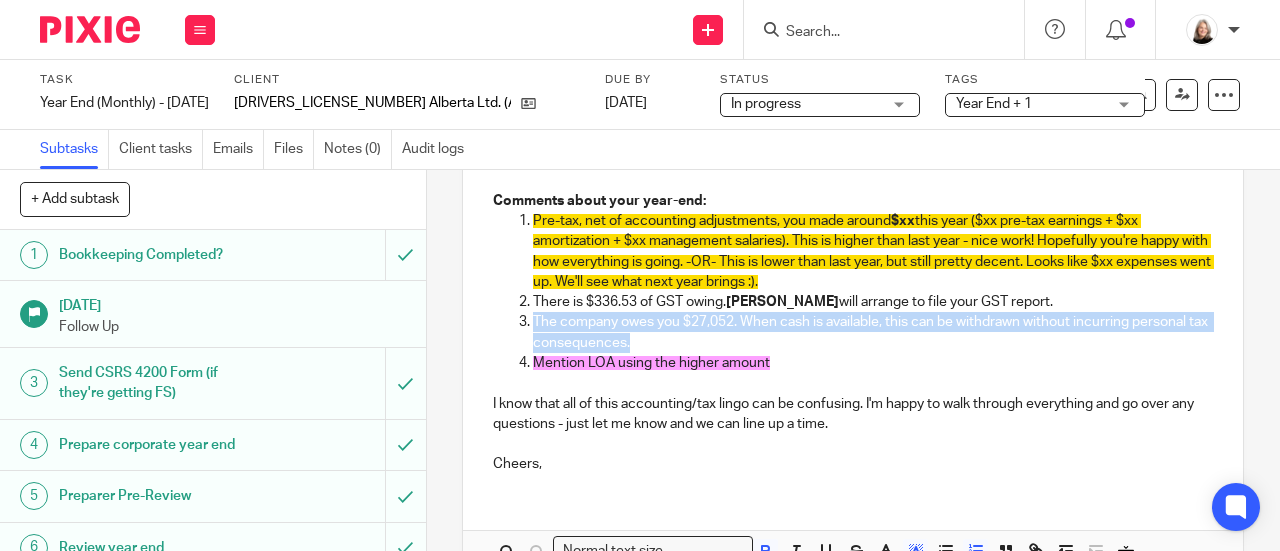 drag, startPoint x: 803, startPoint y: 293, endPoint x: 530, endPoint y: 225, distance: 281.34143 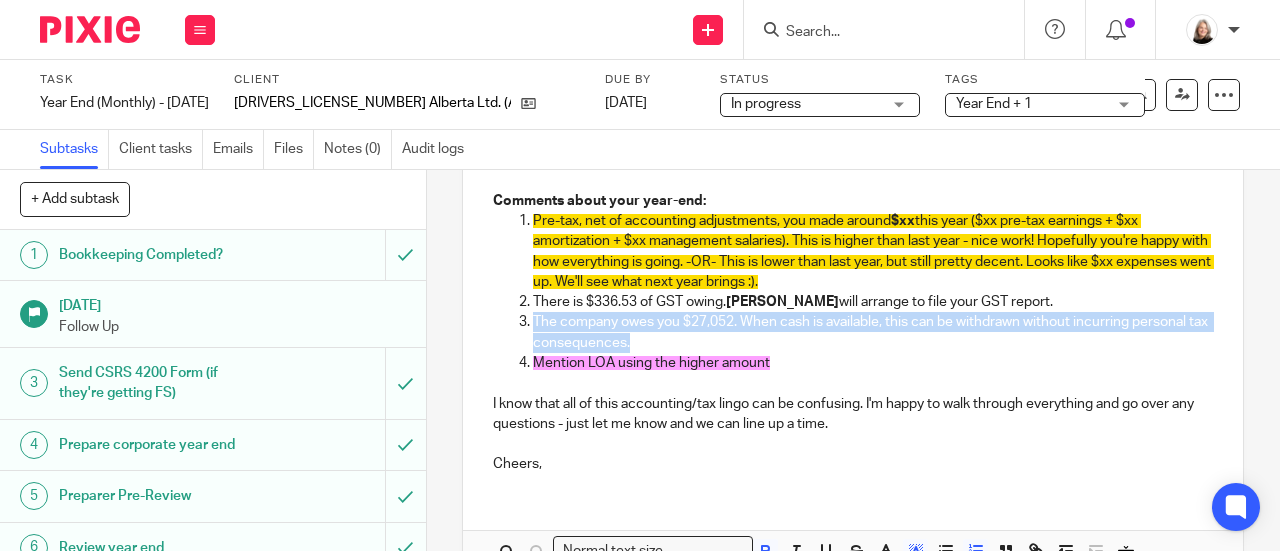 click on "Pre-tax, net of accounting adjustments, you made around  $xx  this year ($xx pre-tax earnings + $xx amortization + $xx management salaries). This is higher than last year - nice work! Hopefully you're happy with how everything is going. -OR- This is lower than last year, but still pretty decent. Looks like $xx expenses went up. We'll see what next year brings :)." at bounding box center [873, 251] 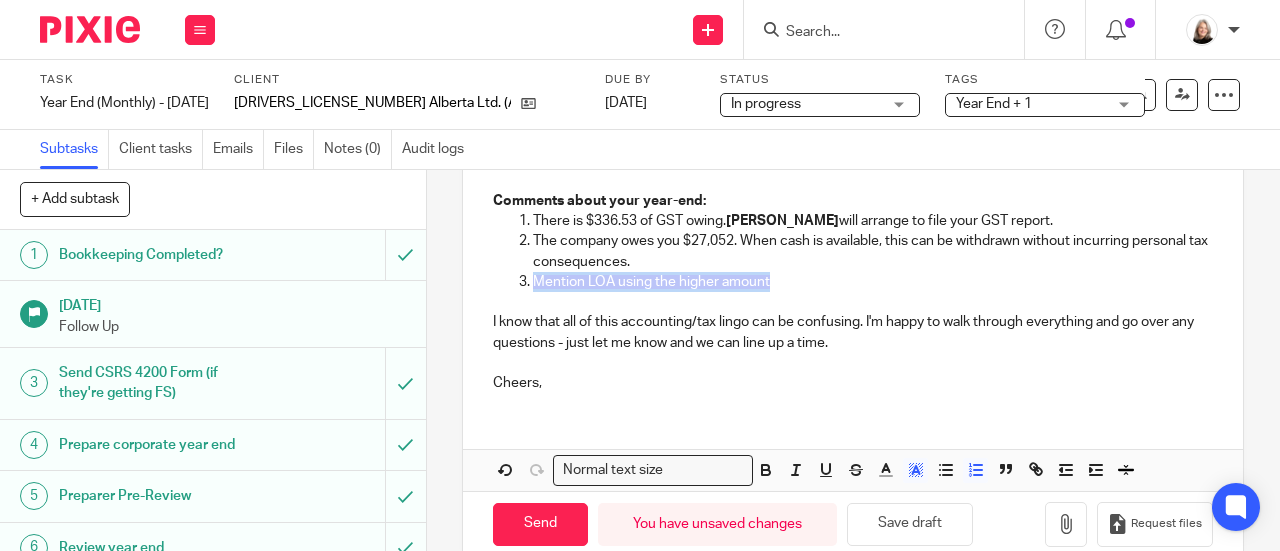drag, startPoint x: 794, startPoint y: 287, endPoint x: 530, endPoint y: 282, distance: 264.04733 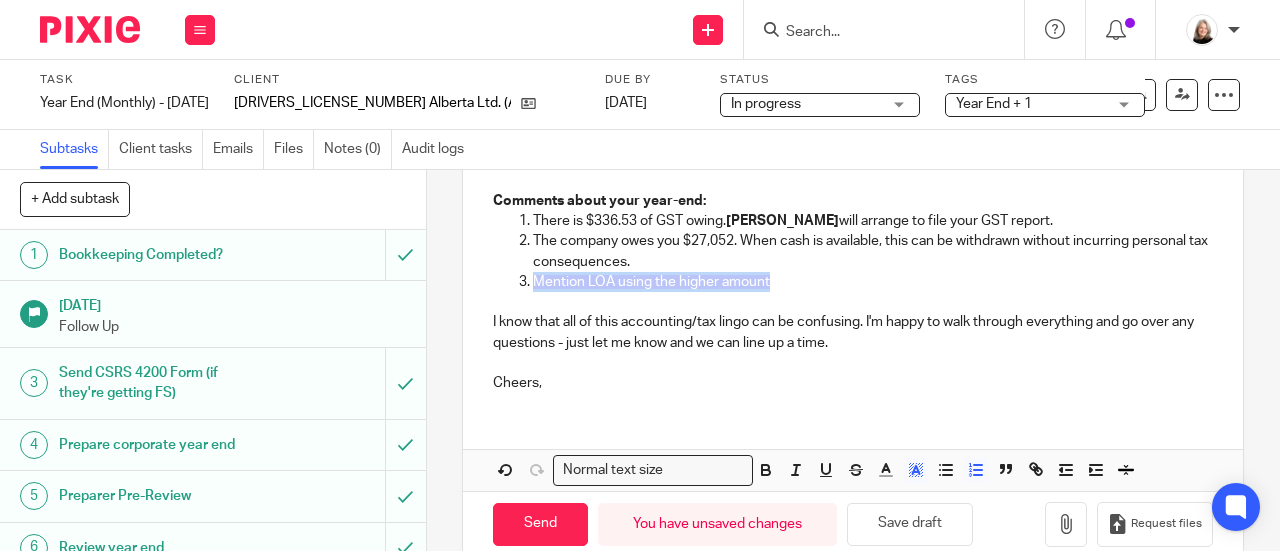 click on "Mention LOA using the higher amount" at bounding box center [873, 282] 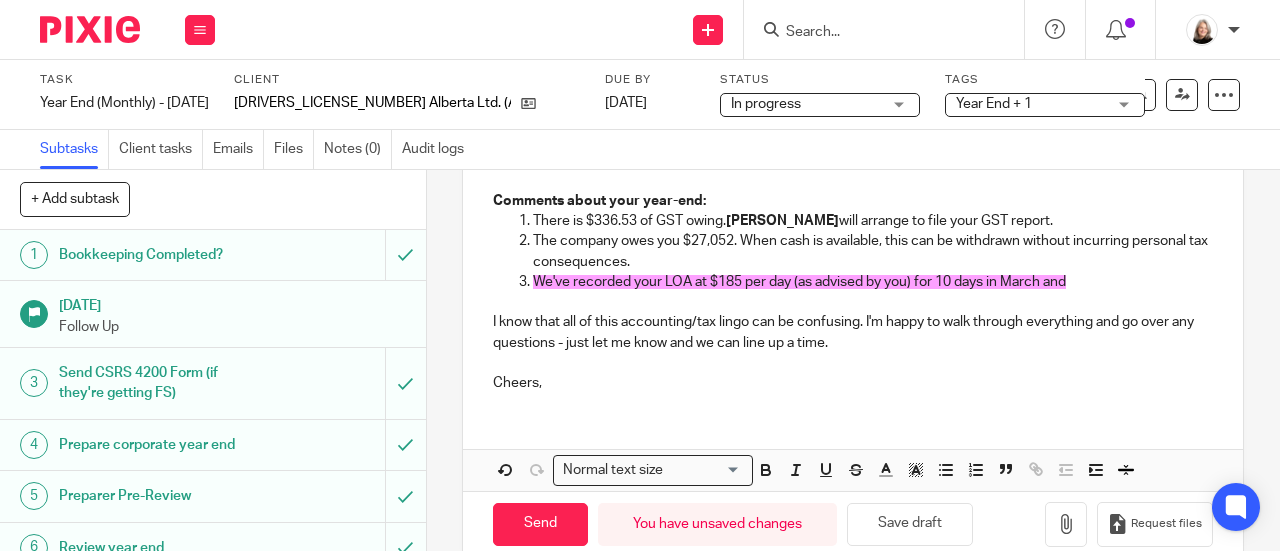 click at bounding box center (853, 302) 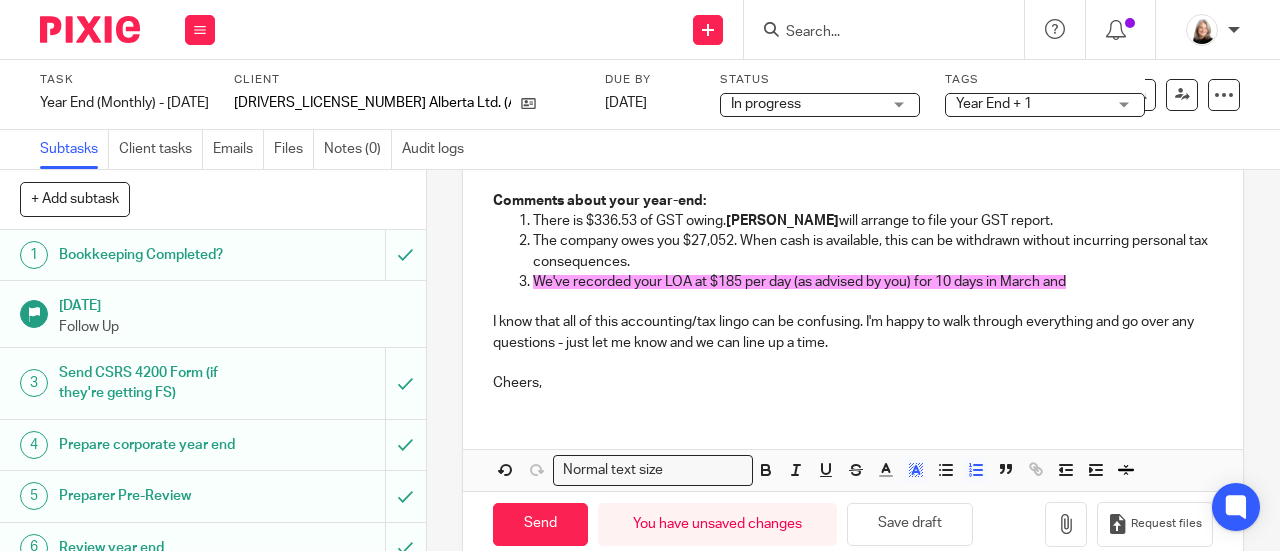 click on "We've recorded your LOA at $185 per day (as advised by you) for 10 days in March and" at bounding box center [799, 282] 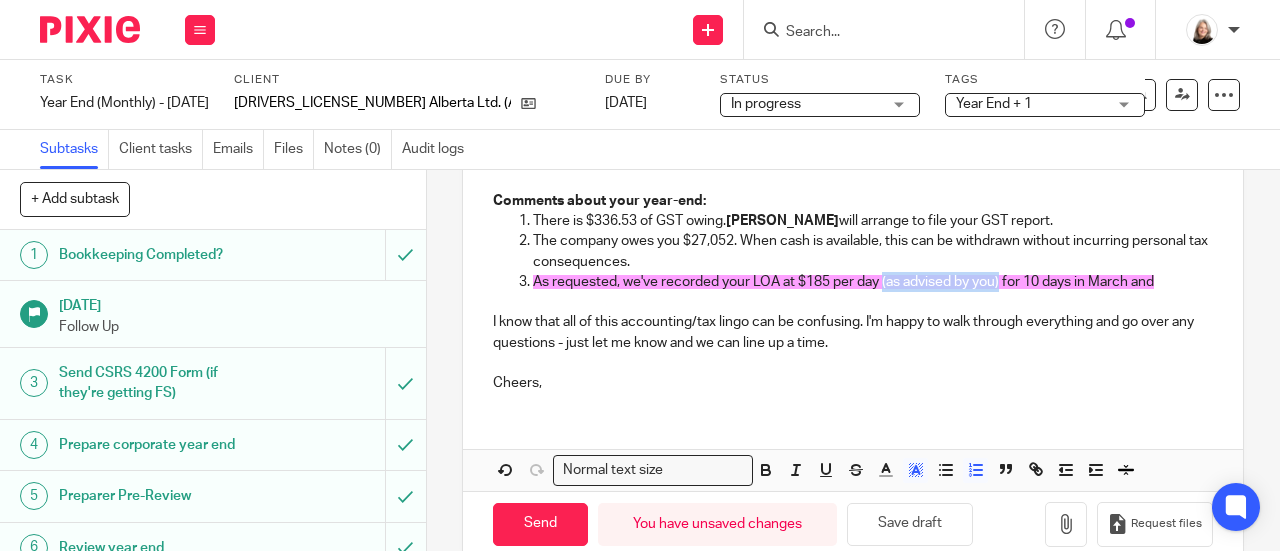 drag, startPoint x: 879, startPoint y: 295, endPoint x: 998, endPoint y: 295, distance: 119 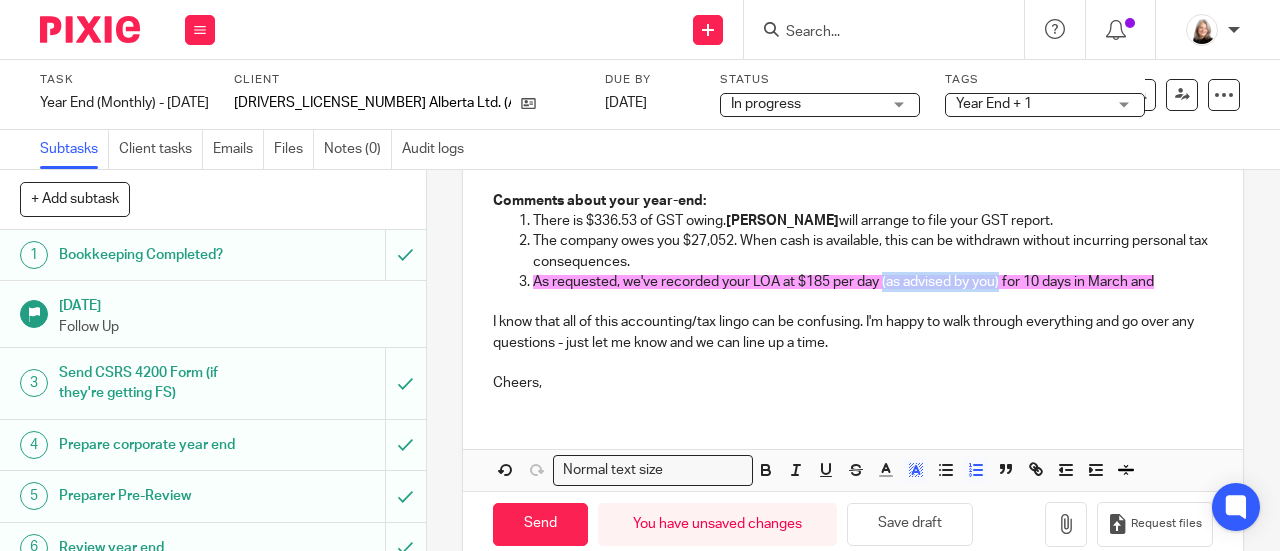 click on "As requested, we've recorded your LOA at $185 per day (as advised by you) for 10 days in March and" at bounding box center (873, 282) 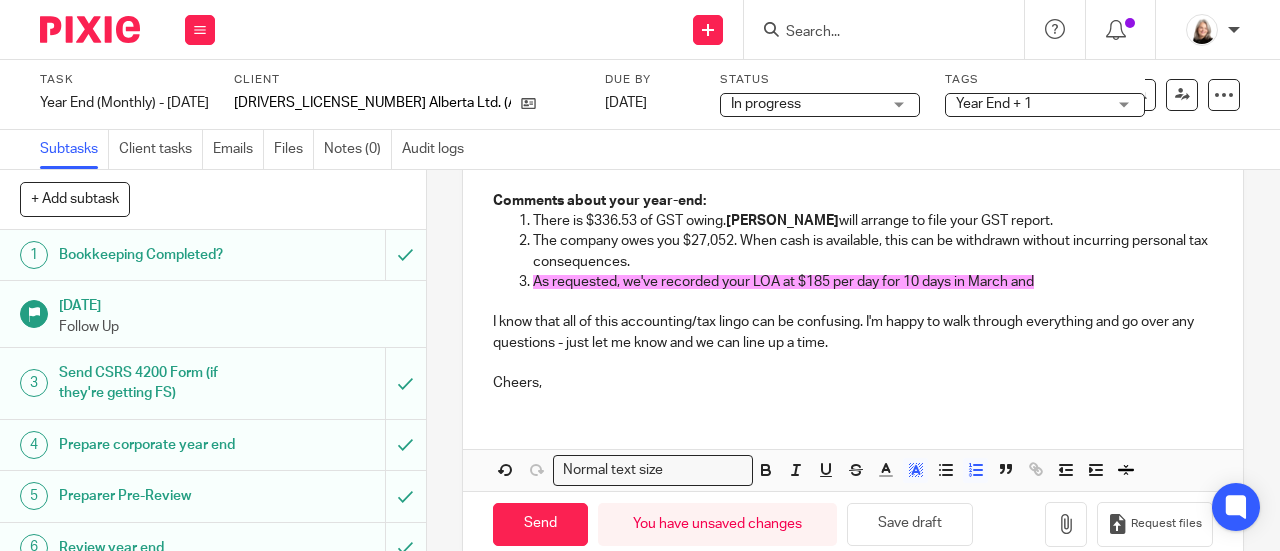 click on "As requested, we've recorded your LOA at $185 per day for 10 days in March and" at bounding box center [873, 282] 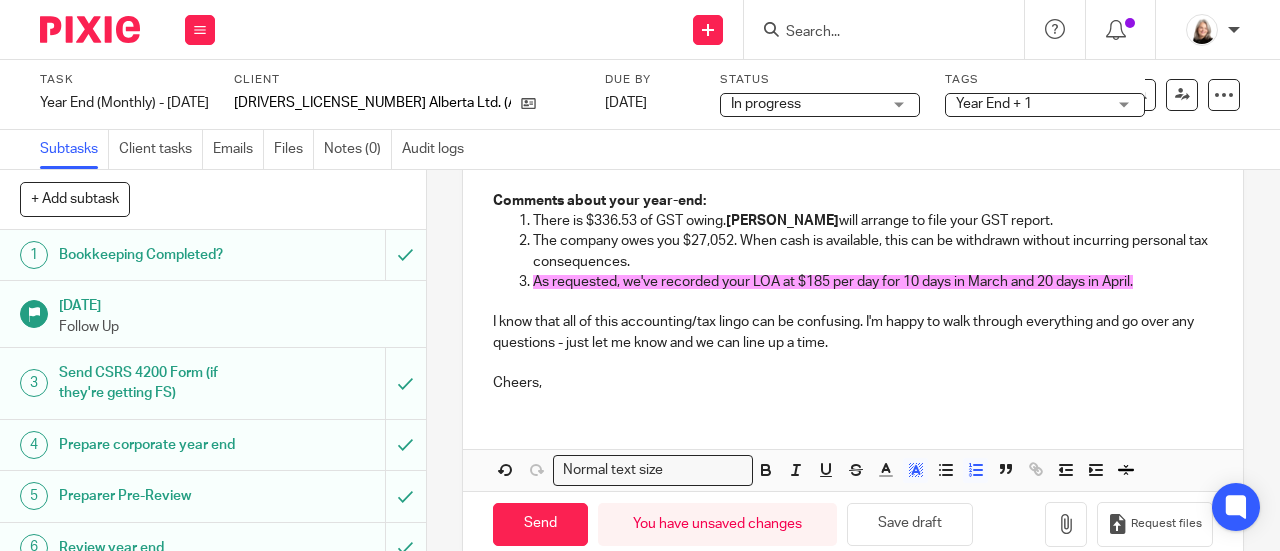click on "As requested, we've recorded your LOA at $185 per day for 10 days in March and 20 days in April." at bounding box center (833, 282) 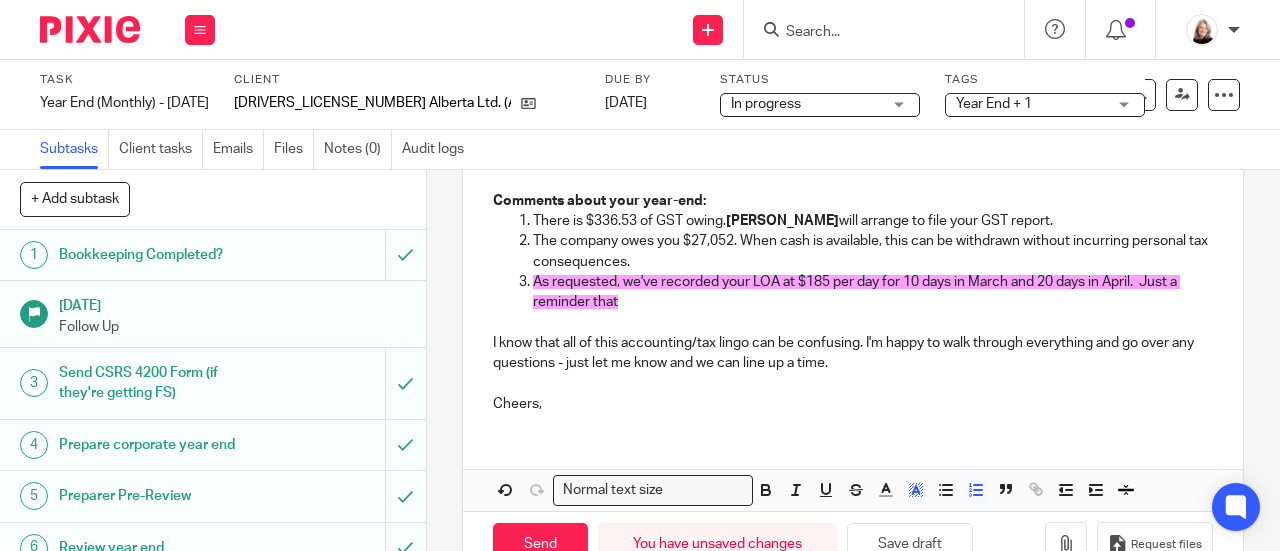 click on "As requested, we've recorded your LOA at $185 per day for 10 days in March and 20 days in April.  Just a reminder that" at bounding box center [873, 292] 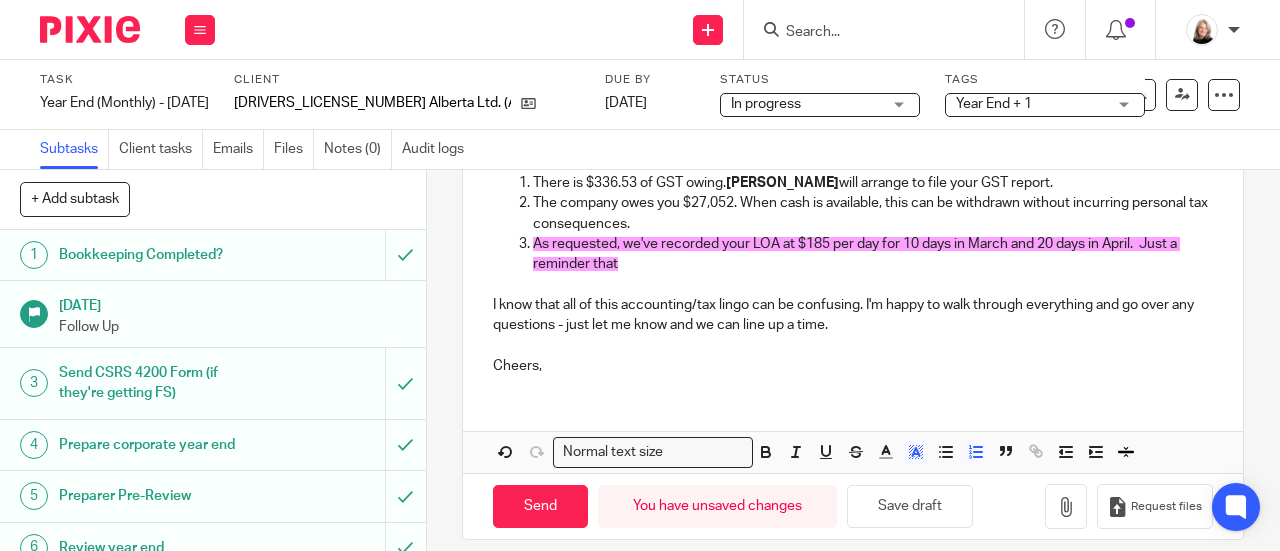 scroll, scrollTop: 678, scrollLeft: 0, axis: vertical 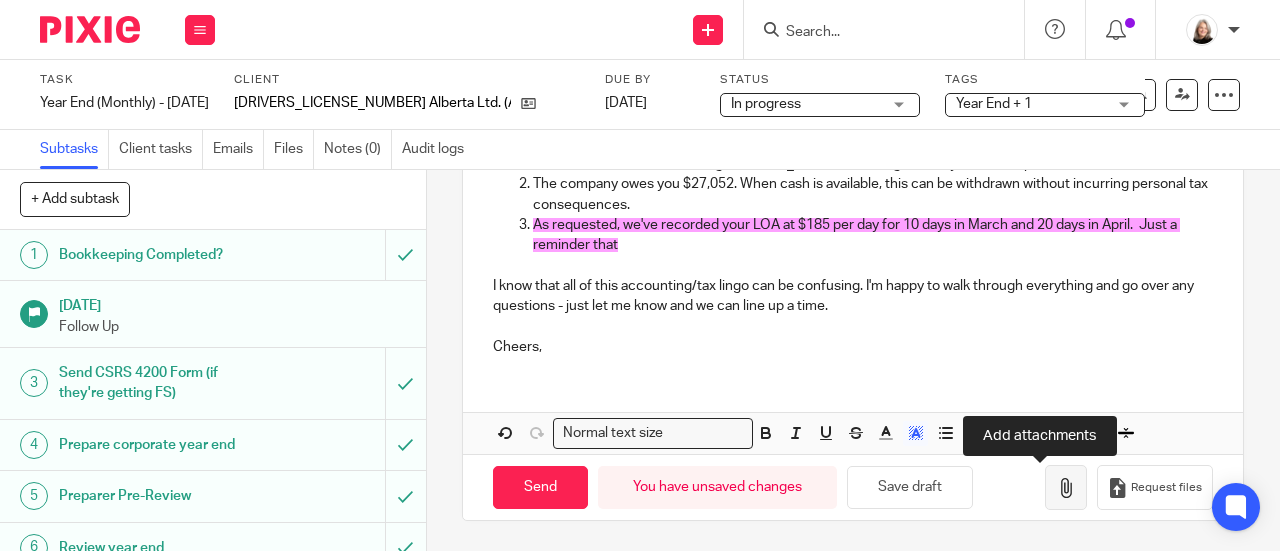 click at bounding box center [1066, 488] 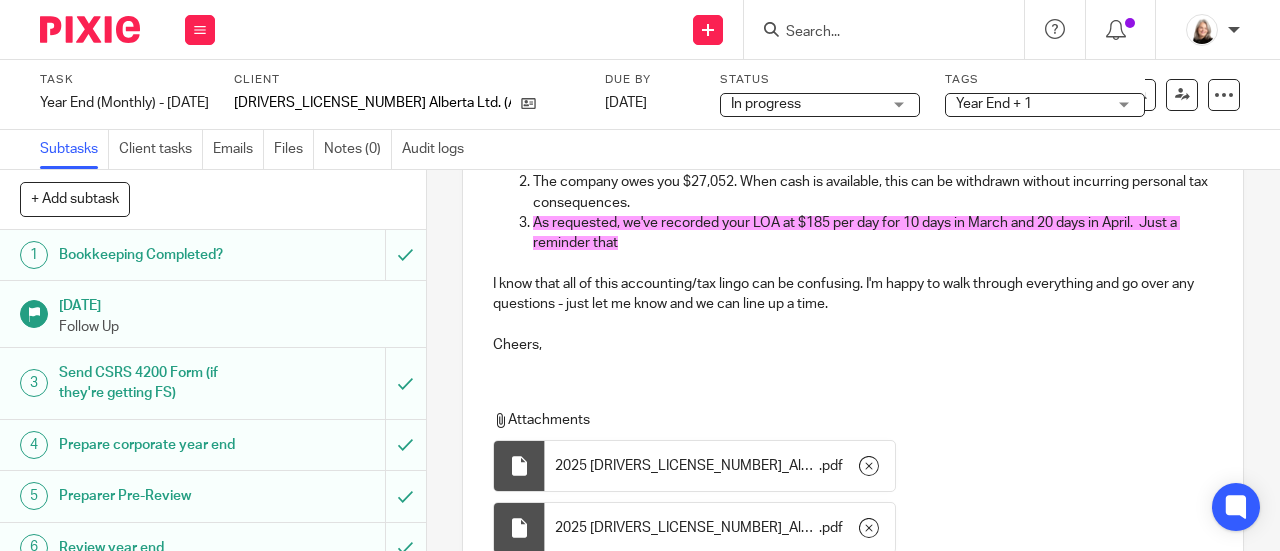 click on "I know that all of this accounting/tax lingo can be confusing. I'm happy to walk through everything and go over any questions - just let me know and we can line up a time." at bounding box center (853, 294) 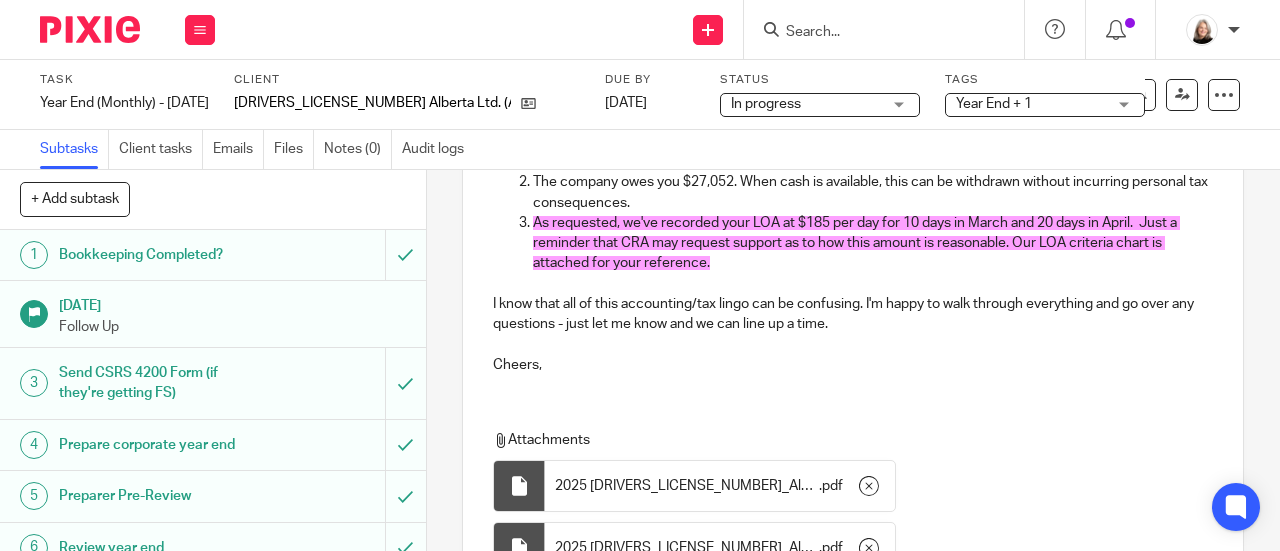 click on "As requested, we've recorded your LOA at $185 per day for 10 days in March and 20 days in April.  Just a reminder that CRA may request support as to how this amount is reasonable. Our LOA criteria chart is attached for your reference." at bounding box center (873, 243) 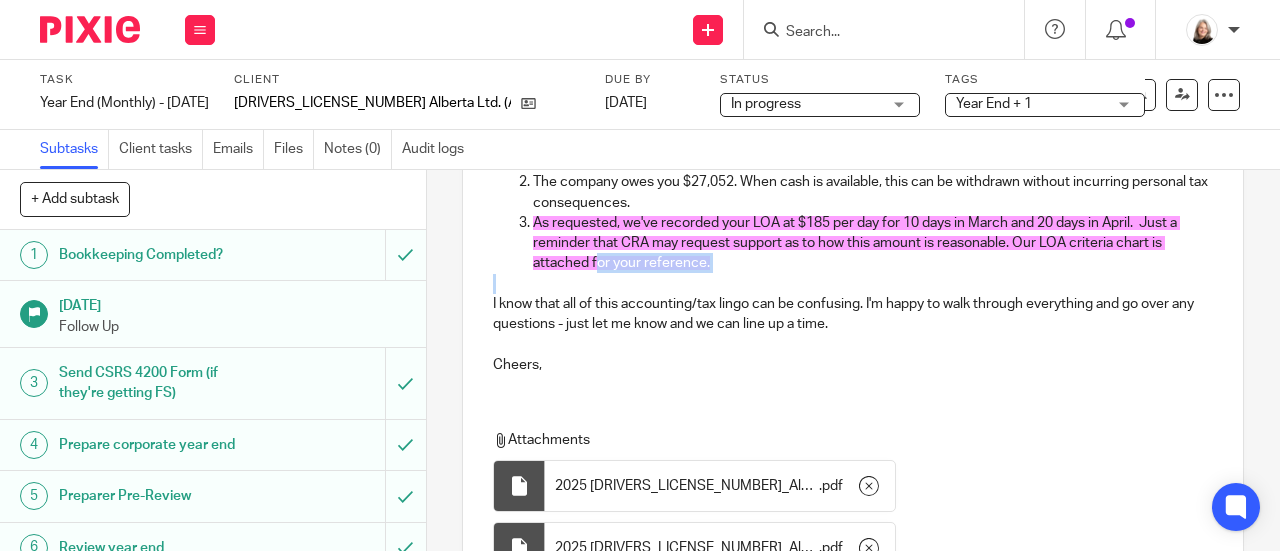 drag, startPoint x: 782, startPoint y: 292, endPoint x: 590, endPoint y: 274, distance: 192.8419 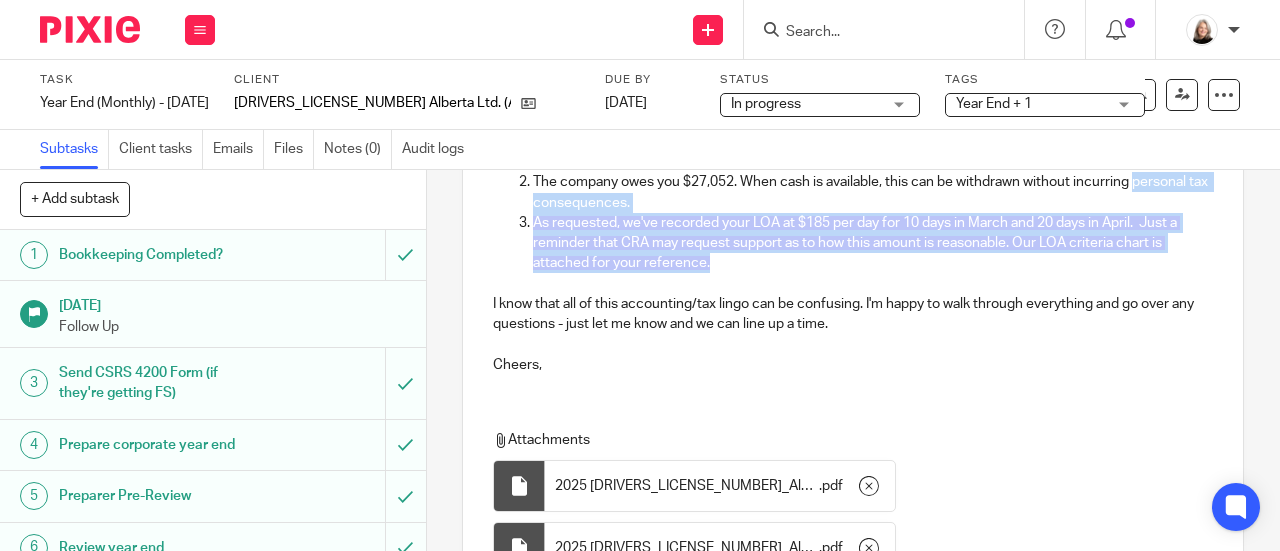 drag, startPoint x: 741, startPoint y: 272, endPoint x: 524, endPoint y: 205, distance: 227.10791 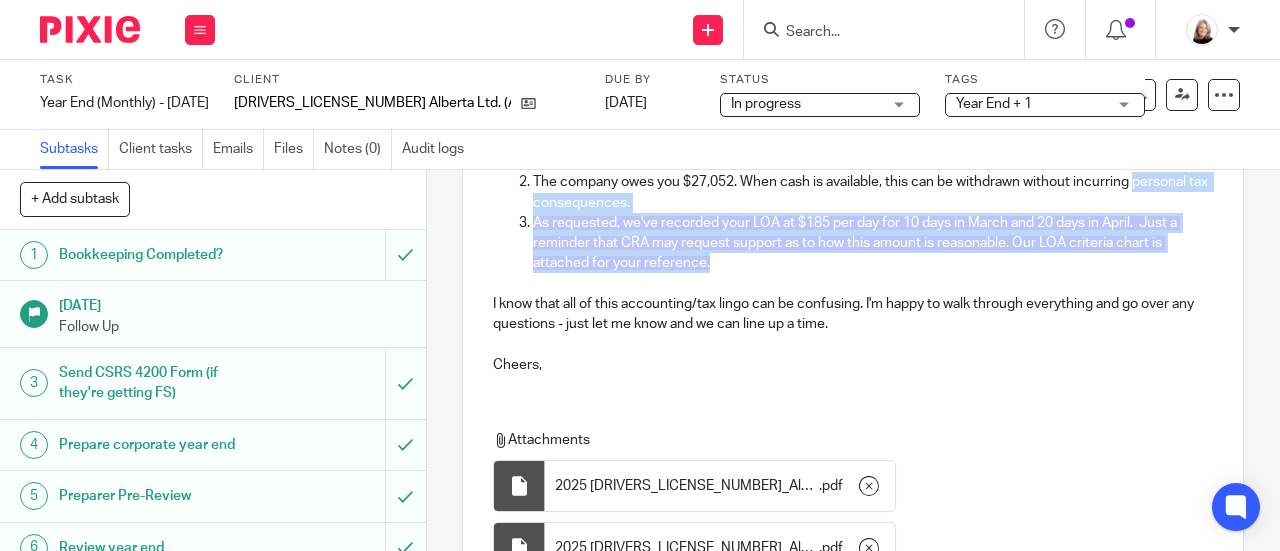 click on "There is $336.53 of GST owing.  Haley  will arrange to file your GST report. The company owes you $27,052. When cash is available, this can be withdrawn without incurring personal tax consequences. As requested, we've recorded your LOA at $185 per day for 10 days in March and 20 days in April.  Just a reminder that CRA may request support as to how this amount is reasonable. Our LOA criteria chart is attached for your reference." at bounding box center [853, 213] 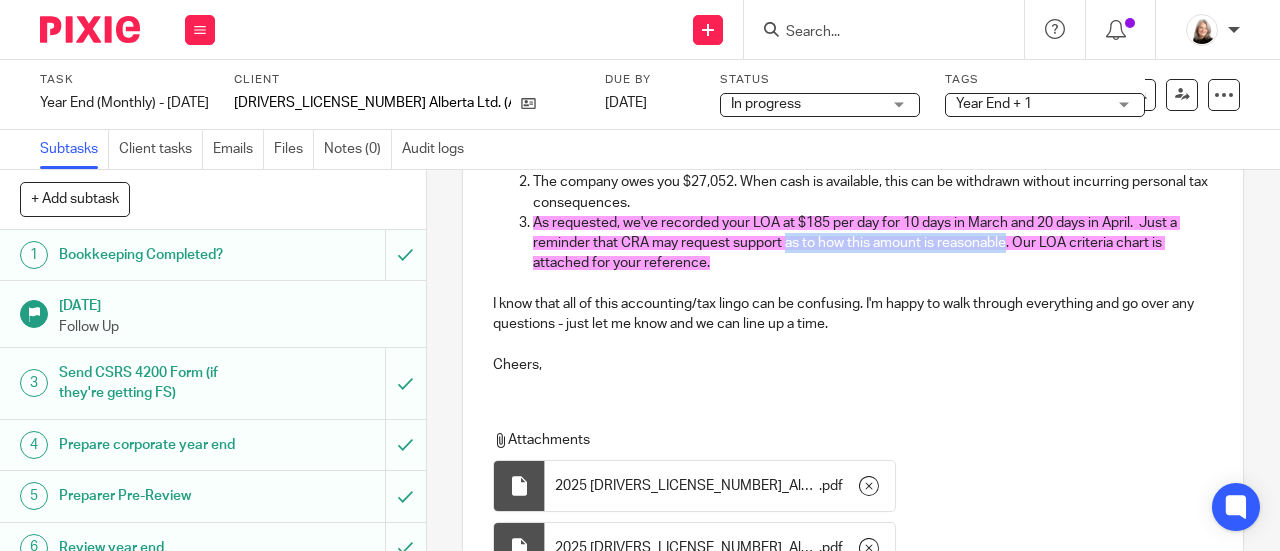 drag, startPoint x: 779, startPoint y: 247, endPoint x: 1004, endPoint y: 245, distance: 225.0089 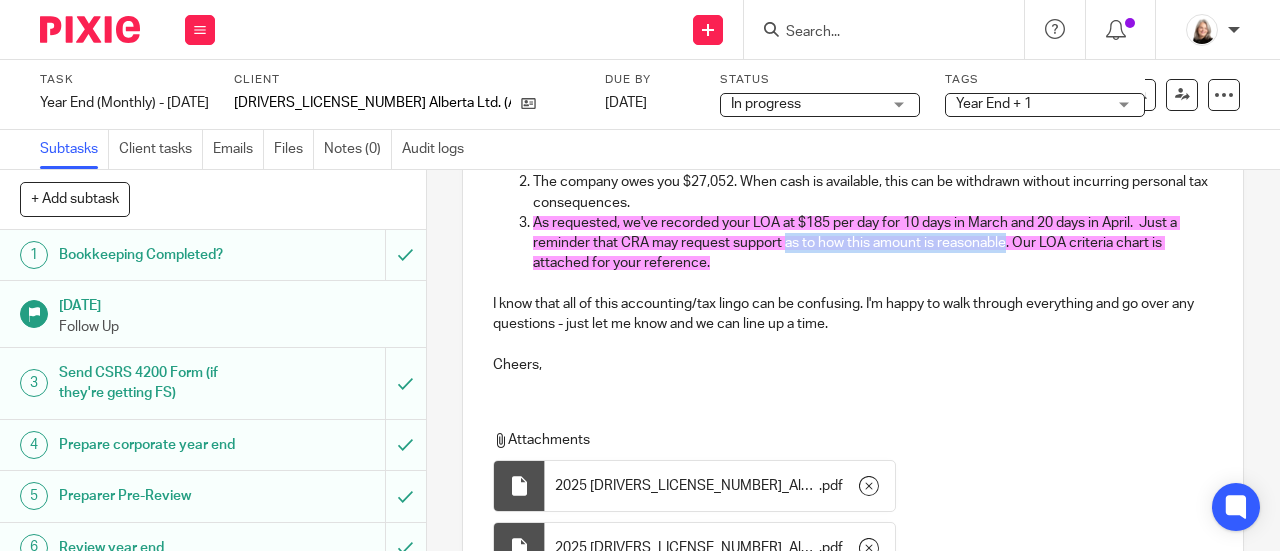 click on "As requested, we've recorded your LOA at $185 per day for 10 days in March and 20 days in April.  Just a reminder that CRA may request support as to how this amount is reasonable. Our LOA criteria chart is attached for your reference." at bounding box center (856, 243) 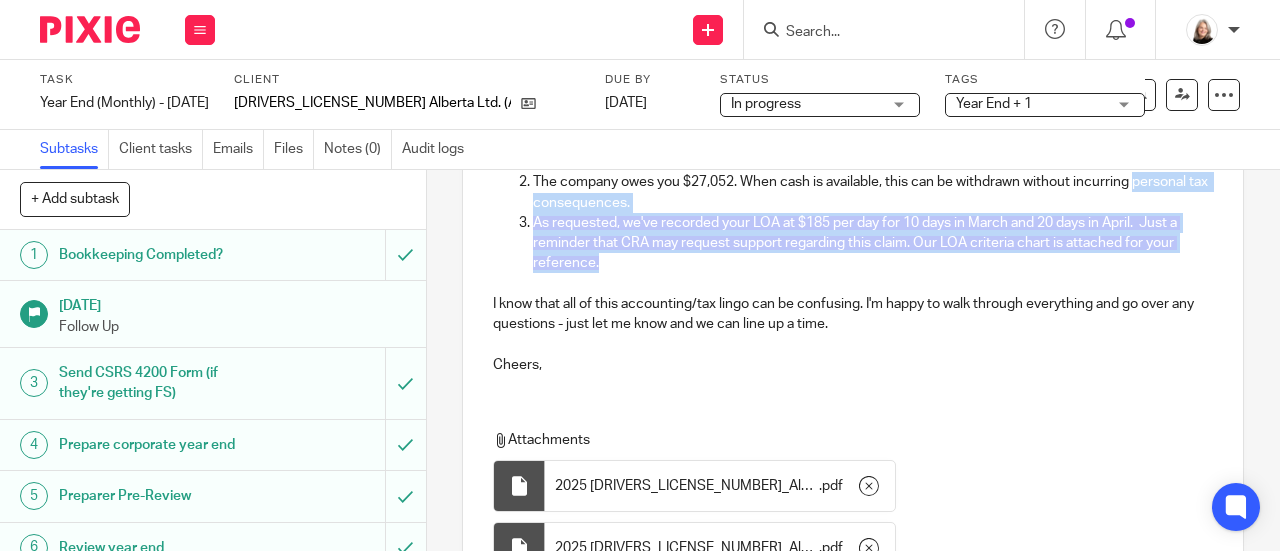 drag, startPoint x: 648, startPoint y: 273, endPoint x: 504, endPoint y: 205, distance: 159.24823 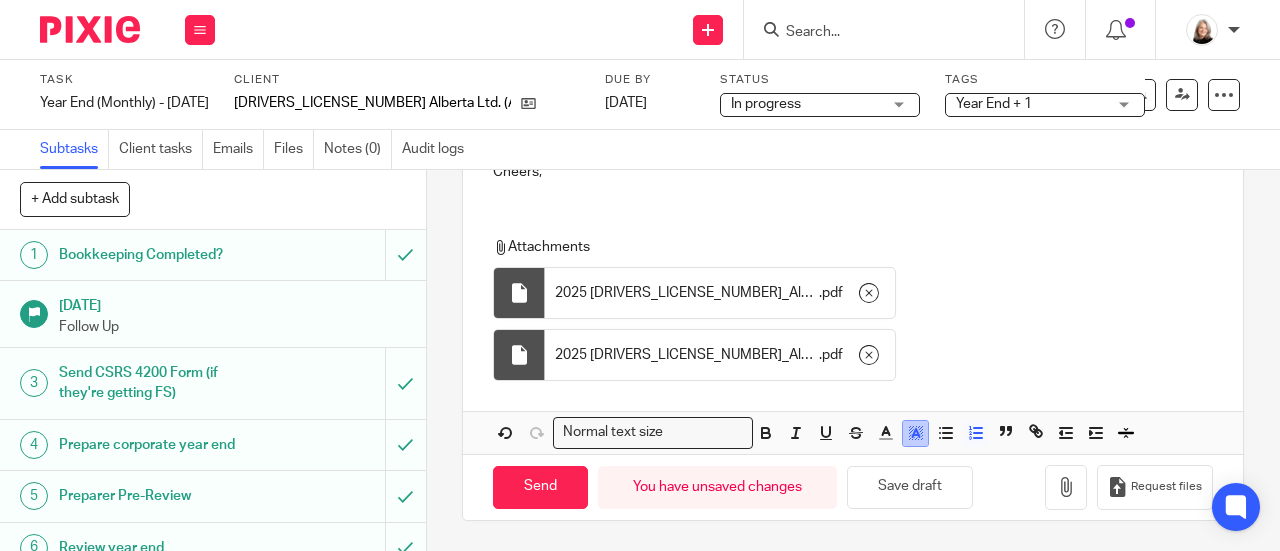 click 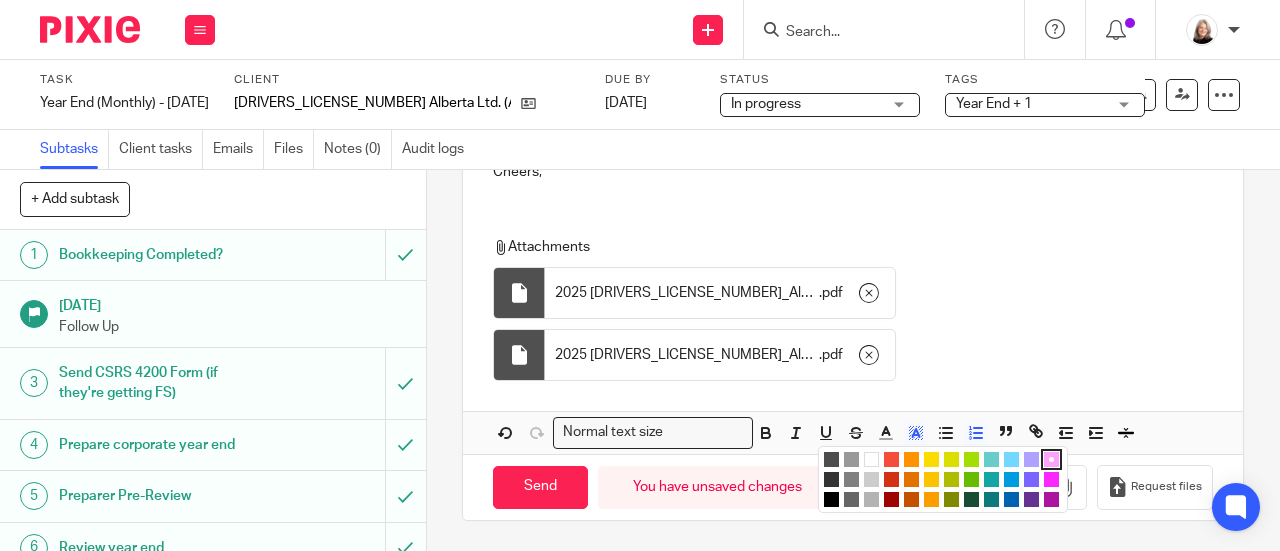 click at bounding box center [871, 459] 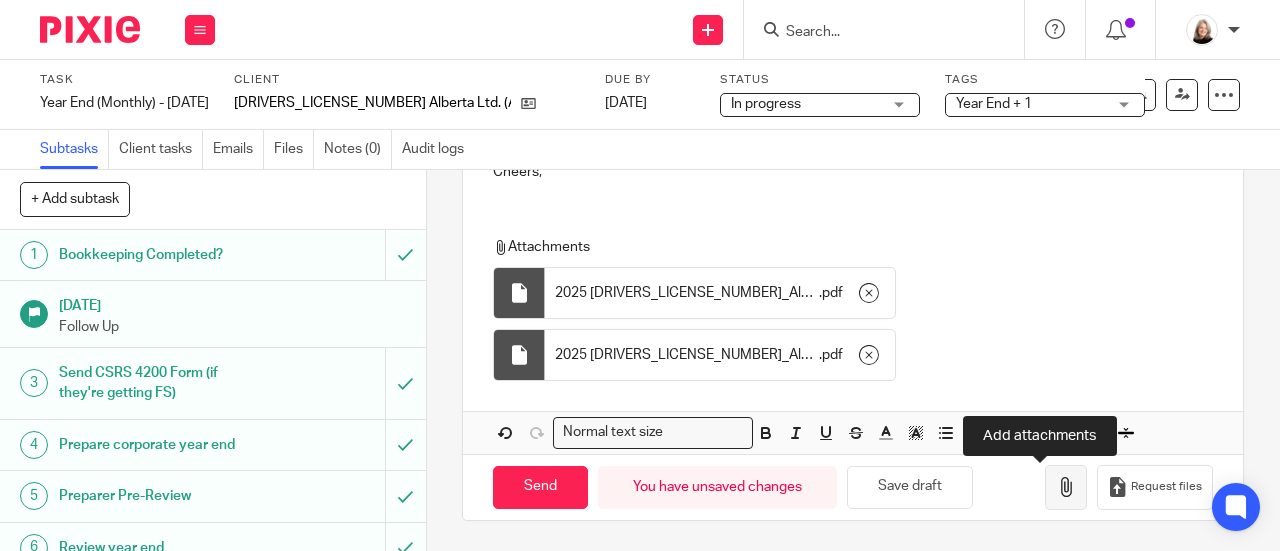 click at bounding box center [1066, 487] 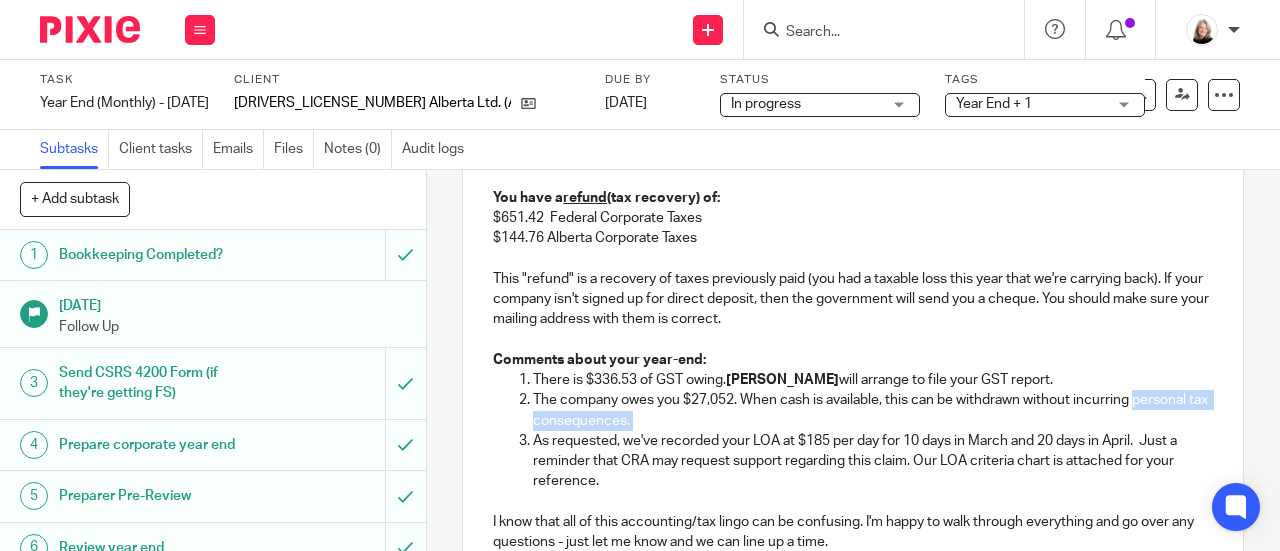 scroll, scrollTop: 373, scrollLeft: 0, axis: vertical 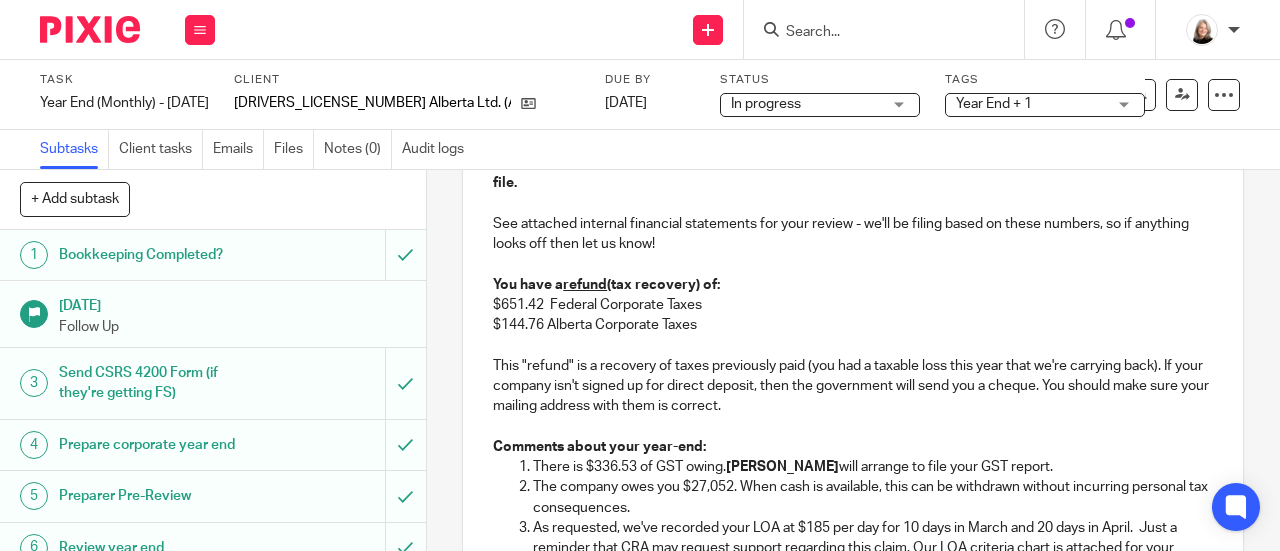 click on "Comments about your year-end:" at bounding box center (853, 447) 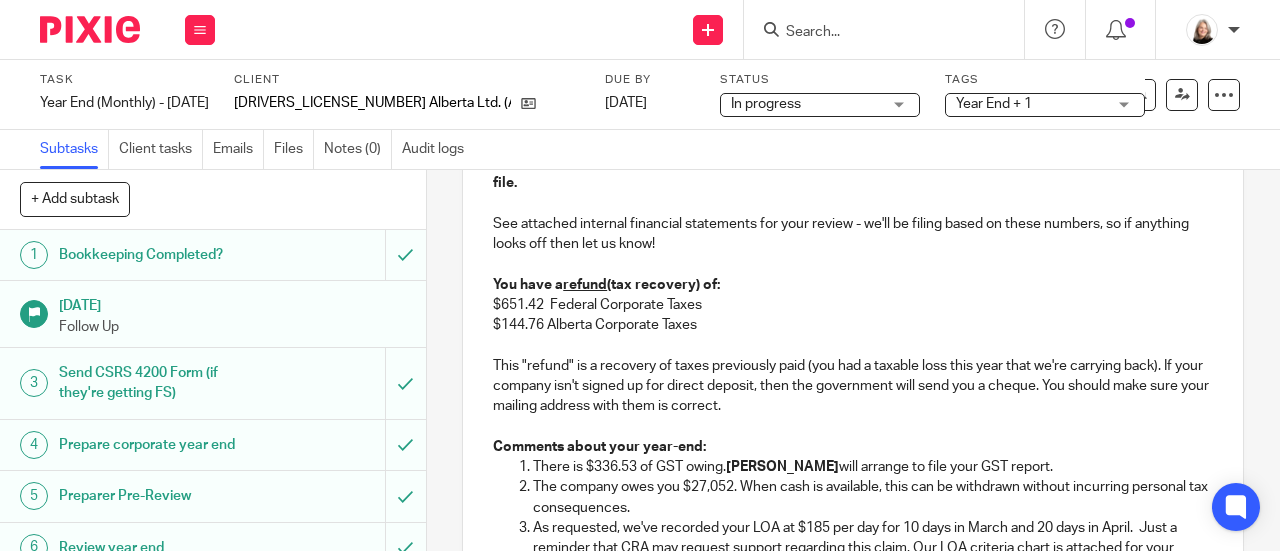 click at bounding box center [853, 346] 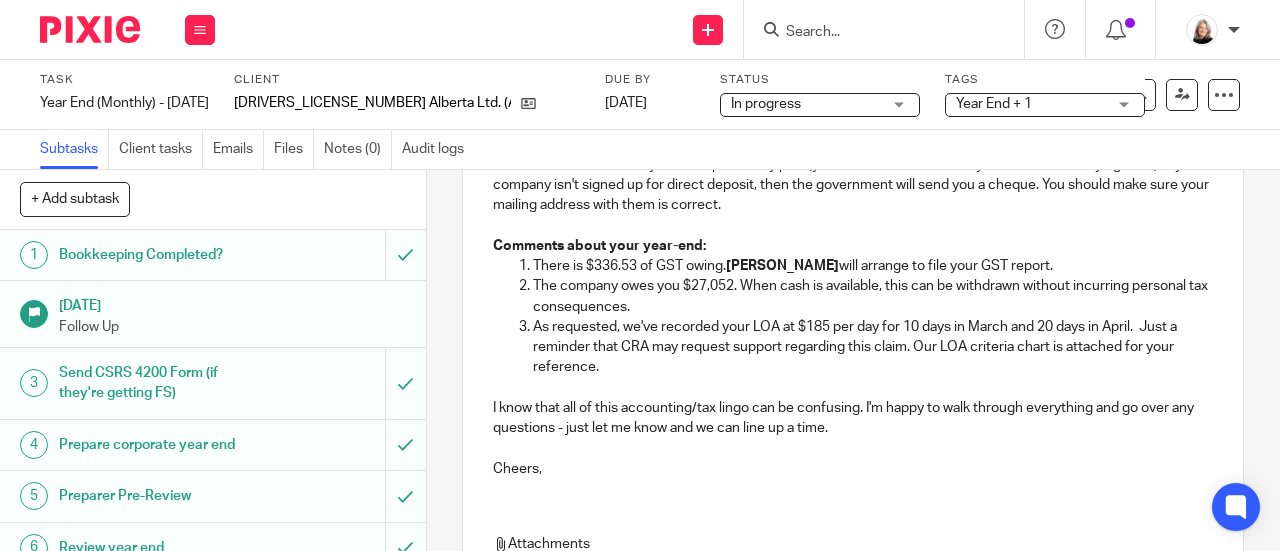 scroll, scrollTop: 573, scrollLeft: 0, axis: vertical 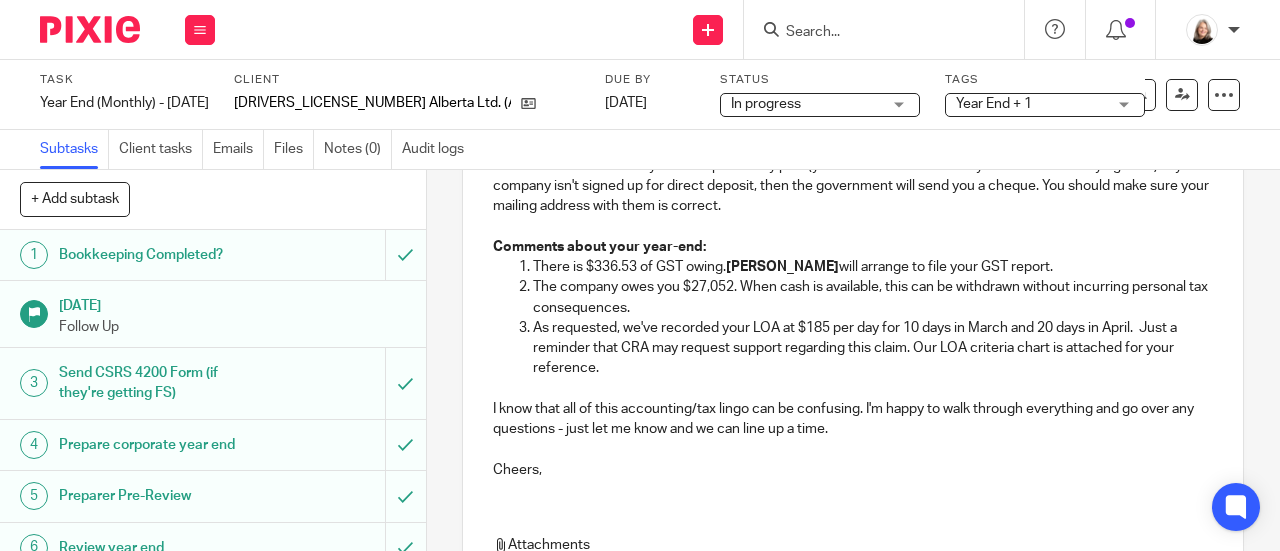click on "As requested, we've recorded your LOA at $185 per day for 10 days in March and 20 days in April.  Just a reminder that CRA may request support regarding this claim. Our LOA criteria chart is attached for your reference." at bounding box center (873, 348) 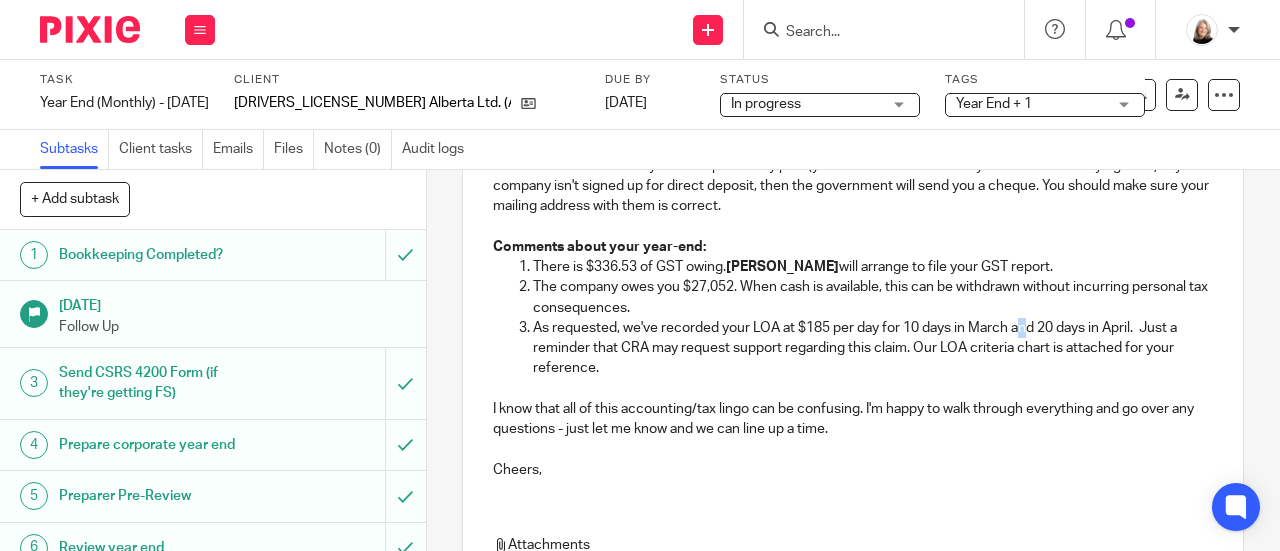 click on "As requested, we've recorded your LOA at $185 per day for 10 days in March and 20 days in April.  Just a reminder that CRA may request support regarding this claim. Our LOA criteria chart is attached for your reference." at bounding box center [873, 348] 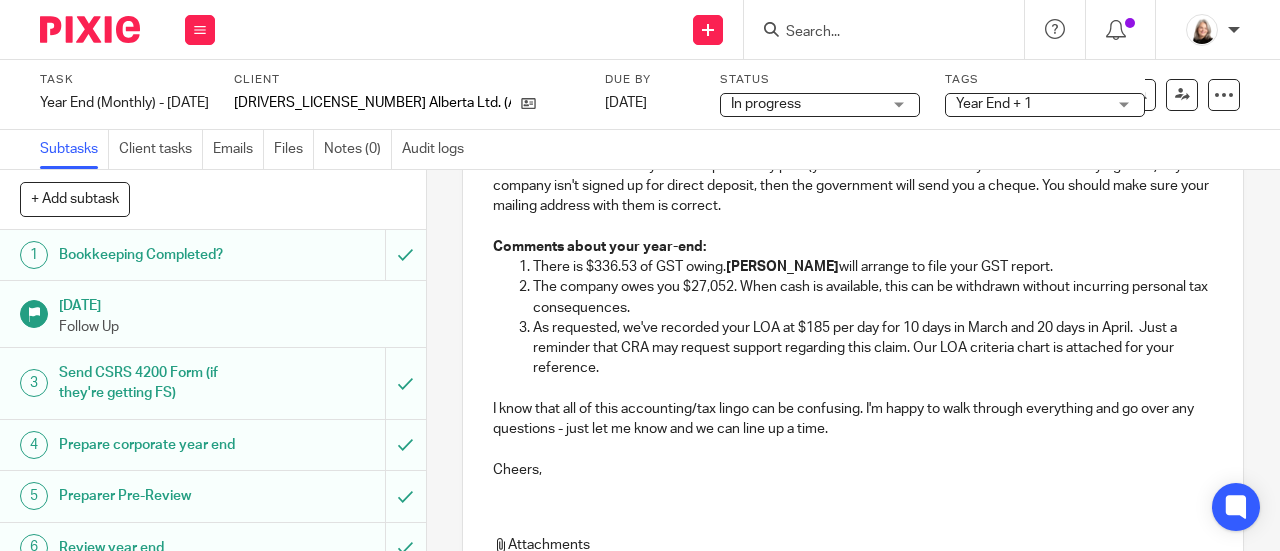 click on "As requested, we've recorded your LOA at $185 per day for 10 days in March and 20 days in April.  Just a reminder that CRA may request support regarding this claim. Our LOA criteria chart is attached for your reference." at bounding box center [873, 348] 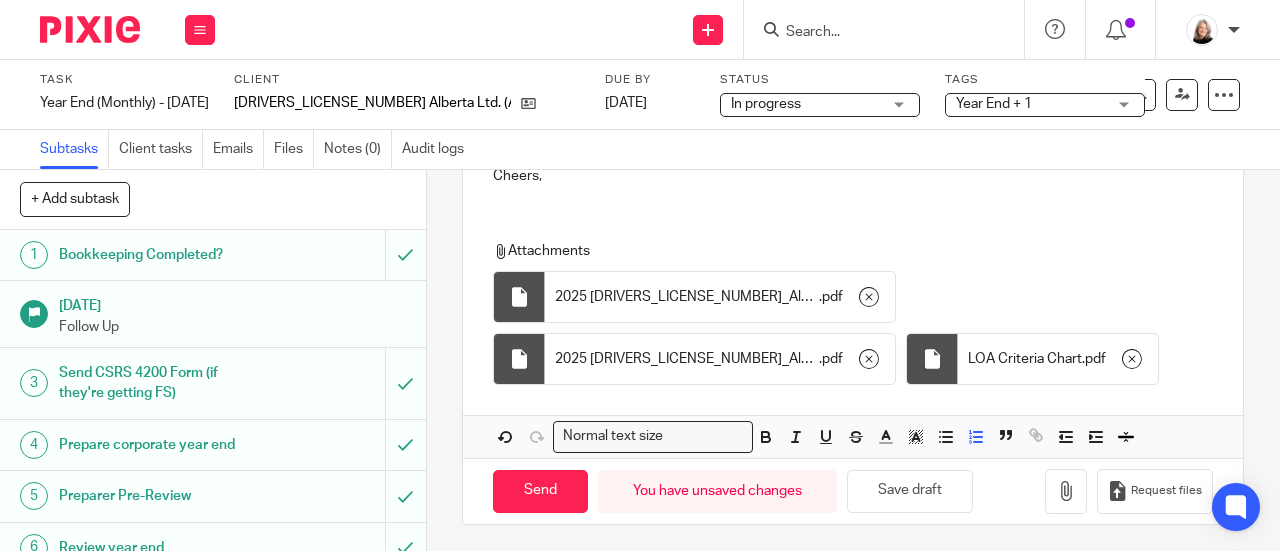 scroll, scrollTop: 873, scrollLeft: 0, axis: vertical 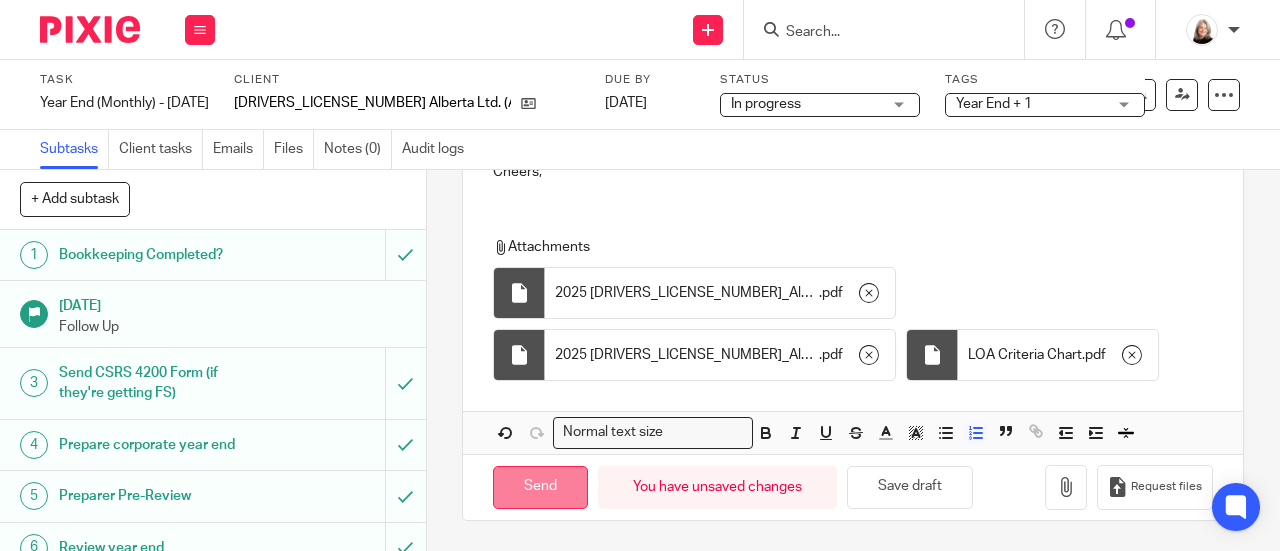 click on "Send" at bounding box center [540, 487] 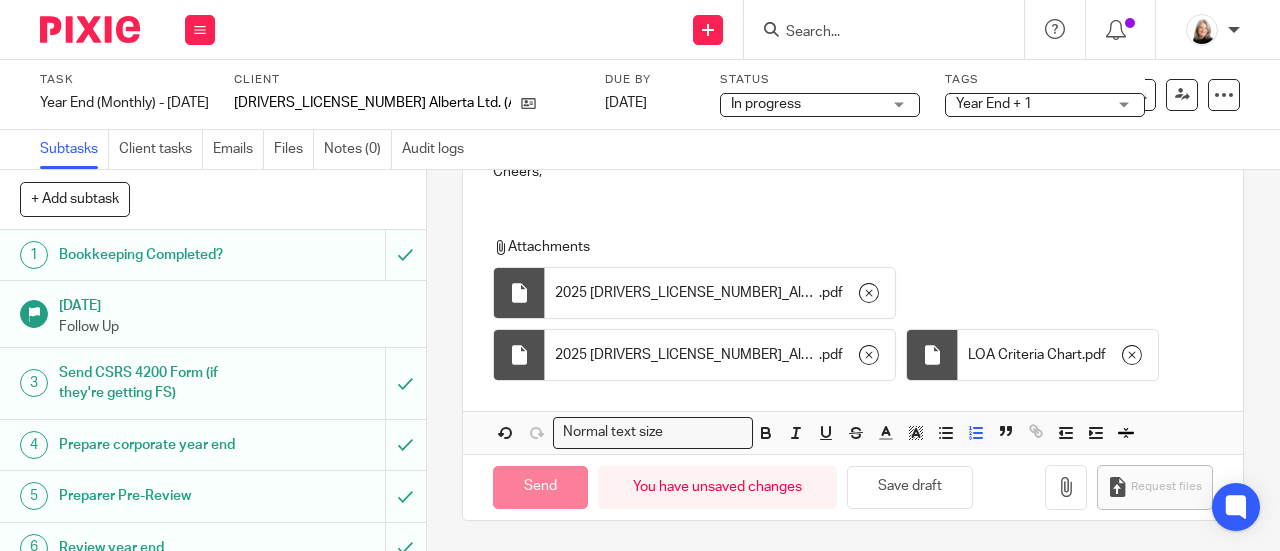 type on "Sent" 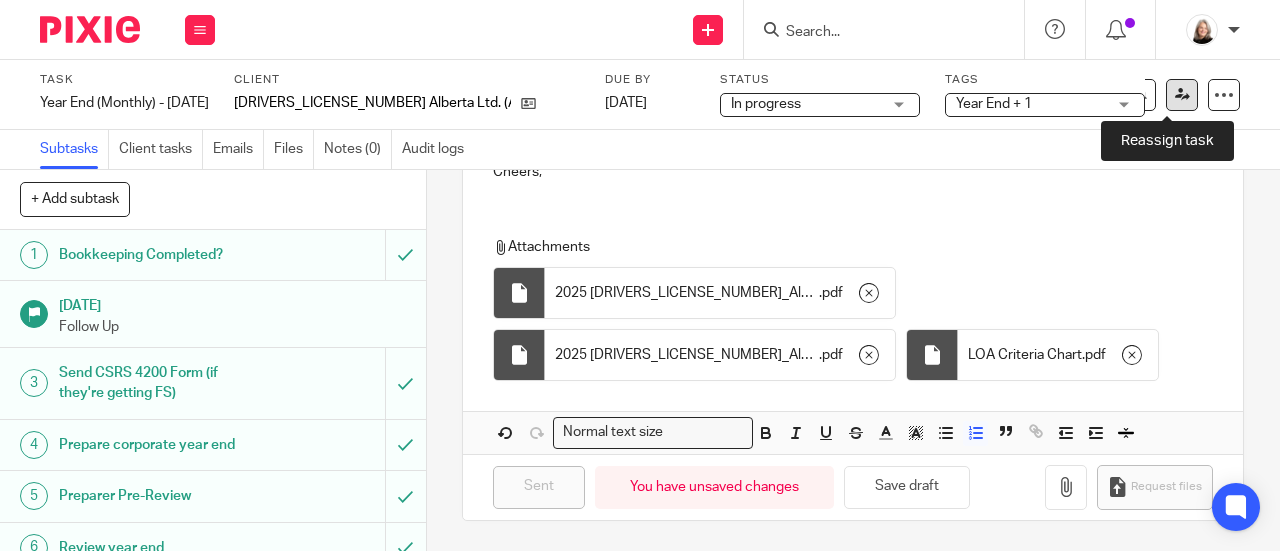 click at bounding box center (1182, 94) 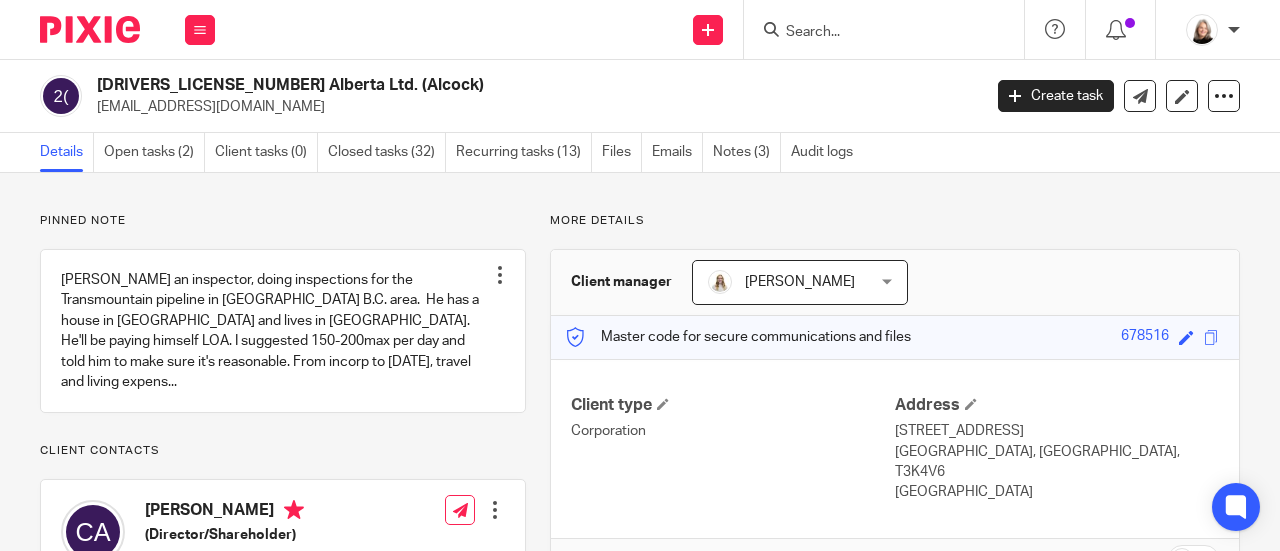 scroll, scrollTop: 0, scrollLeft: 0, axis: both 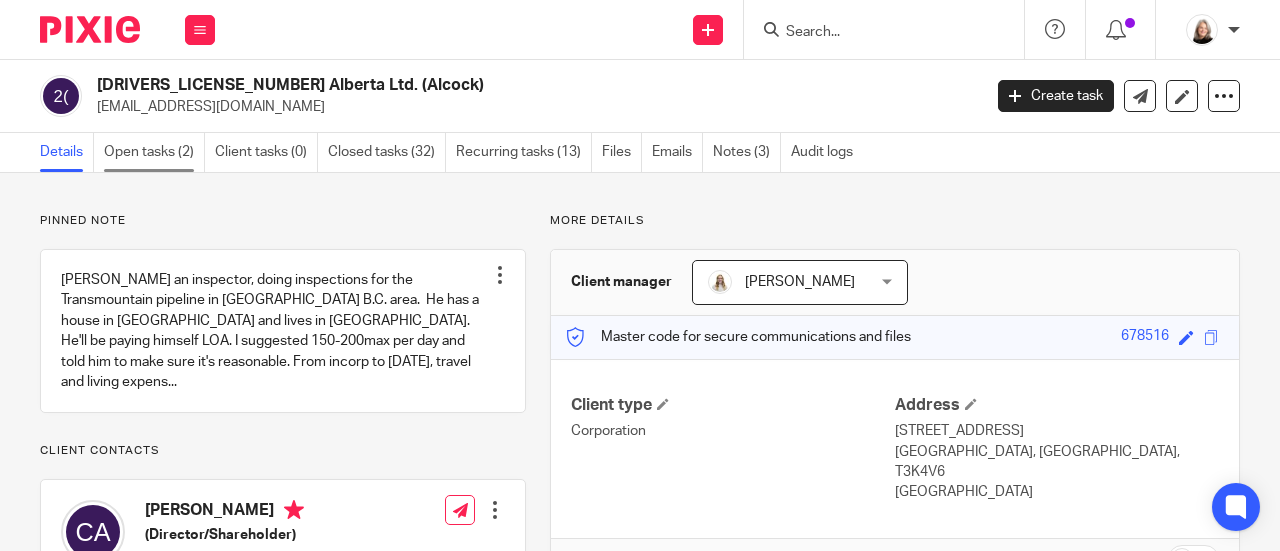 click on "Open tasks (2)" at bounding box center (154, 152) 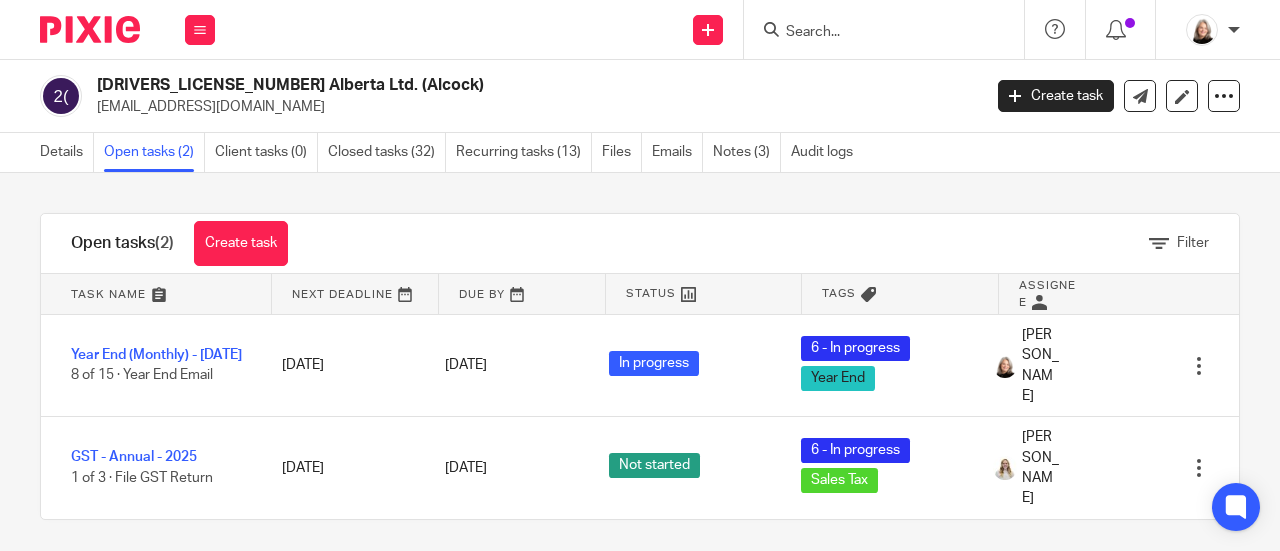 scroll, scrollTop: 0, scrollLeft: 0, axis: both 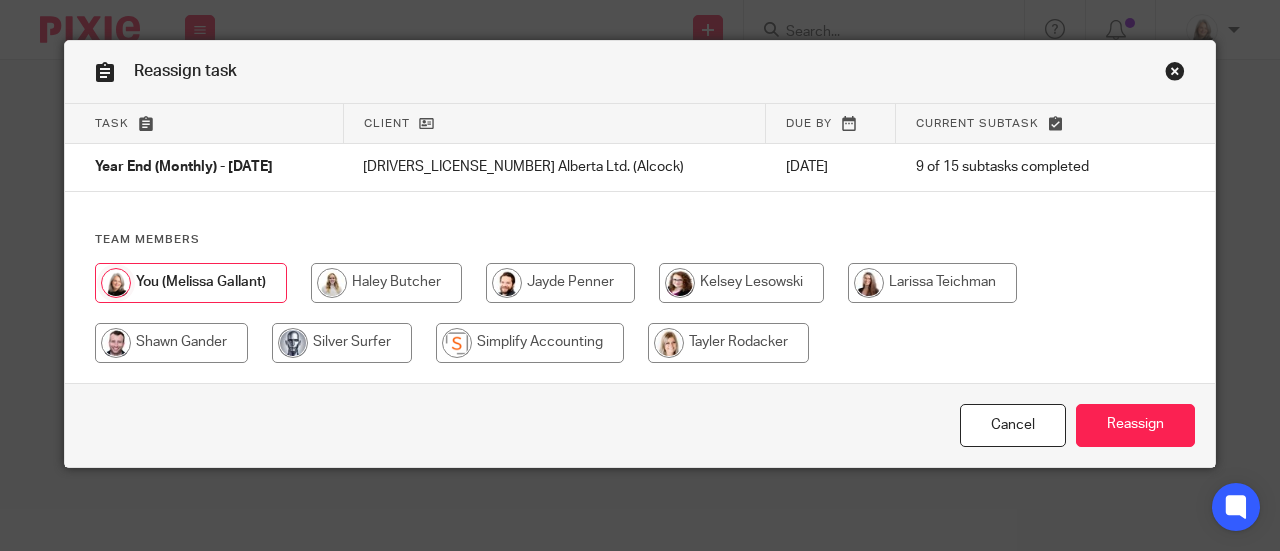 click at bounding box center [530, 343] 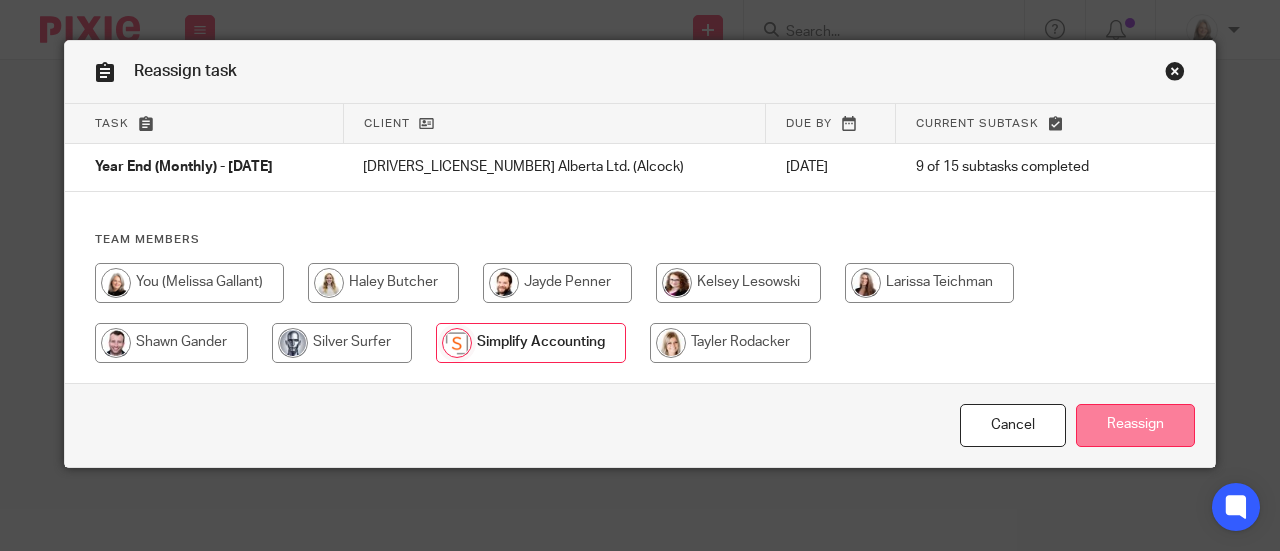 click on "Reassign" at bounding box center (1135, 425) 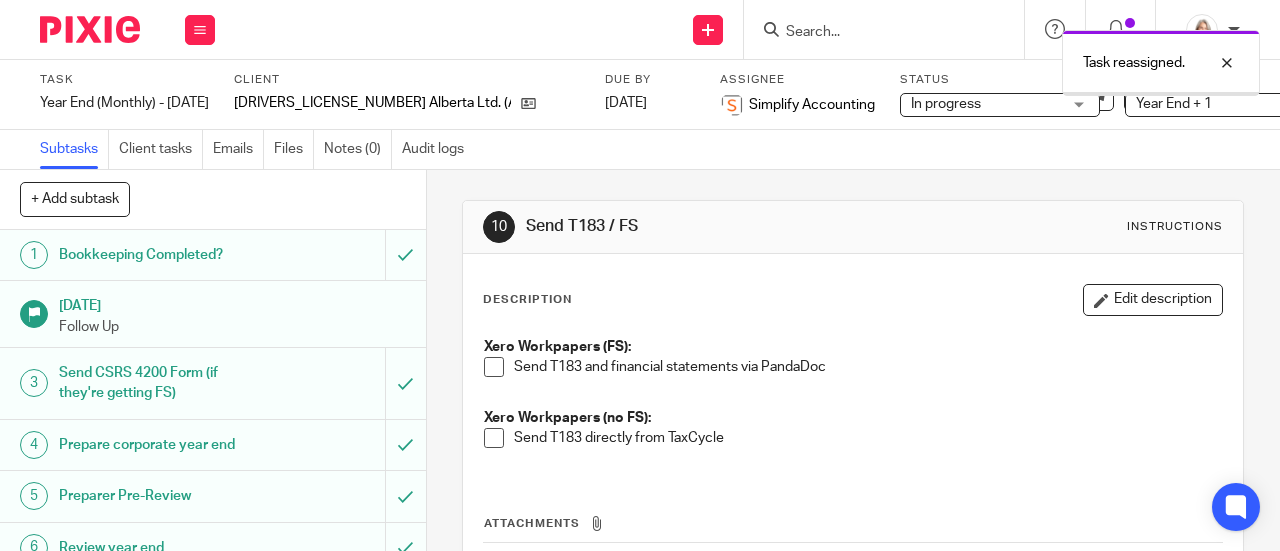 scroll, scrollTop: 0, scrollLeft: 0, axis: both 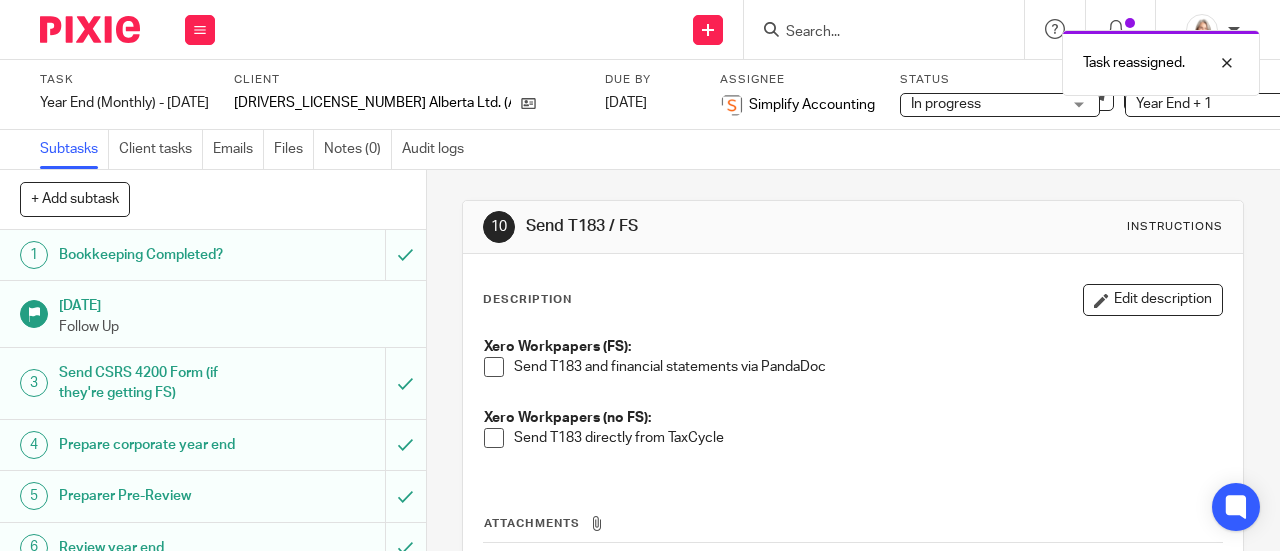 click at bounding box center (82, 29) 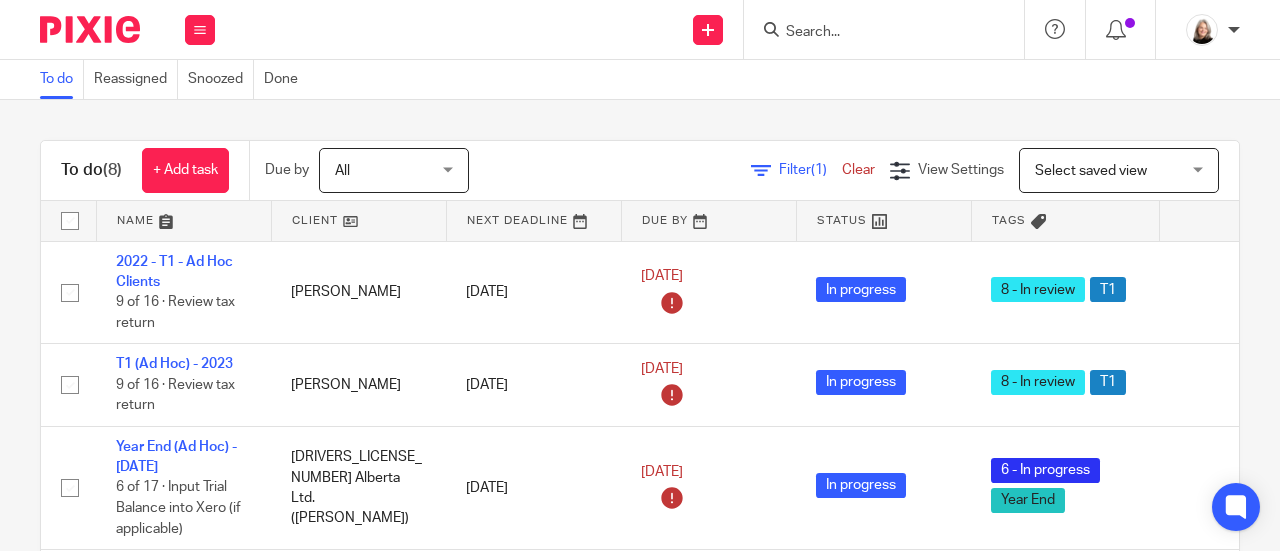 scroll, scrollTop: 0, scrollLeft: 0, axis: both 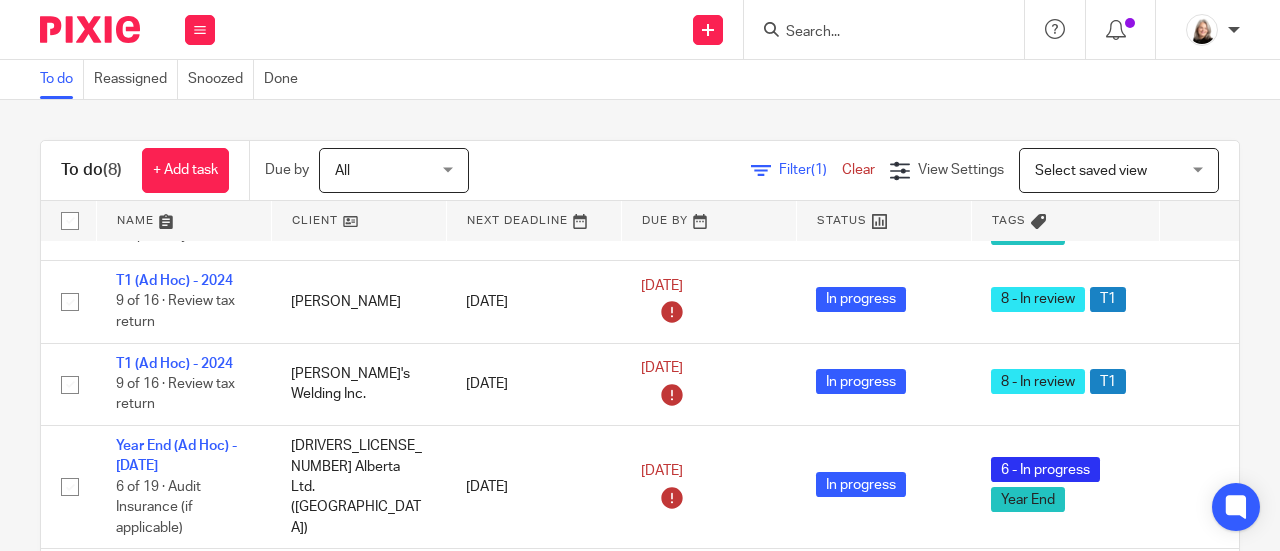 click at bounding box center (874, 33) 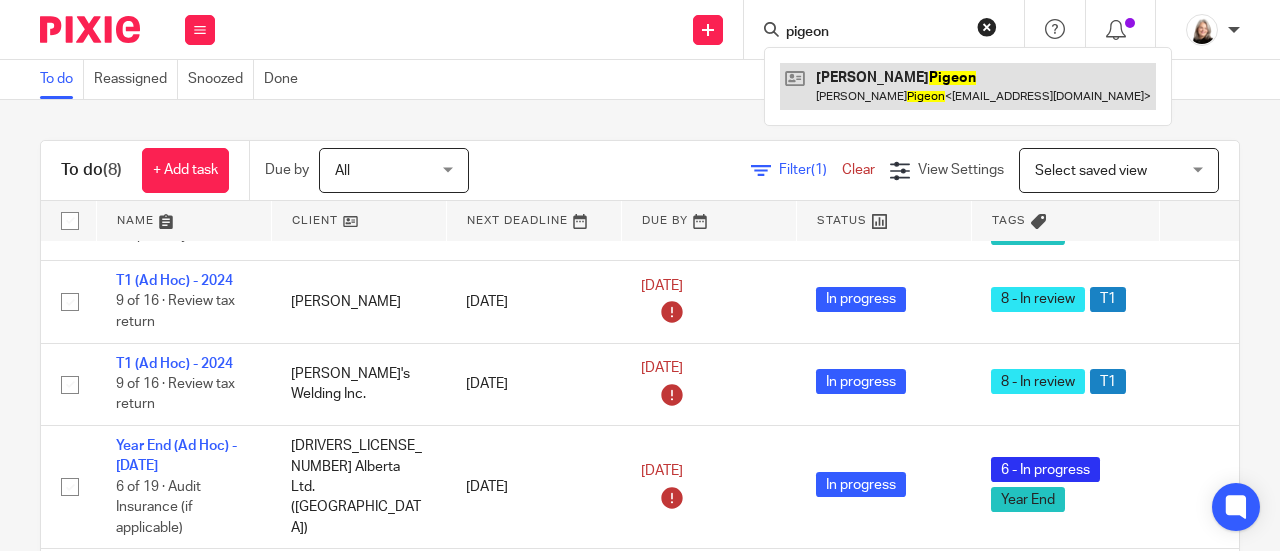 type on "pigeon" 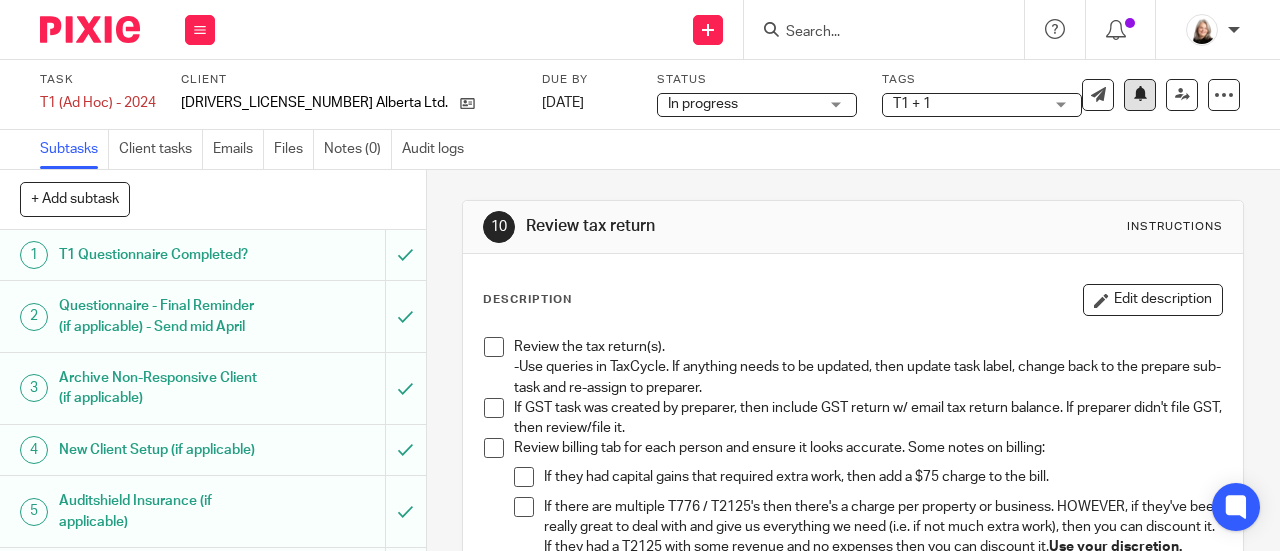 scroll, scrollTop: 0, scrollLeft: 0, axis: both 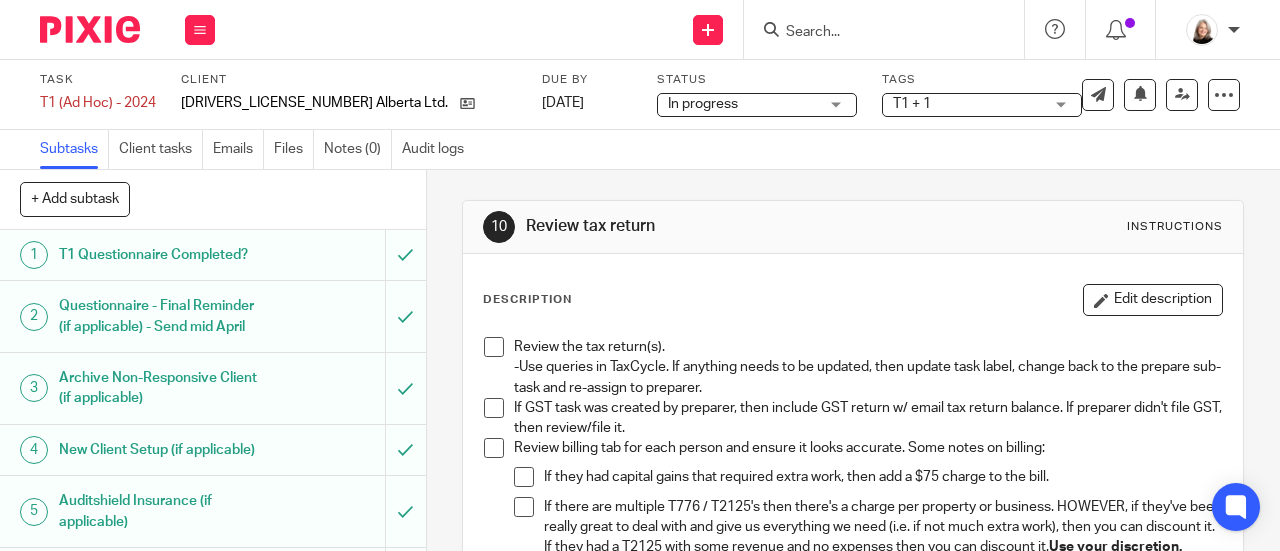 click at bounding box center (90, 29) 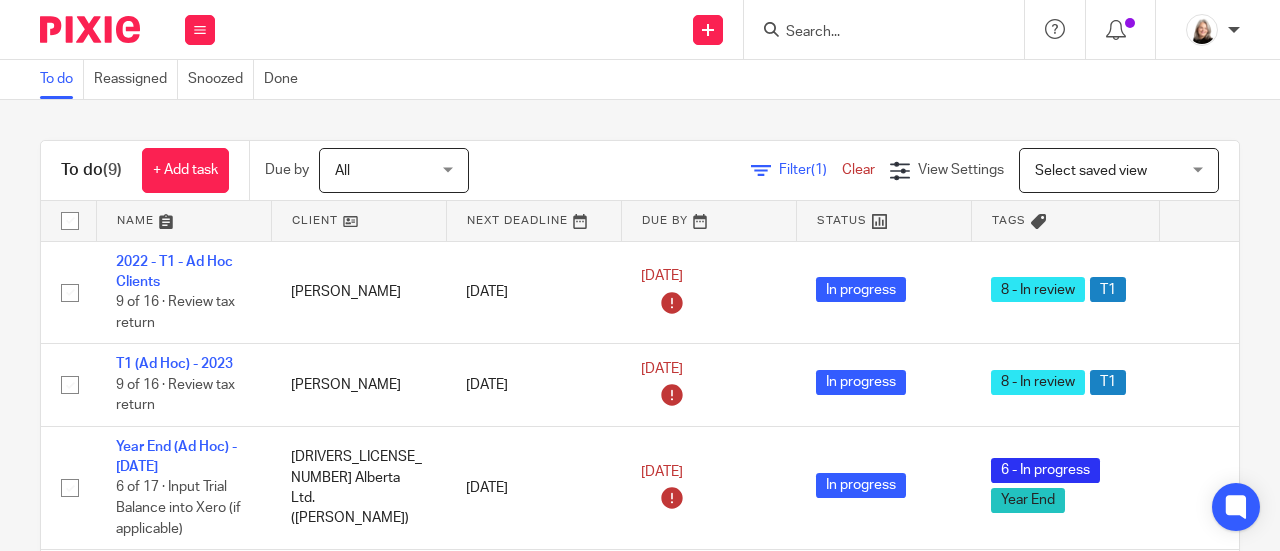 scroll, scrollTop: 0, scrollLeft: 0, axis: both 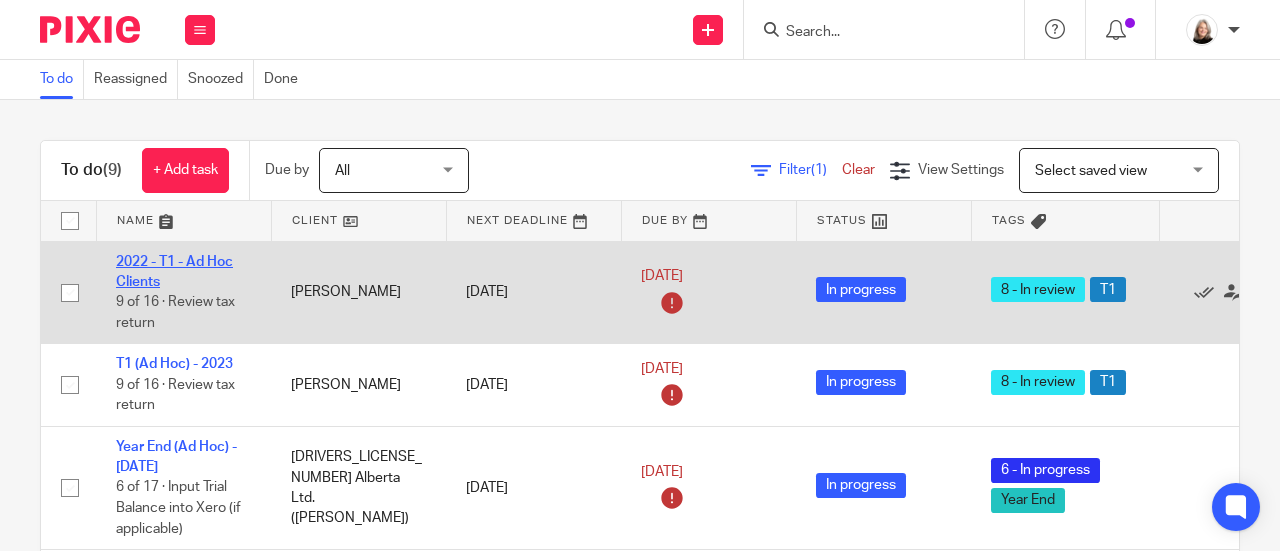click on "2022 - T1 - Ad Hoc Clients" at bounding box center [174, 272] 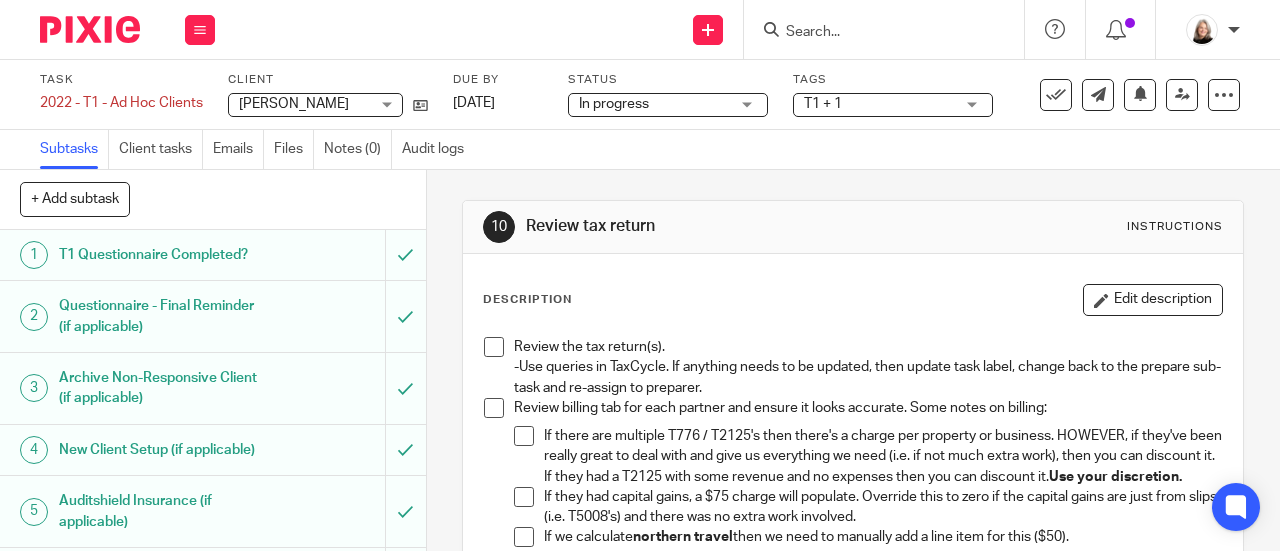scroll, scrollTop: 0, scrollLeft: 0, axis: both 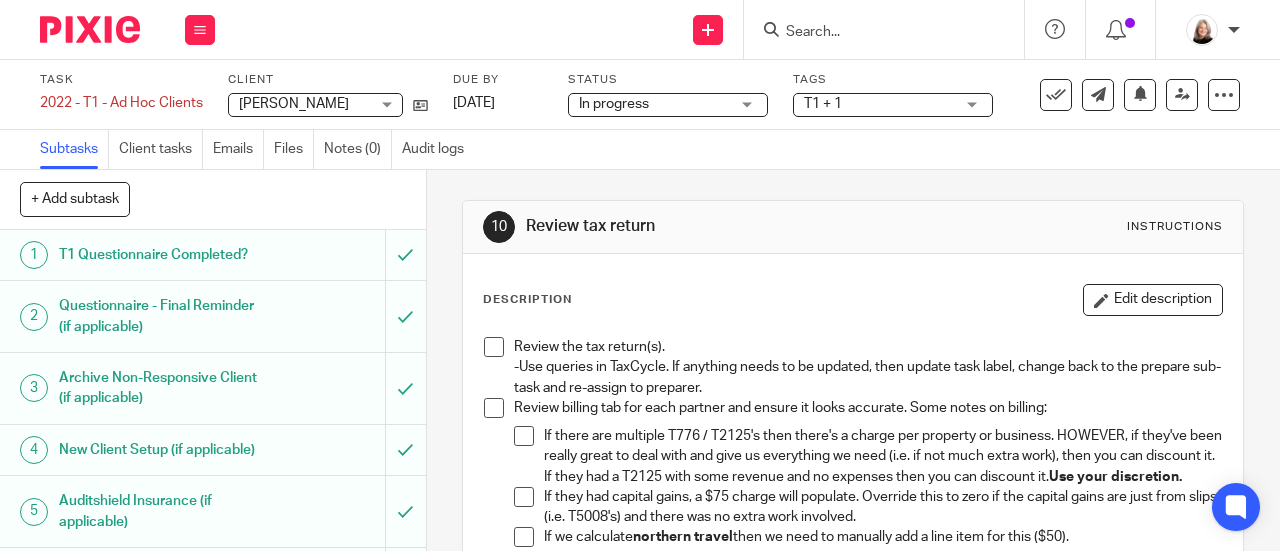 click at bounding box center (494, 347) 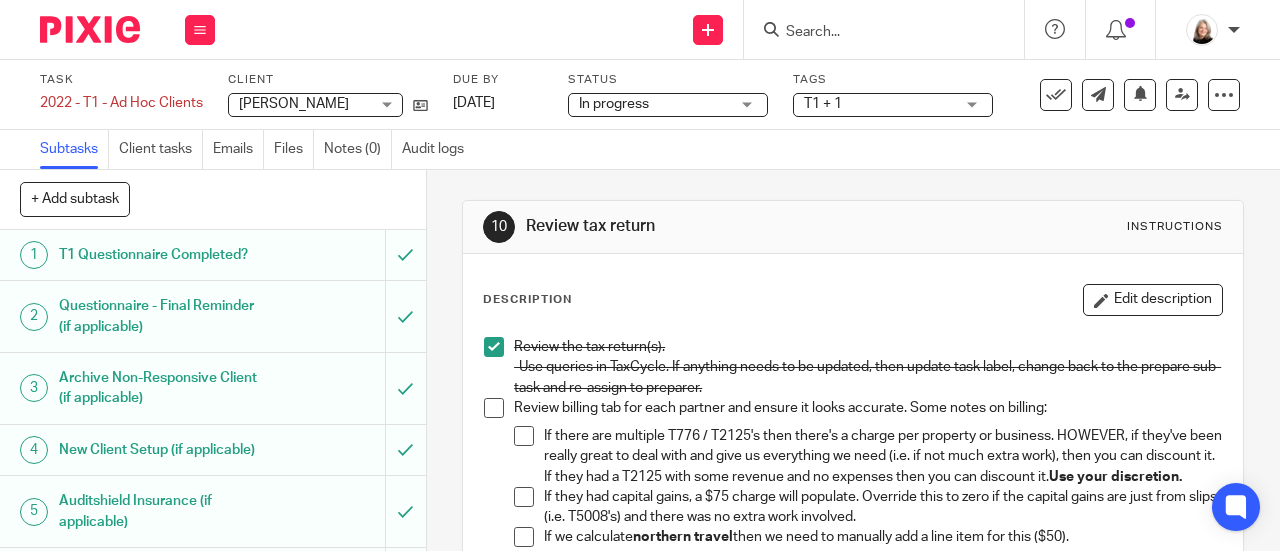 click at bounding box center [494, 408] 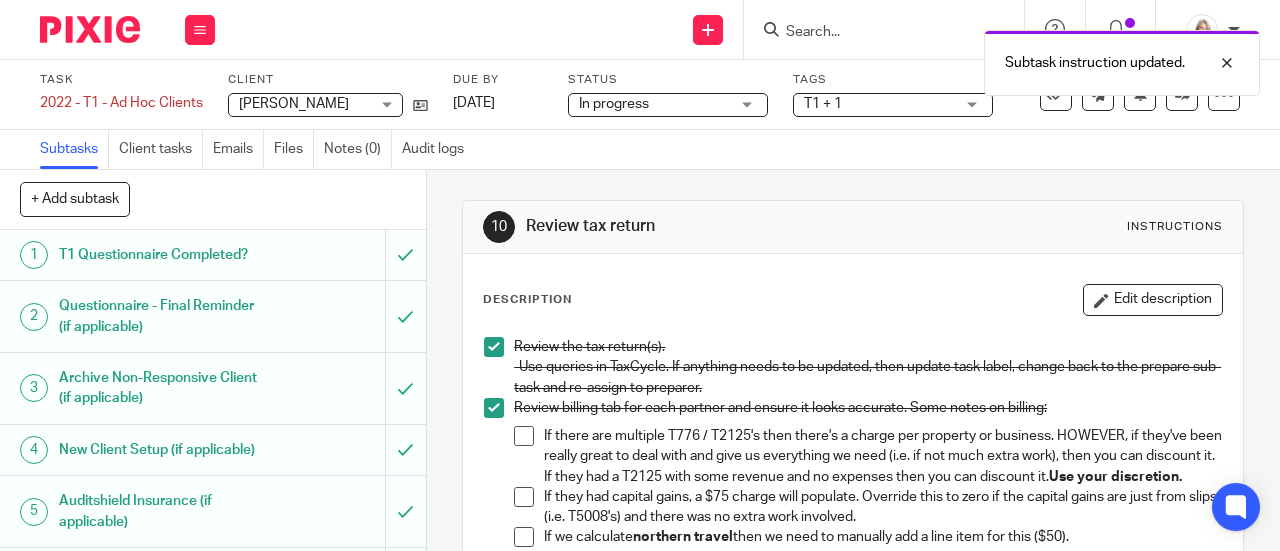 click on "Review billing tab for each partner and ensure it looks accurate. Some notes on billing:   If there are multiple T776 / T2125's then there's a charge per property or business. HOWEVER, if they've been really great to deal with and give us everything we need (i.e. if not much extra work), then you can discount it. If they had a T2125 with some revenue and no expenses then you can discount it.  Use your discretion.   If they had capital gains, a $75 charge will populate. Override this to zero if the capital gains are just from slips (i.e. T5008's) and there was no extra work involved.   If we calculate  northern travel  then we need to manually add a line item for this ($50).   If you give them any kind of a discount, then don't override the billing line item, but instead add a "discount" line item with a negative number to show them we're discounting it and give them a heads up" at bounding box center (853, 502) 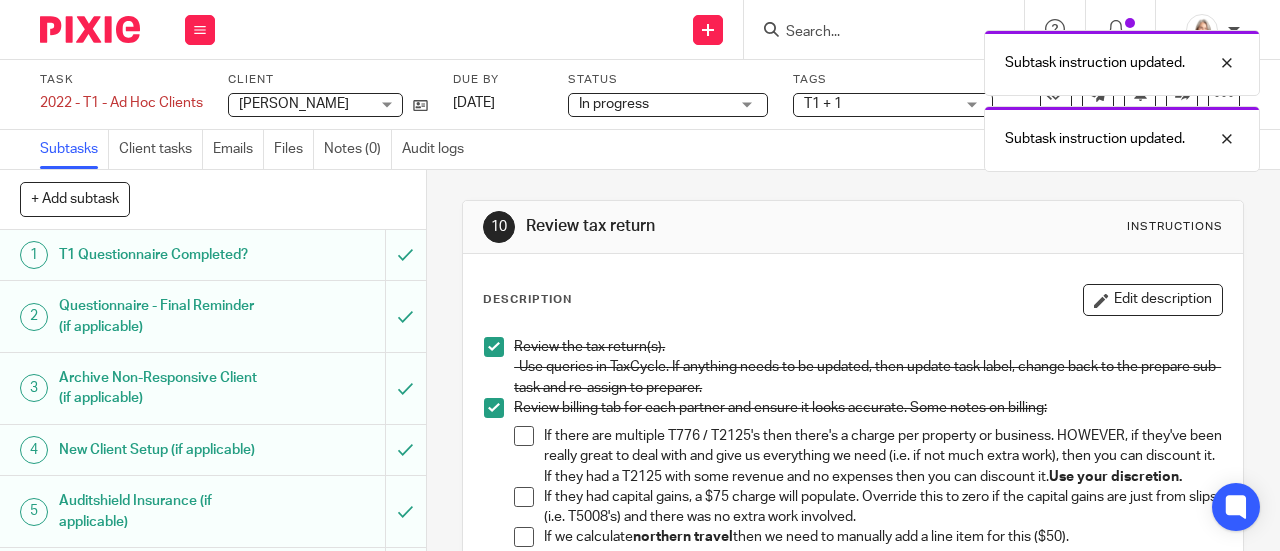 click at bounding box center (524, 436) 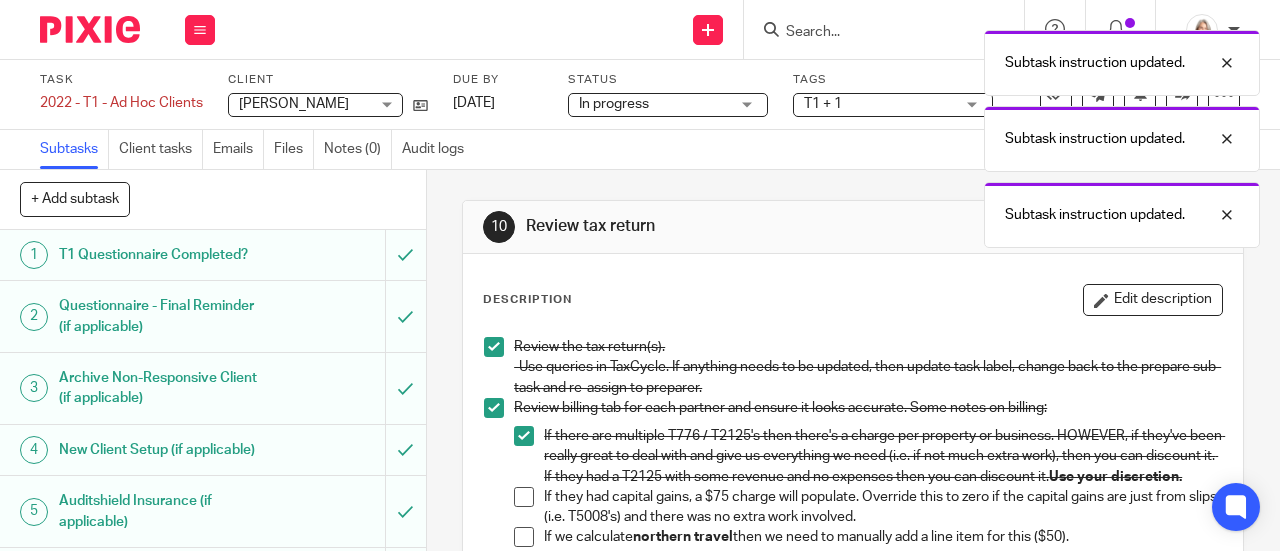 click at bounding box center [524, 497] 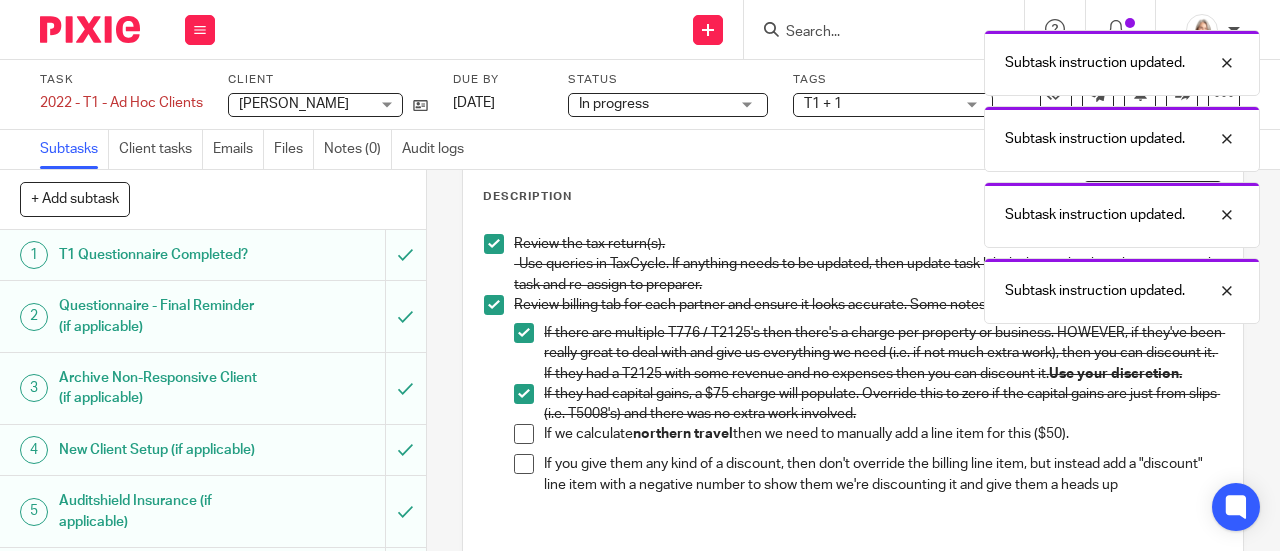 scroll, scrollTop: 200, scrollLeft: 0, axis: vertical 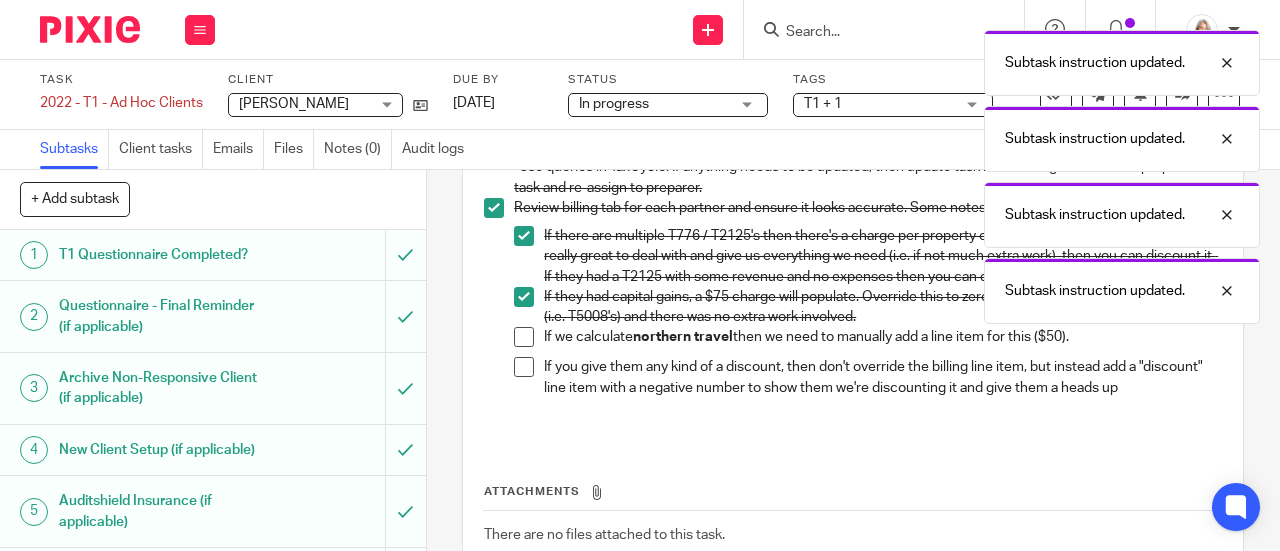 click at bounding box center (524, 337) 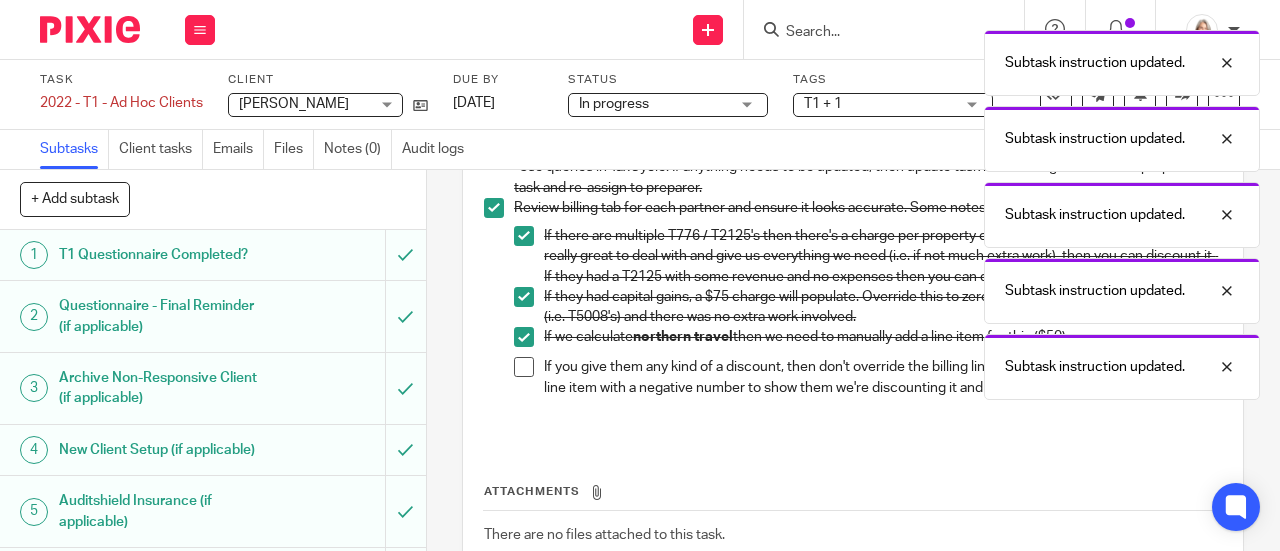click on "If you give them any kind of a discount, then don't override the billing line item, but instead add a "discount" line item with a negative number to show them we're discounting it and give them a heads up" at bounding box center [868, 377] 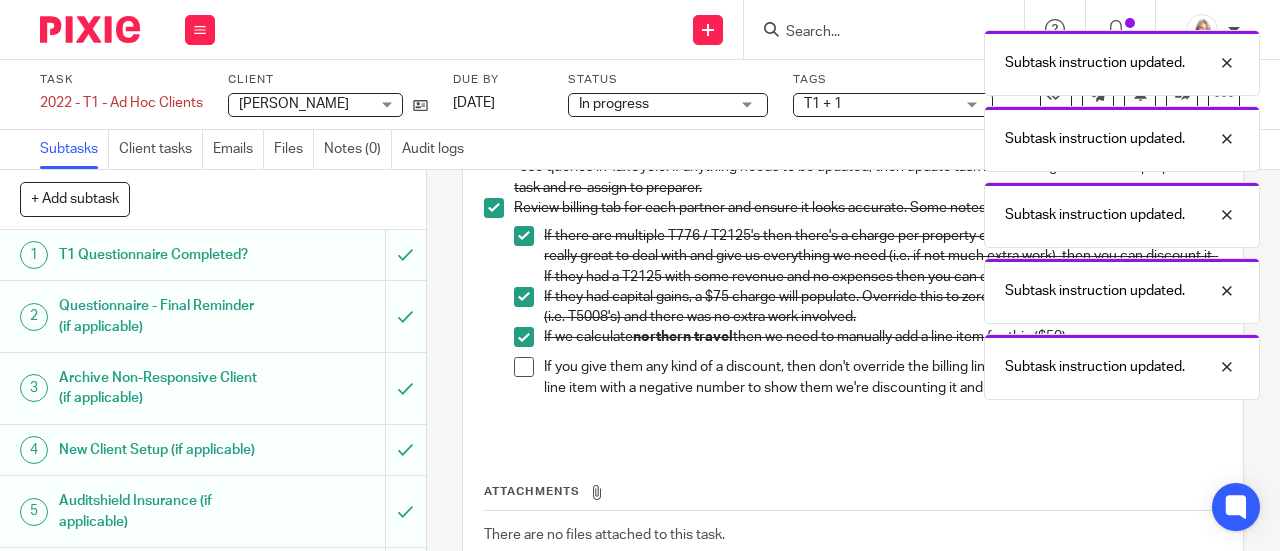 click at bounding box center [524, 367] 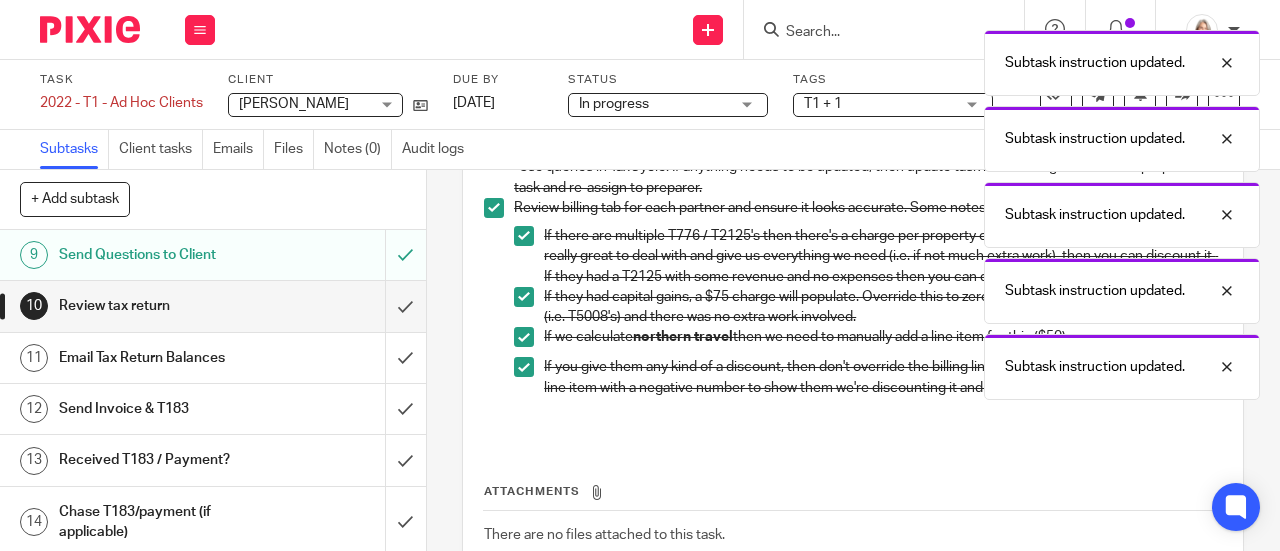 scroll, scrollTop: 500, scrollLeft: 0, axis: vertical 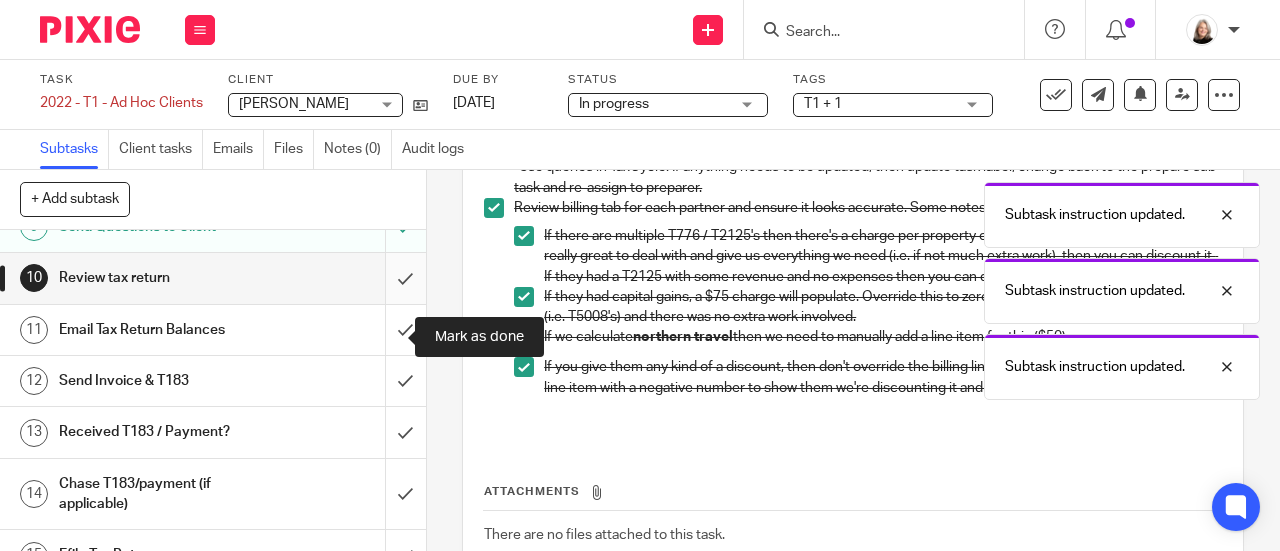 click at bounding box center [213, 278] 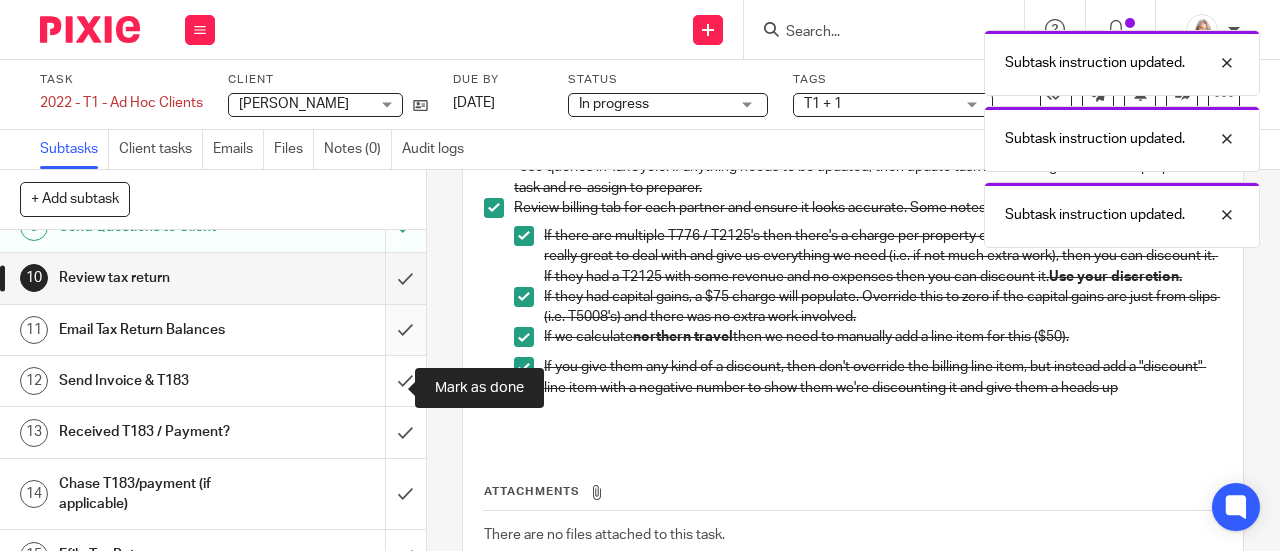 click at bounding box center (213, 330) 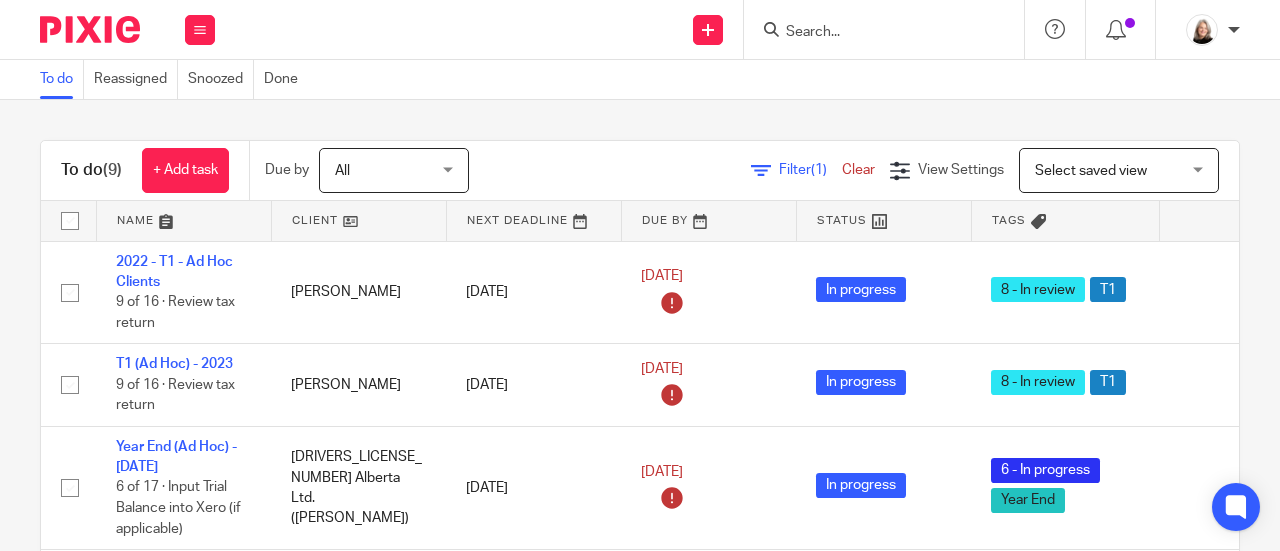 scroll, scrollTop: 0, scrollLeft: 0, axis: both 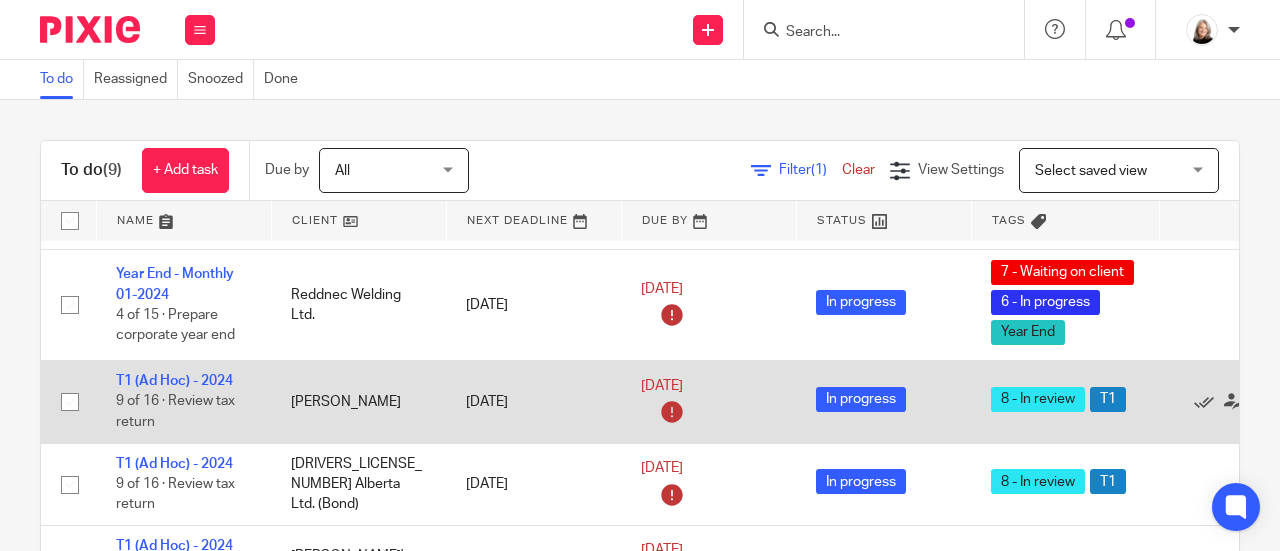 click on "T1 (Ad Hoc) - 2024
9
of
16 ·
Review tax return" at bounding box center (183, 402) 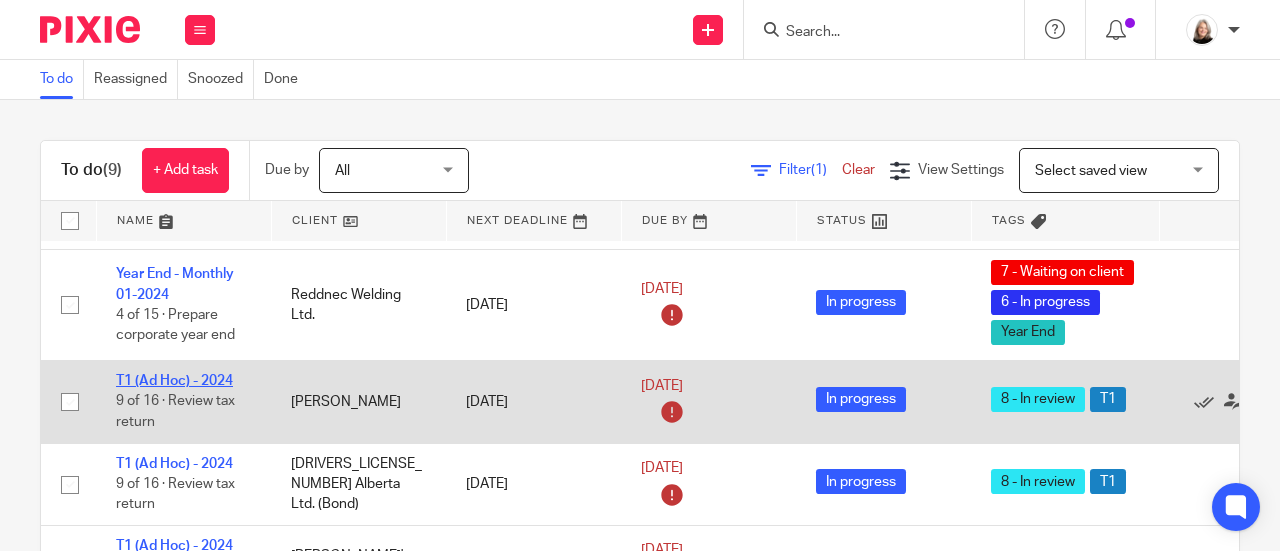 click on "T1 (Ad Hoc) - 2024" at bounding box center (174, 381) 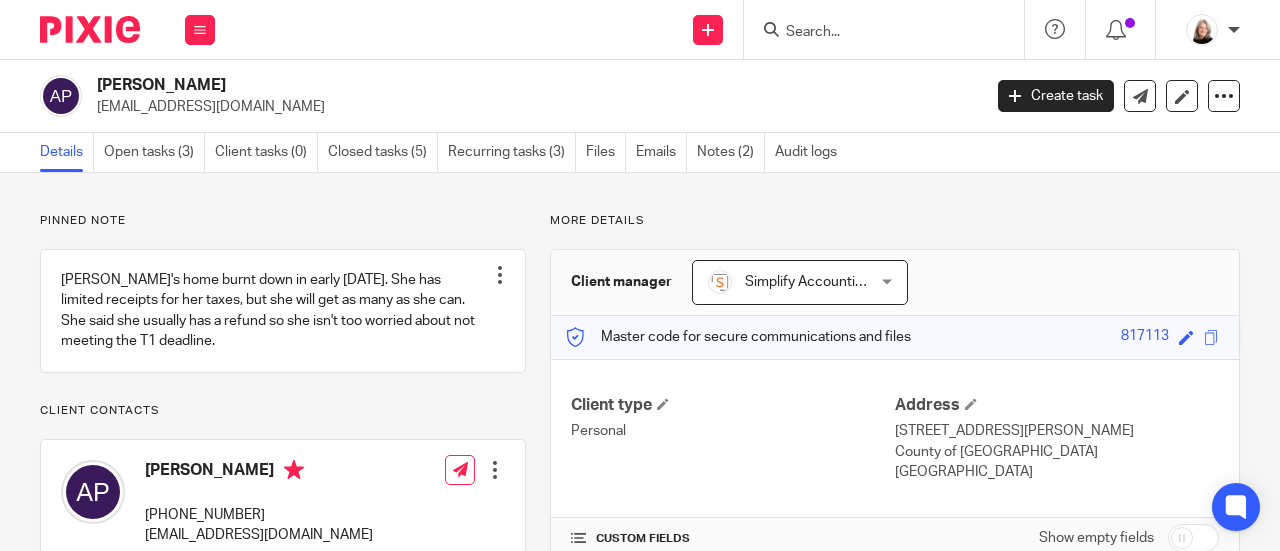 scroll, scrollTop: 0, scrollLeft: 0, axis: both 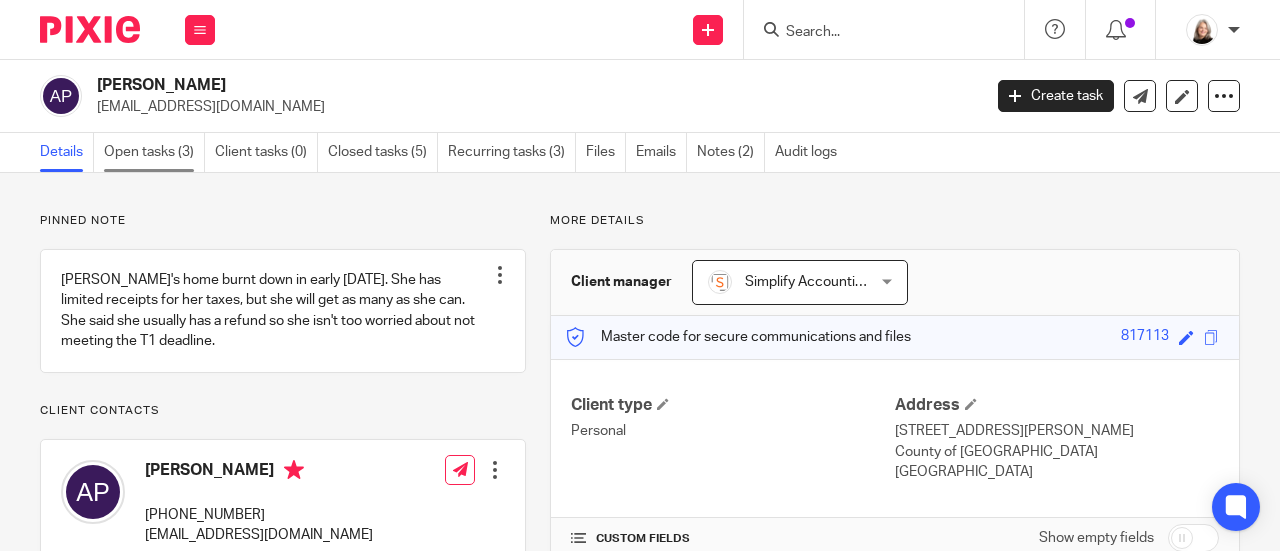 click on "Open tasks (3)" at bounding box center [154, 152] 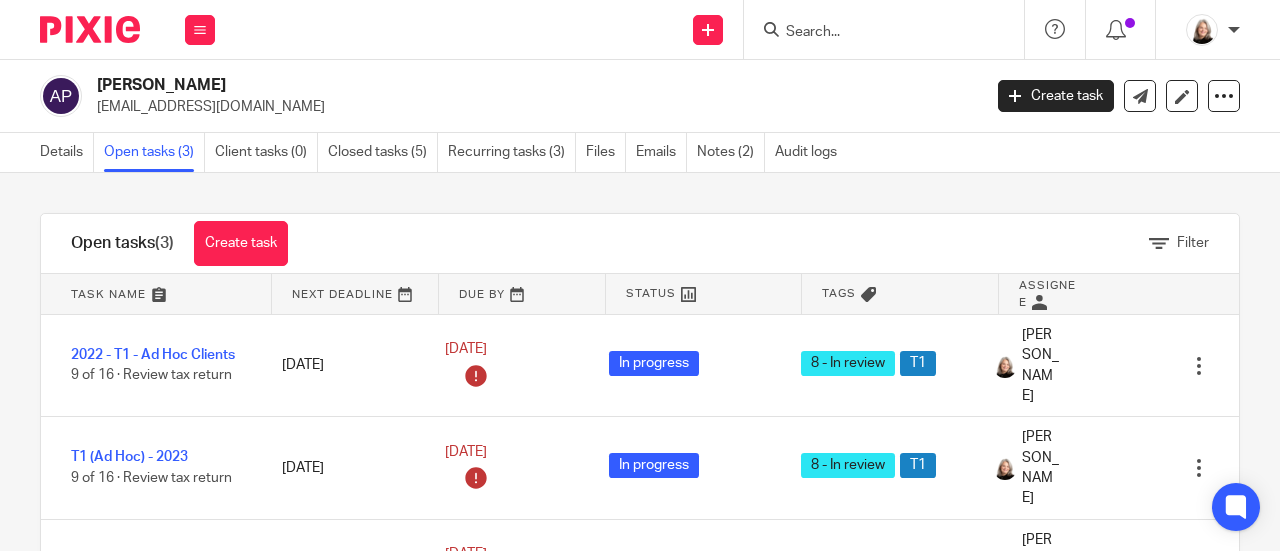 scroll, scrollTop: 0, scrollLeft: 0, axis: both 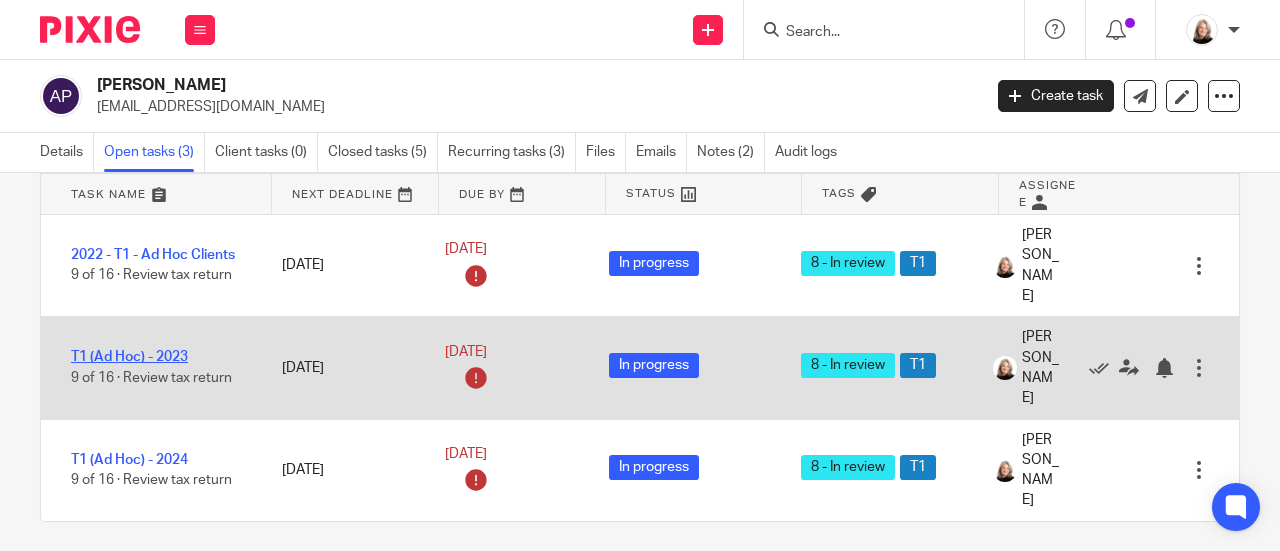 click on "T1 (Ad Hoc) - 2023" at bounding box center [129, 357] 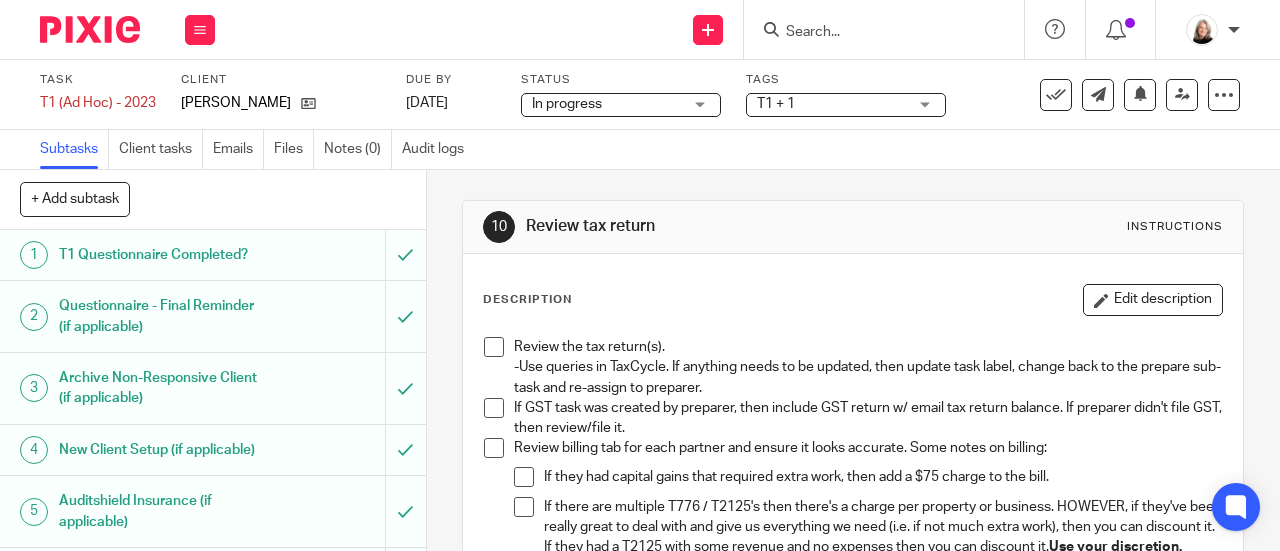 scroll, scrollTop: 0, scrollLeft: 0, axis: both 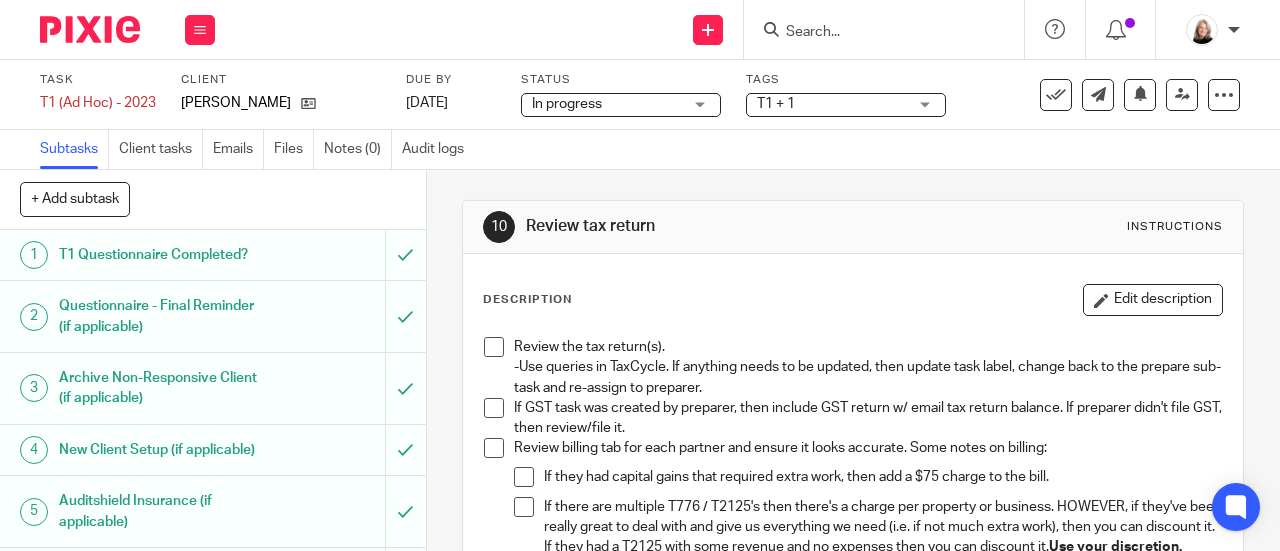 click at bounding box center (494, 347) 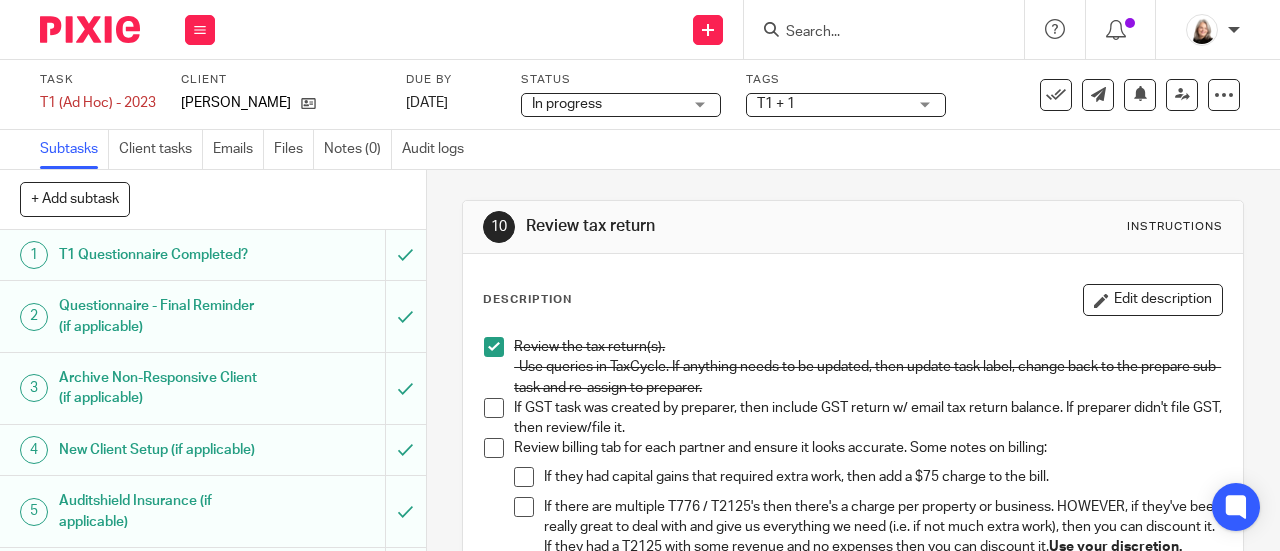 click at bounding box center [494, 408] 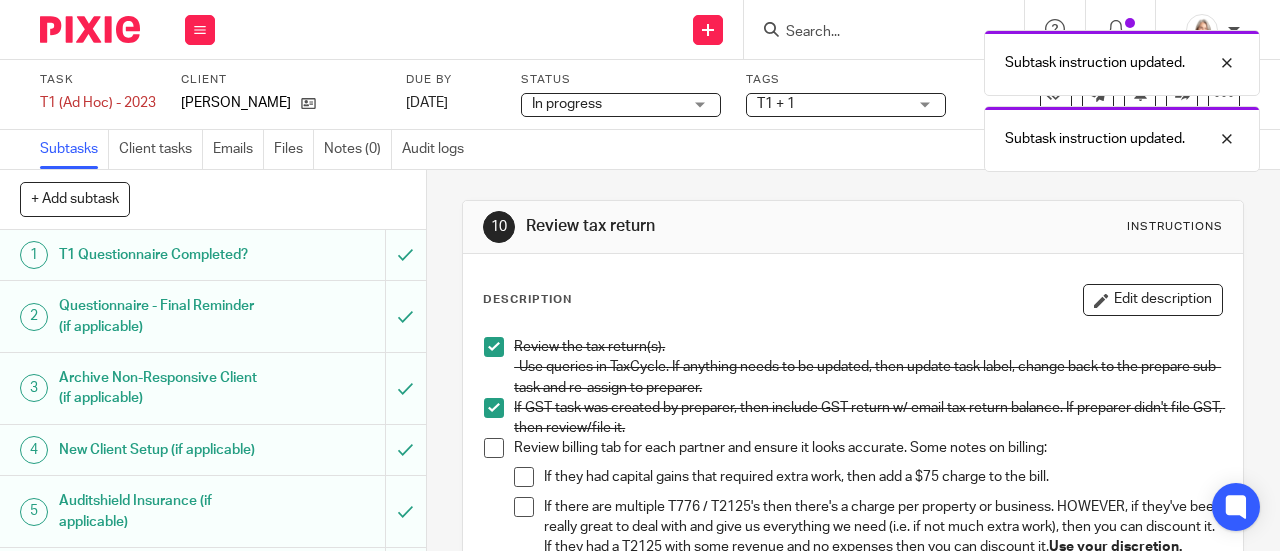 click at bounding box center (494, 448) 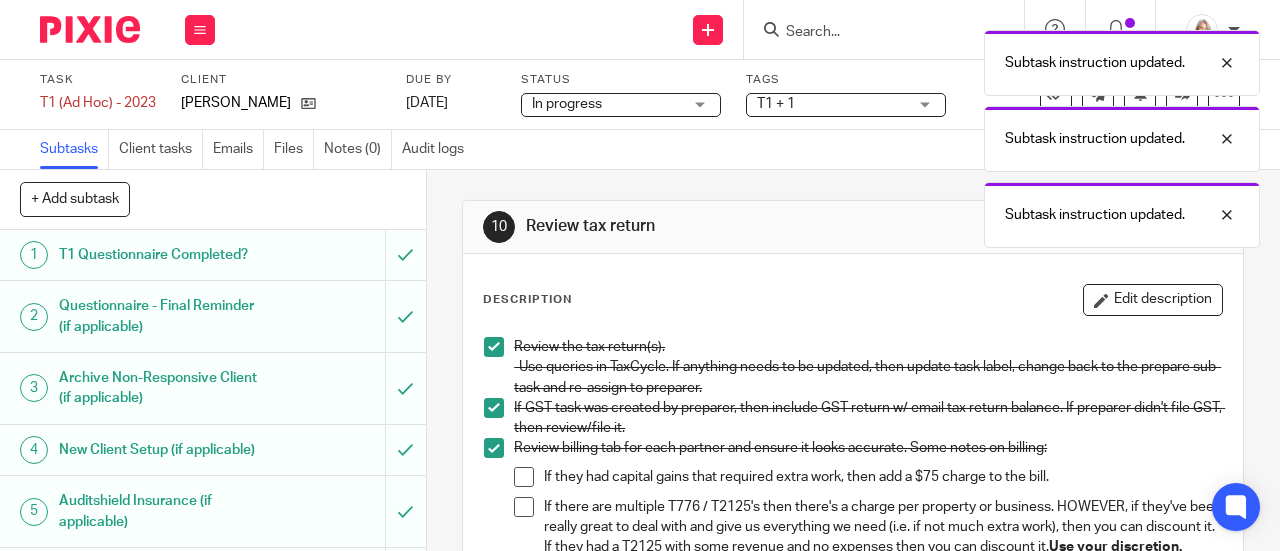 click at bounding box center [524, 477] 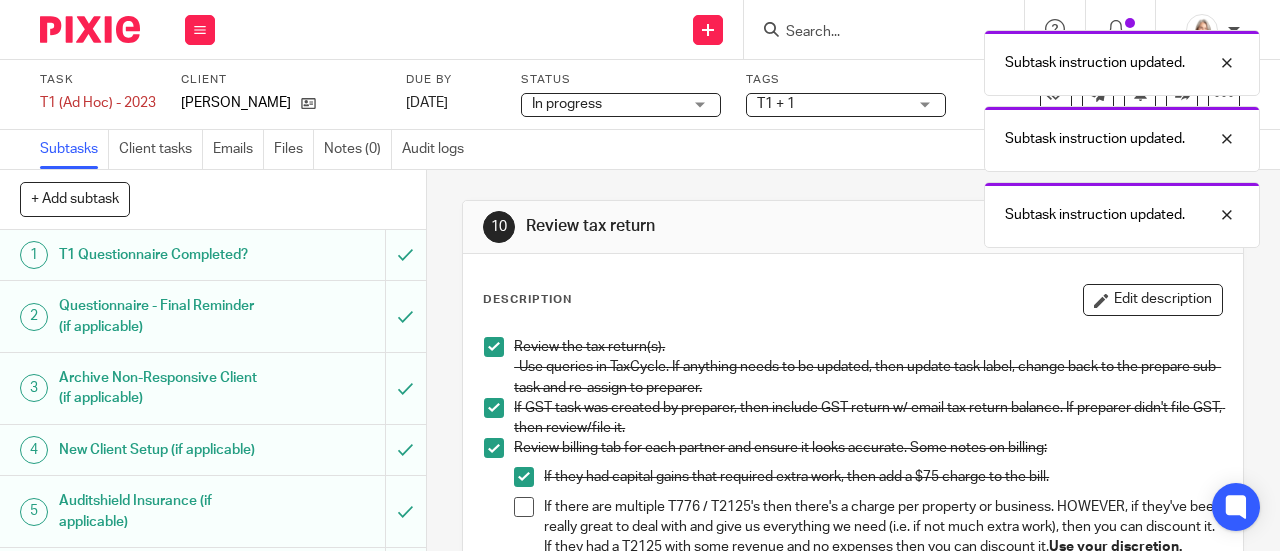 click at bounding box center (524, 507) 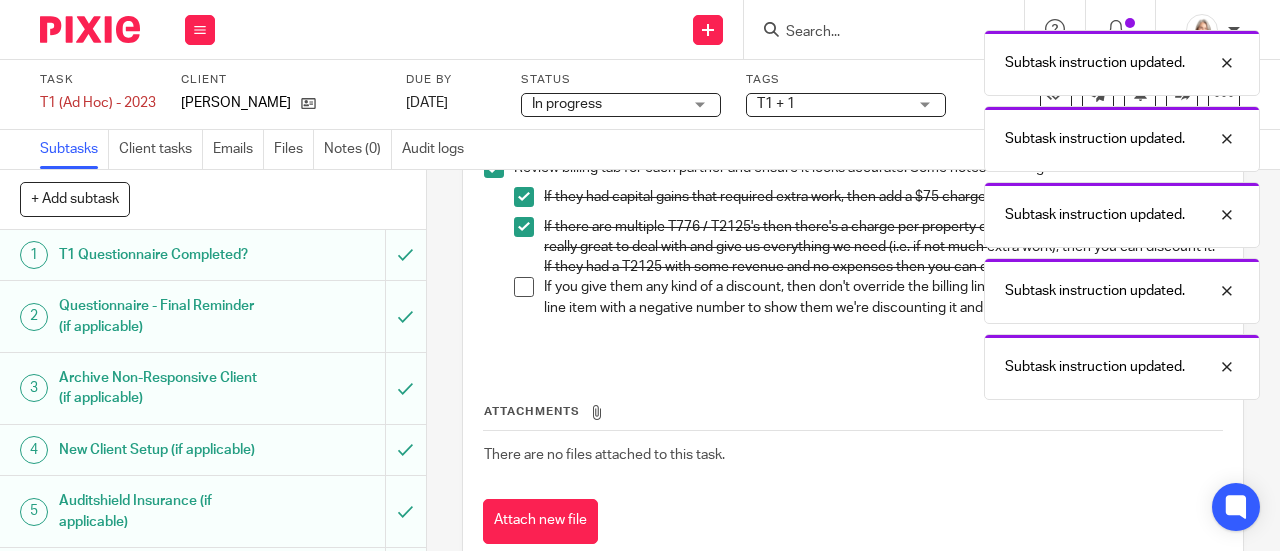 scroll, scrollTop: 300, scrollLeft: 0, axis: vertical 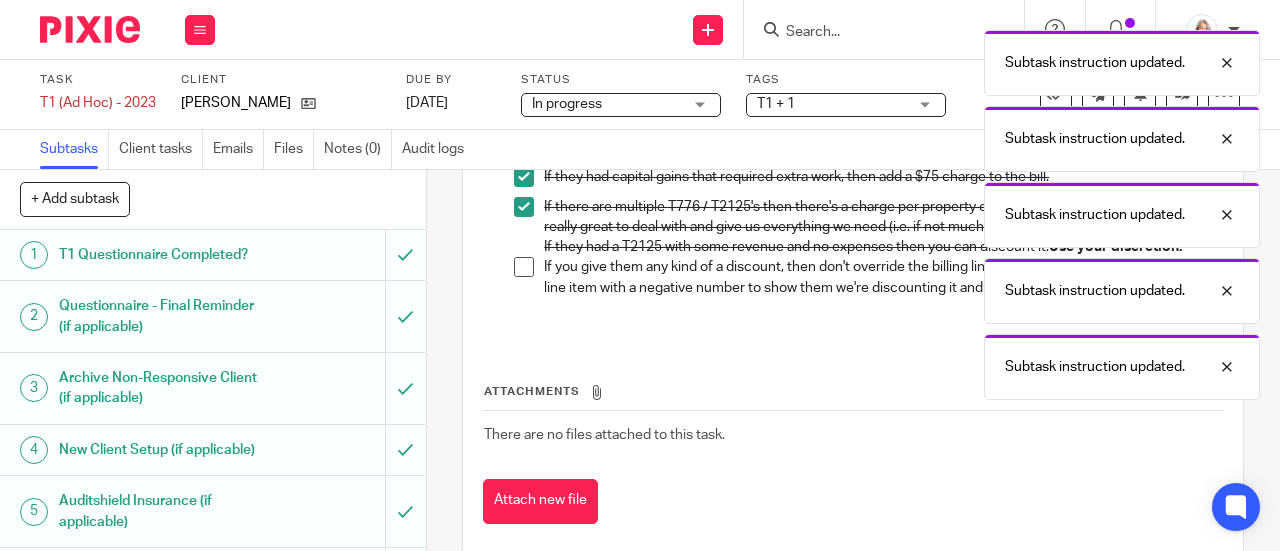 click at bounding box center [524, 267] 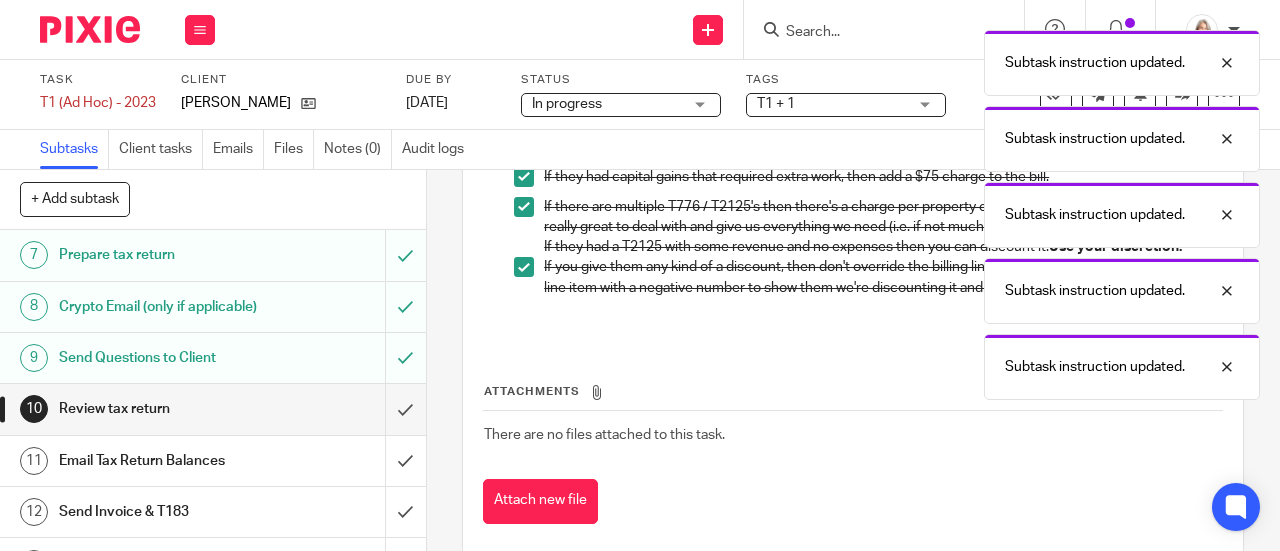scroll, scrollTop: 400, scrollLeft: 0, axis: vertical 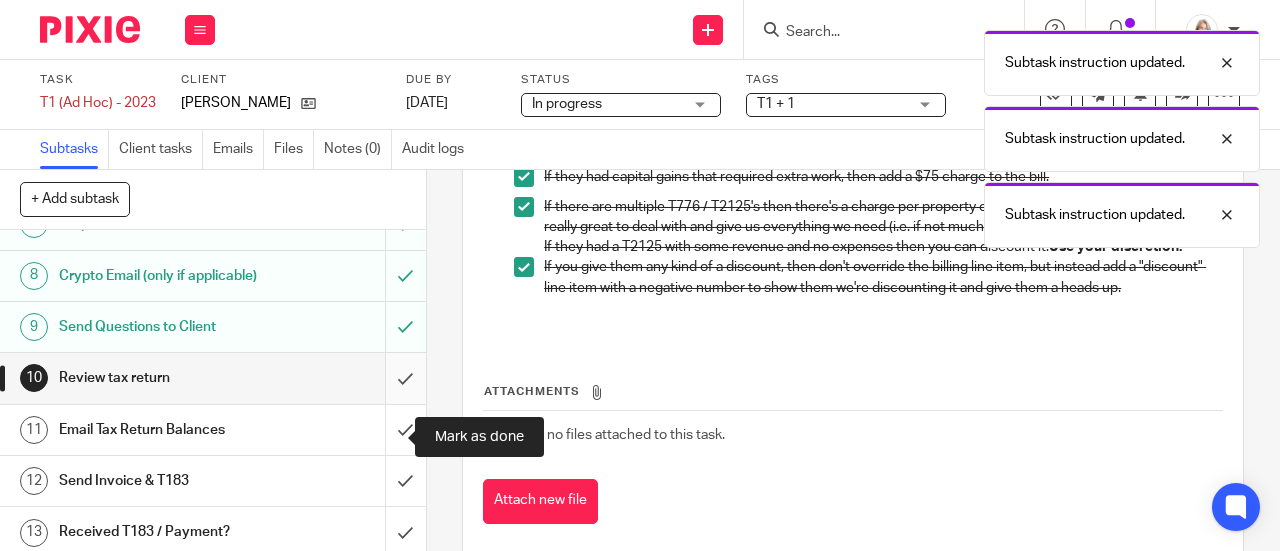 click at bounding box center (213, 378) 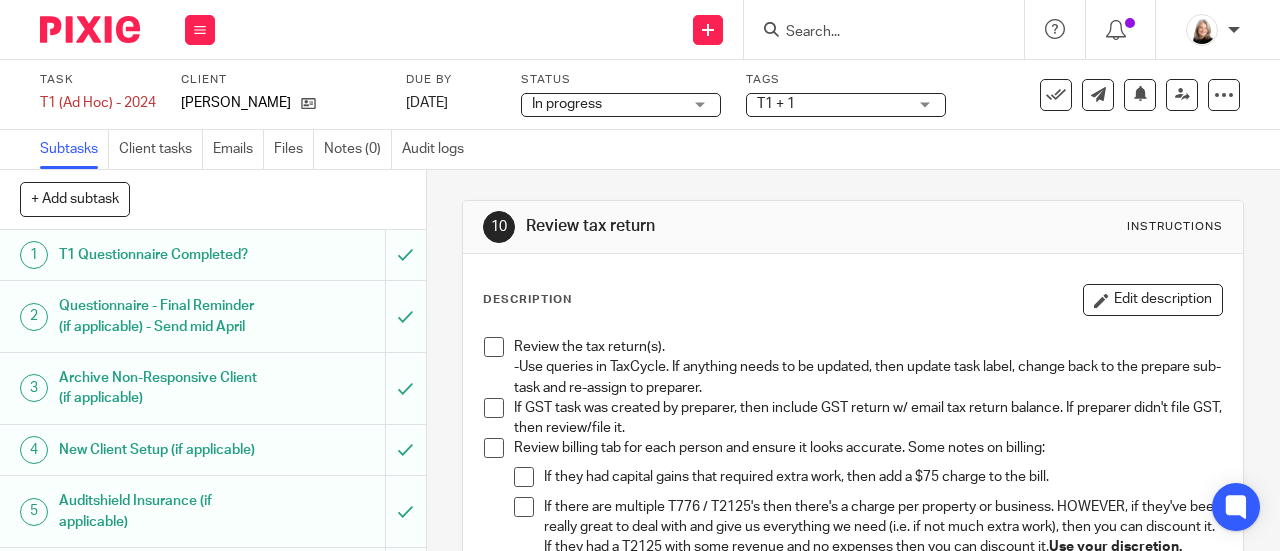 scroll, scrollTop: 0, scrollLeft: 0, axis: both 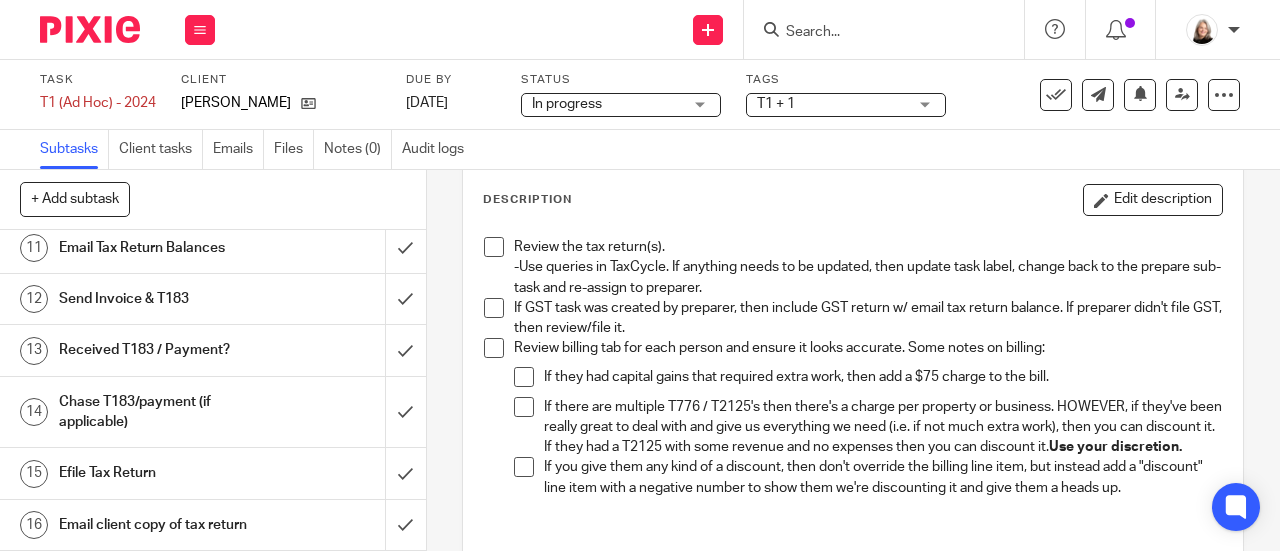 click on "Email Tax Return Balances" at bounding box center (161, 248) 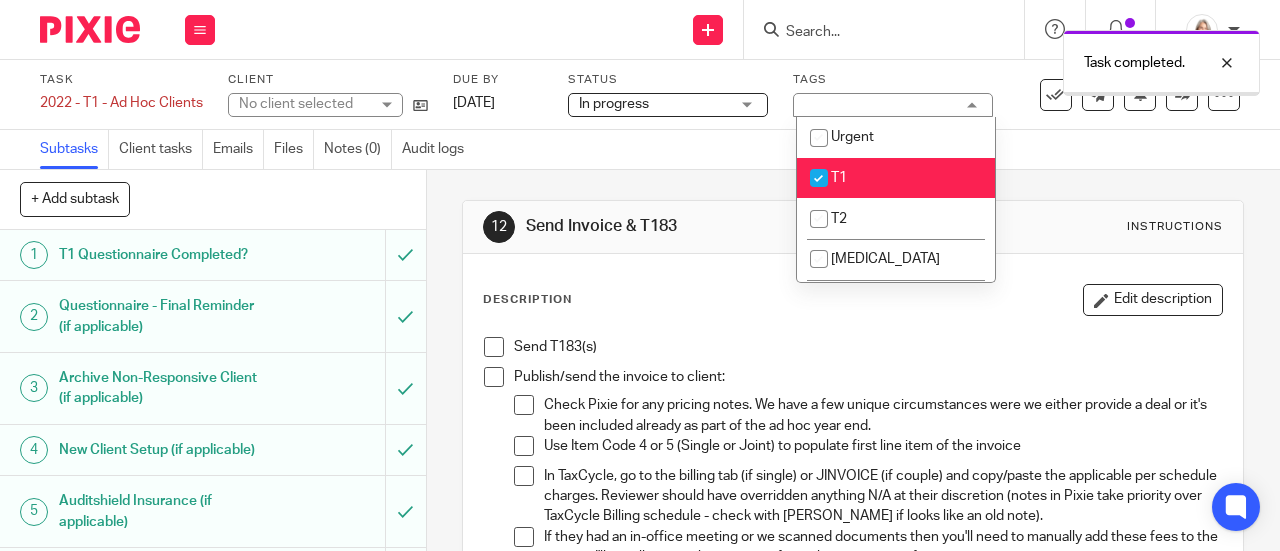 scroll, scrollTop: 0, scrollLeft: 0, axis: both 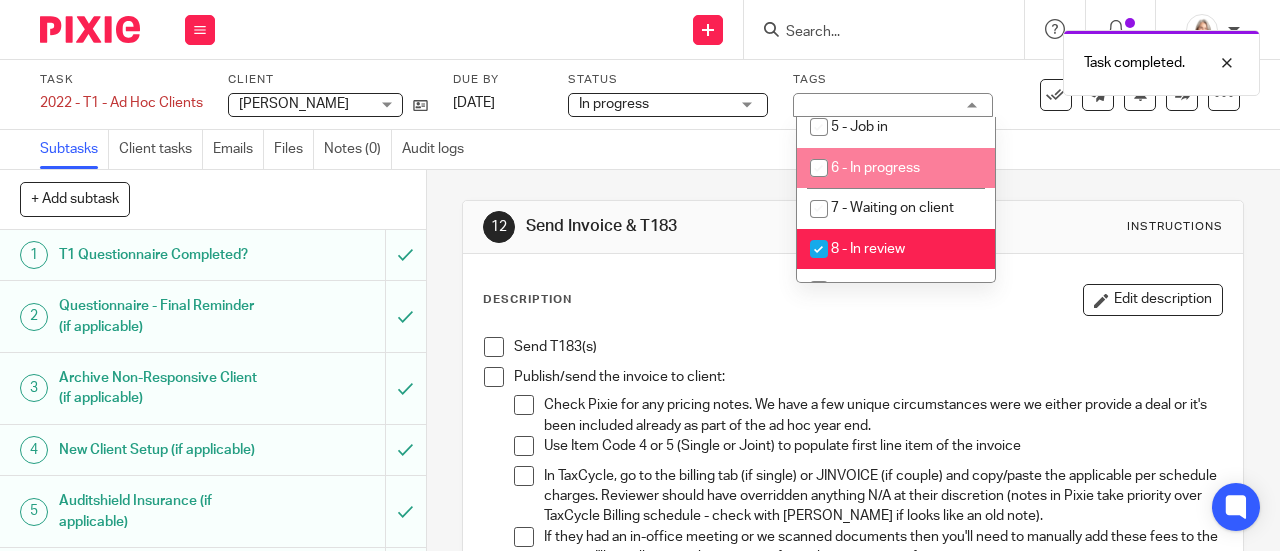 click on "6 - In progress" at bounding box center [875, 168] 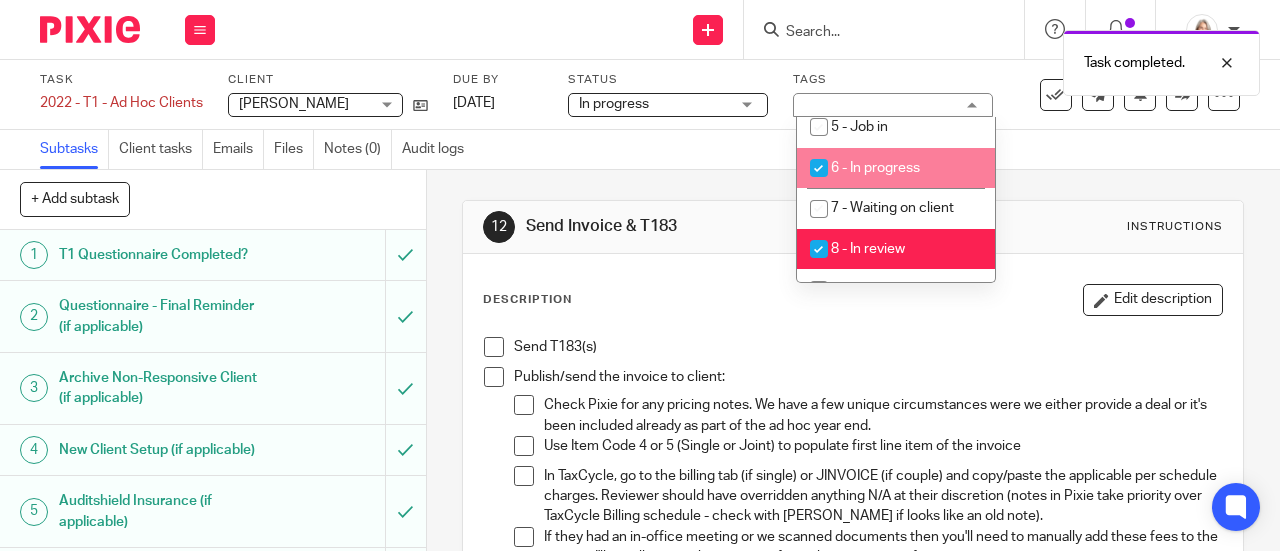 checkbox on "true" 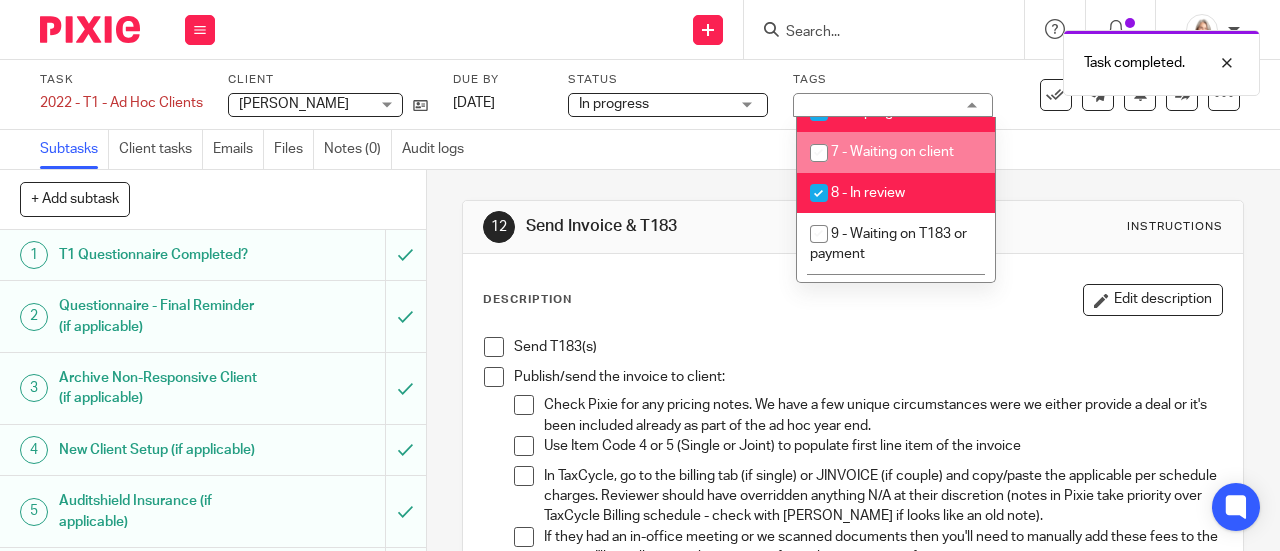 scroll, scrollTop: 800, scrollLeft: 0, axis: vertical 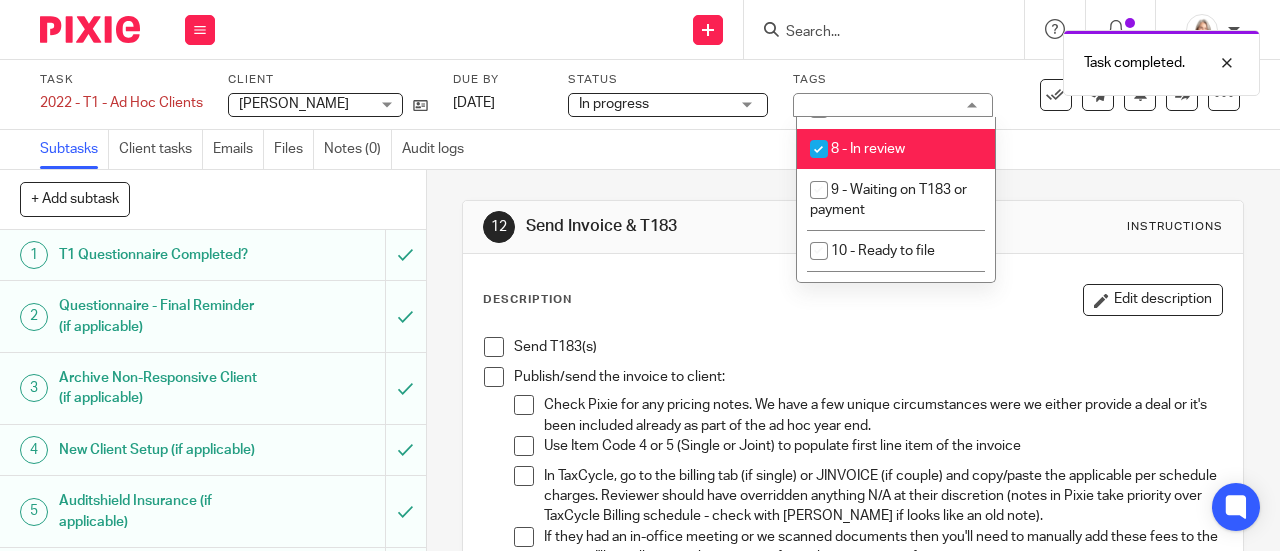 click on "8 - In review" at bounding box center (868, 149) 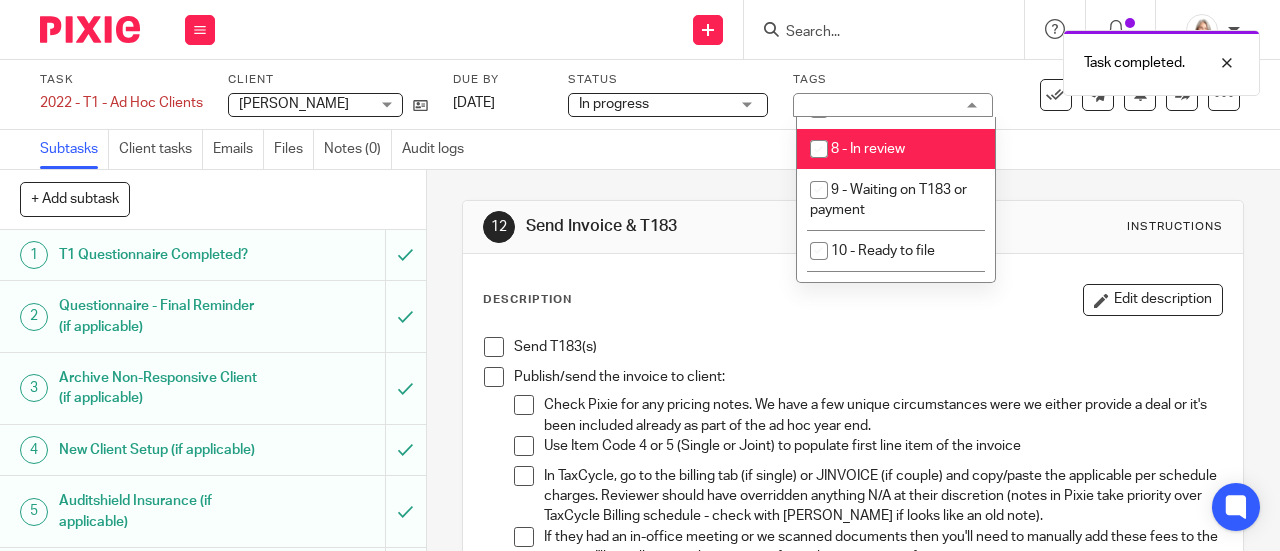 checkbox on "false" 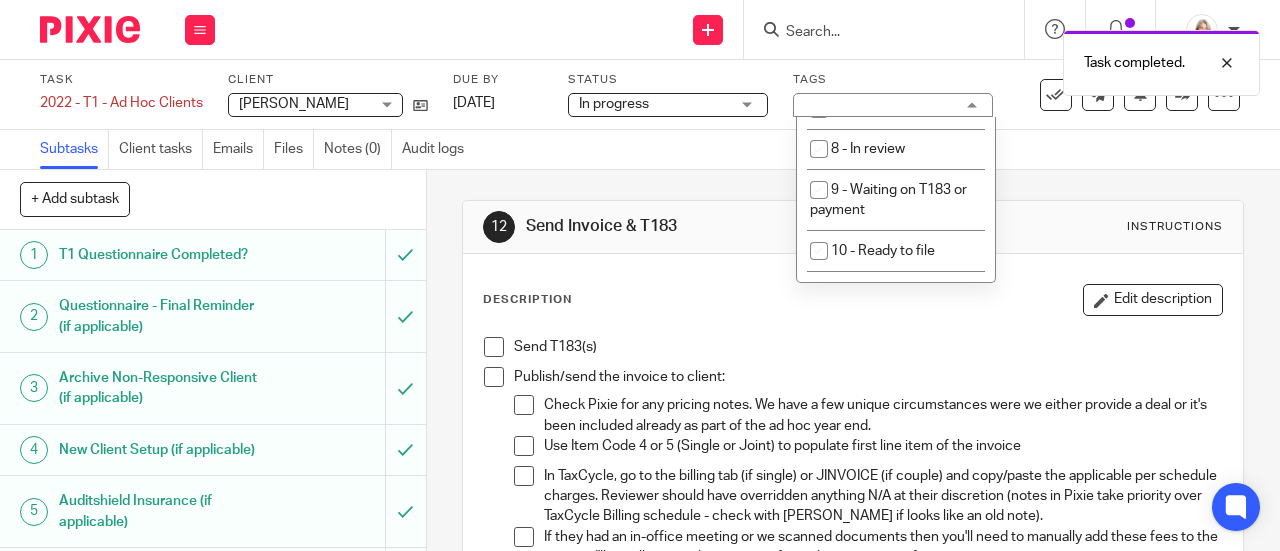 click on "12
Send Invoice & T183
Instructions
Description
Edit description
Send T183(s)   Publish/send the invoice to client:   Check Pixie for any pricing notes. We have a few unique circumstances were we either provide a deal or it's been included already as part of the ad hoc year end.   Use Item Code 4 or 5 (Single or Joint) to populate first line item of the invoice   In TaxCycle, go to the billing tab (if single) or JINVOICE (if couple) and copy/paste the applicable per schedule charges. Reviewer should have overridden anything N/A at their discretion (notes in Pixie take priority over TaxCycle Billing schedule - check with Shawn if looks like an old note).   If they had an in-office meeting or we scanned documents then you'll need to manually add these fees to the invoice. I'll usually waive the scanning fee unless it was significant." at bounding box center (853, 522) 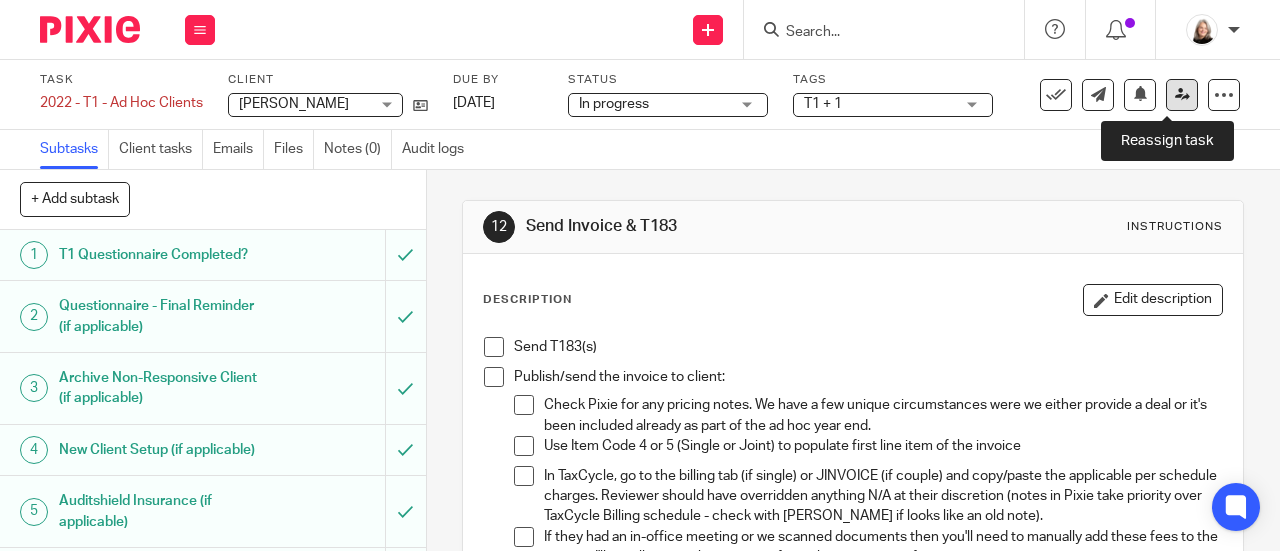 click at bounding box center (1182, 94) 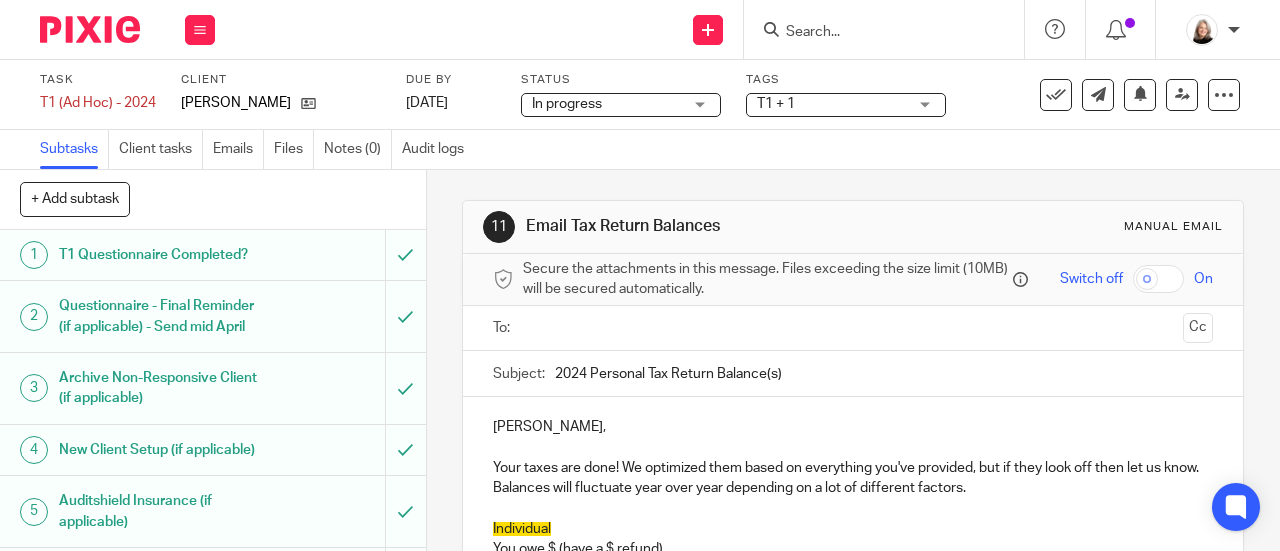 scroll, scrollTop: 0, scrollLeft: 0, axis: both 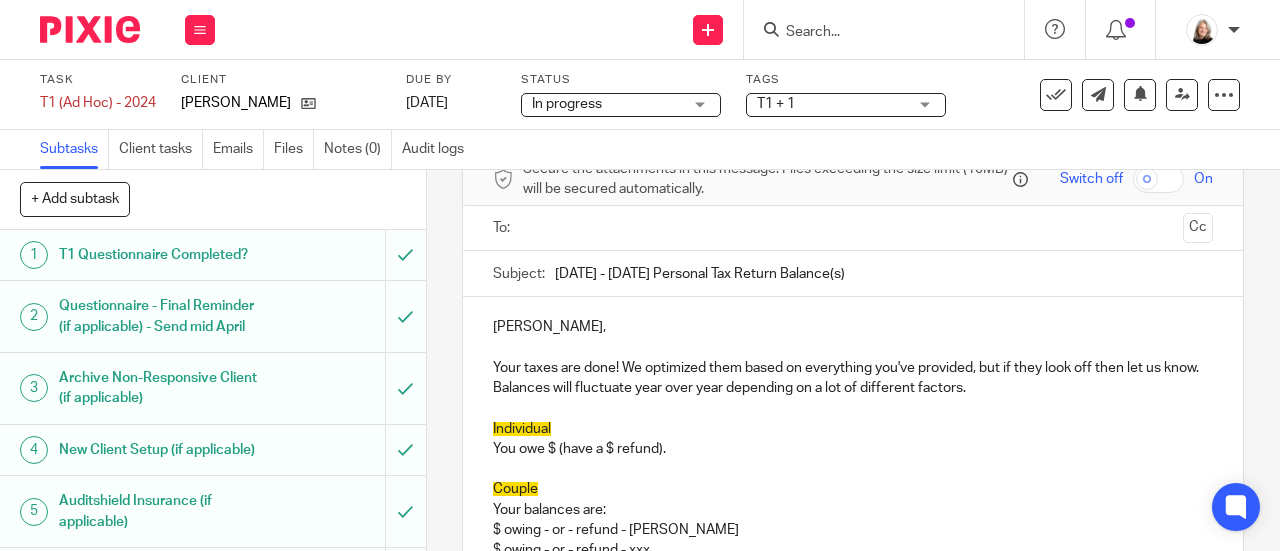 type on "[DATE] - [DATE] Personal Tax Return Balance(s)" 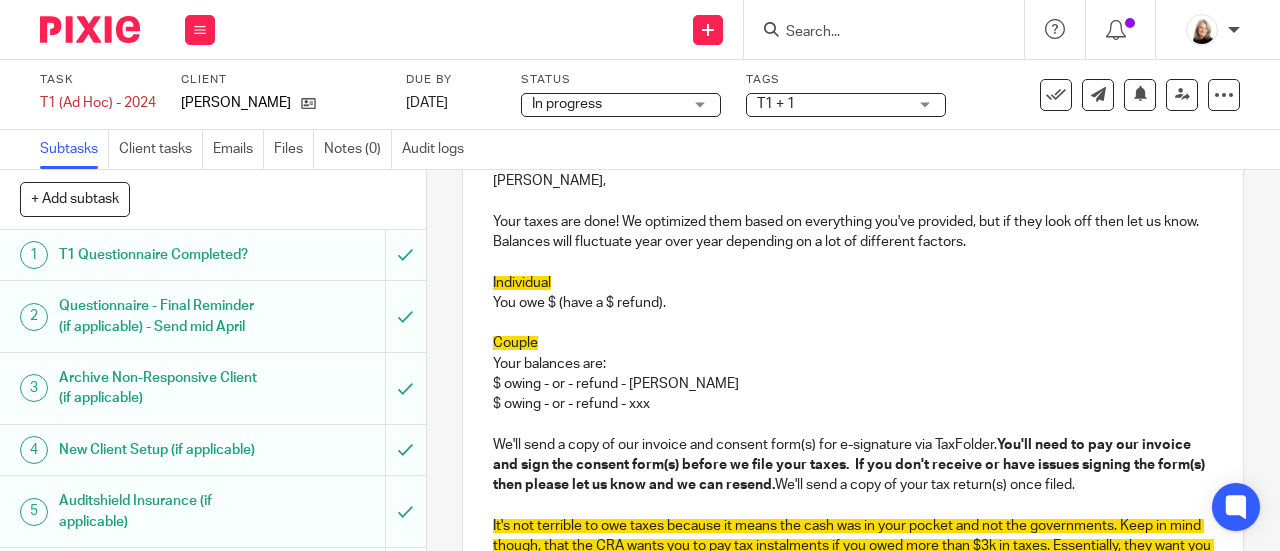scroll, scrollTop: 300, scrollLeft: 0, axis: vertical 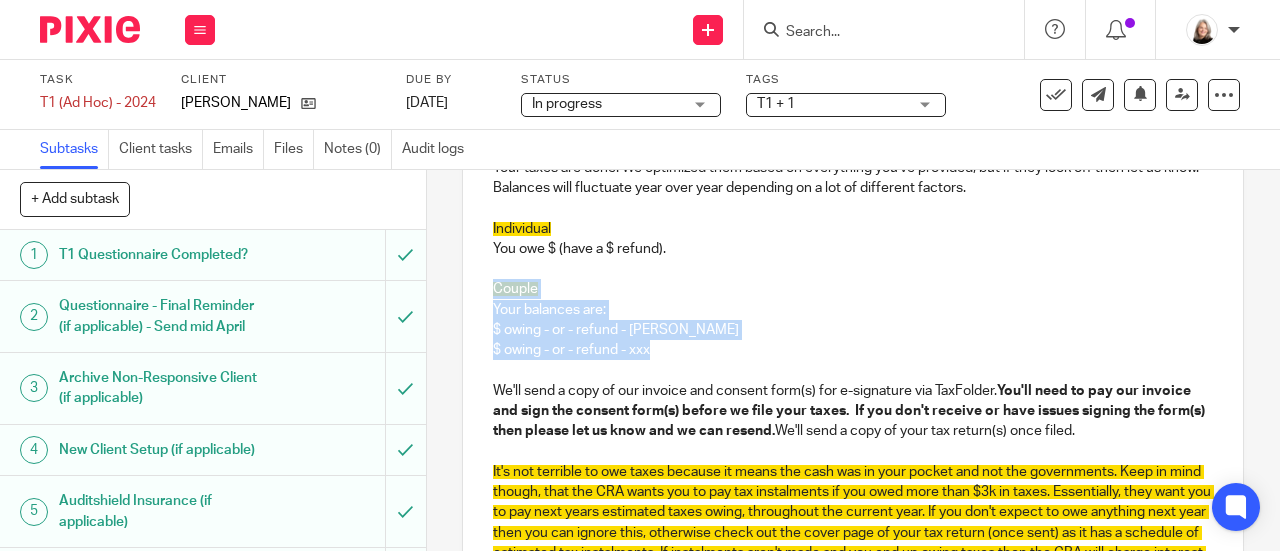 drag, startPoint x: 649, startPoint y: 350, endPoint x: 470, endPoint y: 296, distance: 186.96791 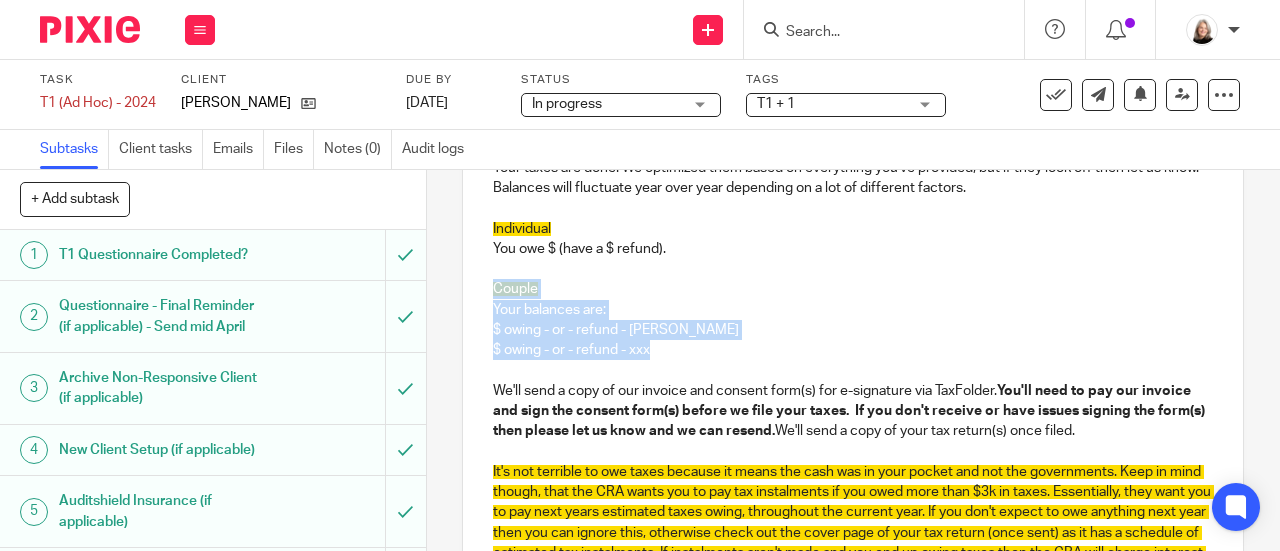 click on "Amanda, Your taxes are done! We optimized them based on everything you've provided, but if they look off then let us know. Balances will fluctuate year over year depending on a lot of different factors. Individual You owe $ (have a $ refund). Couple Your balances are: $ owing - or - refund - Amanda $ owing - or - refund - xxx We'll send a copy of our invoice and consent form(s) for e-signature via TaxFolder.   You'll need to pay our invoice and sign the consent form(s) before we file your taxes.    If you don't receive or have issues signing the form(s) then please let us know and we can resend.  We'll send a copy of your tax return(s) once filed. Friendly disclaimer: If you think you missed anything or are expecting any more slips (or want us to send a copy of your unfiled tax return for your review) then please let us know  before Have a great day!!" at bounding box center [853, 418] 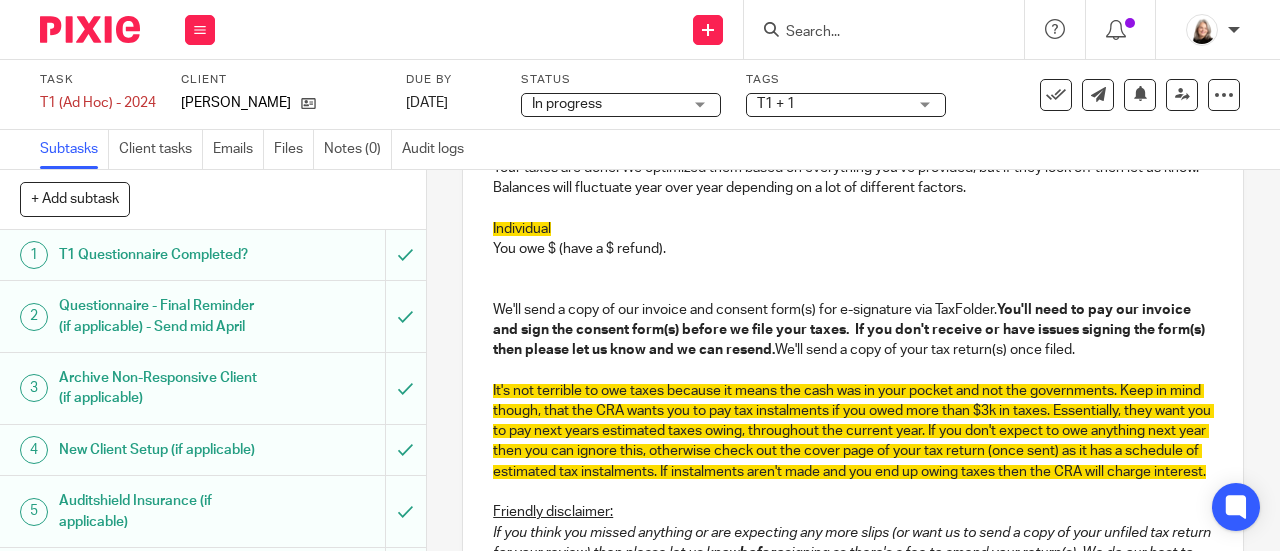 scroll, scrollTop: 125, scrollLeft: 0, axis: vertical 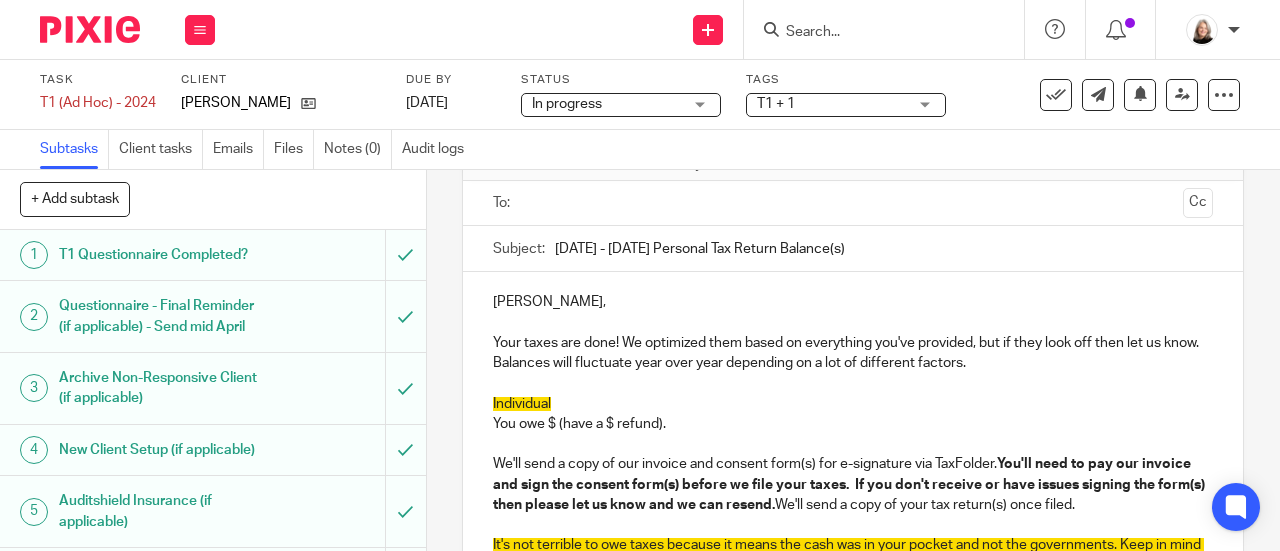 type 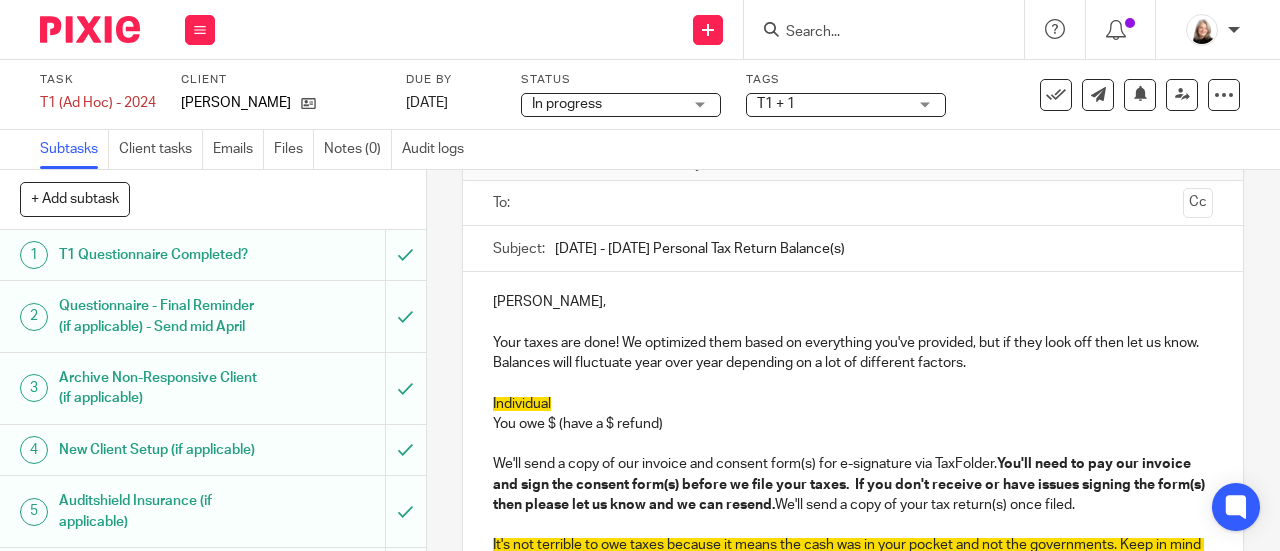 click on "Individual" at bounding box center [853, 404] 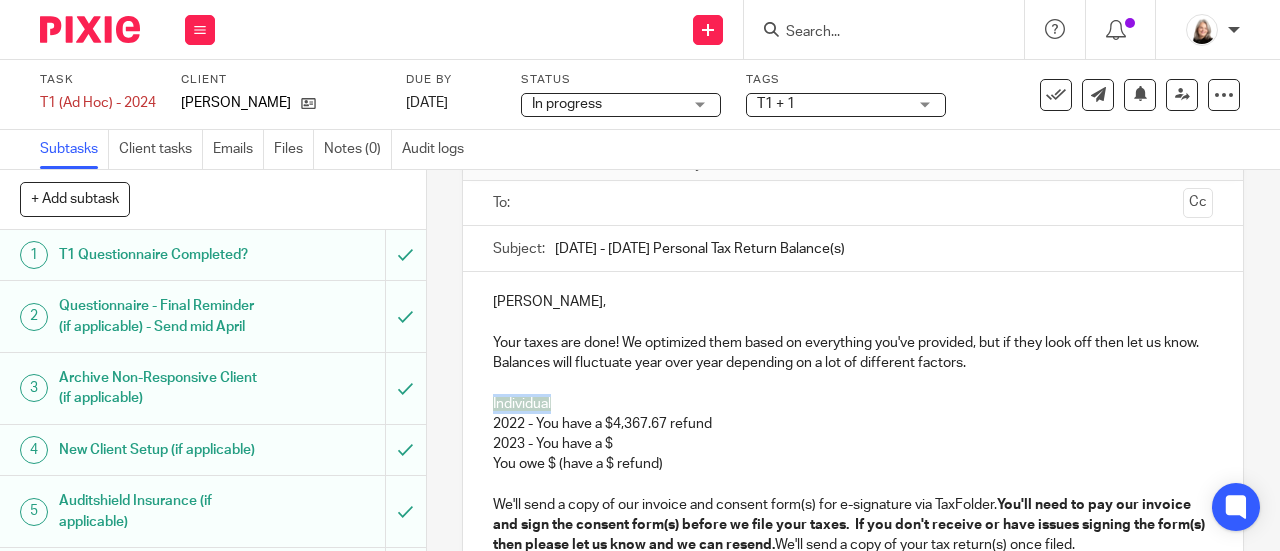 drag, startPoint x: 562, startPoint y: 413, endPoint x: 483, endPoint y: 412, distance: 79.00633 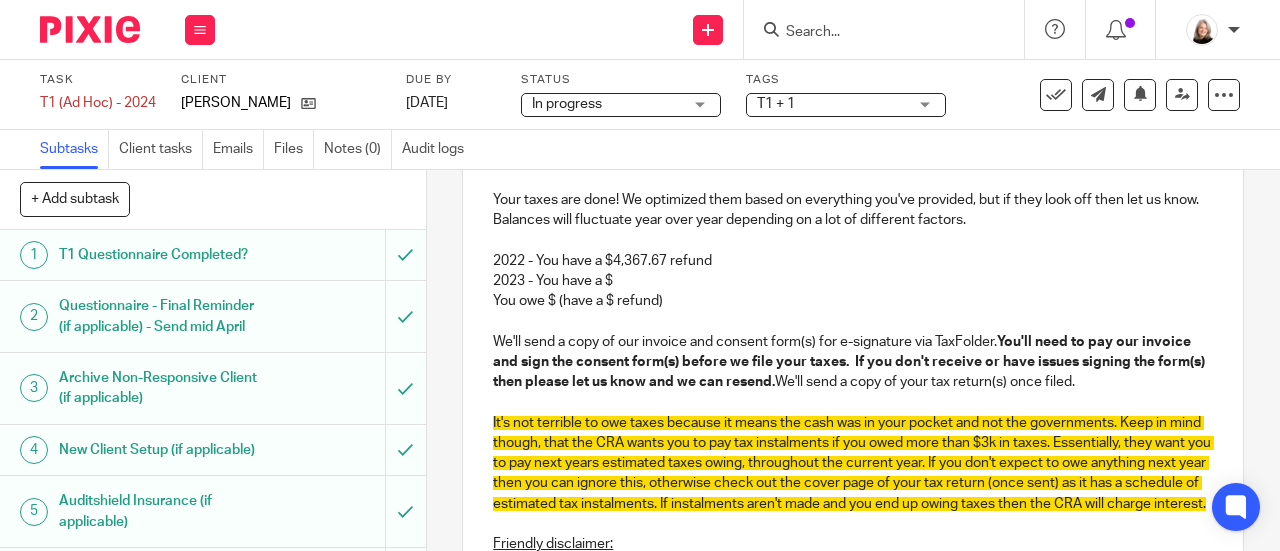 scroll, scrollTop: 300, scrollLeft: 0, axis: vertical 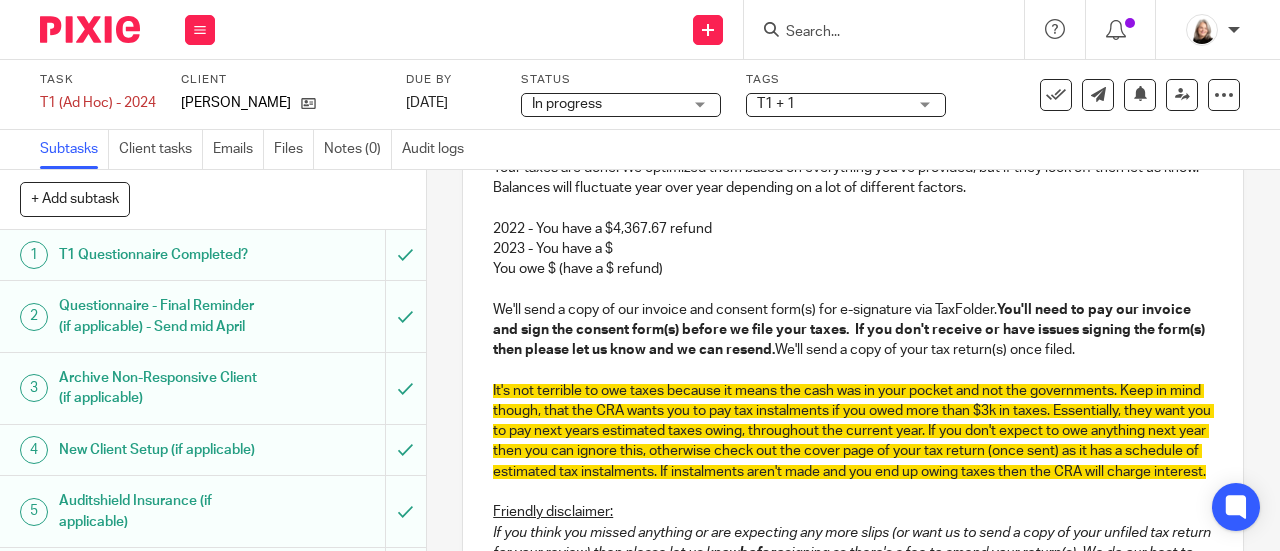 click on "It's not terrible to owe taxes because it means the cash was in your pocket and not the governments. Keep in mind though, that the CRA wants you to pay tax instalments if you owed more than $3k in taxes. Essentially, they want you to pay next years estimated taxes owing, throughout the current year. If you don't expect to owe anything next year then you can ignore this, otherwise check out the cover page of your tax return (once sent) as it has a schedule of estimated tax instalments. If instalments aren't made and you end up owing taxes then the CRA will charge interest." at bounding box center (853, 431) 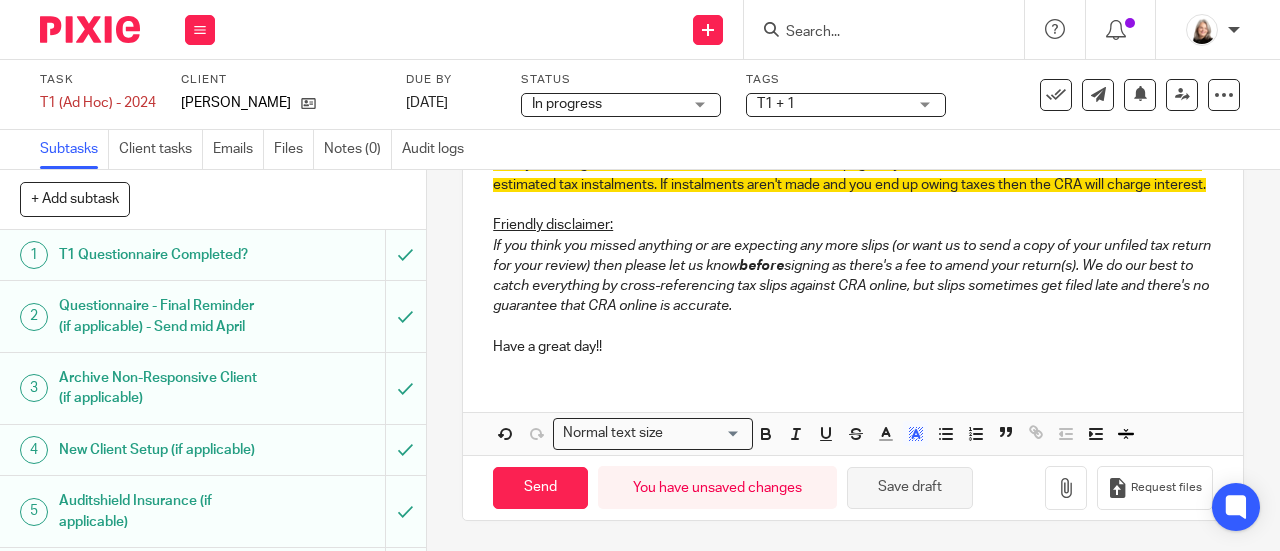 scroll, scrollTop: 611, scrollLeft: 0, axis: vertical 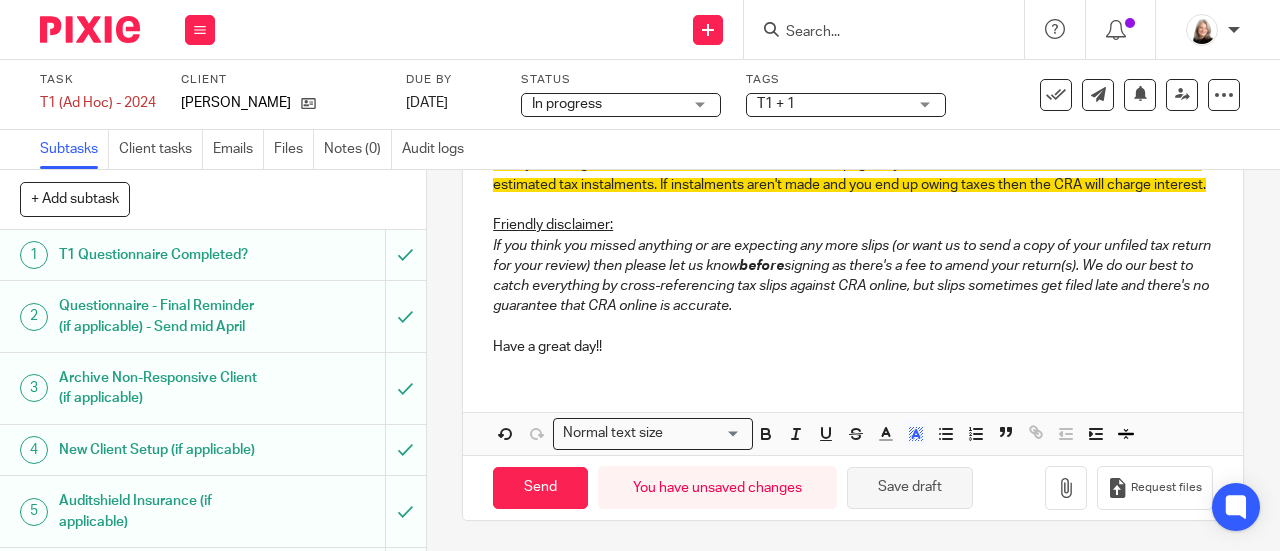 click on "Save draft" at bounding box center [910, 488] 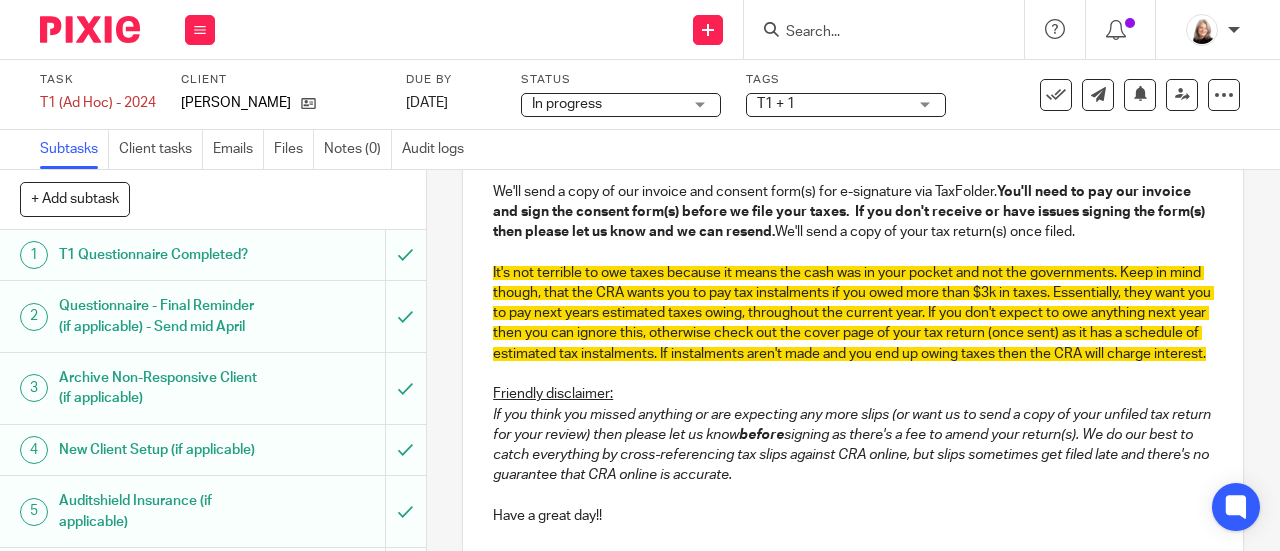 scroll, scrollTop: 311, scrollLeft: 0, axis: vertical 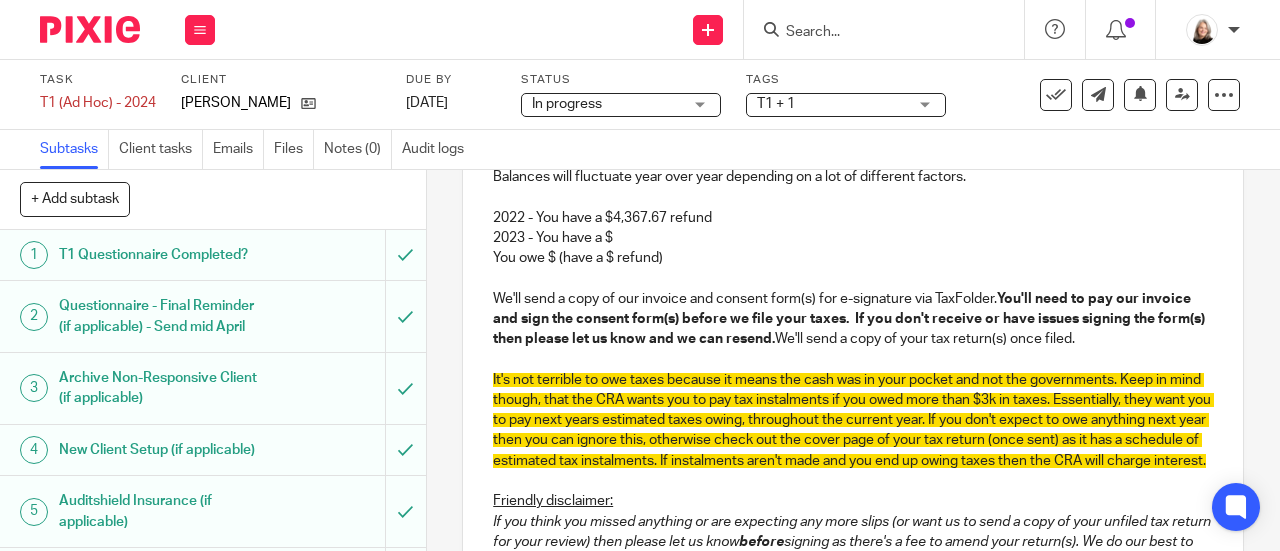 click on "2023 - You have a $" at bounding box center [853, 238] 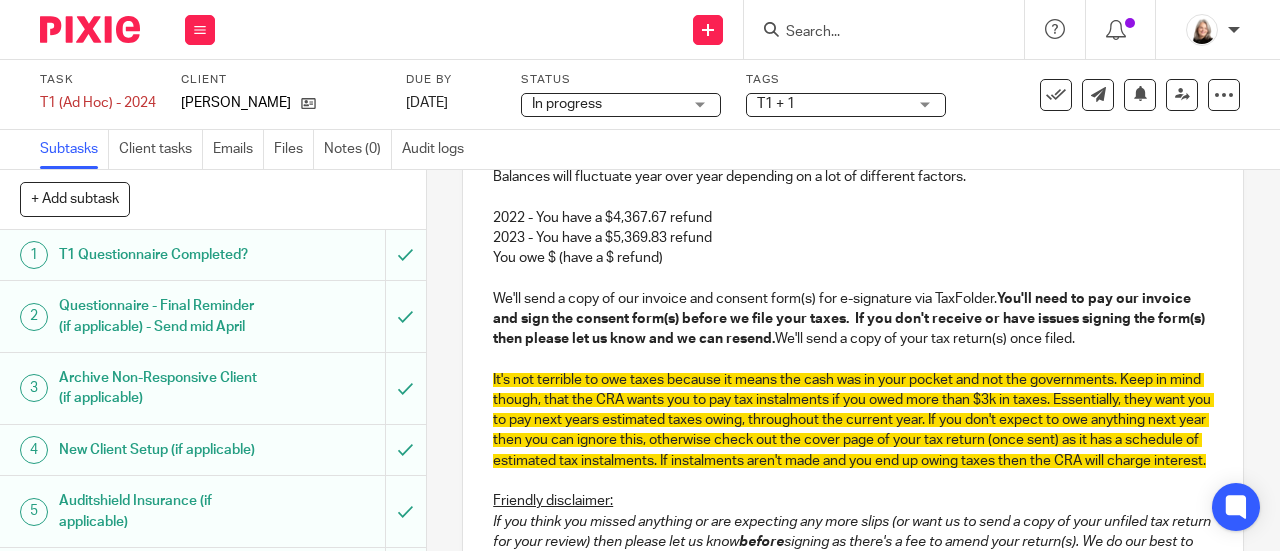 click on "You owe $ (have a $ refund)" at bounding box center (853, 258) 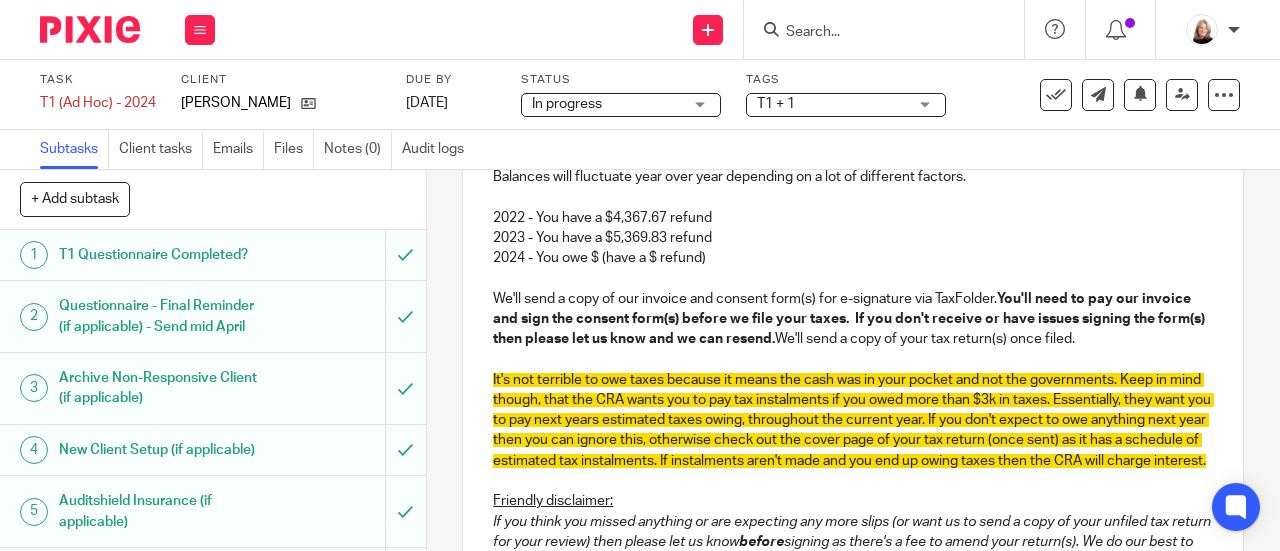 click on "2024 - You owe $ (have a $ refund)" at bounding box center [853, 258] 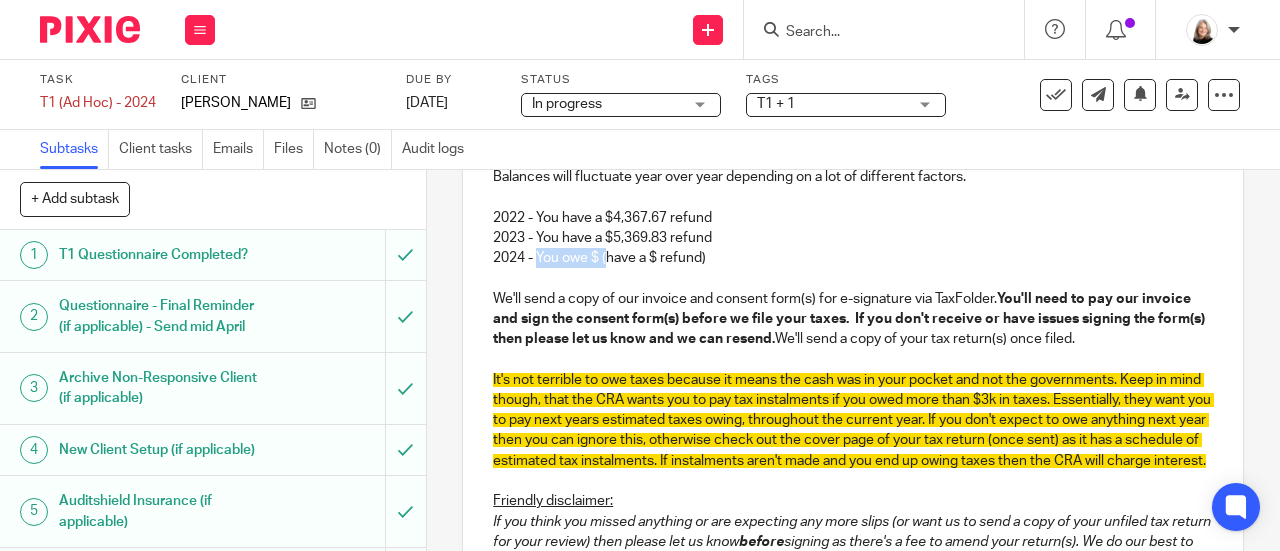drag, startPoint x: 533, startPoint y: 263, endPoint x: 602, endPoint y: 269, distance: 69.260376 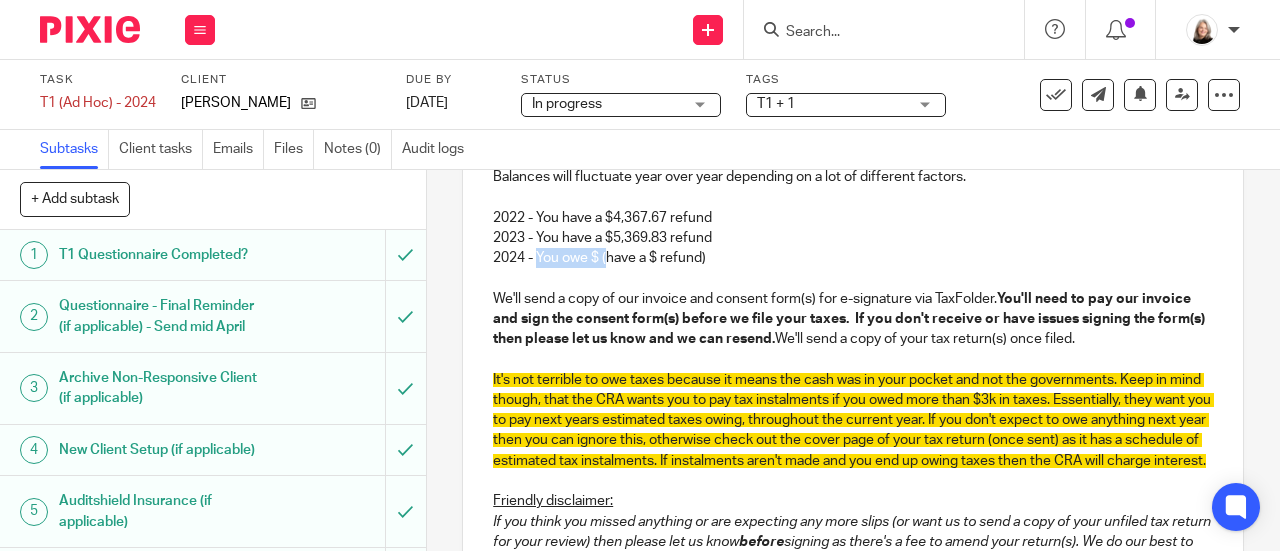 click on "2024 - You owe $ (have a $ refund)" at bounding box center [853, 258] 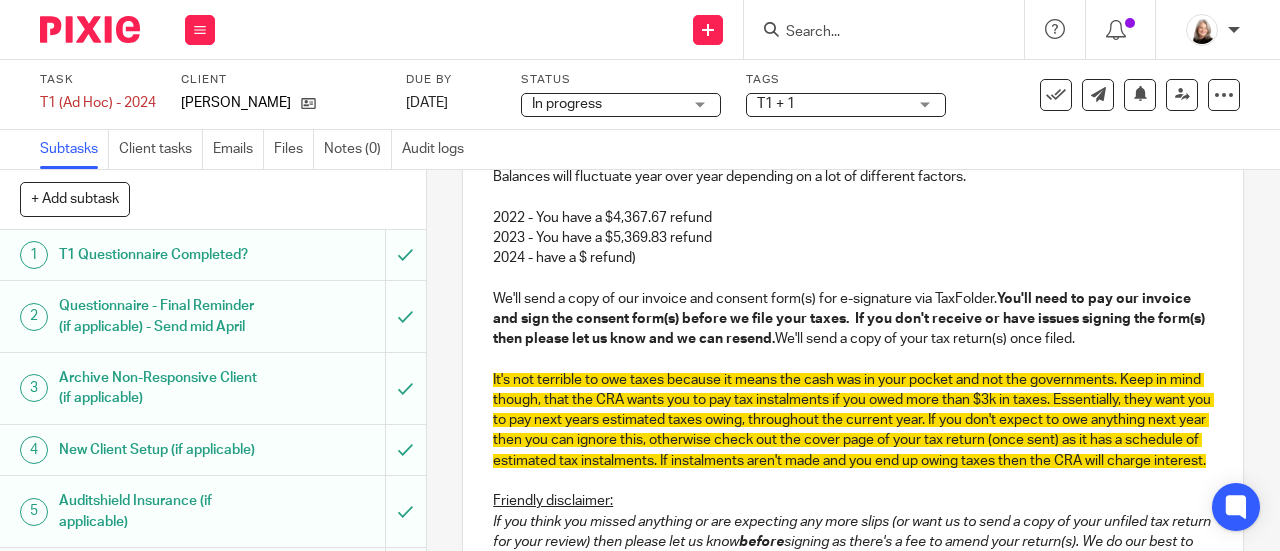 click on "2024 - have a $ refund)" at bounding box center [853, 258] 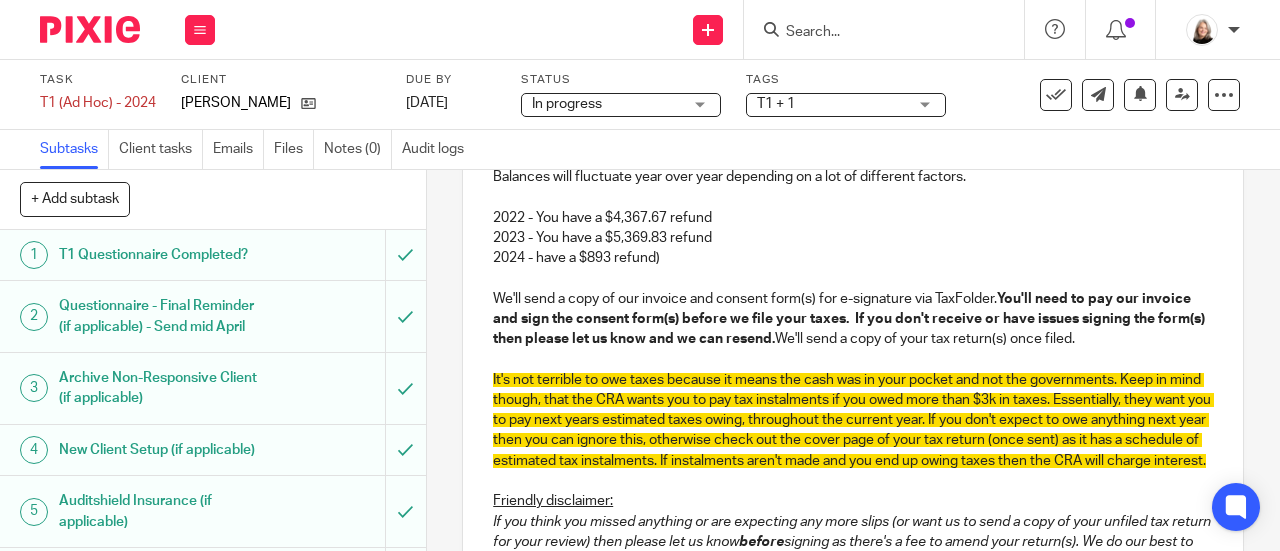 click on "2024 - have a $893 refund)" at bounding box center [853, 258] 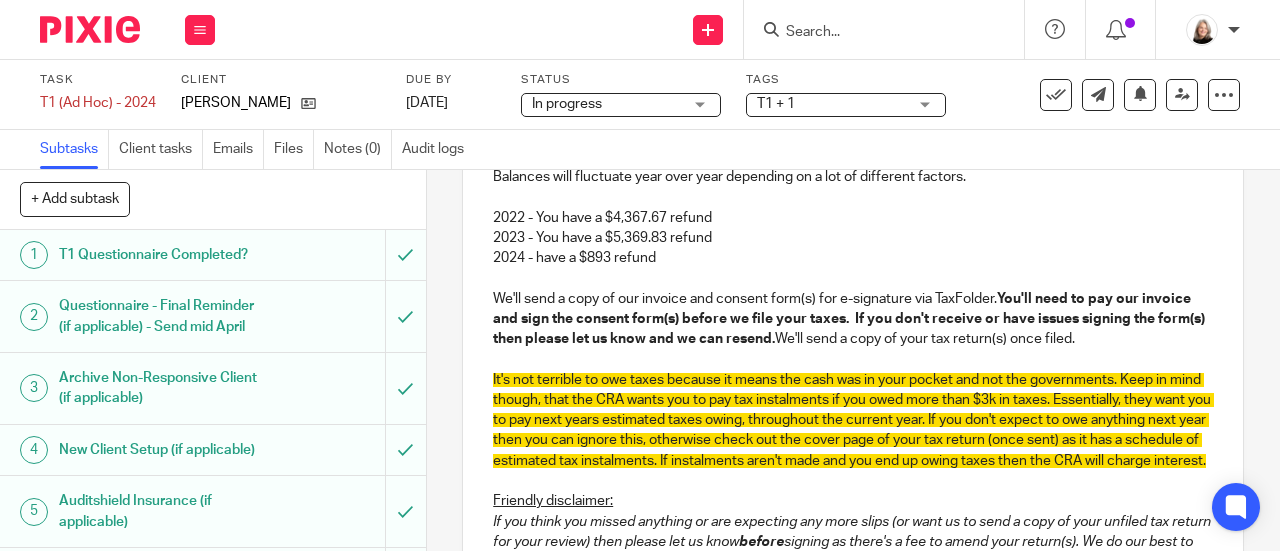 click on "2023 - You have a $5,369.83 refund" at bounding box center (853, 238) 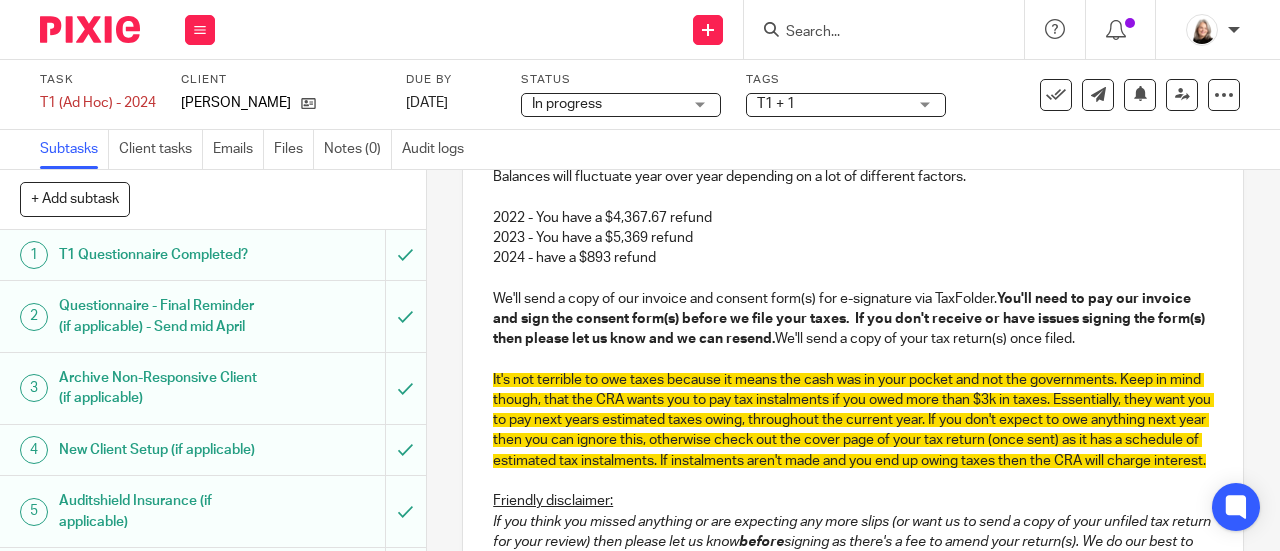 click on "2022 - You have a $4,367.67 refund" at bounding box center [853, 218] 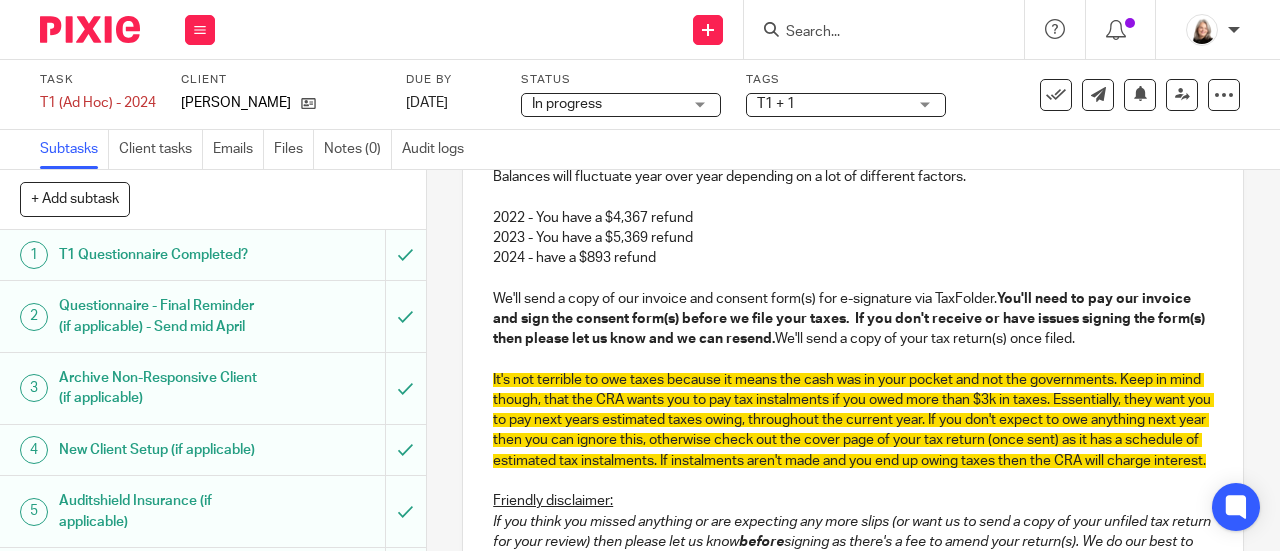 click at bounding box center [853, 278] 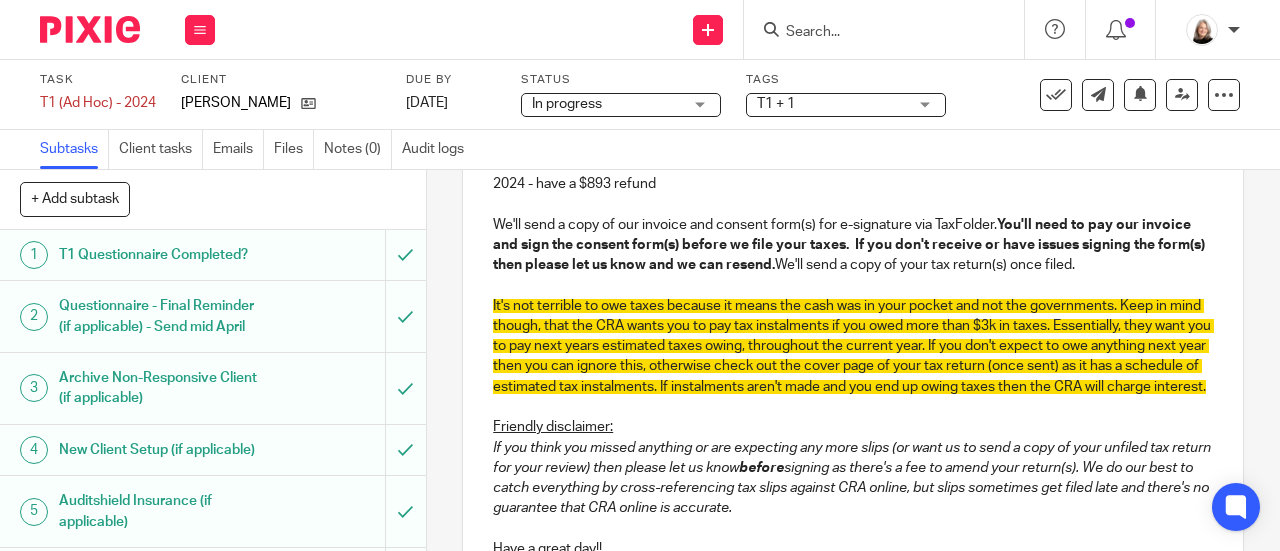 scroll, scrollTop: 411, scrollLeft: 0, axis: vertical 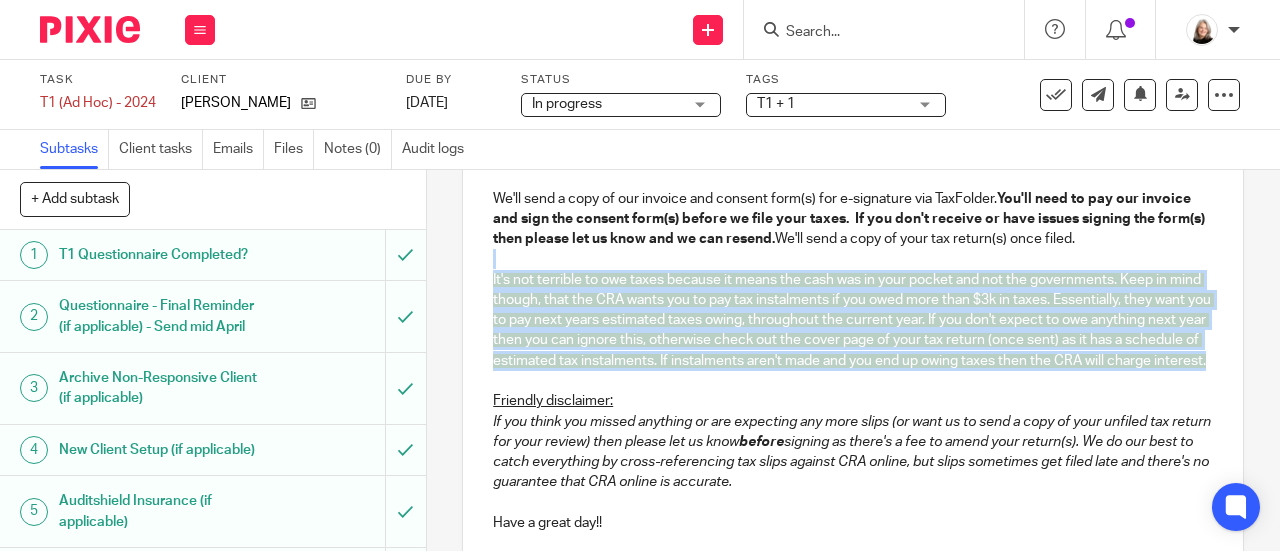 drag, startPoint x: 710, startPoint y: 391, endPoint x: 477, endPoint y: 260, distance: 267.30133 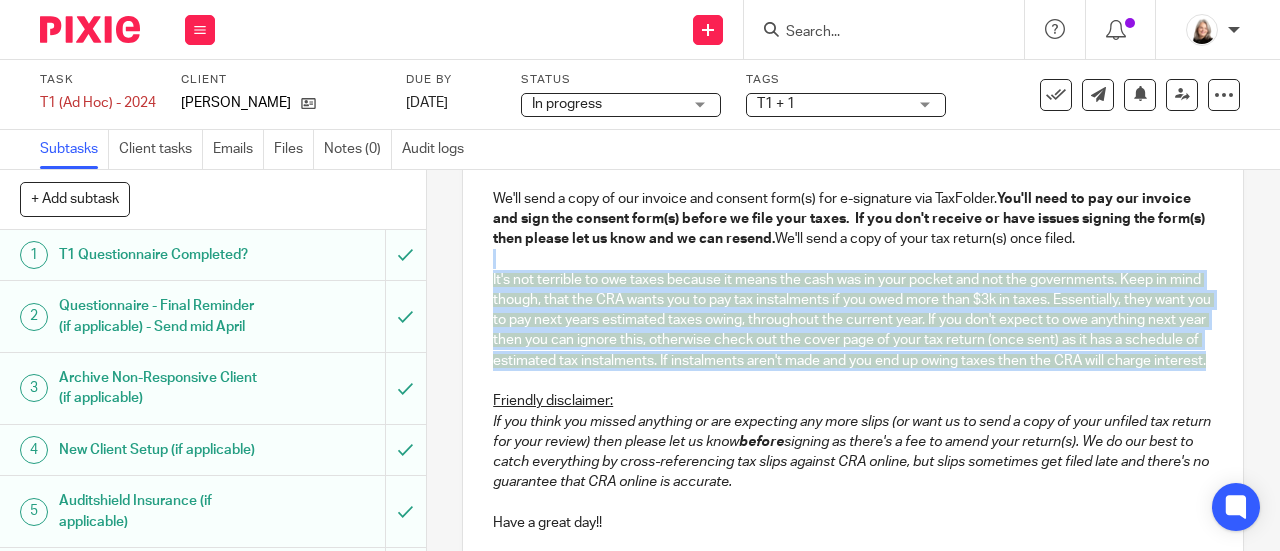 click on "Amanda, Your taxes are done! We optimized them based on everything you've provided, but if they look off then let us know. Balances will fluctuate year over year depending on a lot of different factors. 2022 - You have a $4,367 refund 2023 - You have a $5,369 refund 2024 - have a $893 refund We'll send a copy of our invoice and consent form(s) for e-signature via TaxFolder.   You'll need to pay our invoice and sign the consent form(s) before we file your taxes.    If you don't receive or have issues signing the form(s) then please let us know and we can resend.  We'll send a copy of your tax return(s) once filed. Friendly disclaimer: If you think you missed anything or are expecting any more slips (or want us to send a copy of your unfiled tax return for your review) then please let us know  before Have a great day!!" at bounding box center [853, 267] 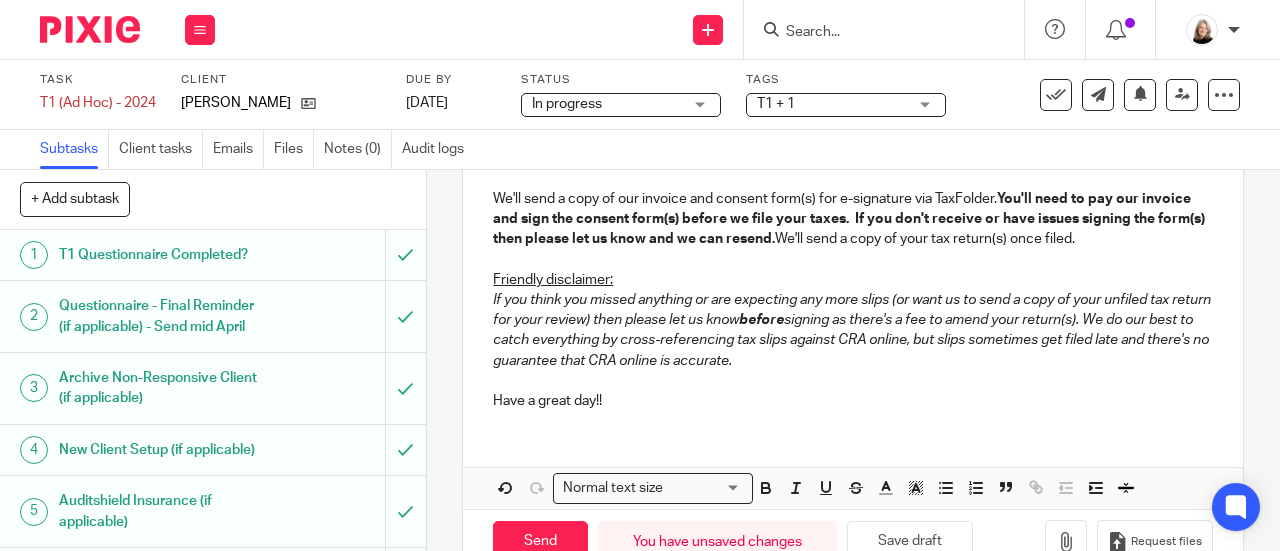 click at bounding box center (853, 381) 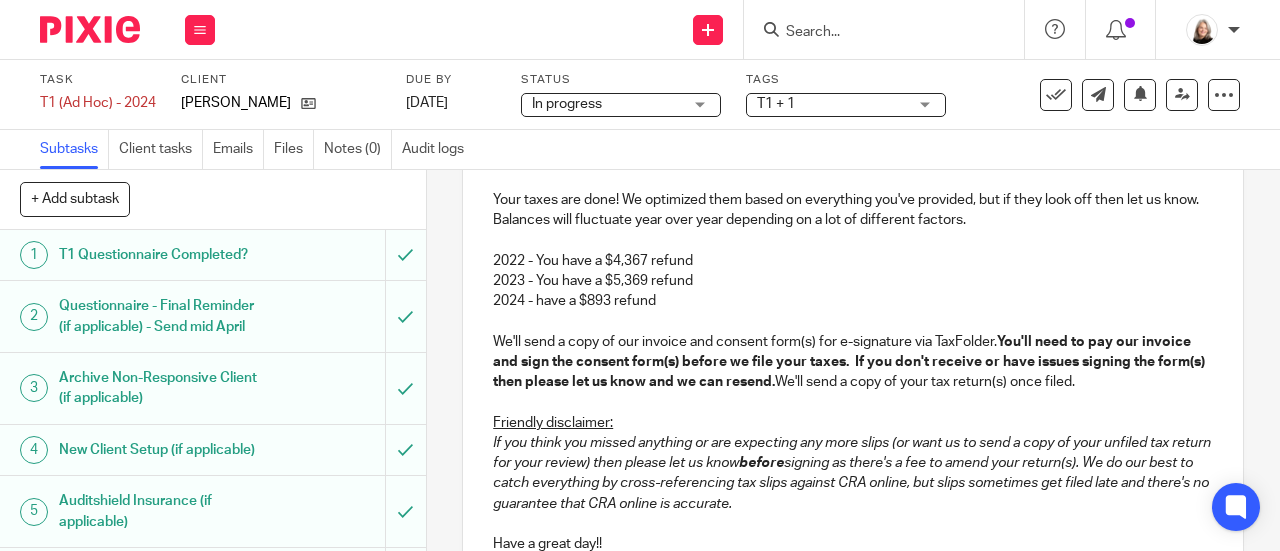 scroll, scrollTop: 211, scrollLeft: 0, axis: vertical 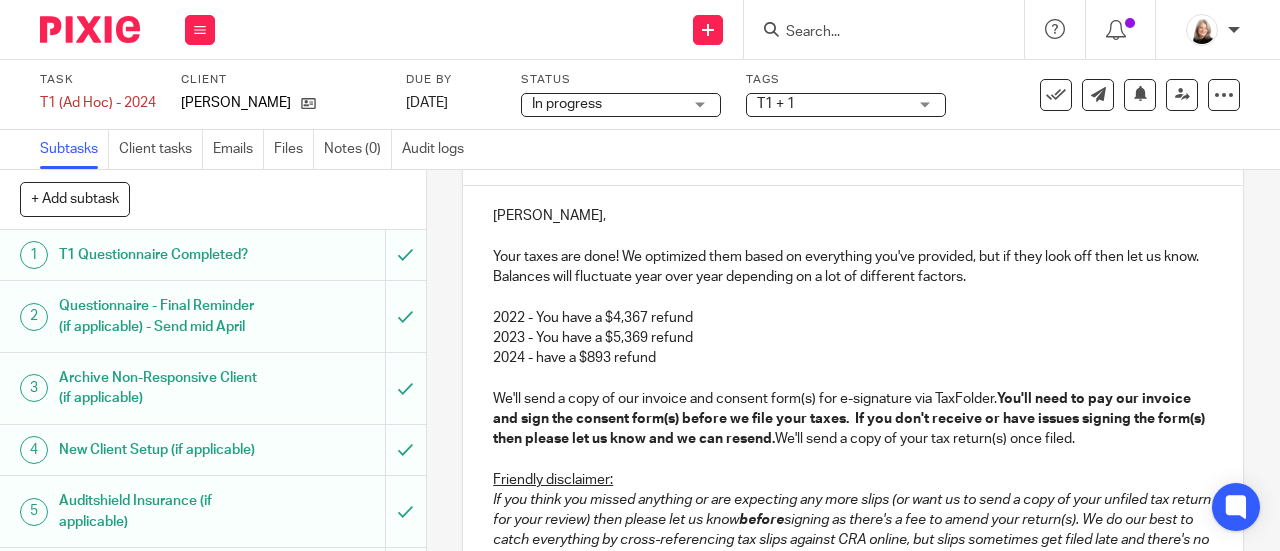 click on "2024 - have a $893 refund" at bounding box center (853, 358) 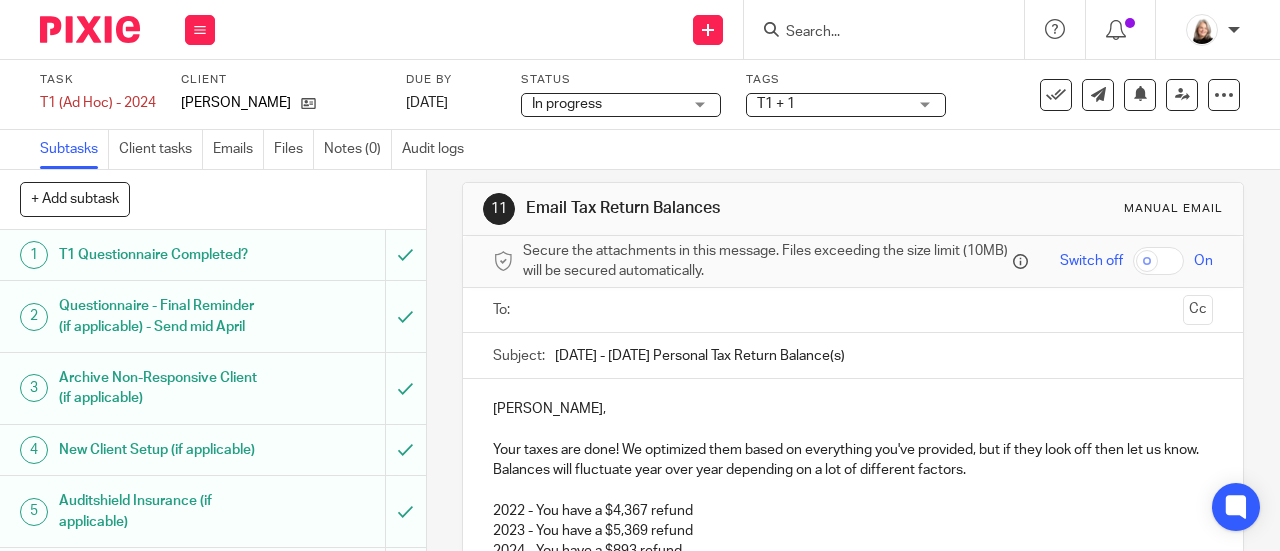 scroll, scrollTop: 11, scrollLeft: 0, axis: vertical 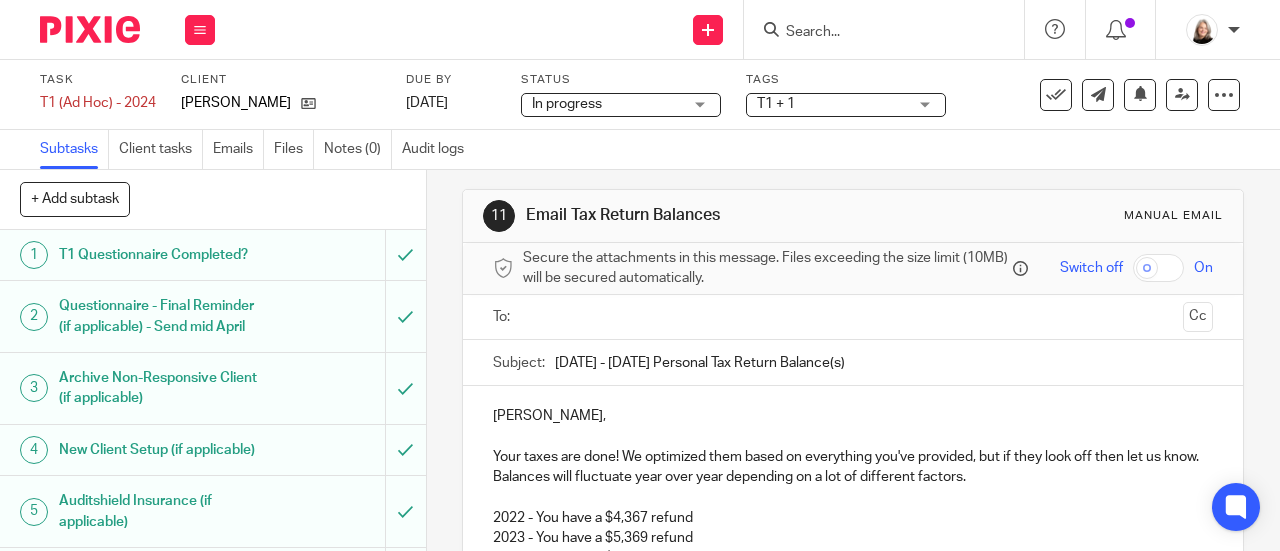 click at bounding box center (854, 317) 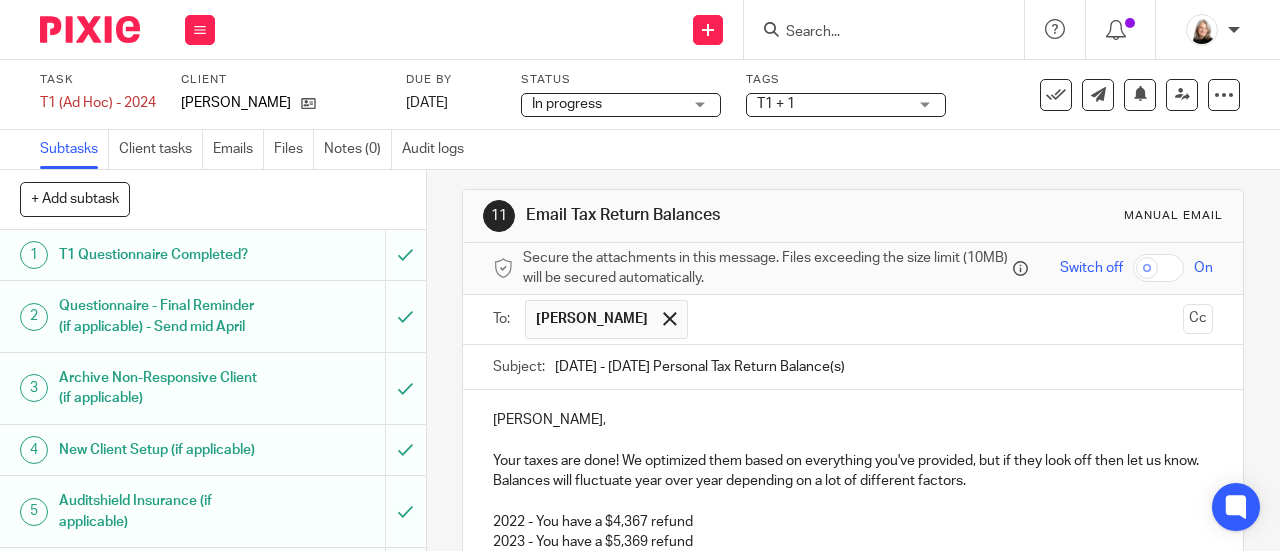 click at bounding box center (937, 319) 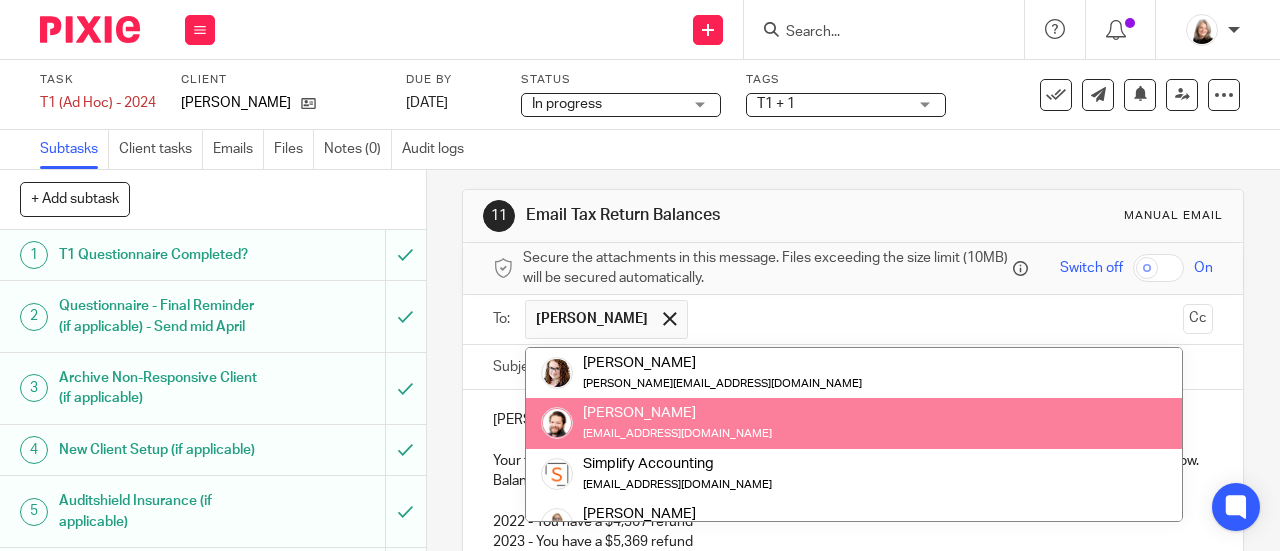 scroll, scrollTop: 100, scrollLeft: 0, axis: vertical 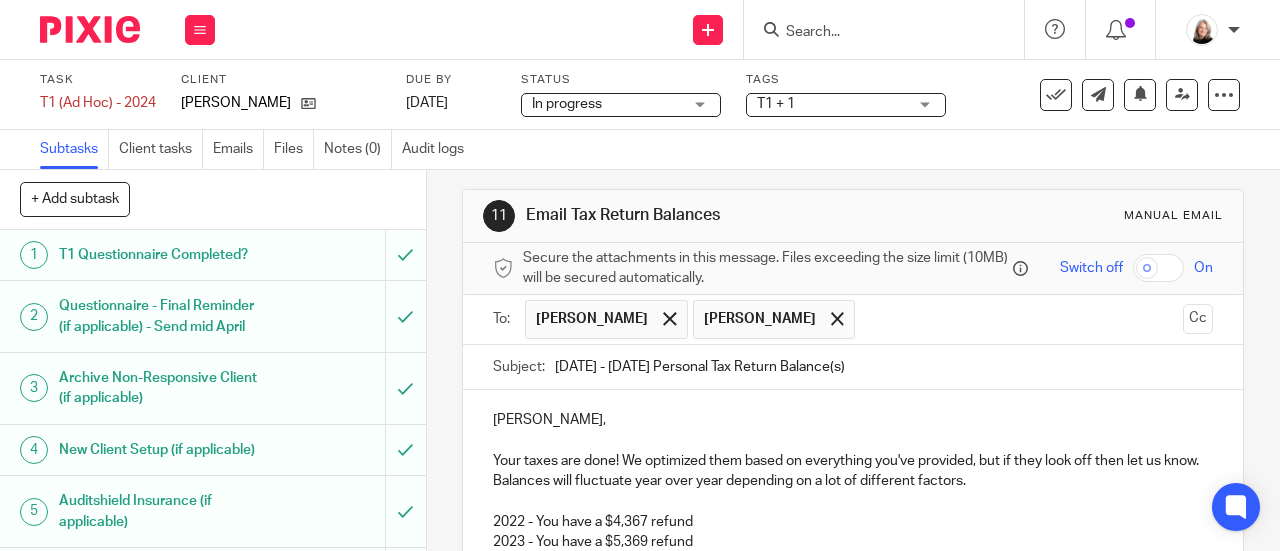 click at bounding box center [1020, 319] 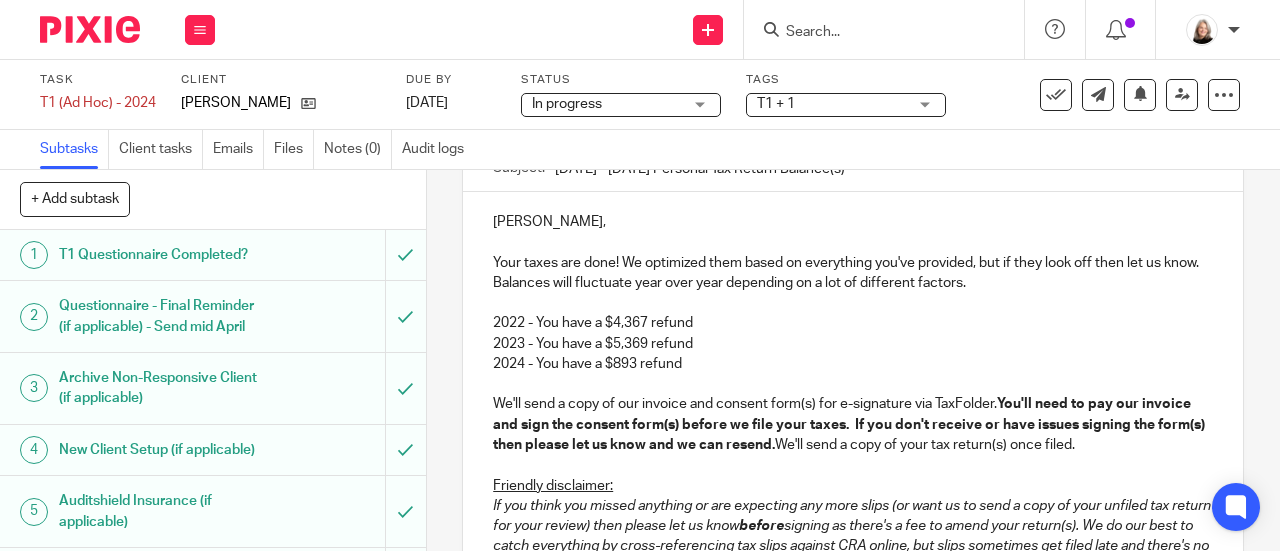 scroll, scrollTop: 211, scrollLeft: 0, axis: vertical 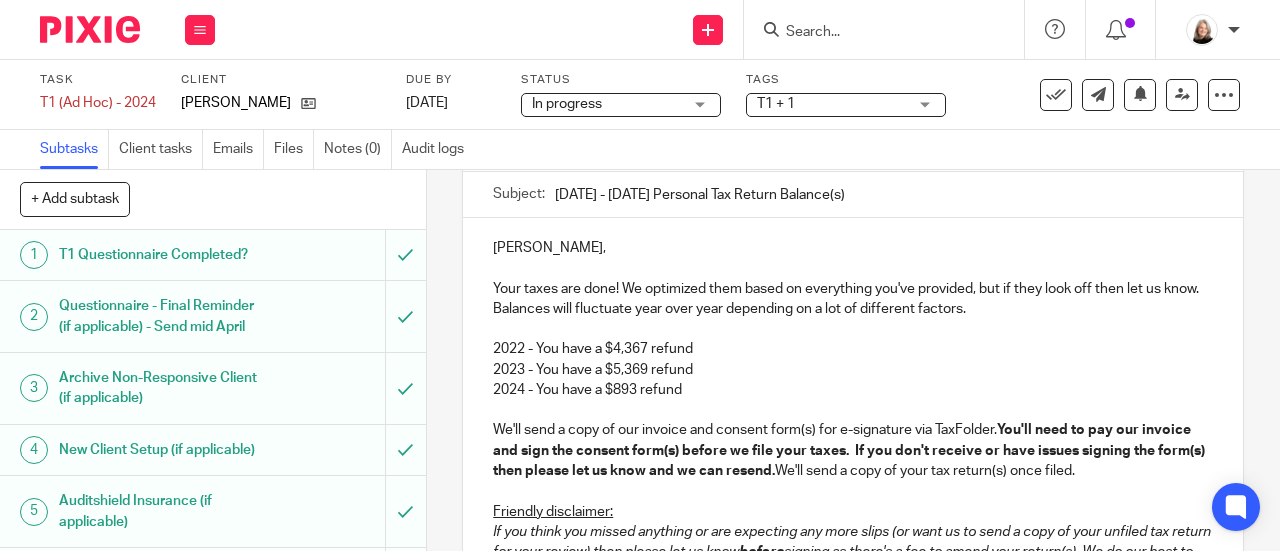 click on "2024 - You have a $893 refund" at bounding box center (853, 390) 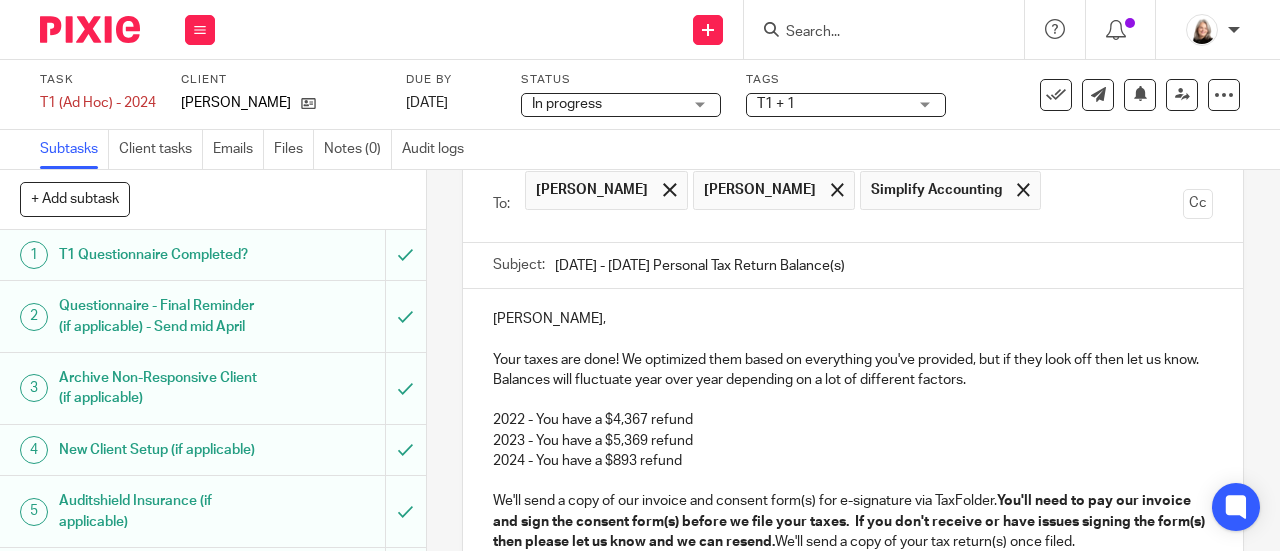 scroll, scrollTop: 111, scrollLeft: 0, axis: vertical 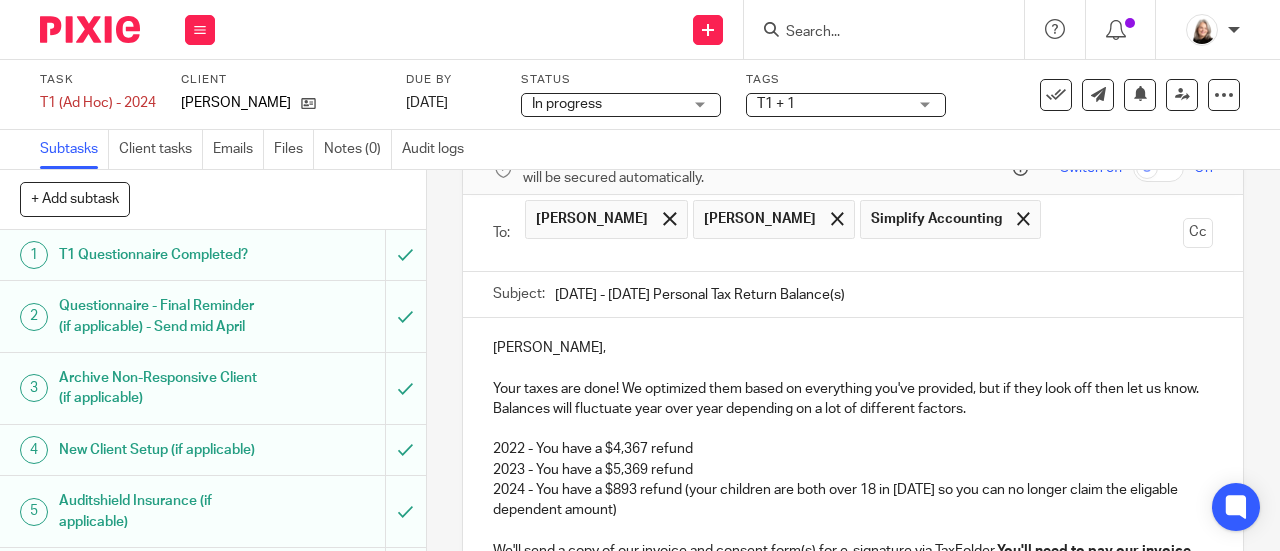 click on "2024 - You have a $893 refund (your children are both over 18 in 2024 so you can no longer claim the eligable dependent amount)" at bounding box center [853, 500] 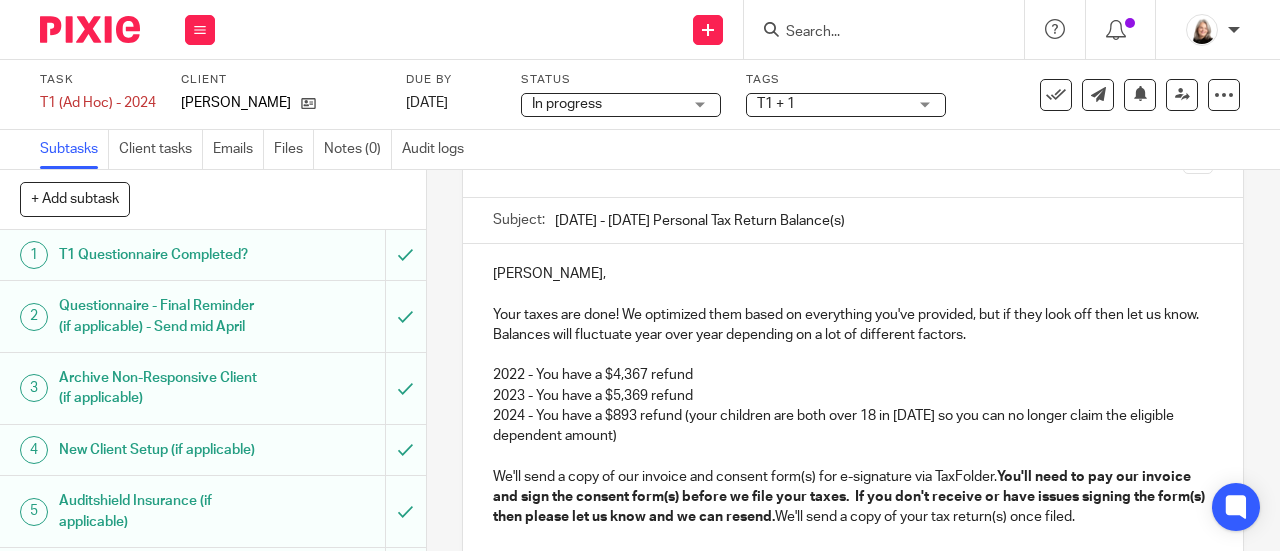 scroll, scrollTop: 211, scrollLeft: 0, axis: vertical 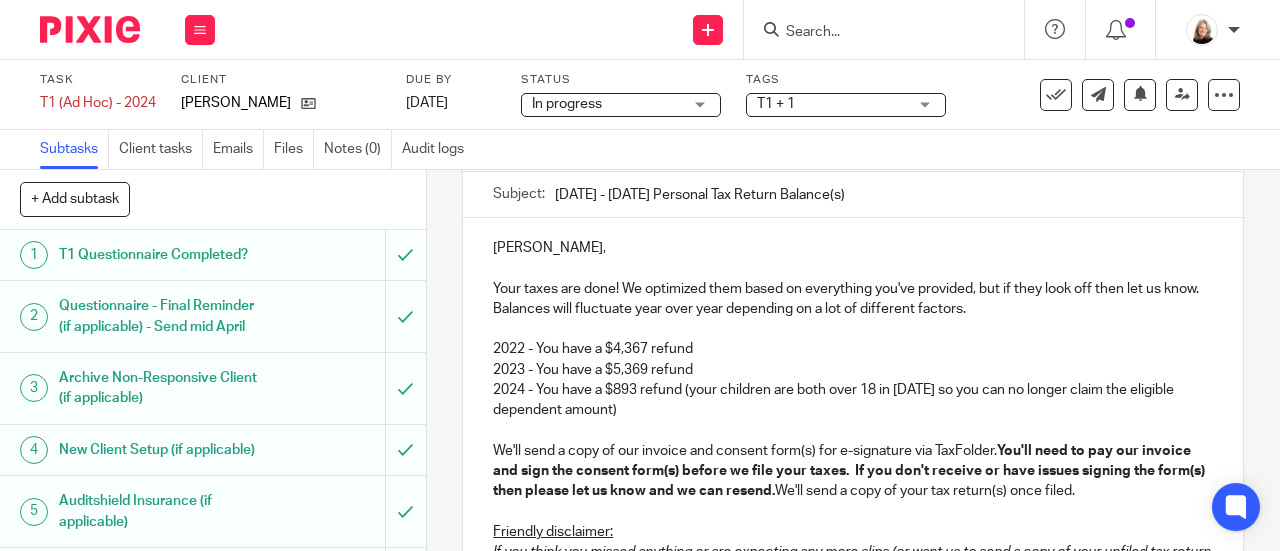 click on "2024 - You have a $893 refund (your children are both over 18 in 2024 so you can no longer claim the eligible dependent amount)" at bounding box center [853, 400] 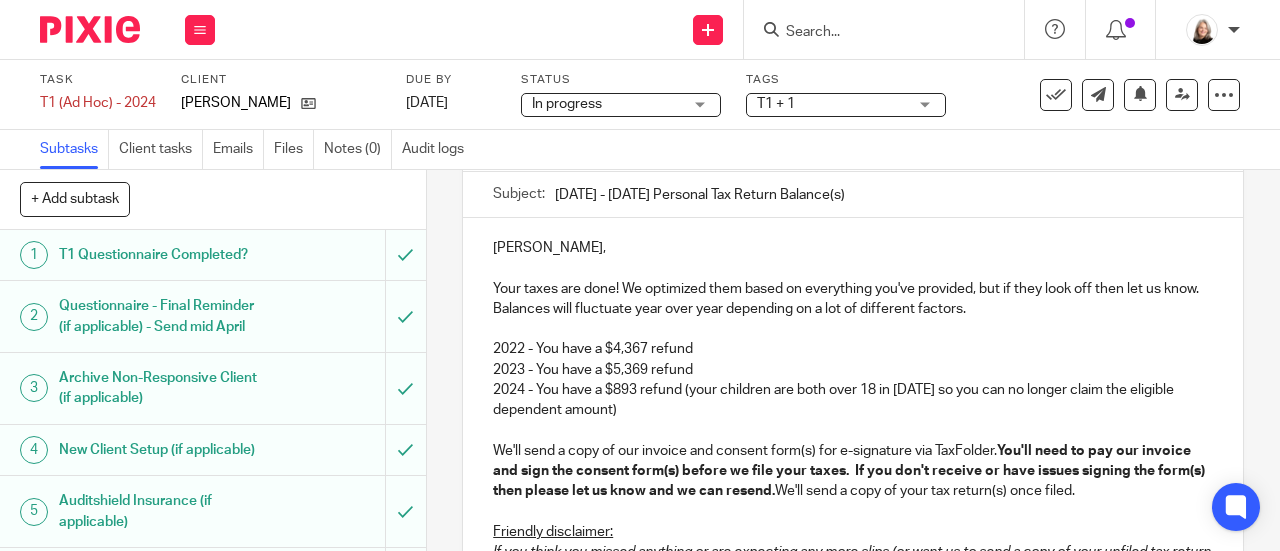 click on "2024 - You have a $893 refund (your children are both over 18 in 2024 so you can no longer claim the eligible dependent amount)" at bounding box center (853, 400) 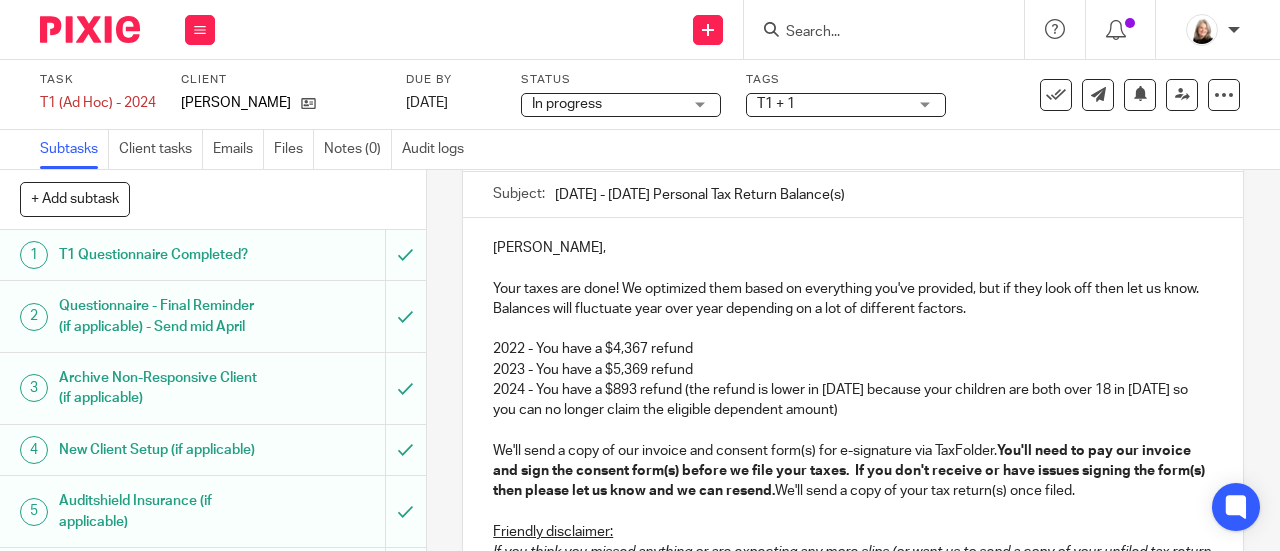 click at bounding box center (853, 430) 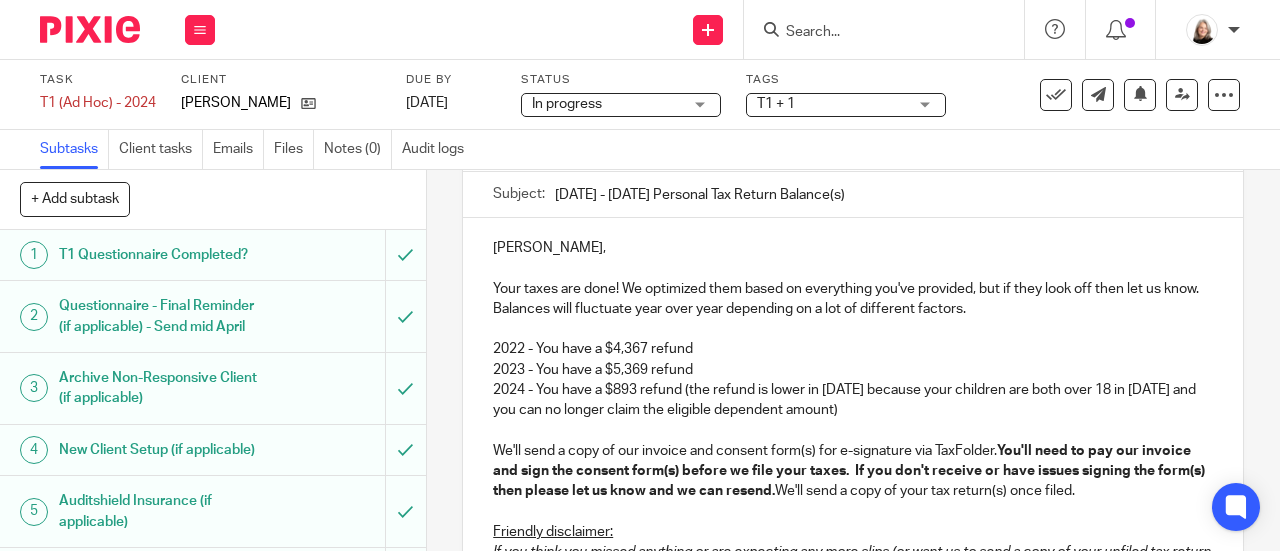 click on "2024 - You have a $893 refund (the refund is lower in 2024 because your children are both over 18 in 2024 and you can no longer claim the eligible dependent amount)" at bounding box center [853, 400] 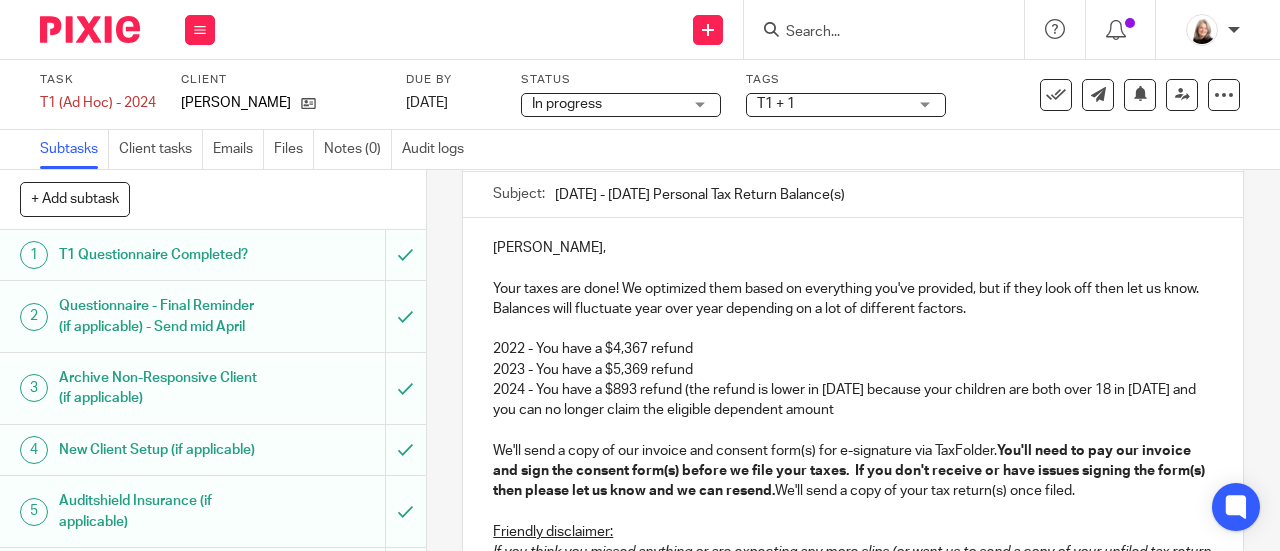 click on "2024 - You have a $893 refund (the refund is lower in 2024 because your children are both over 18 in 2024 and you can no longer claim the eligible dependent amount" at bounding box center [853, 400] 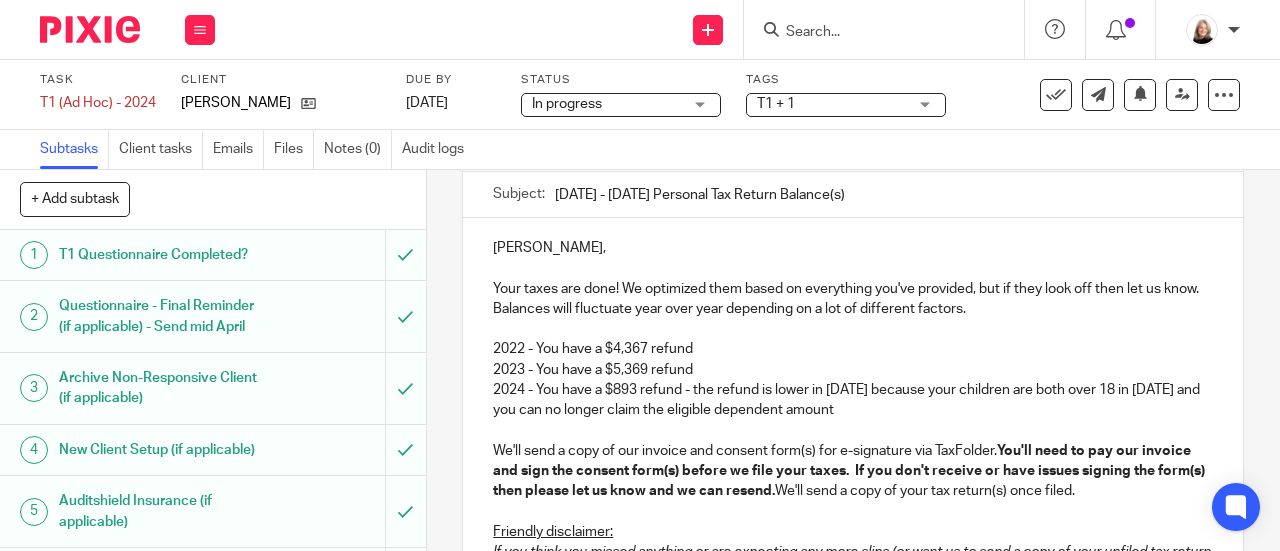 click on "2024 - You have a $893 refund - the refund is lower in 2024 because your children are both over 18 in 2024 and you can no longer claim the eligible dependent amount" at bounding box center (853, 400) 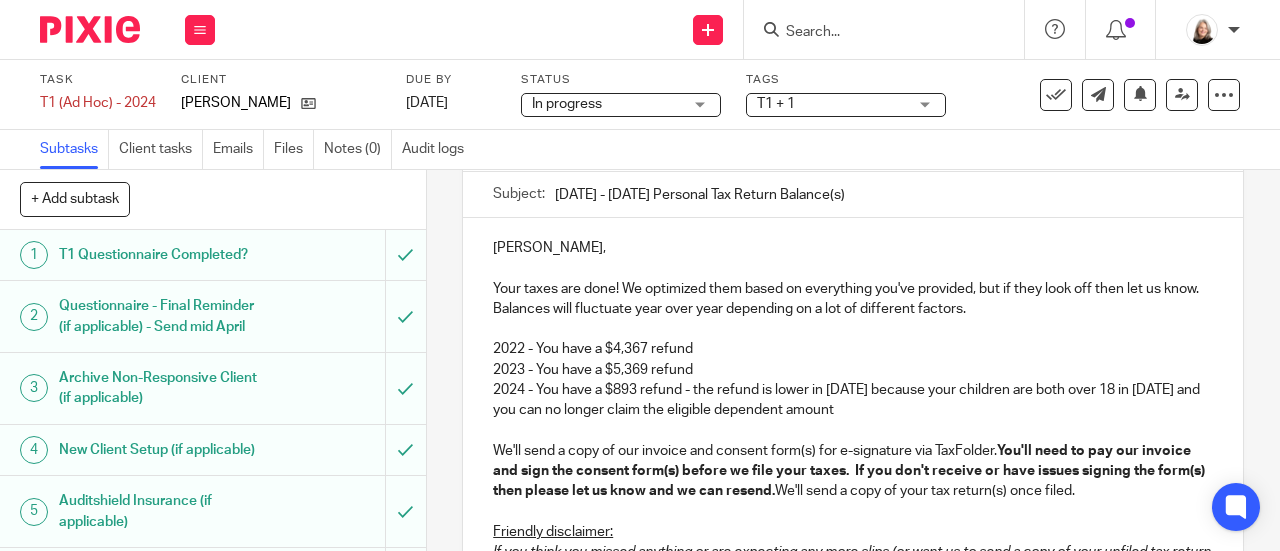 scroll, scrollTop: 111, scrollLeft: 0, axis: vertical 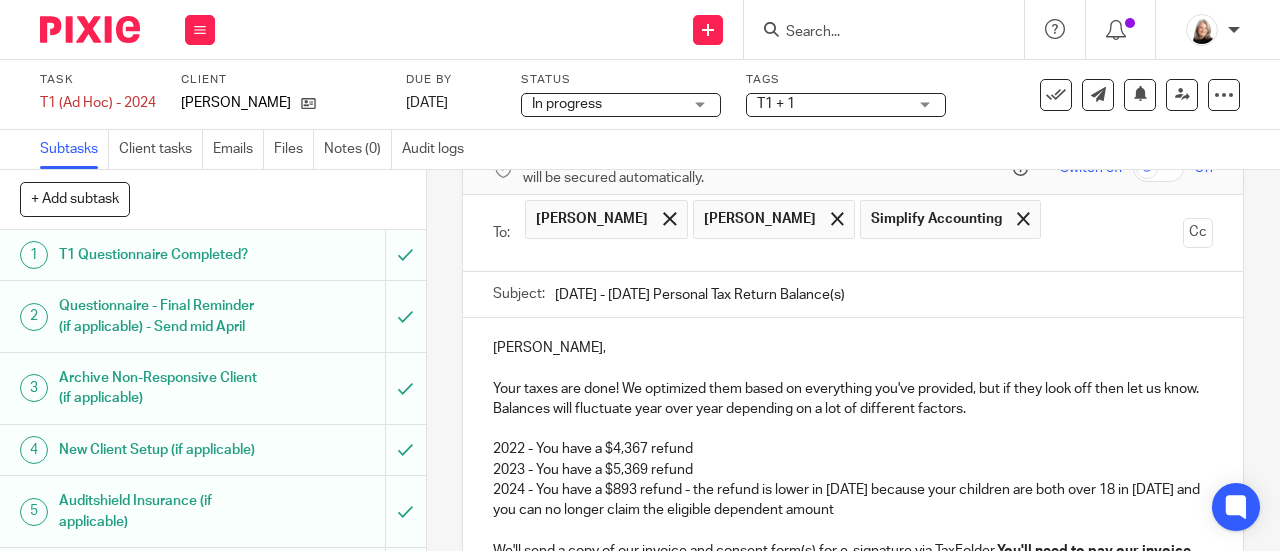 click on "2024 - You have a $893 refund - the refund is lower in 2024 because your children are both over 18 in 2024 and you can no longer claim the eligible dependent amount" at bounding box center [853, 500] 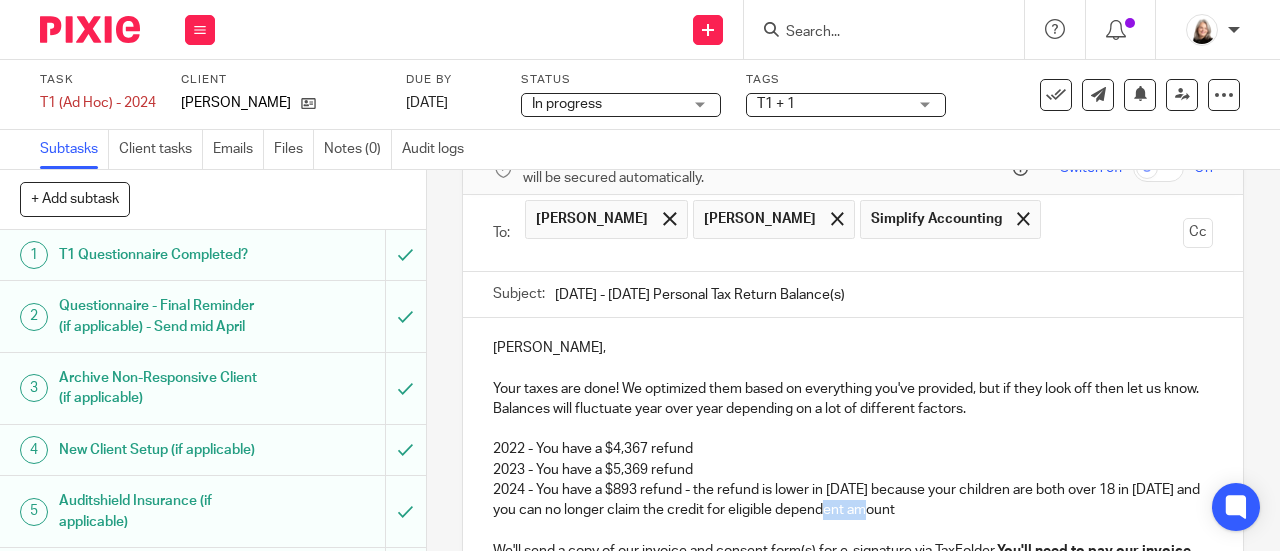 drag, startPoint x: 843, startPoint y: 515, endPoint x: 910, endPoint y: 514, distance: 67.00746 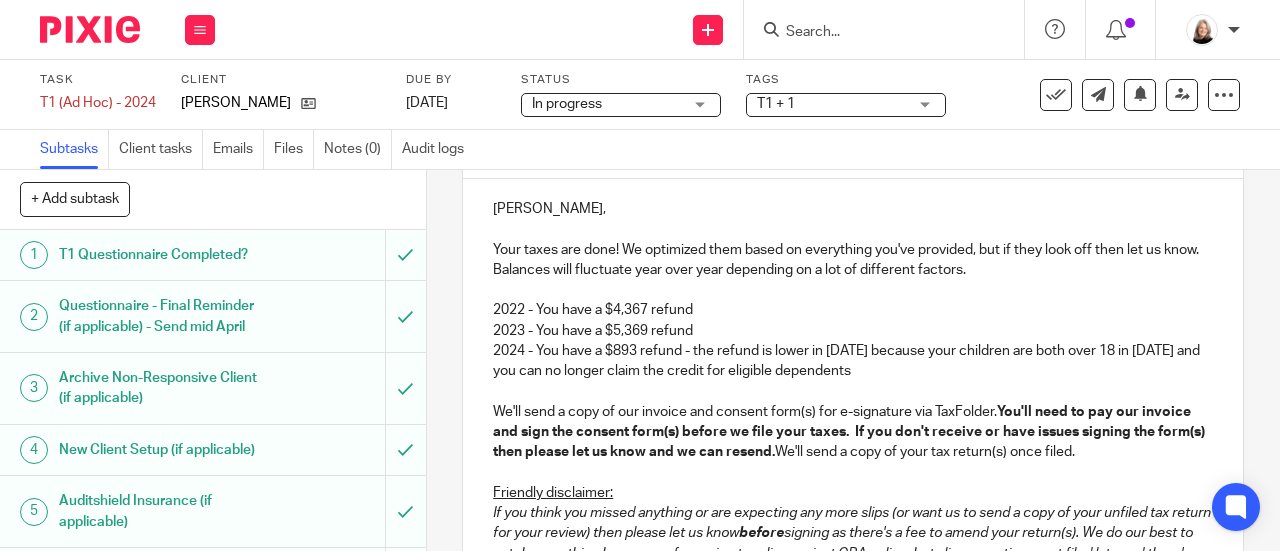 scroll, scrollTop: 211, scrollLeft: 0, axis: vertical 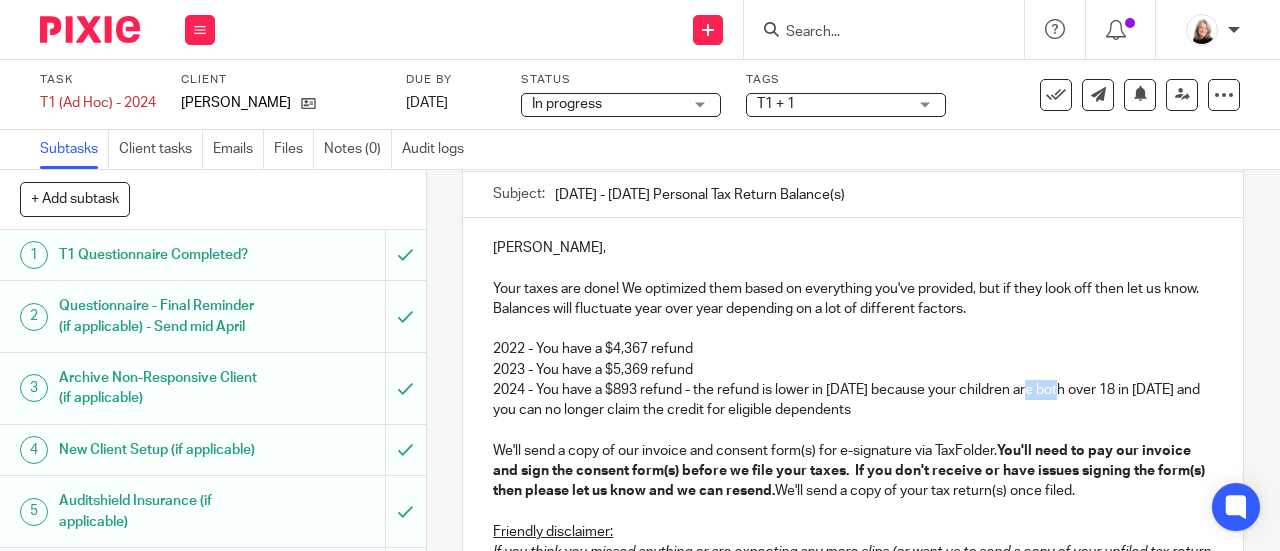 drag, startPoint x: 1024, startPoint y: 397, endPoint x: 1056, endPoint y: 399, distance: 32.06244 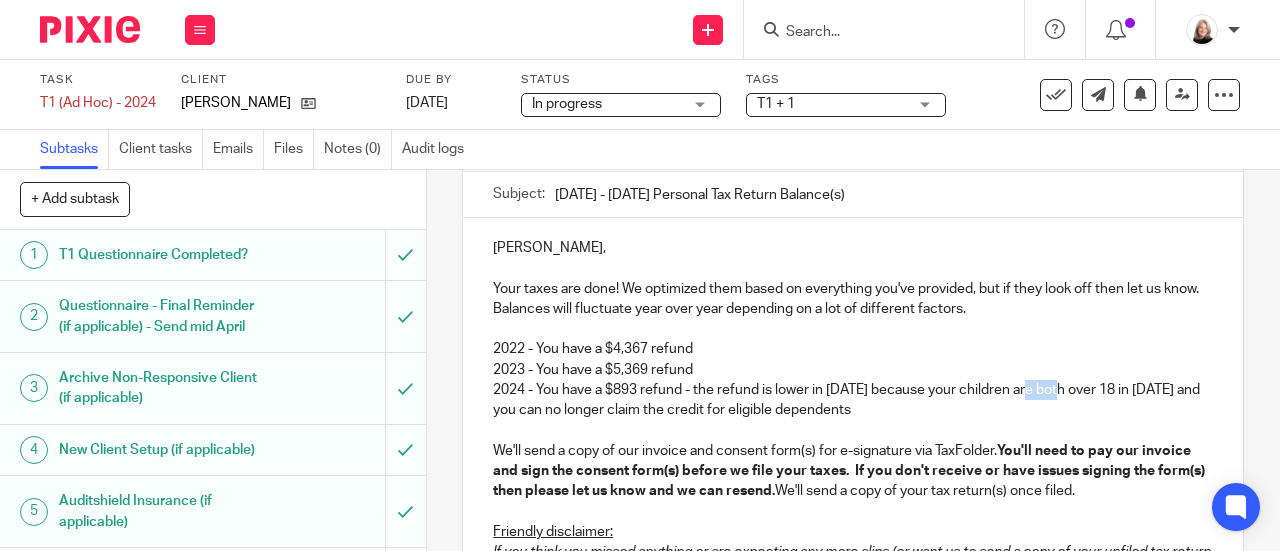 click on "2024 - You have a $893 refund - the refund is lower in 2024 because your children are both over 18 in 2024 and you can no longer claim the credit for eligible dependents" at bounding box center [853, 400] 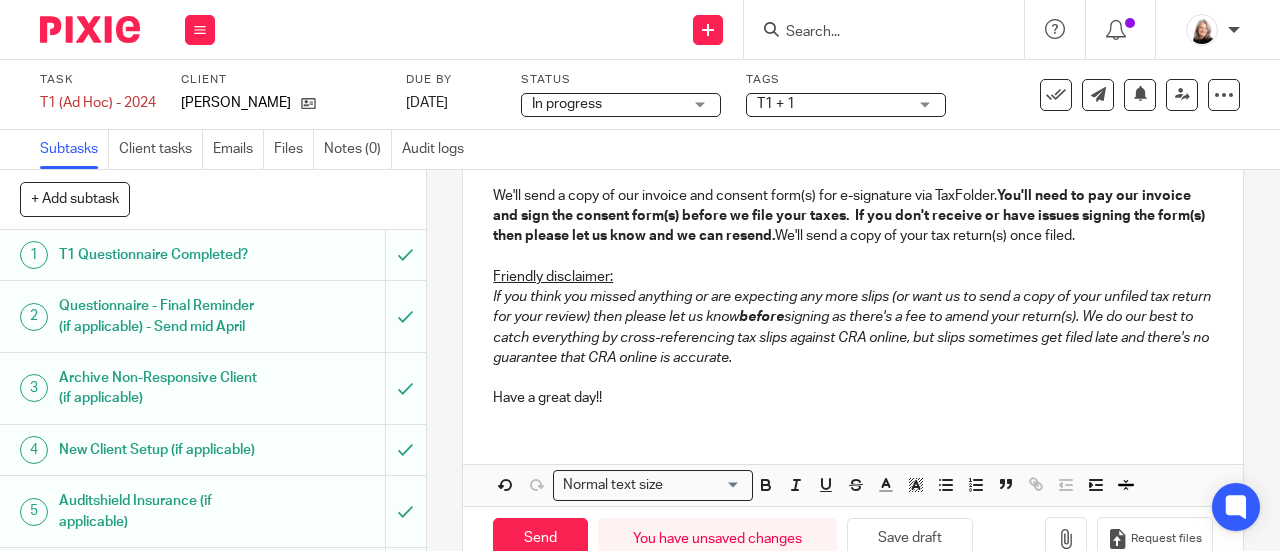 scroll, scrollTop: 511, scrollLeft: 0, axis: vertical 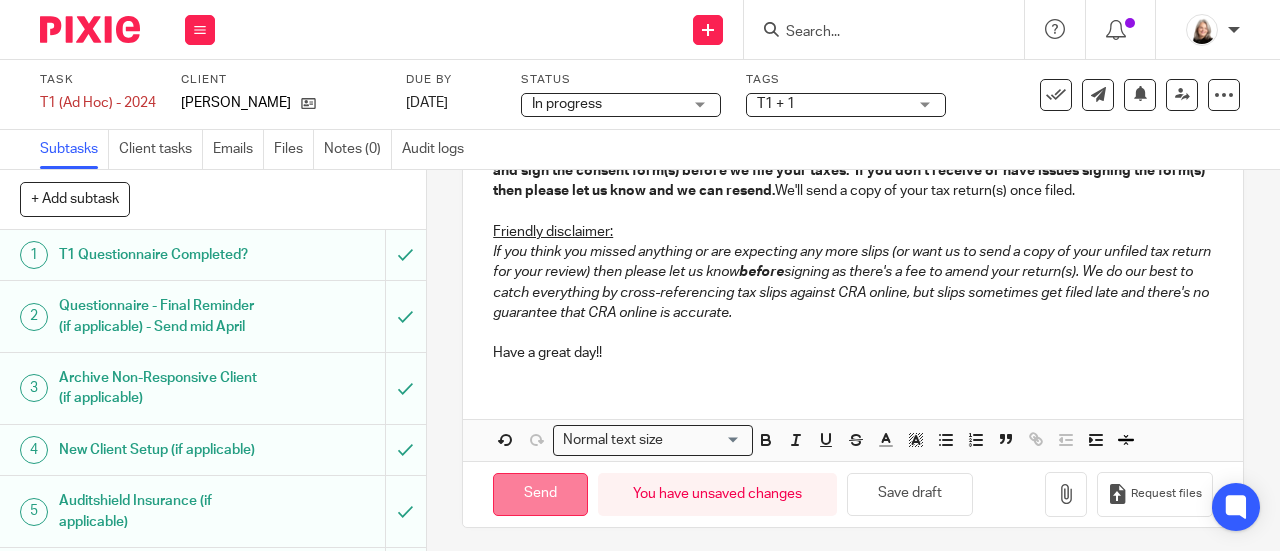 click on "Send" at bounding box center (540, 494) 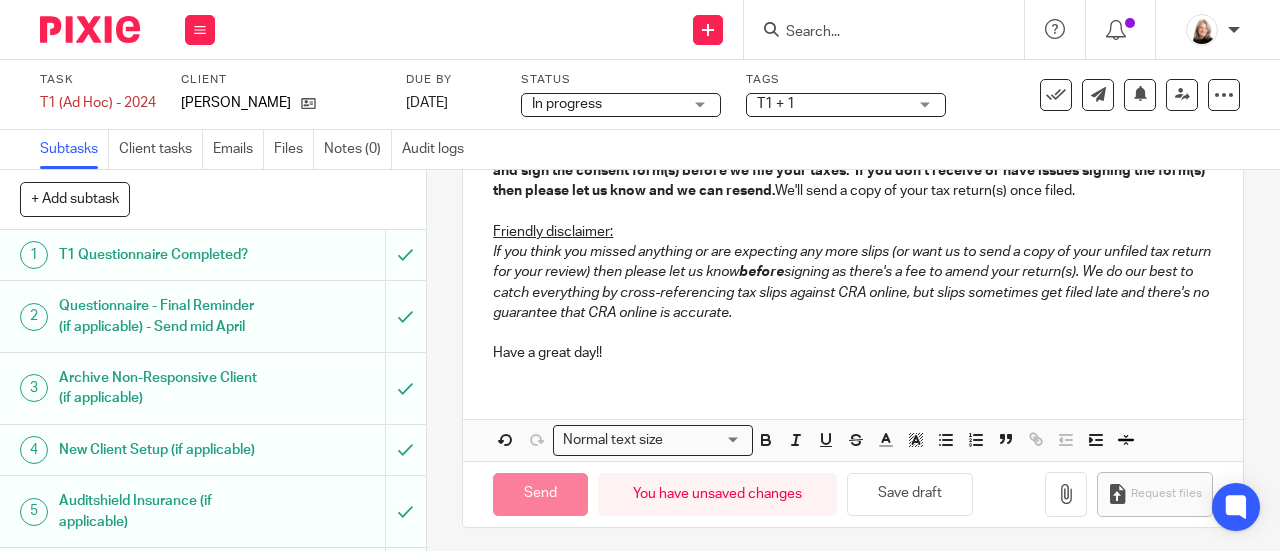 type on "Sent" 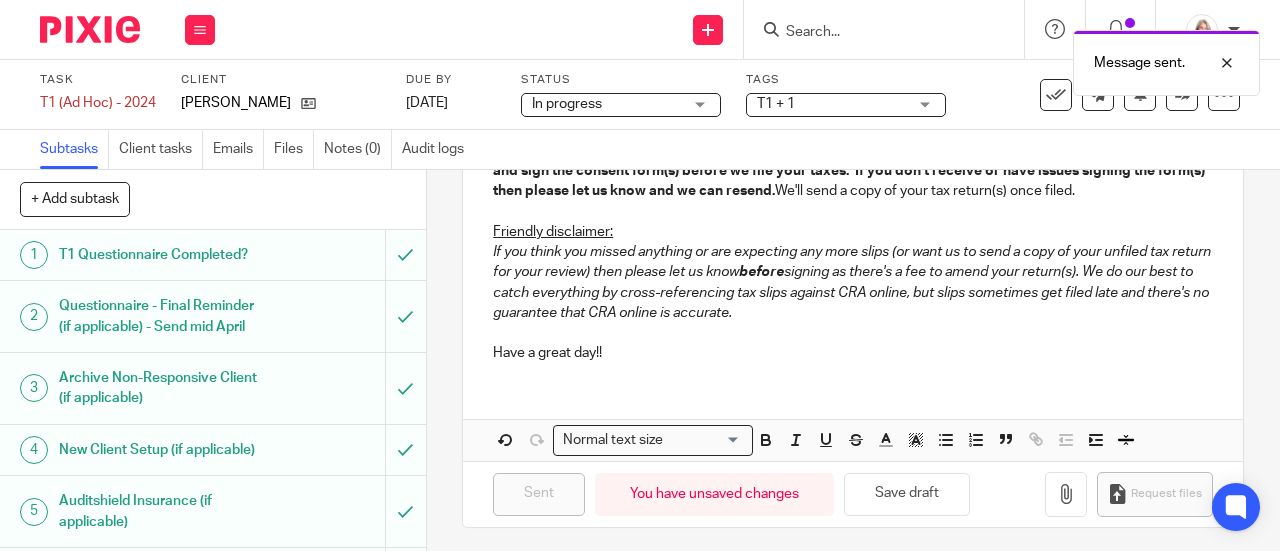 click on "T1 + 1" at bounding box center (832, 104) 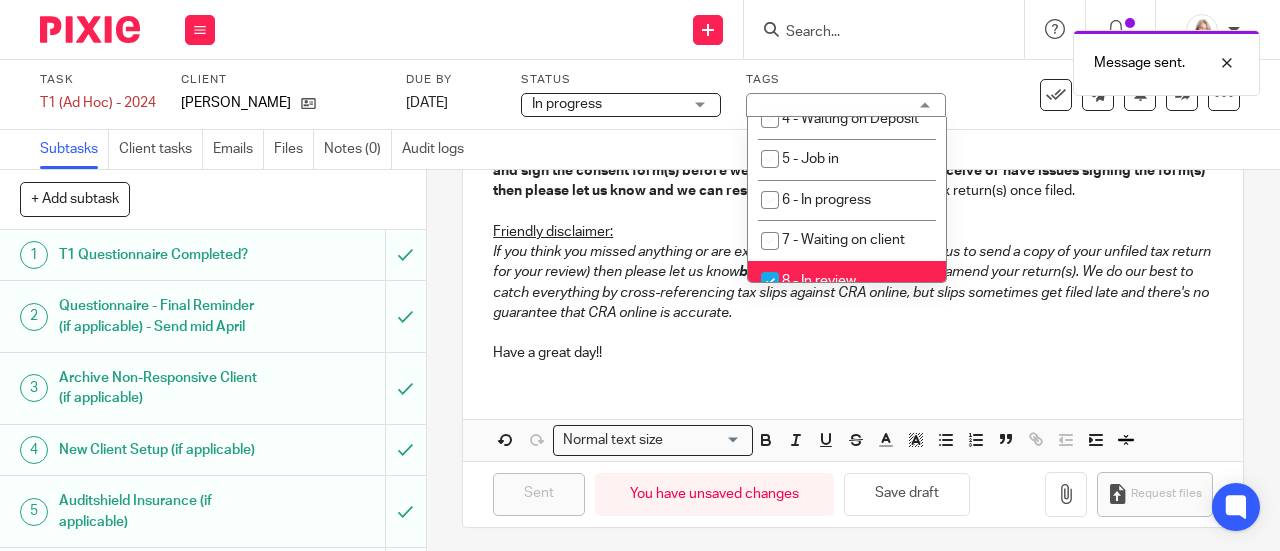 scroll, scrollTop: 700, scrollLeft: 0, axis: vertical 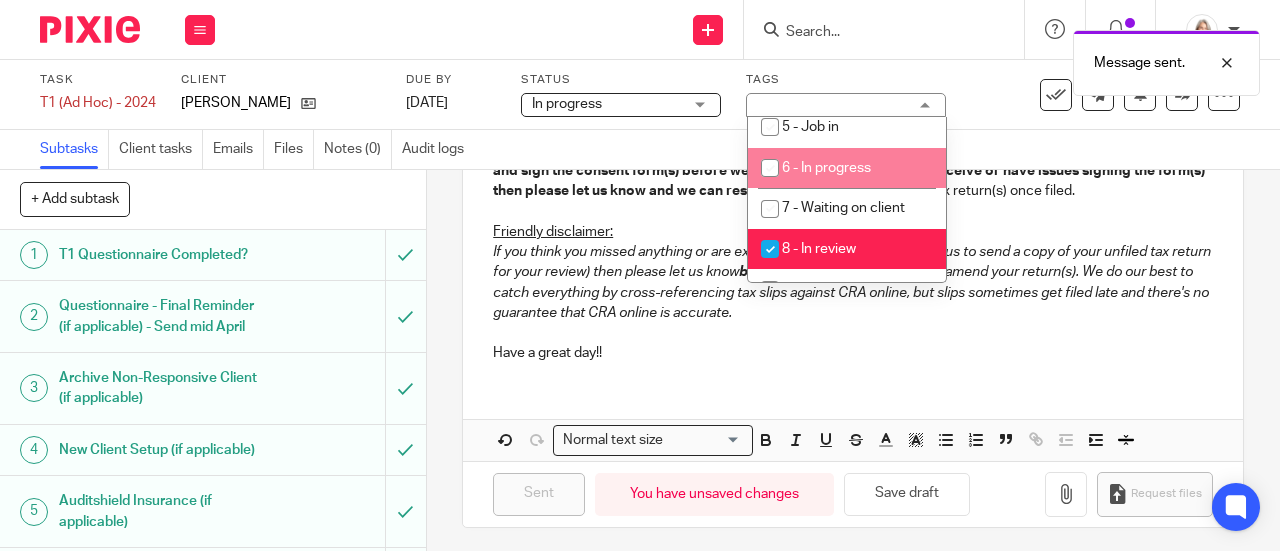 click on "6 - In progress" at bounding box center (847, 168) 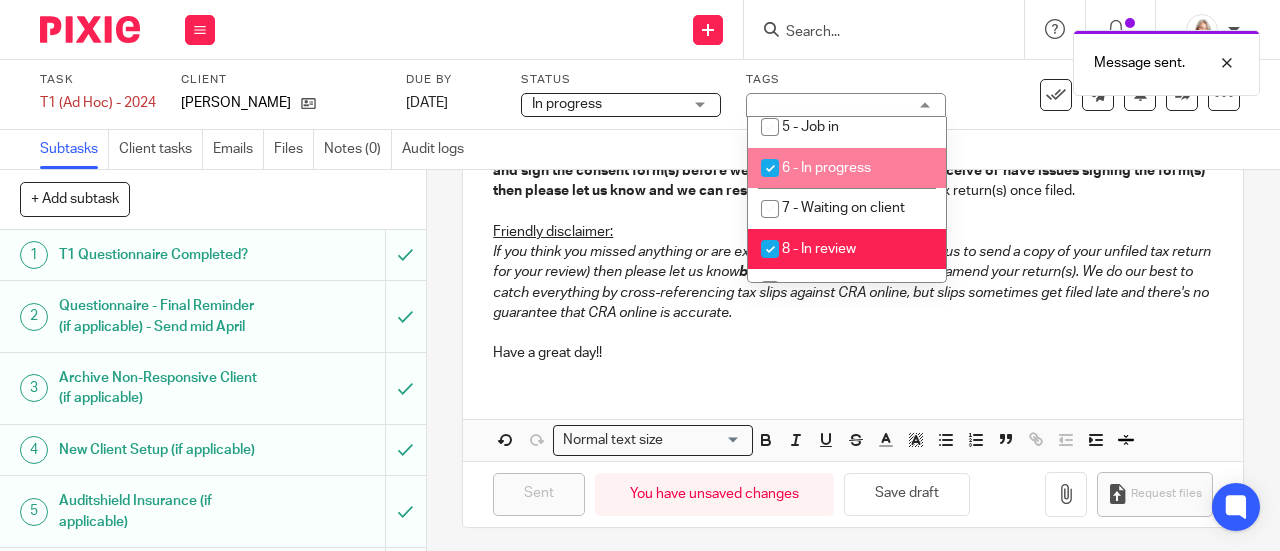 checkbox on "true" 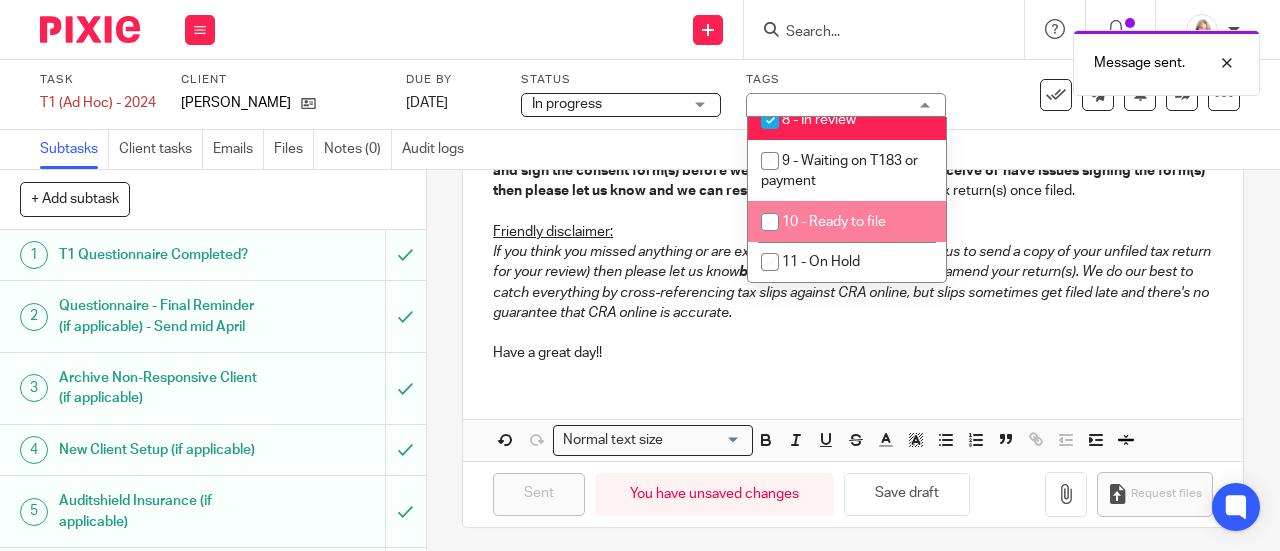 scroll, scrollTop: 800, scrollLeft: 0, axis: vertical 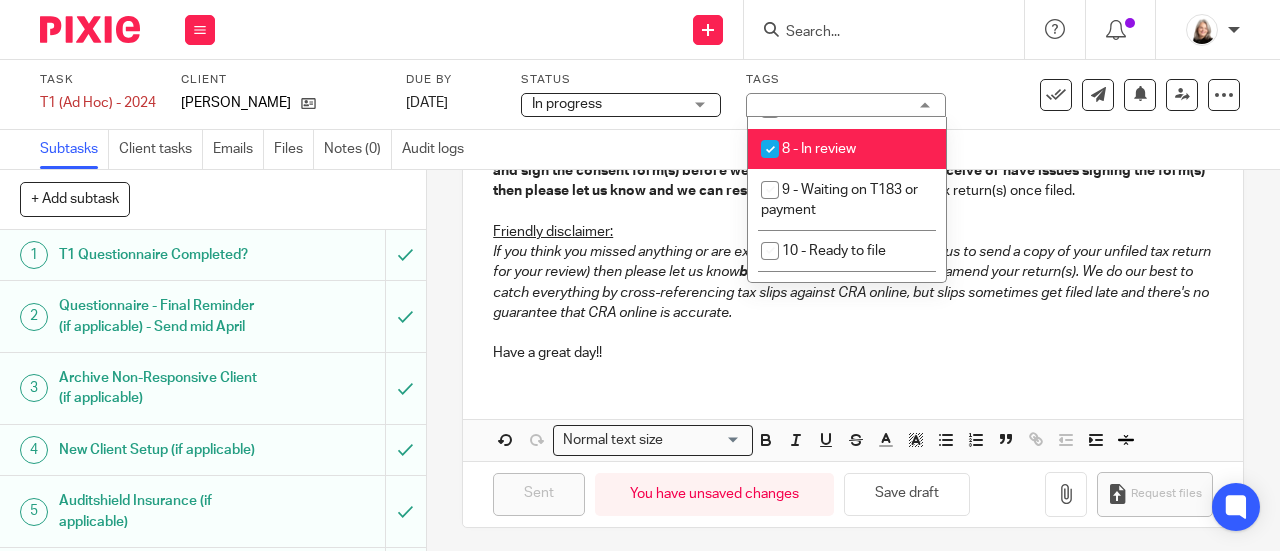 click on "8 - In review" at bounding box center (847, 149) 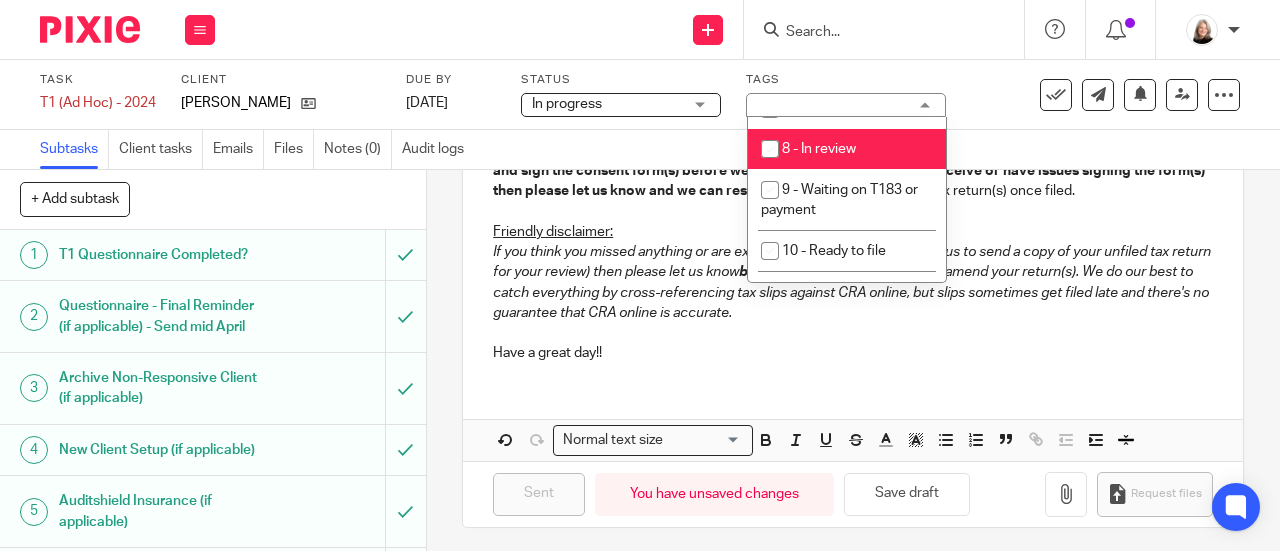 checkbox on "false" 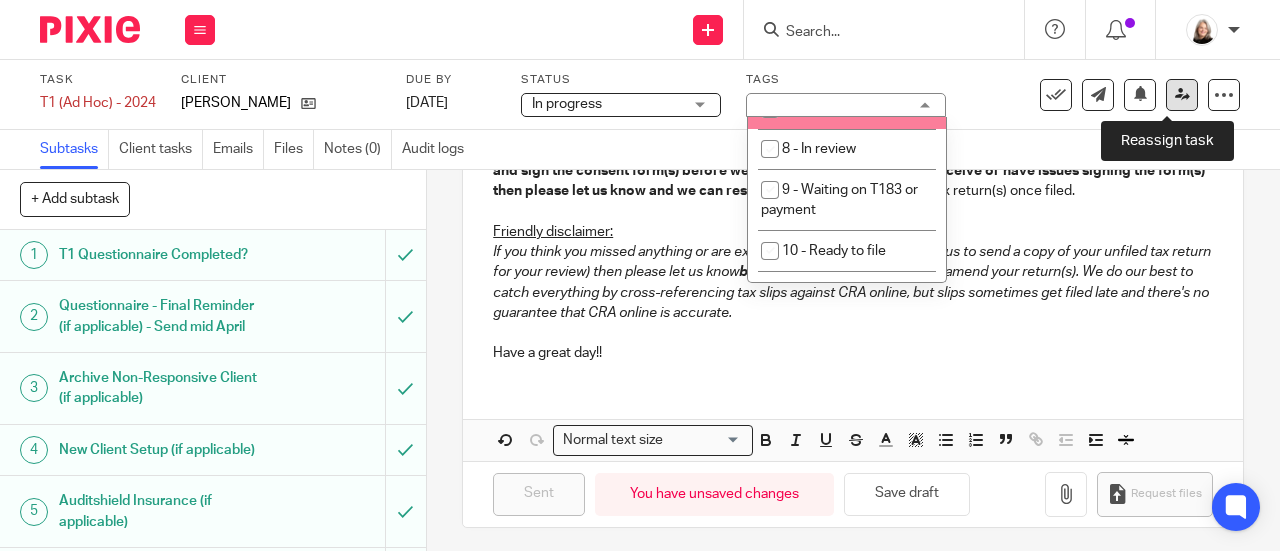 click at bounding box center (1182, 94) 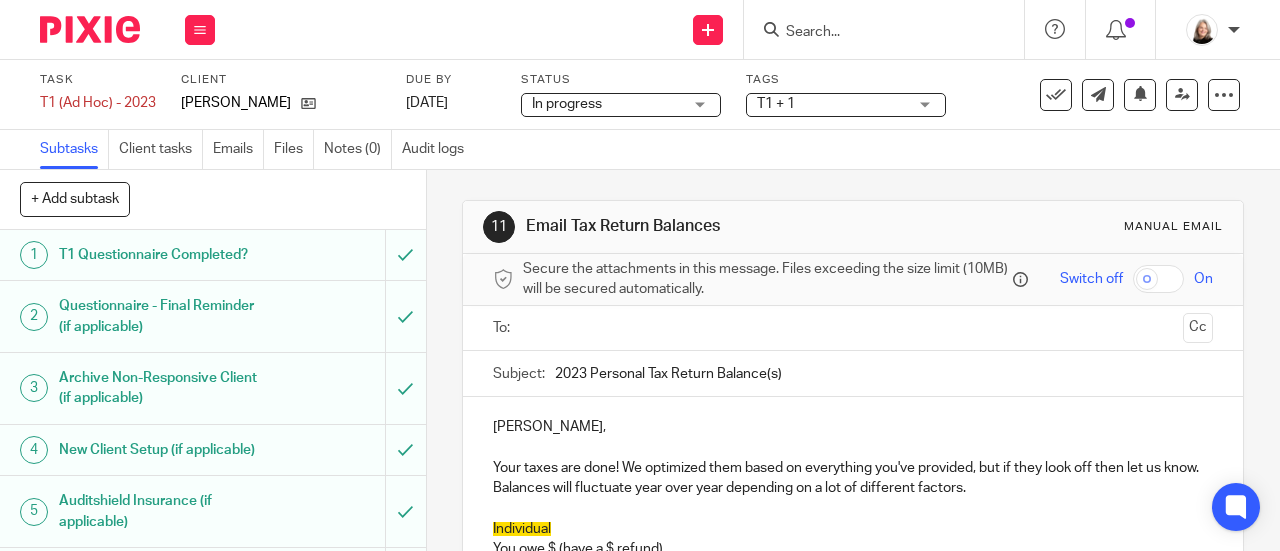 scroll, scrollTop: 0, scrollLeft: 0, axis: both 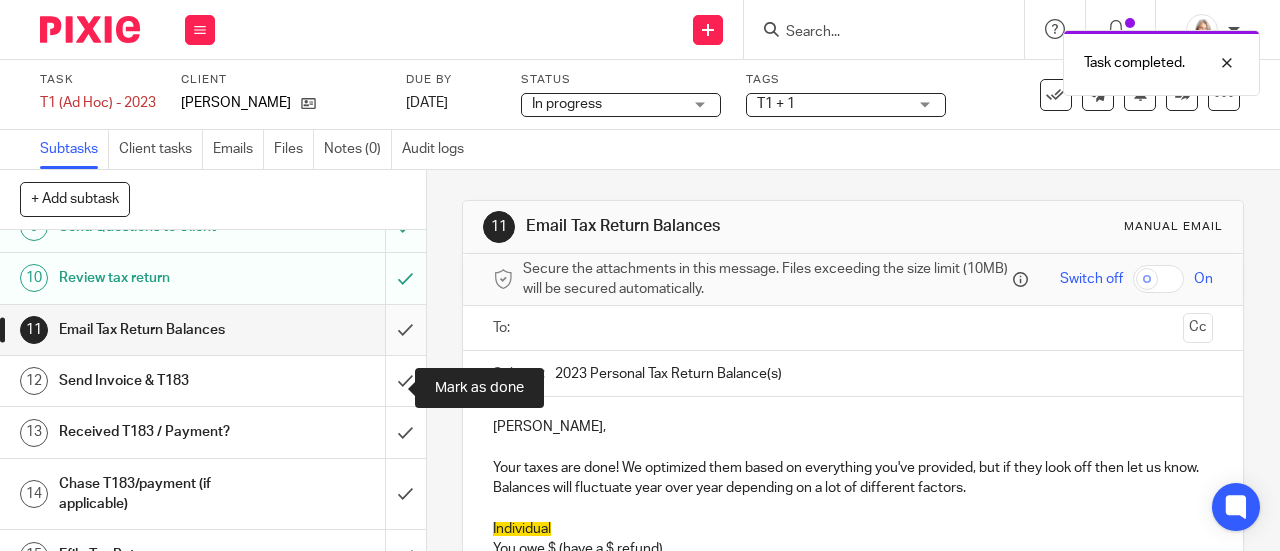 click at bounding box center [213, 330] 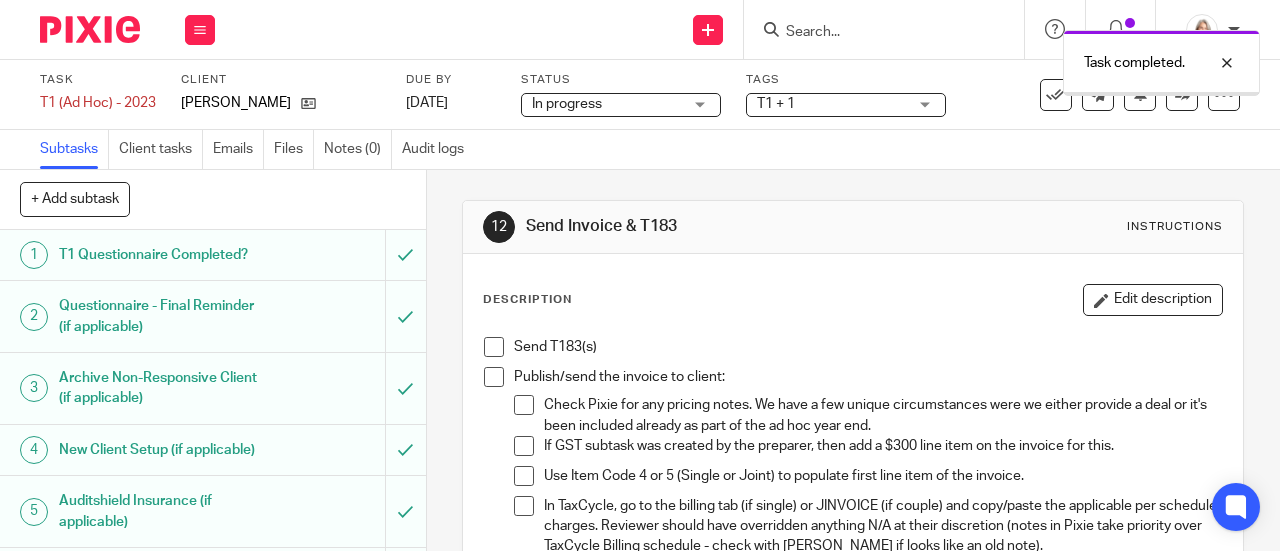 scroll, scrollTop: 0, scrollLeft: 0, axis: both 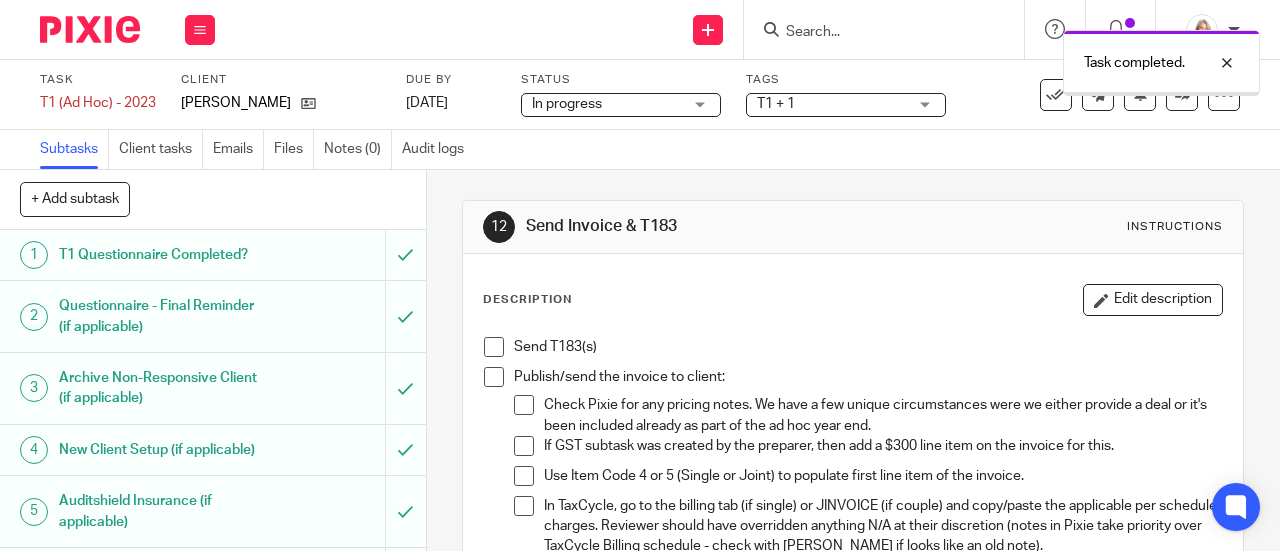 click on "T1 + 1" at bounding box center [832, 104] 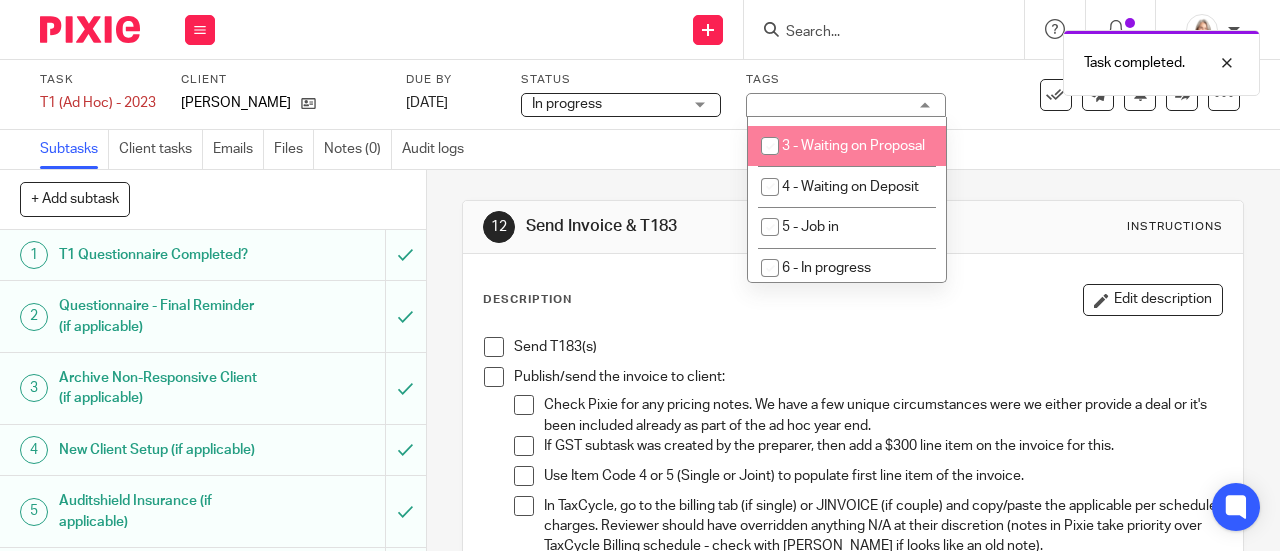 scroll, scrollTop: 700, scrollLeft: 0, axis: vertical 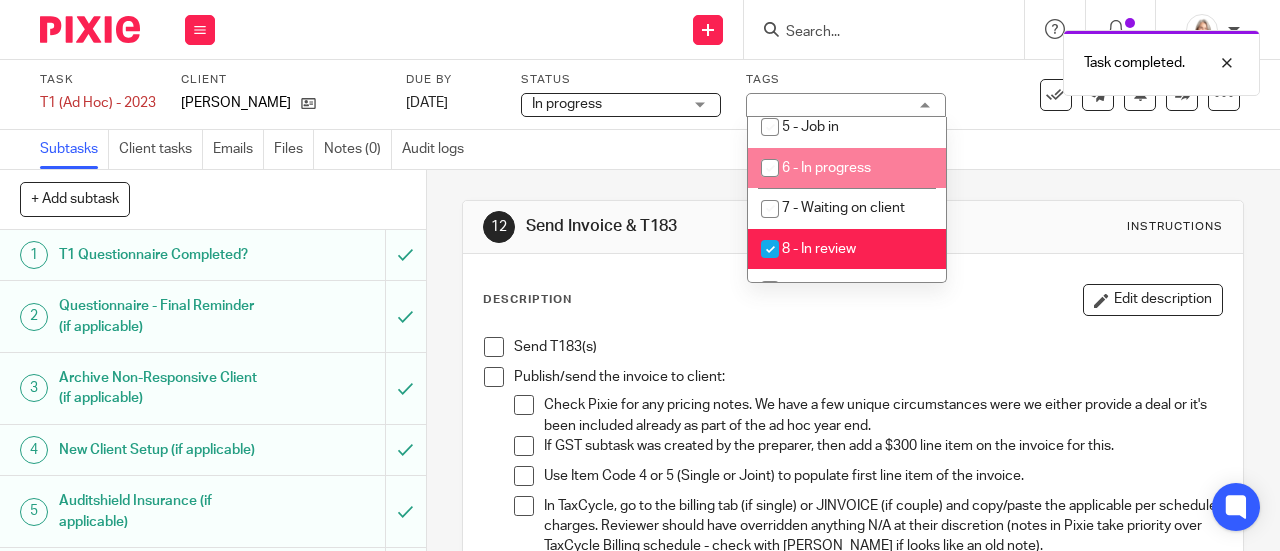 click on "6 - In progress" at bounding box center [847, 168] 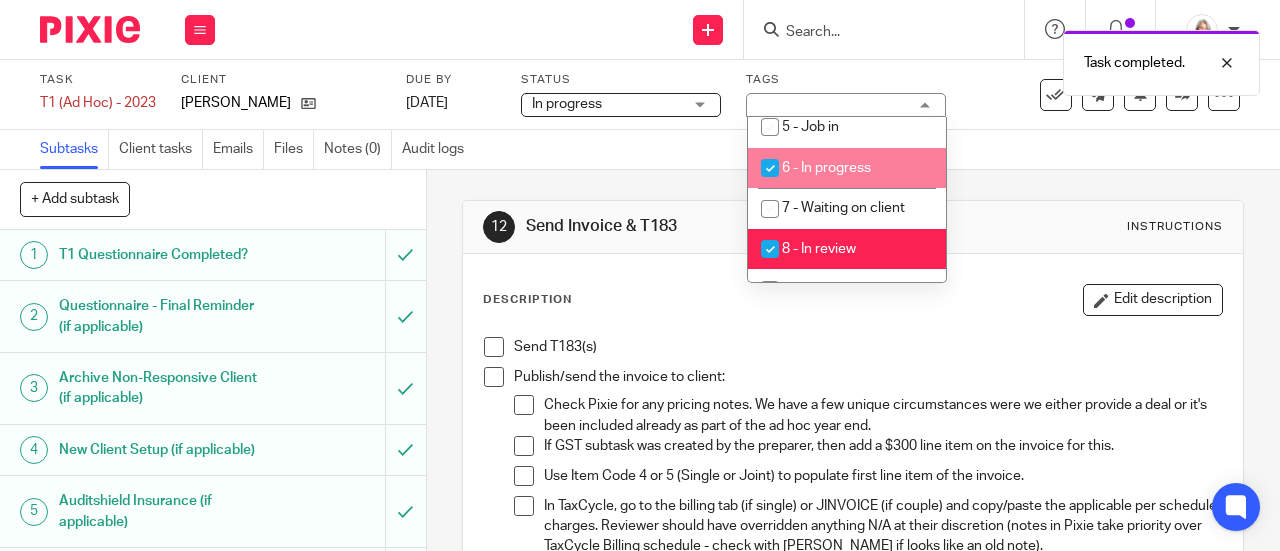 checkbox on "true" 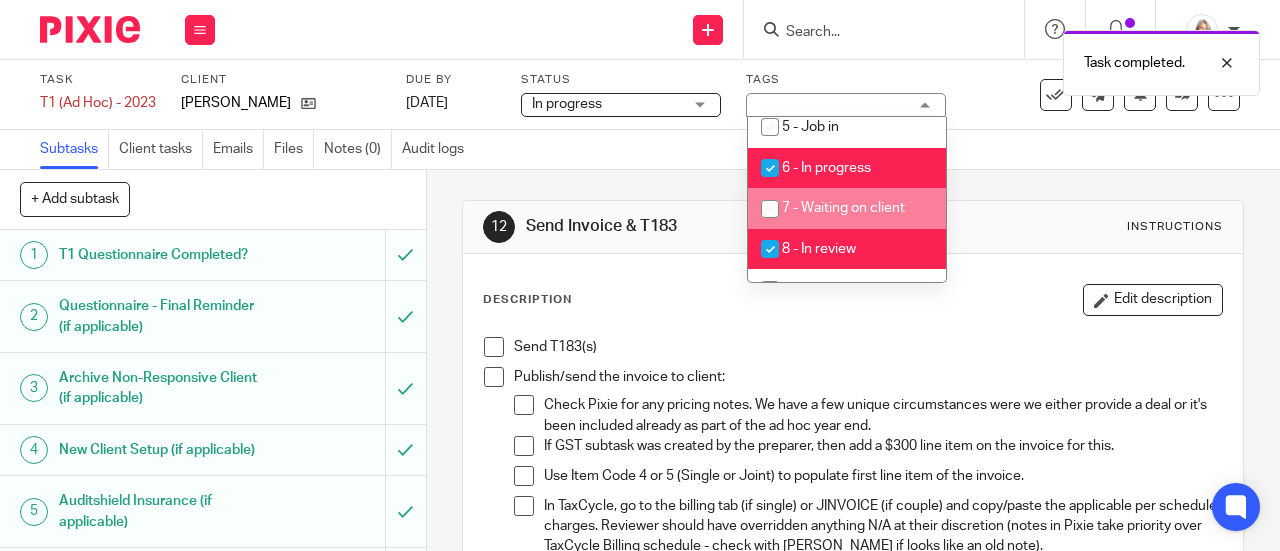 scroll, scrollTop: 800, scrollLeft: 0, axis: vertical 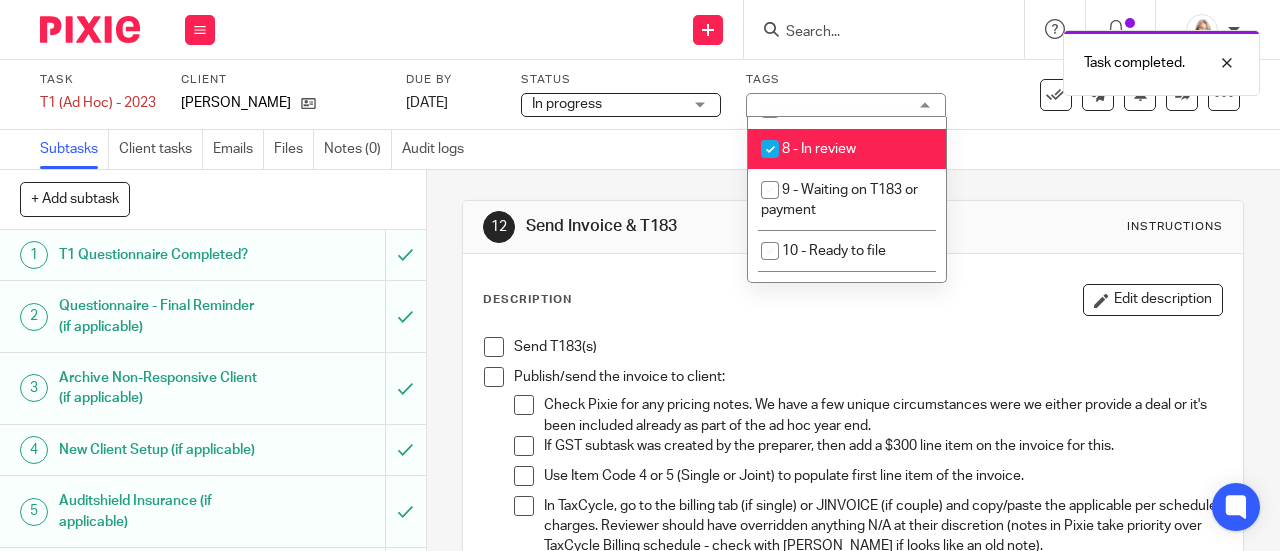 click on "8 - In review" at bounding box center [819, 149] 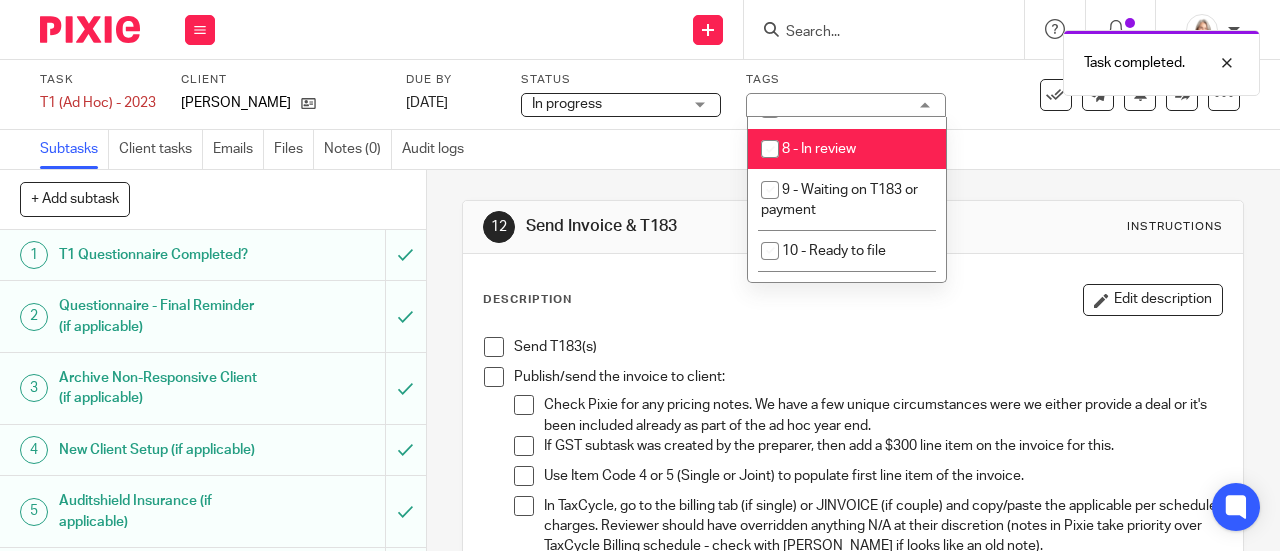 checkbox on "false" 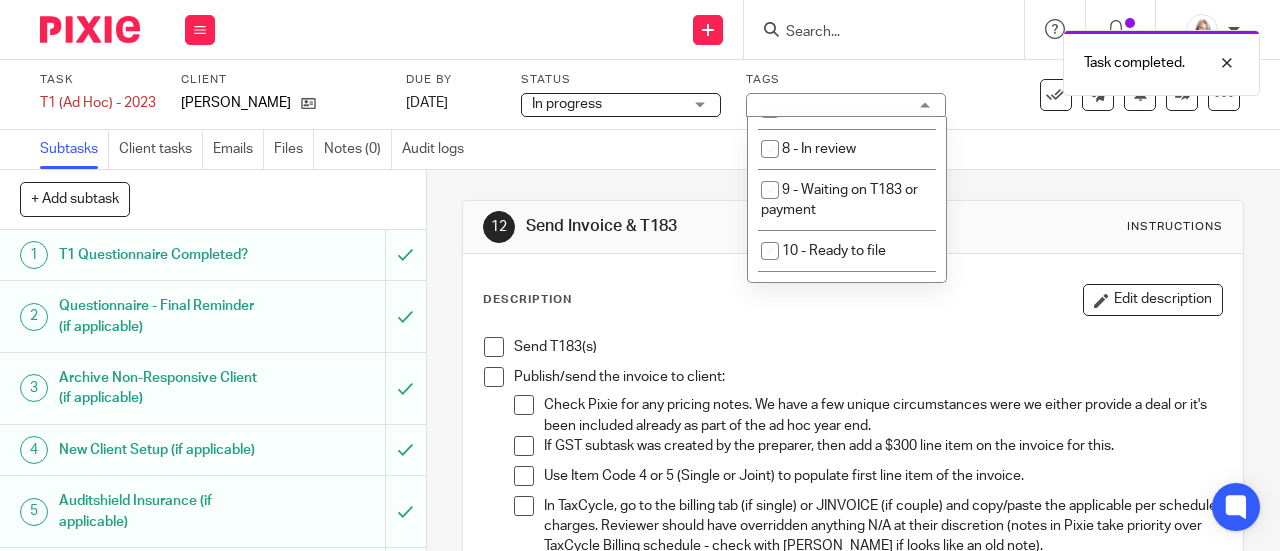 click on "Task completed." at bounding box center [950, 58] 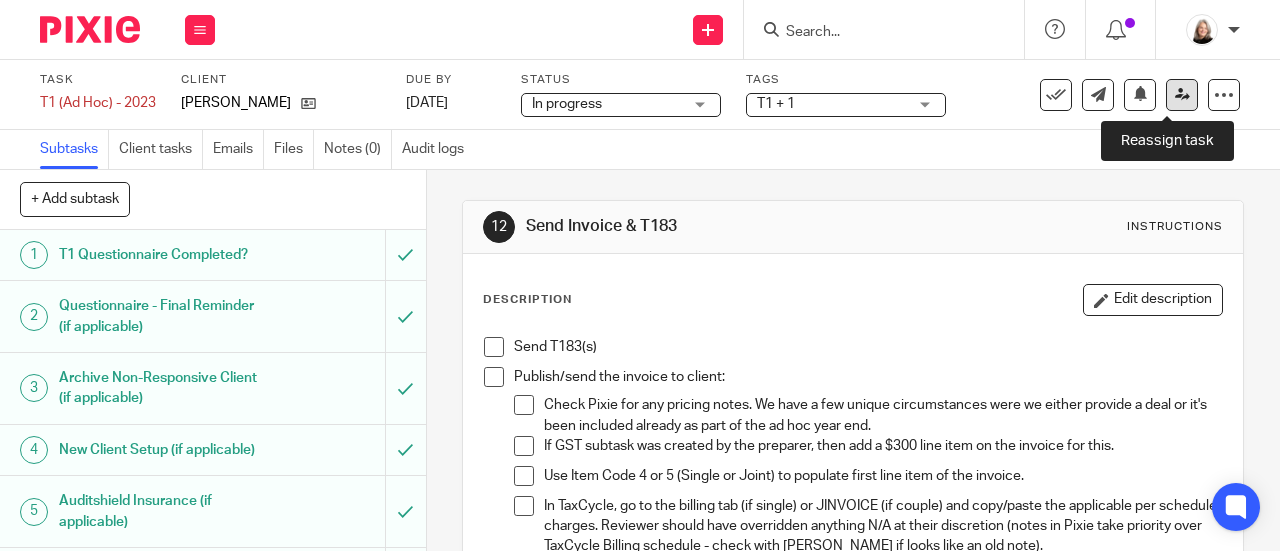 click at bounding box center (1182, 94) 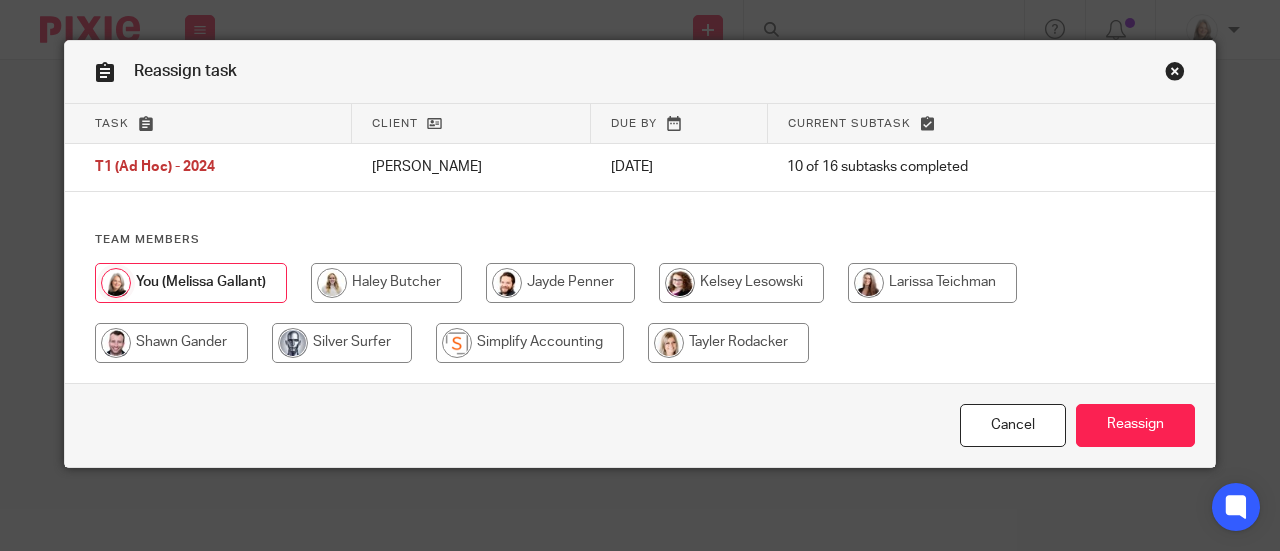 scroll, scrollTop: 0, scrollLeft: 0, axis: both 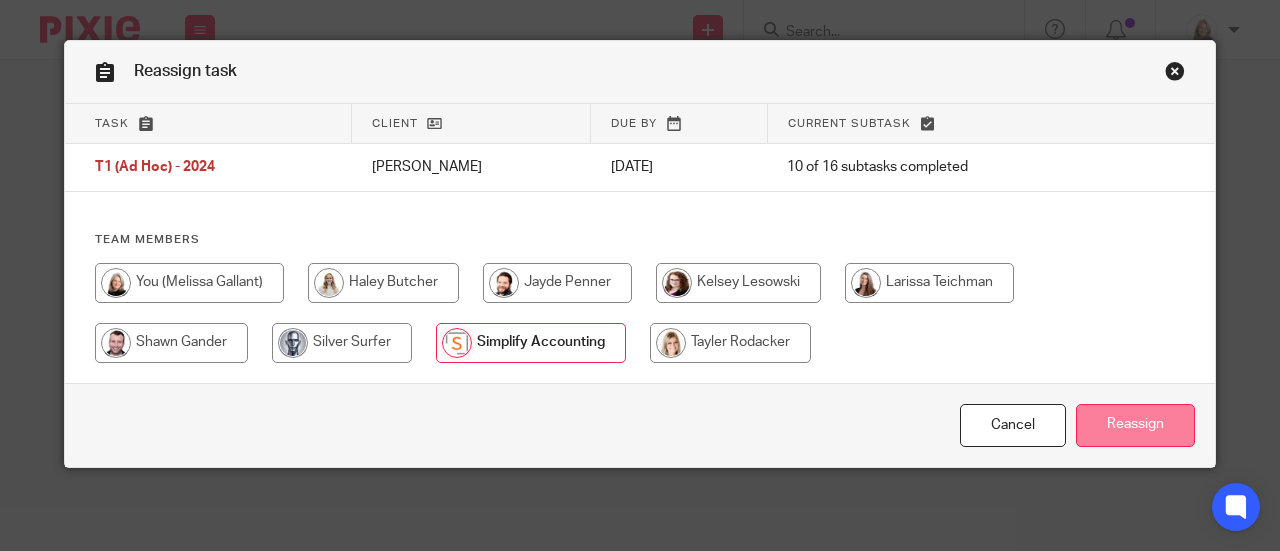 click on "Reassign" at bounding box center (1135, 425) 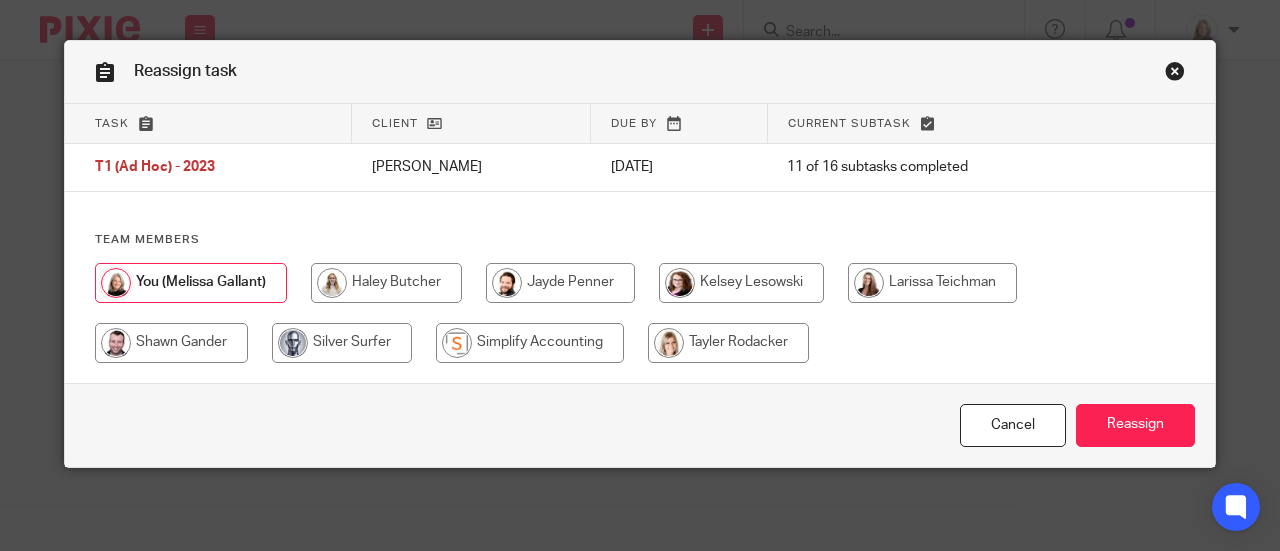 scroll, scrollTop: 0, scrollLeft: 0, axis: both 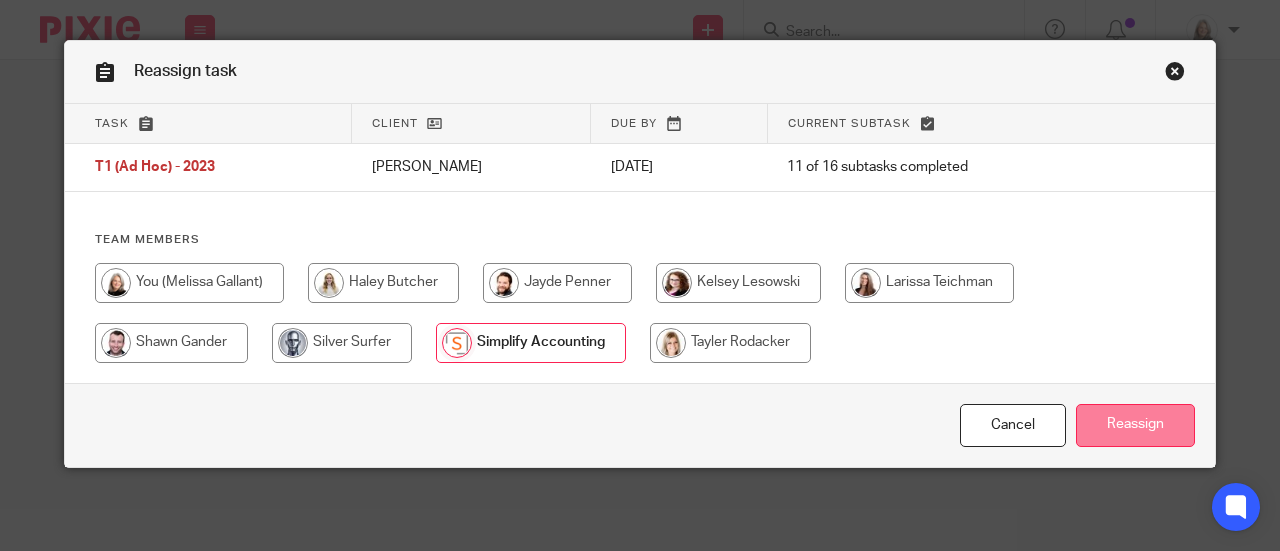 click on "Reassign" at bounding box center (1135, 425) 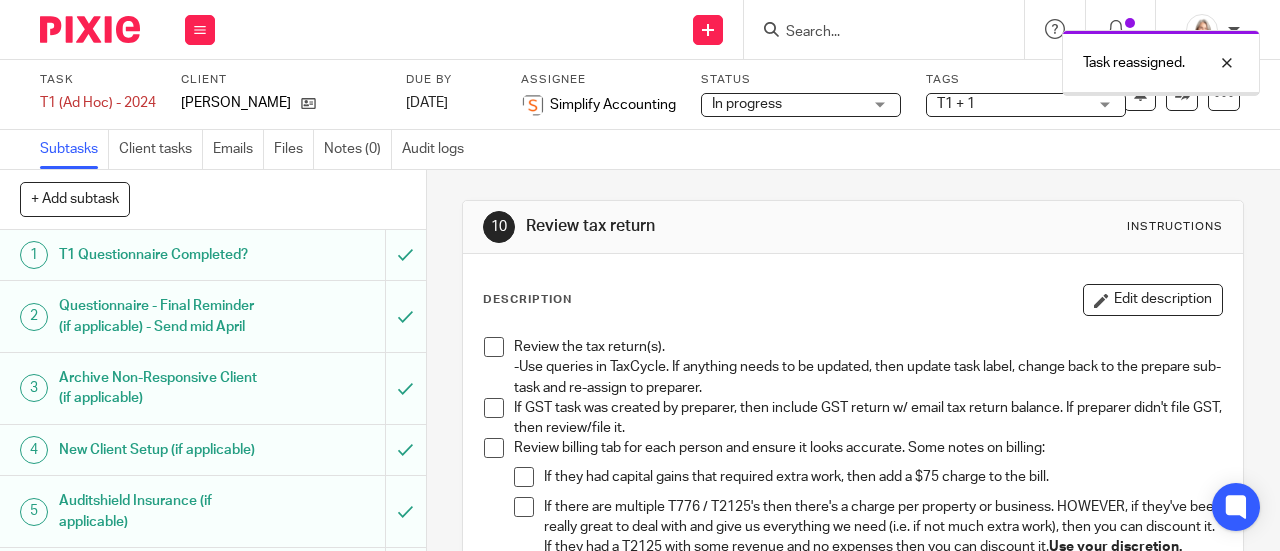scroll, scrollTop: 0, scrollLeft: 0, axis: both 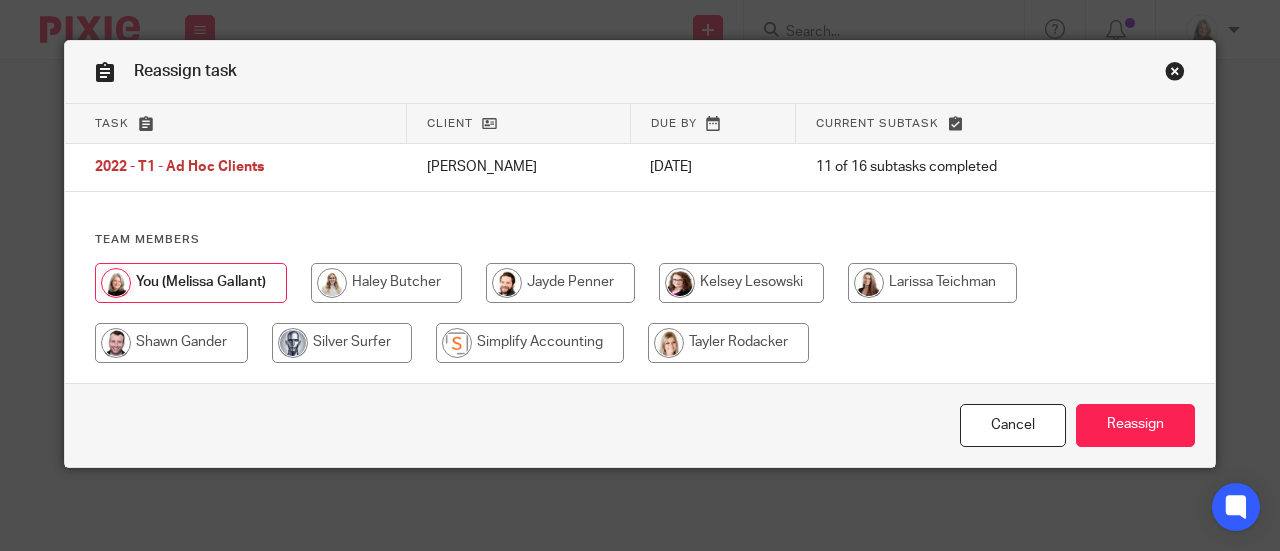 click at bounding box center [530, 343] 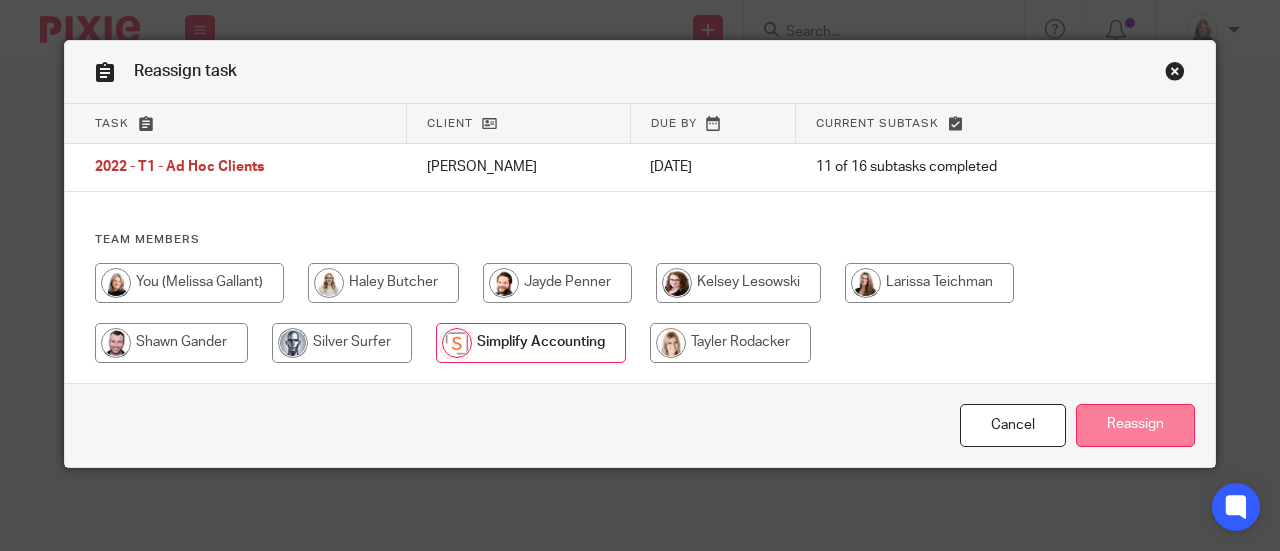 click on "Reassign" at bounding box center (1135, 425) 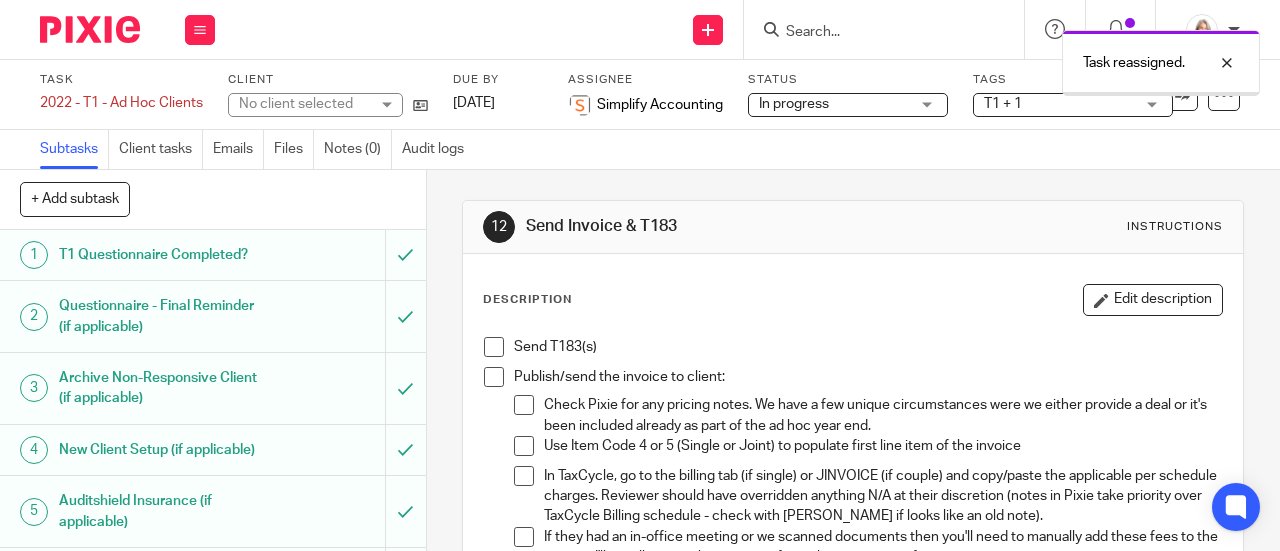 scroll, scrollTop: 0, scrollLeft: 0, axis: both 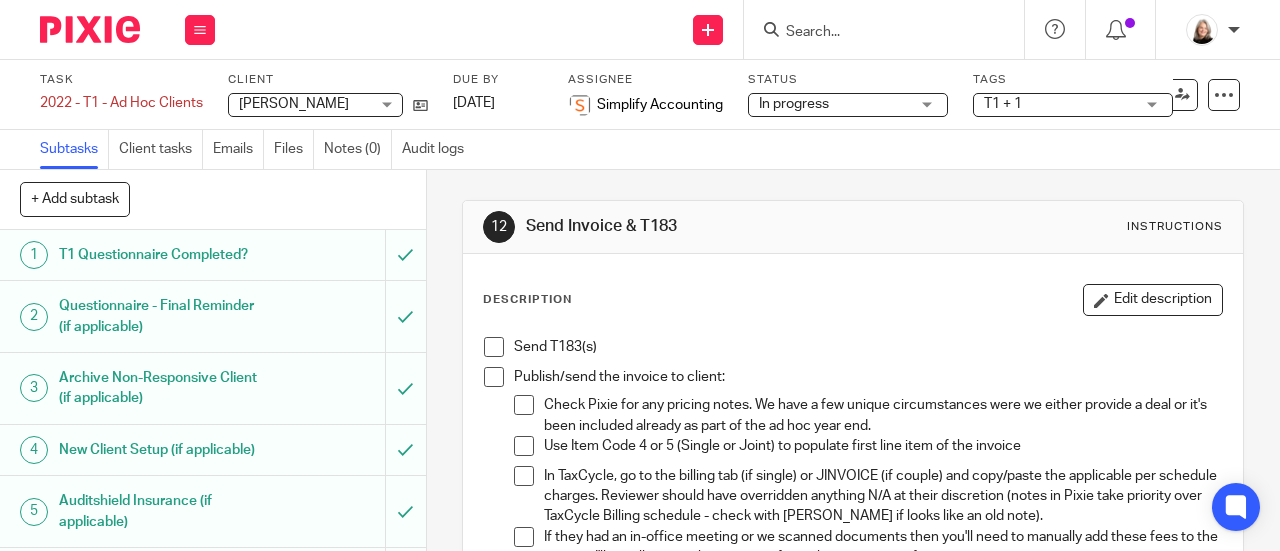 click at bounding box center [874, 33] 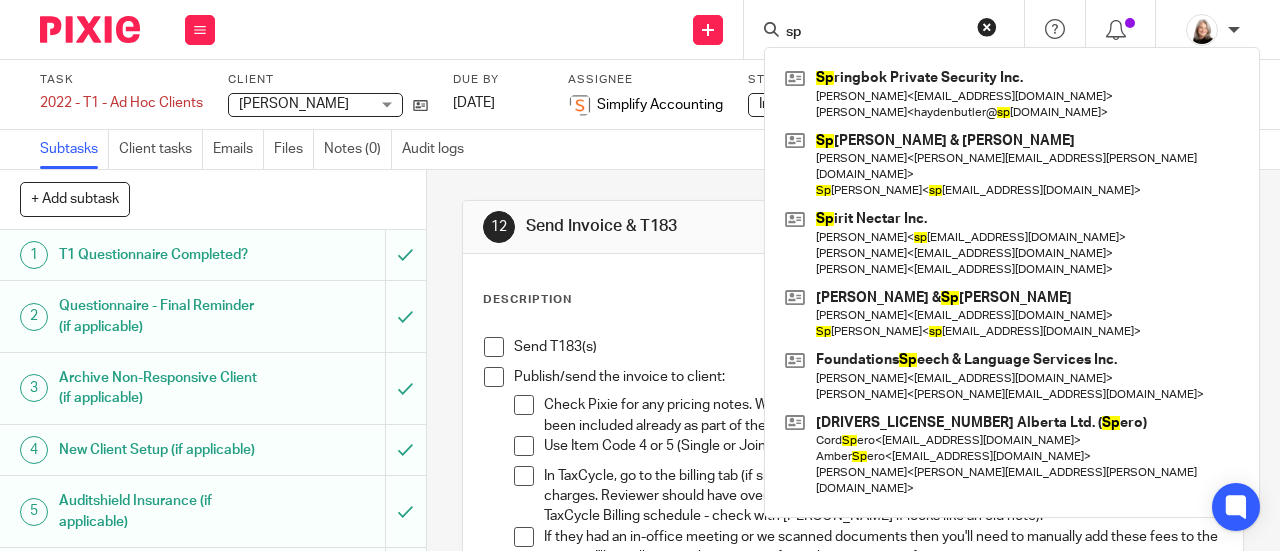 click on "sp" at bounding box center [874, 33] 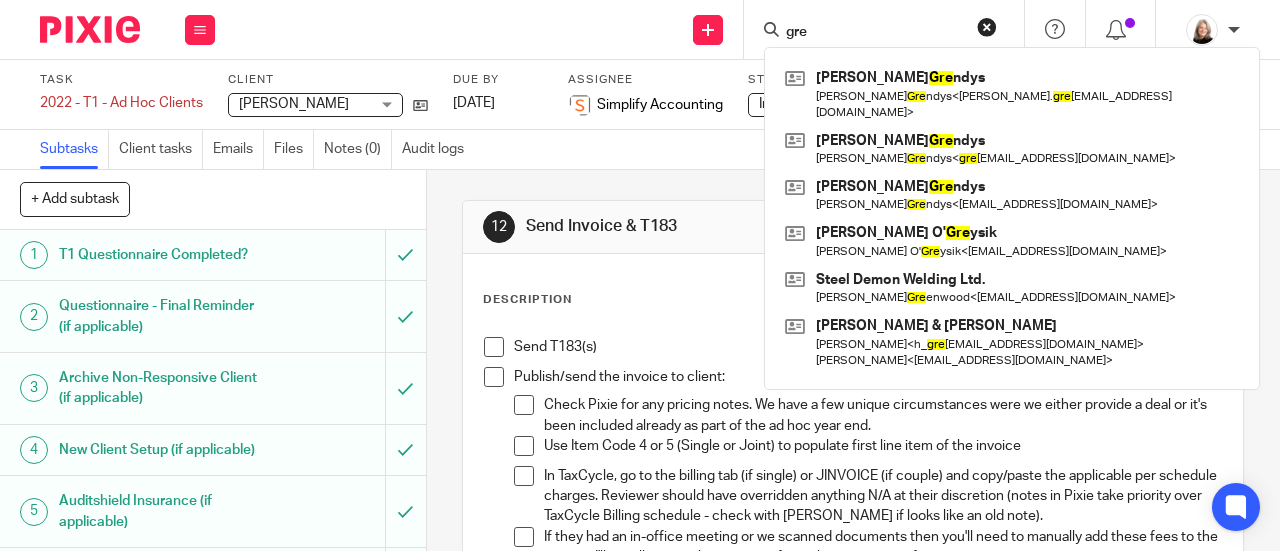 type on "[PERSON_NAME]" 